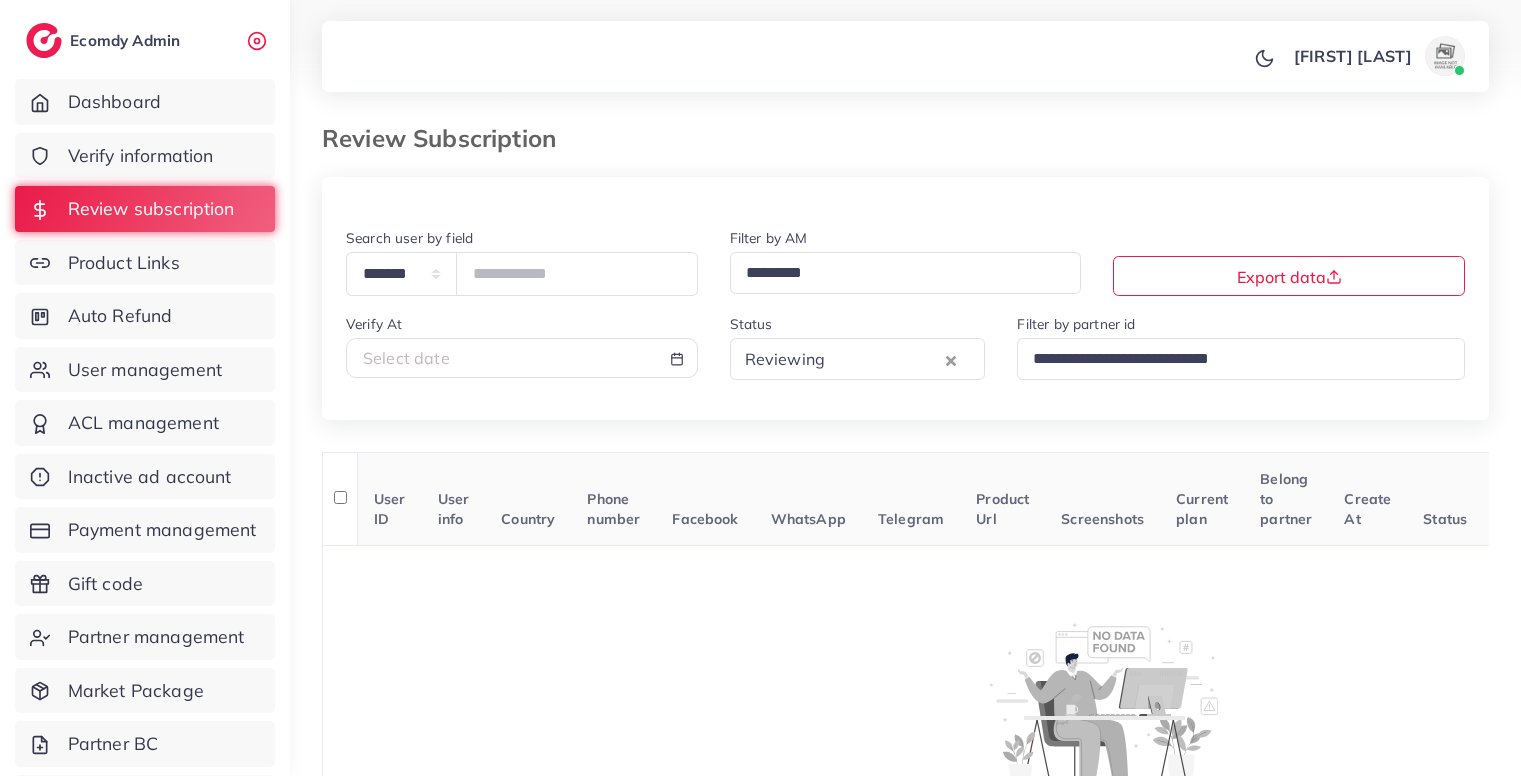 scroll, scrollTop: 0, scrollLeft: 0, axis: both 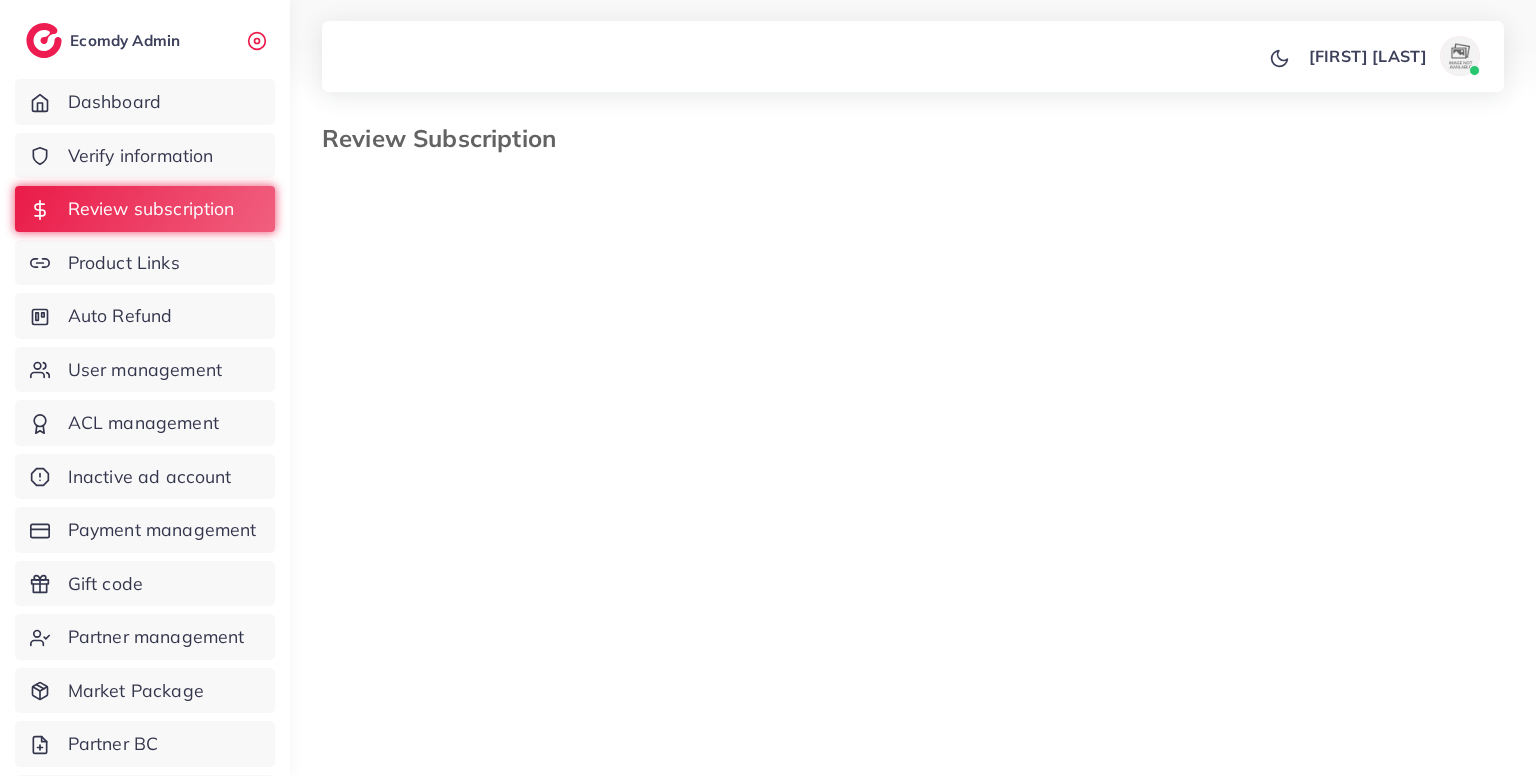 select on "*******" 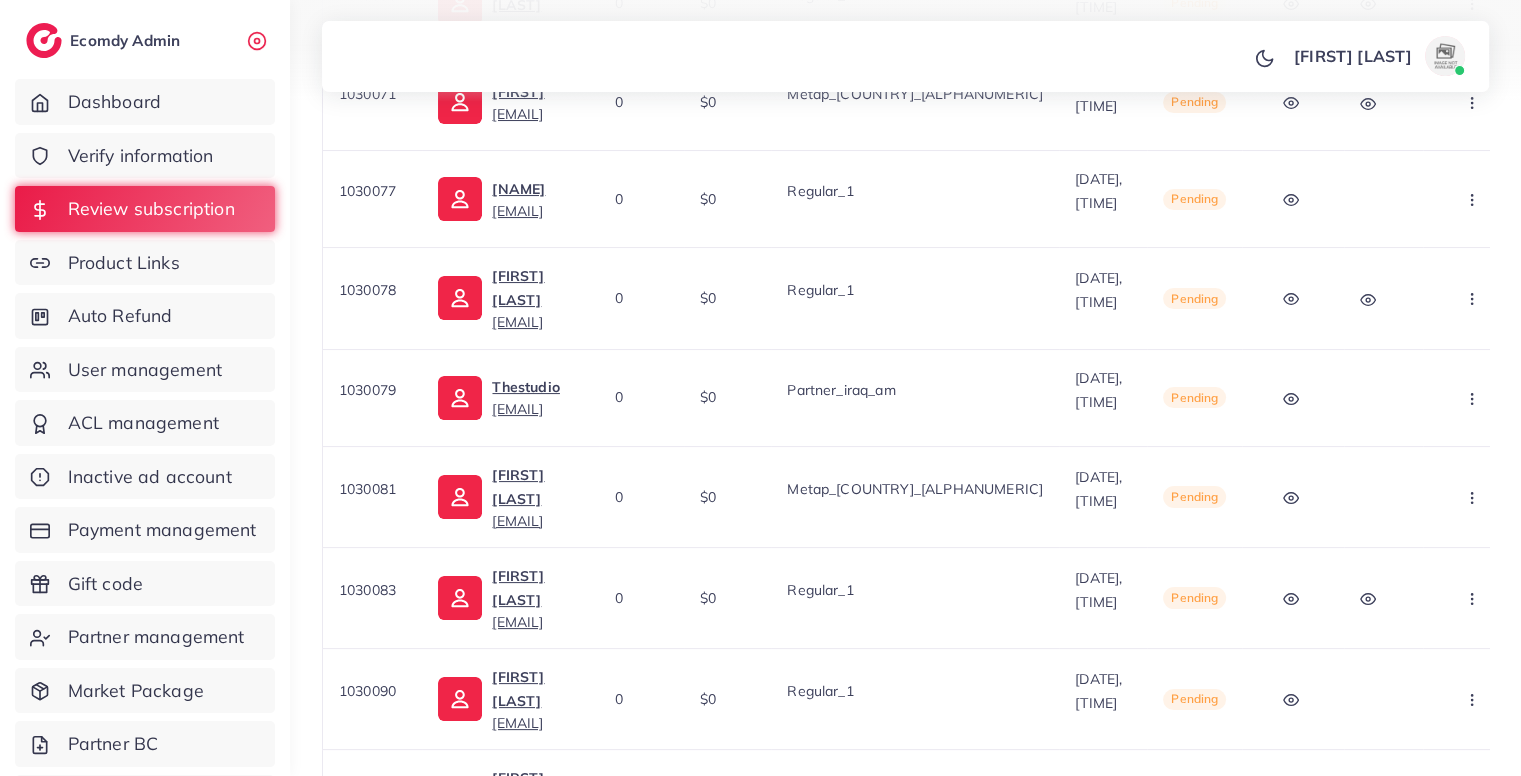 scroll, scrollTop: 788, scrollLeft: 0, axis: vertical 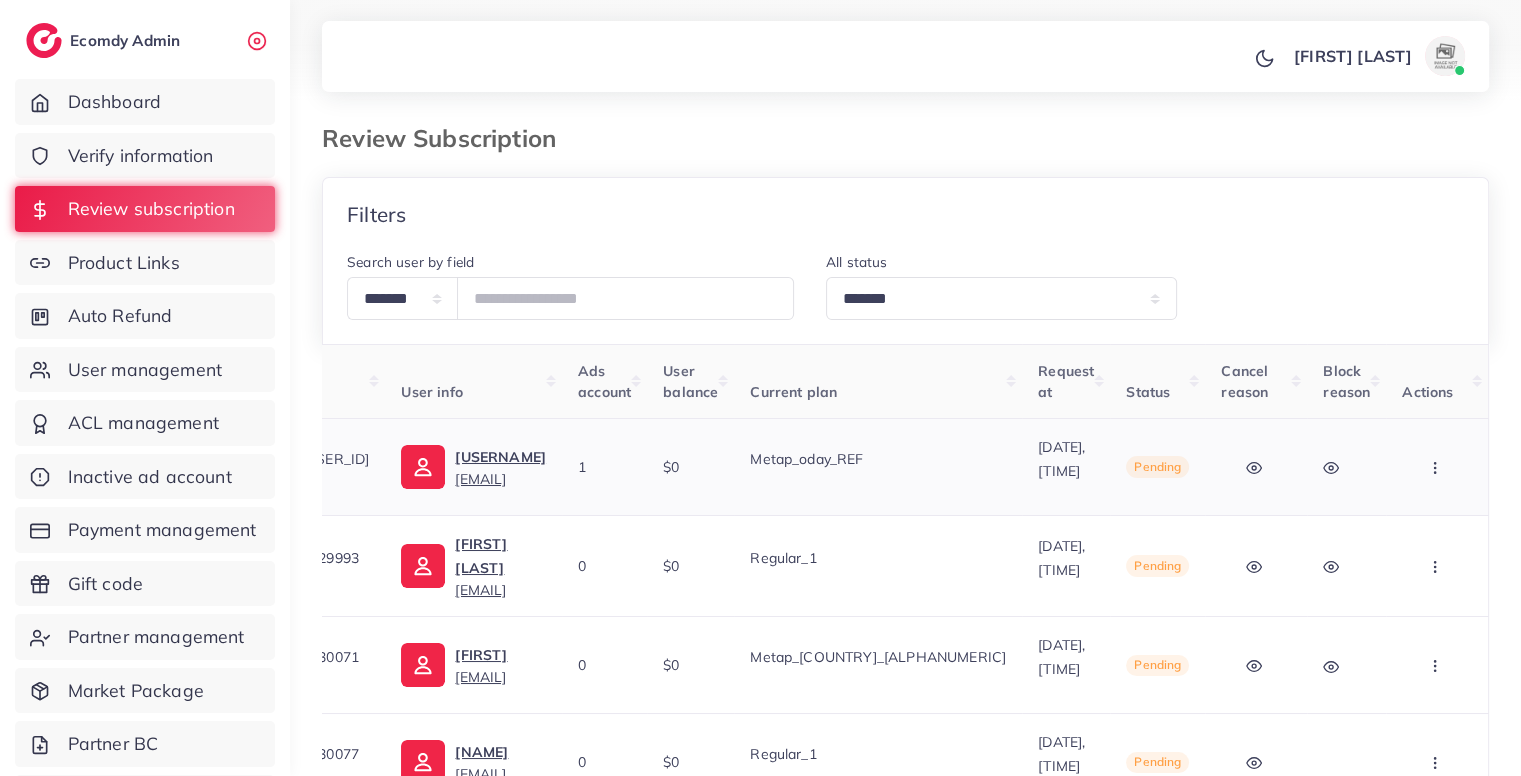 click at bounding box center [1437, 466] 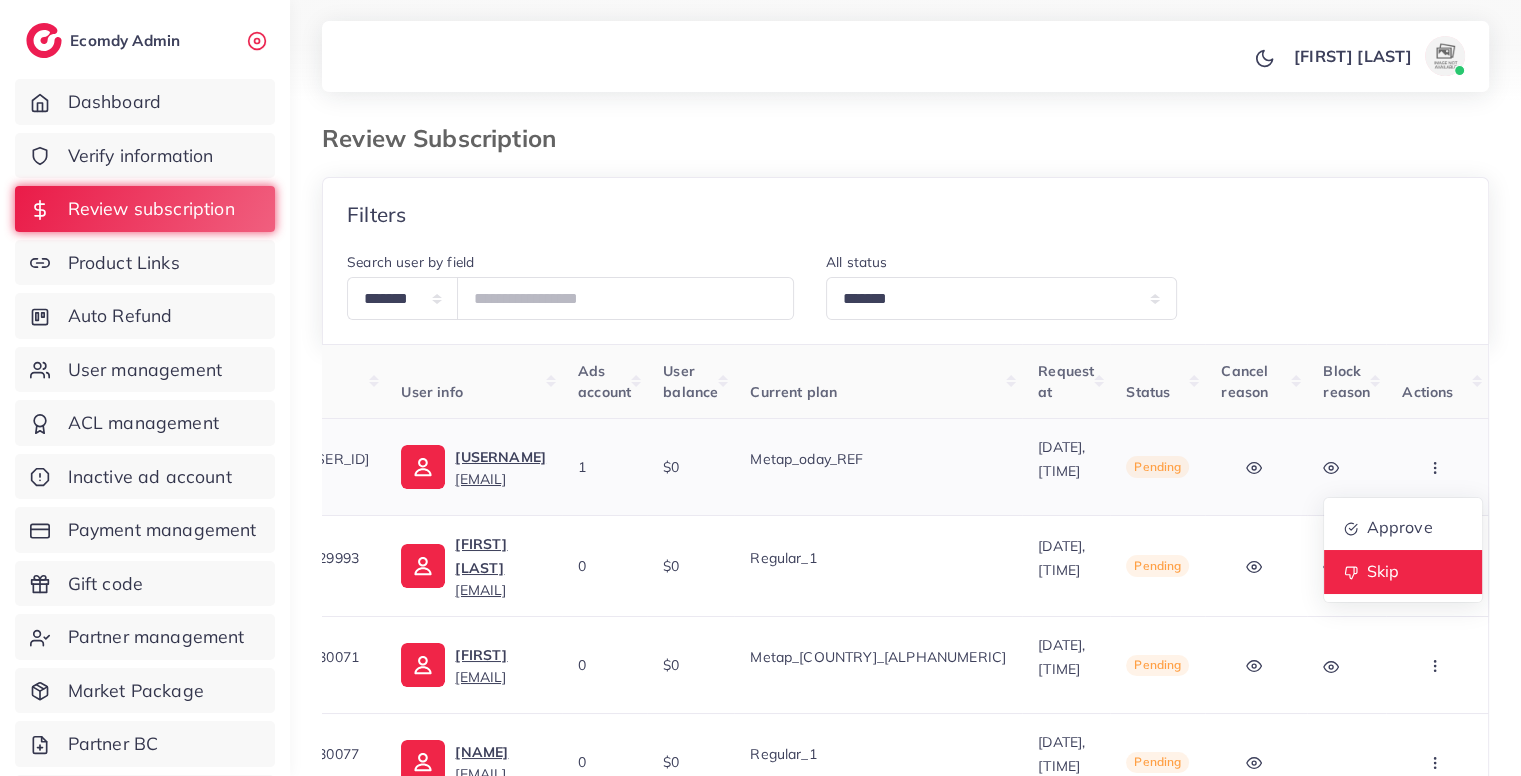 click on "Skip" at bounding box center [1403, 572] 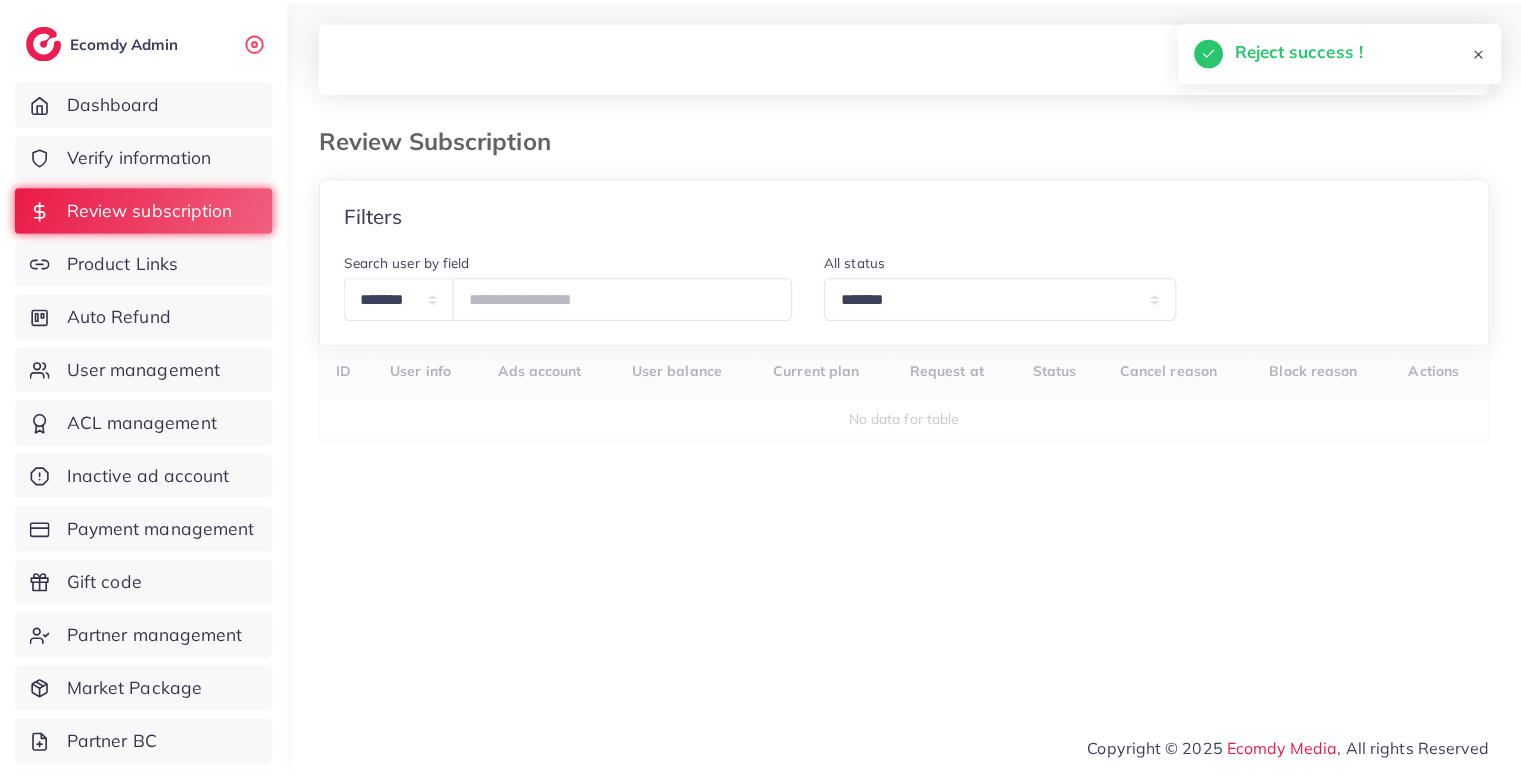 scroll, scrollTop: 0, scrollLeft: 0, axis: both 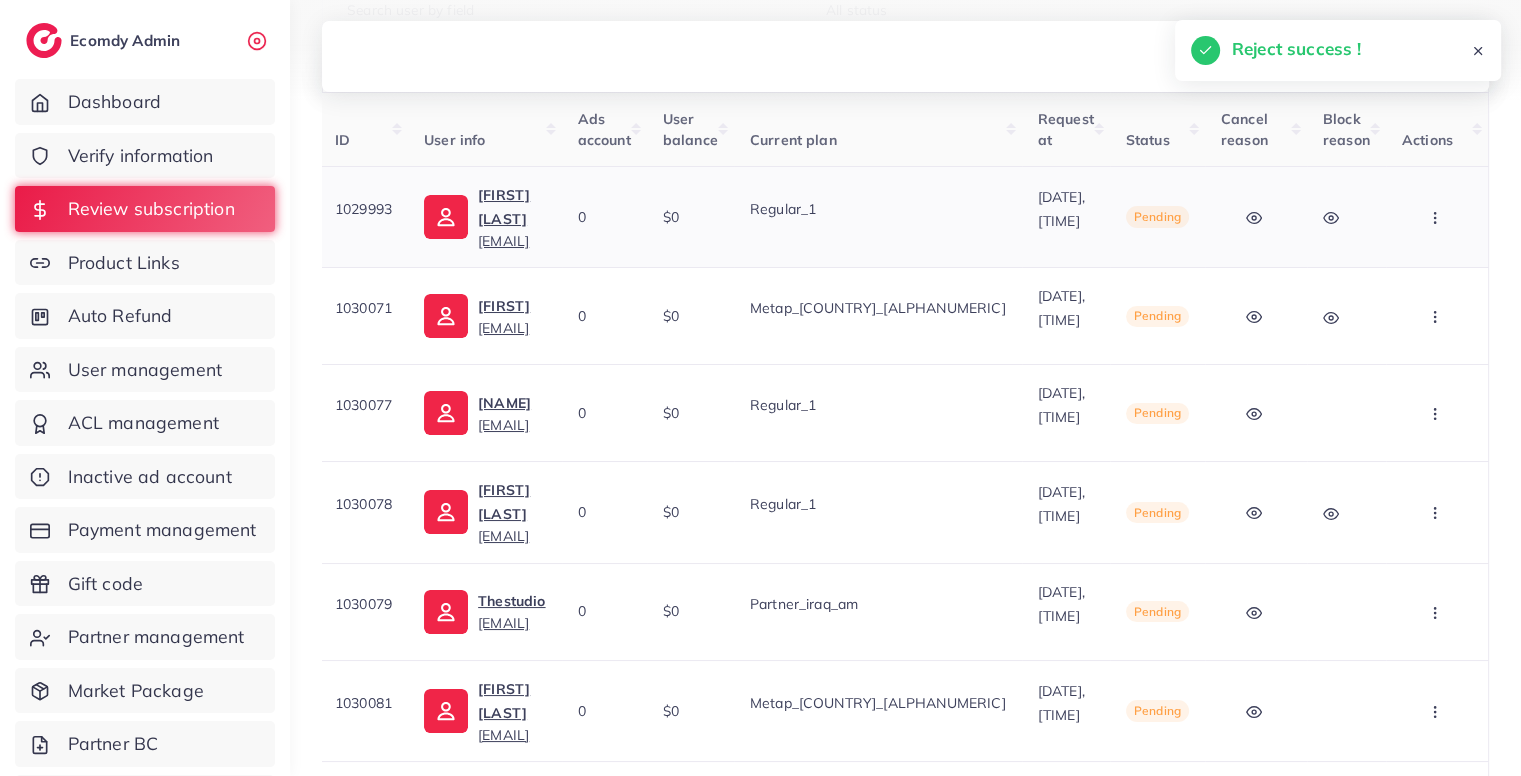 click 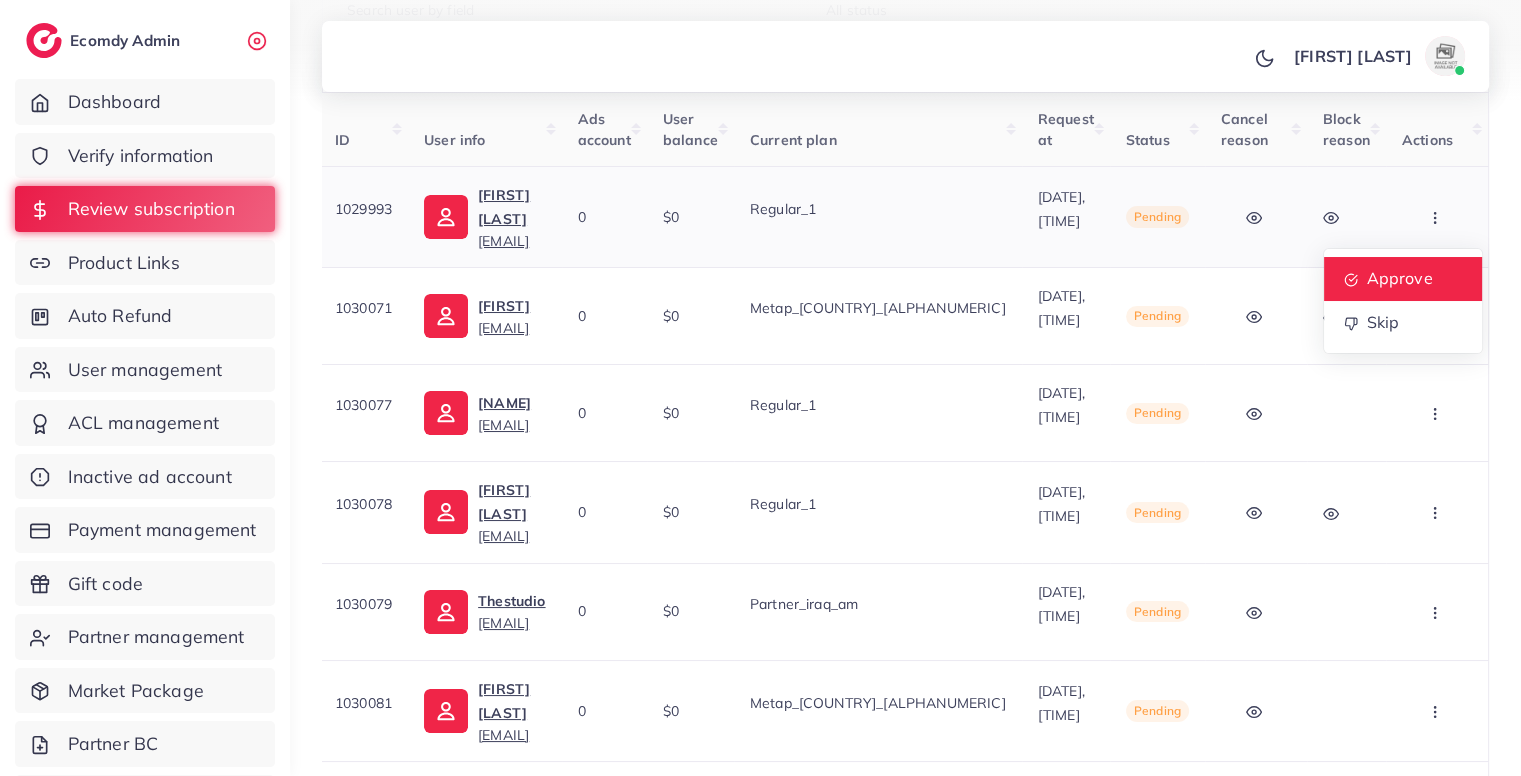 click on "Approve" at bounding box center (1399, 278) 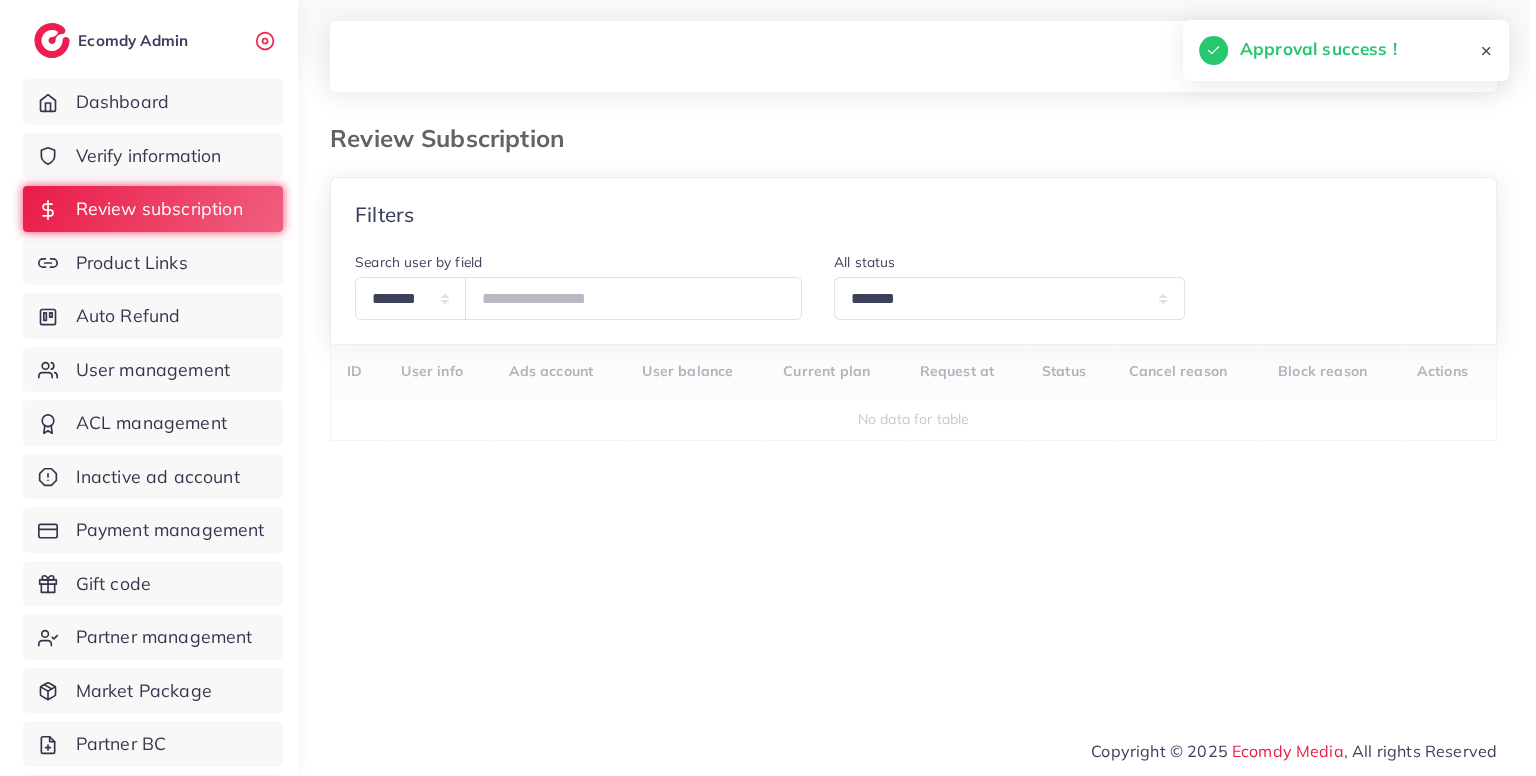 scroll, scrollTop: 0, scrollLeft: 0, axis: both 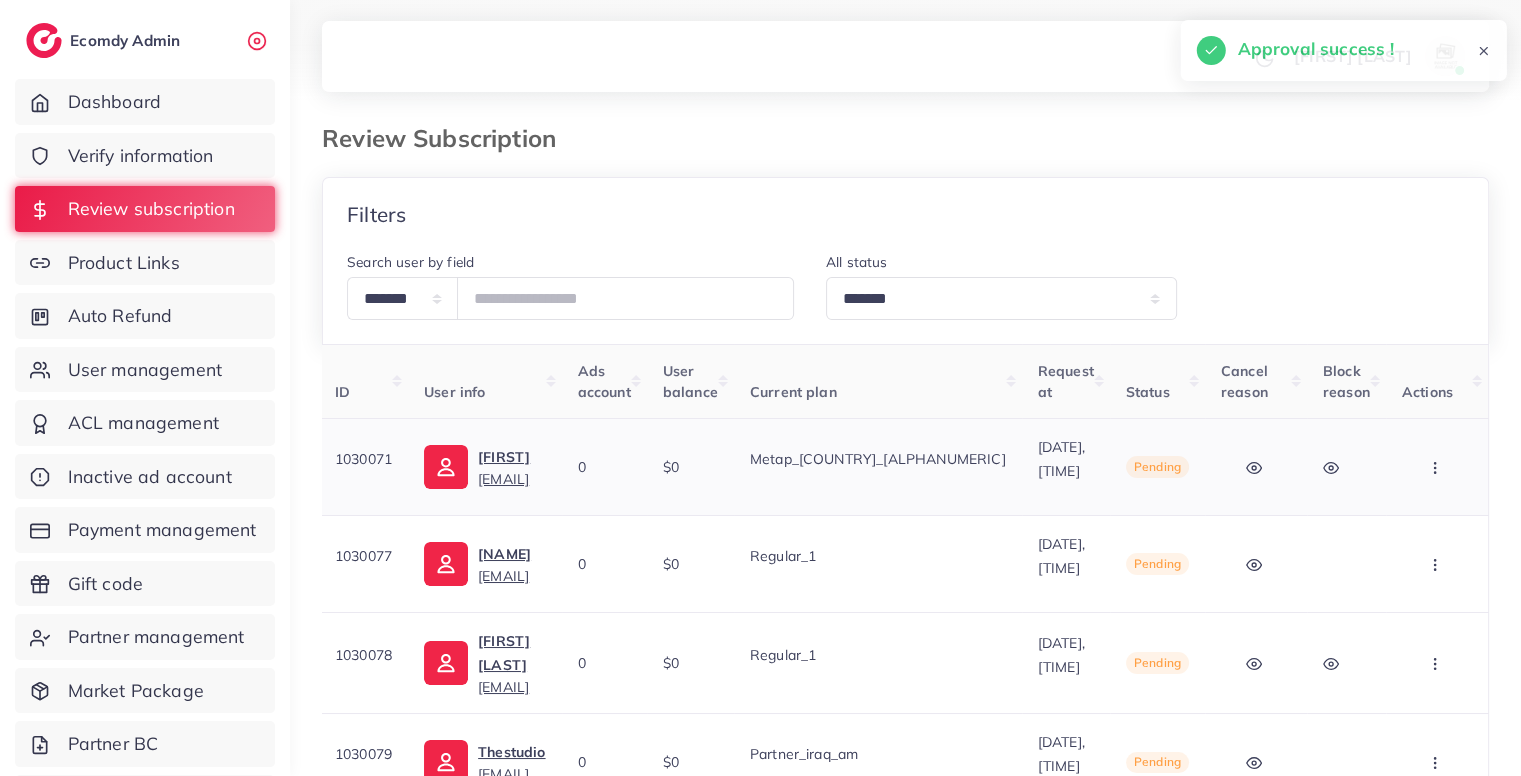 click 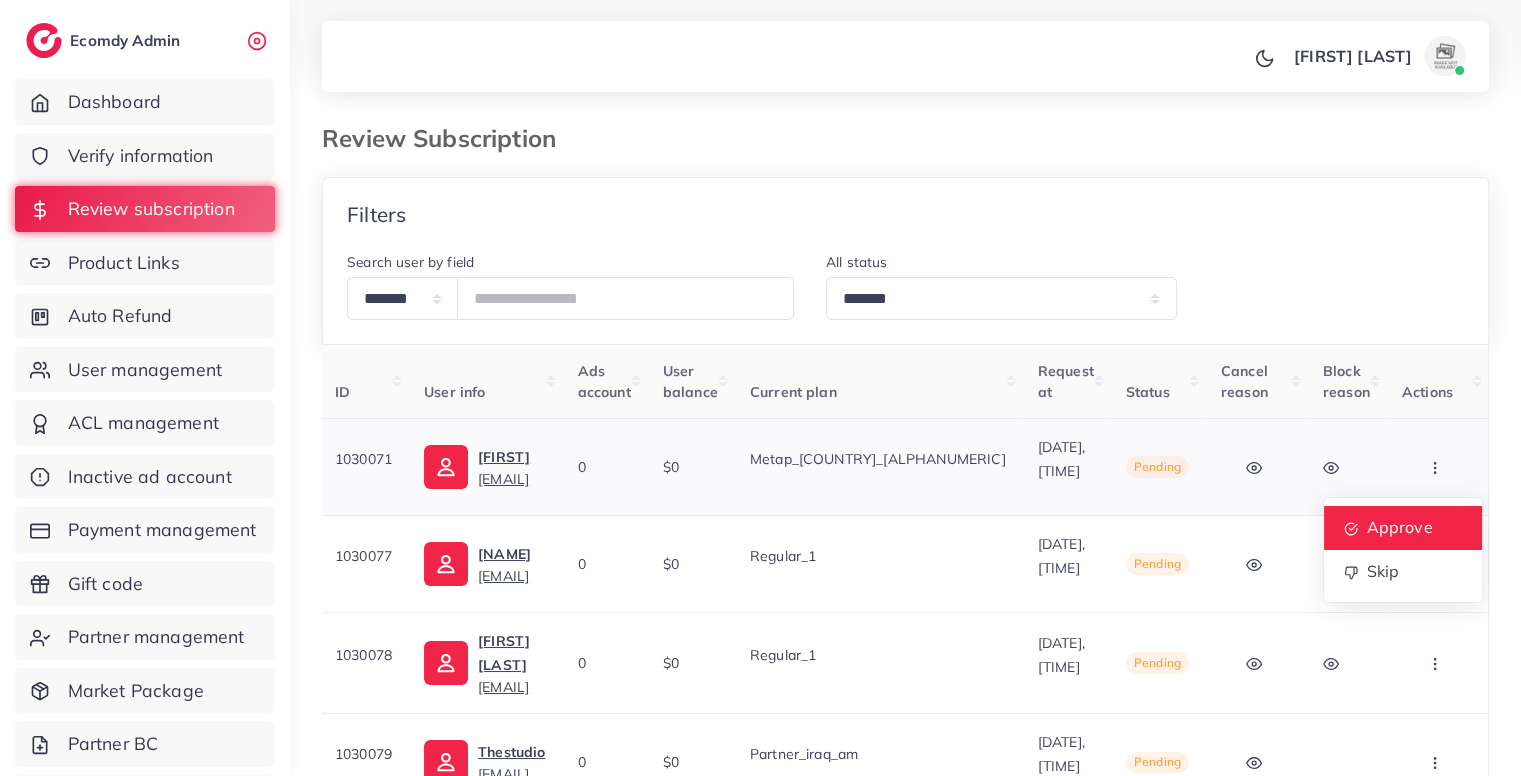 click on "Approve" at bounding box center [1399, 528] 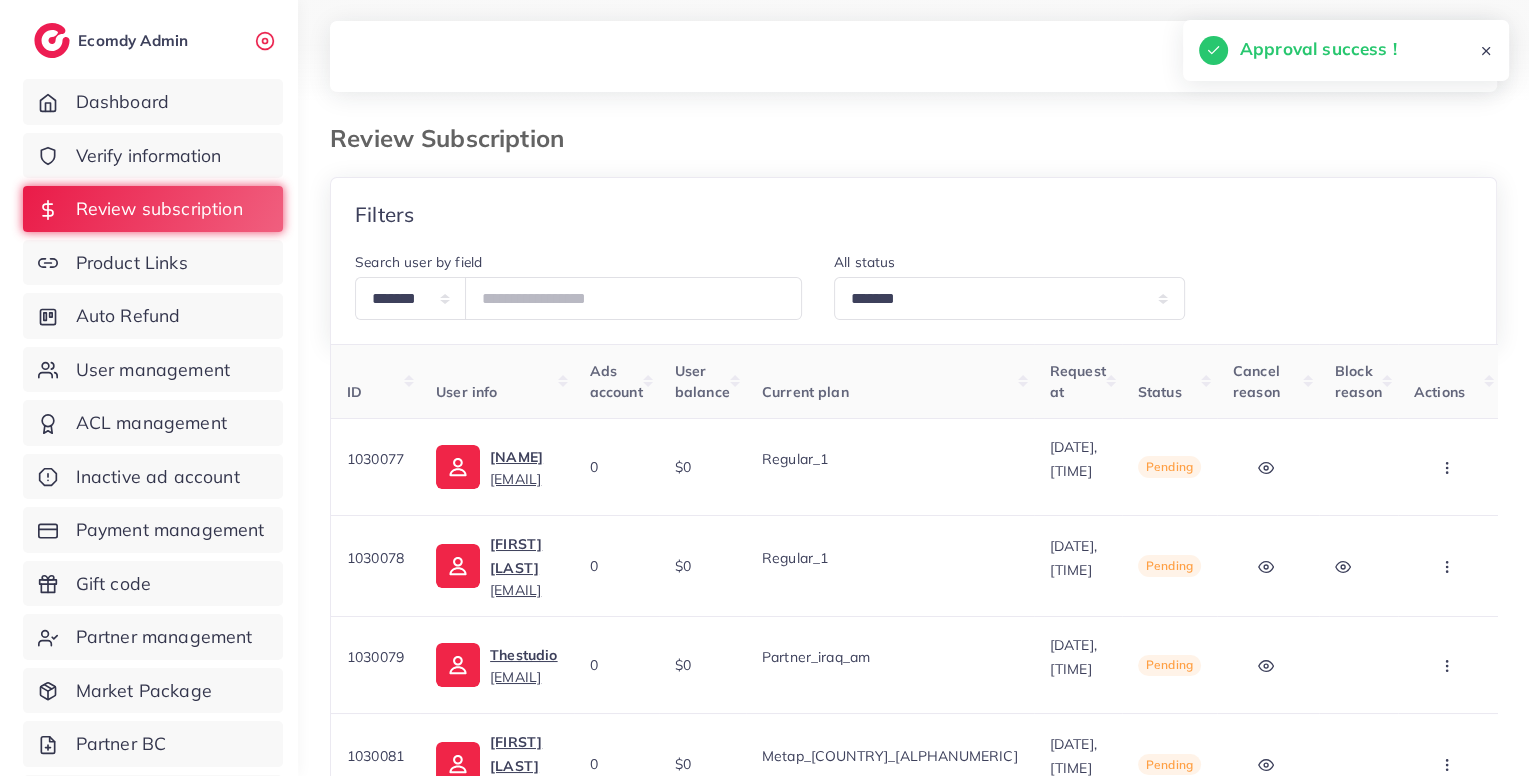 scroll, scrollTop: 0, scrollLeft: 54, axis: horizontal 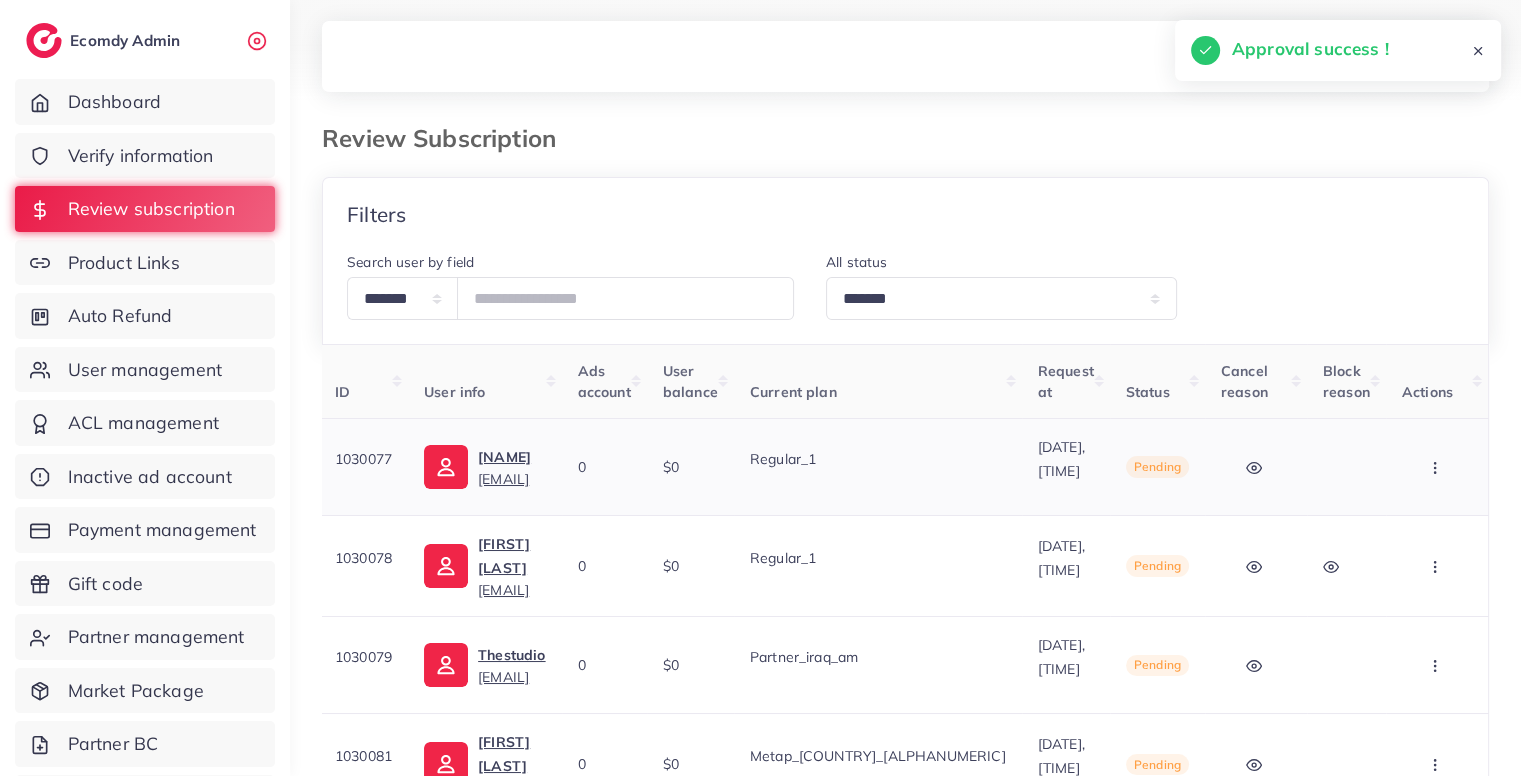 click at bounding box center (1437, 466) 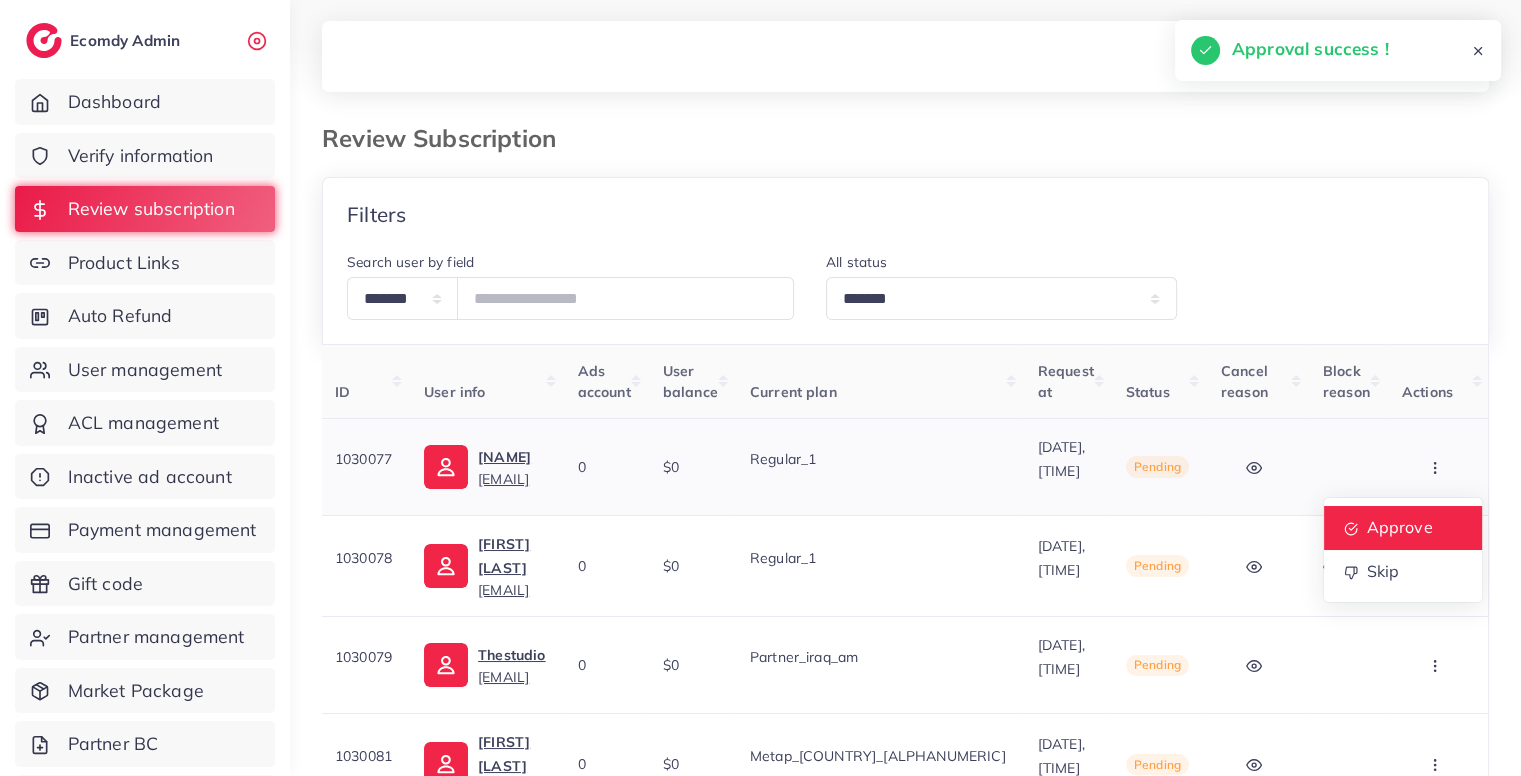 click on "Approve" at bounding box center (1403, 528) 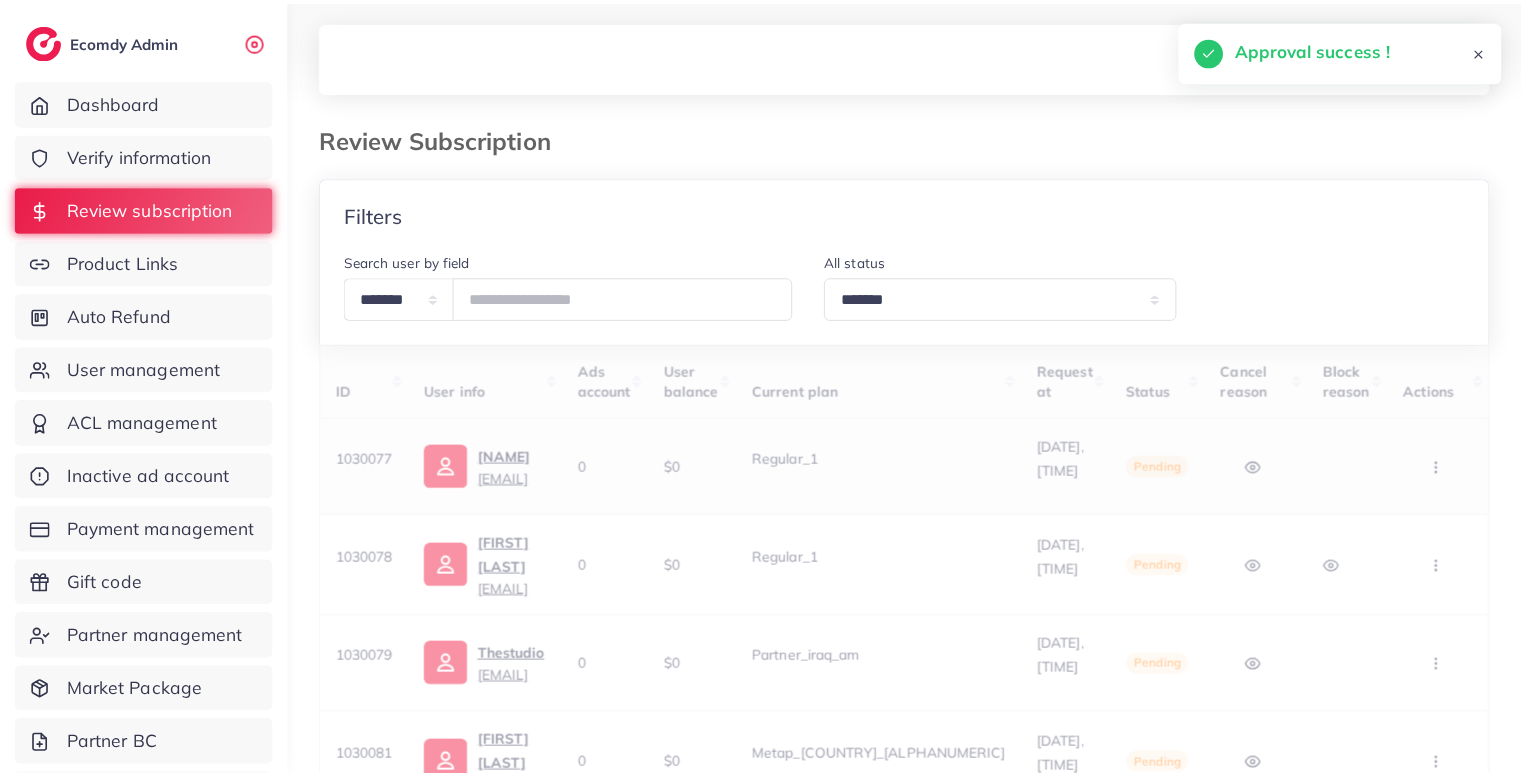 scroll, scrollTop: 0, scrollLeft: 0, axis: both 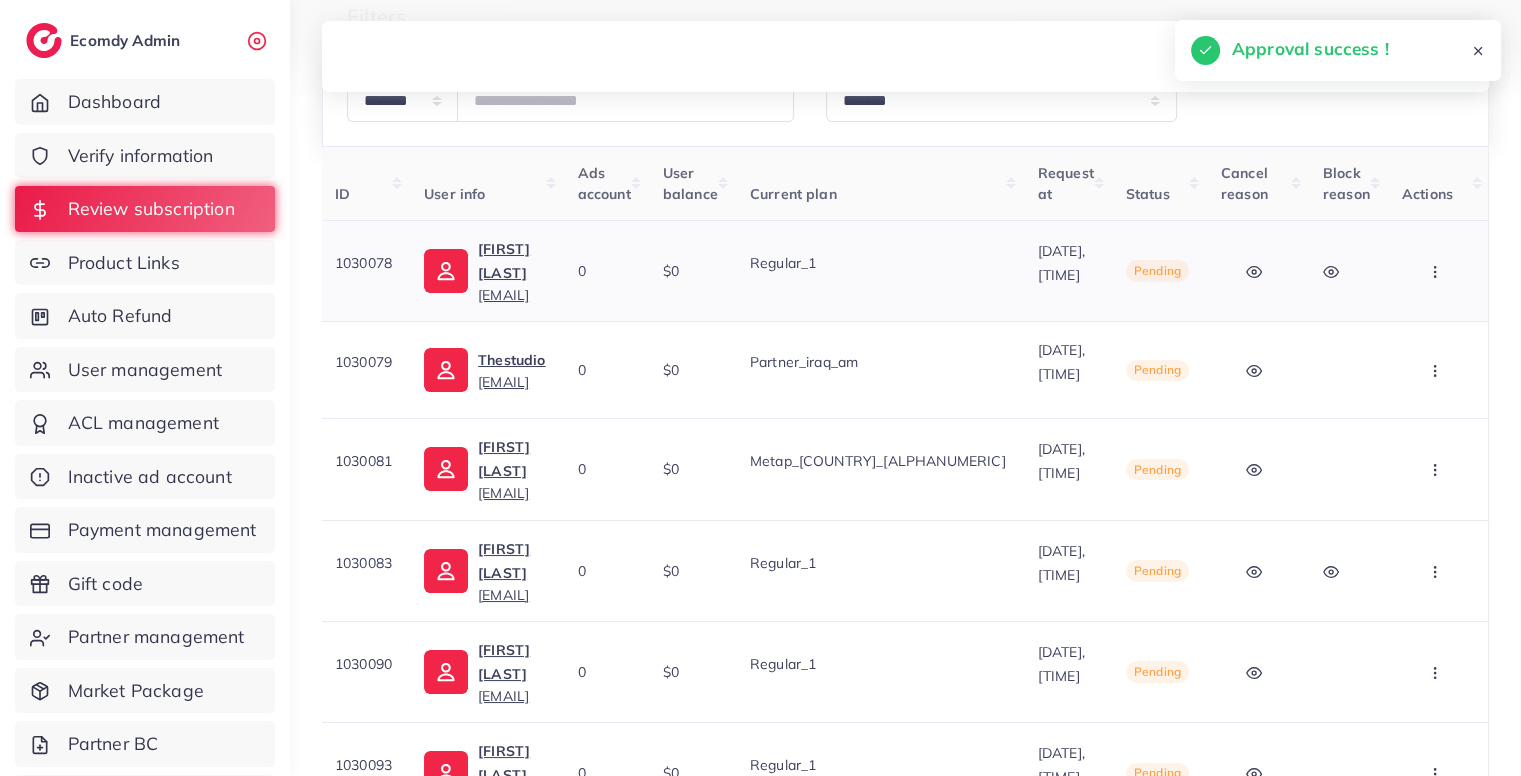 click 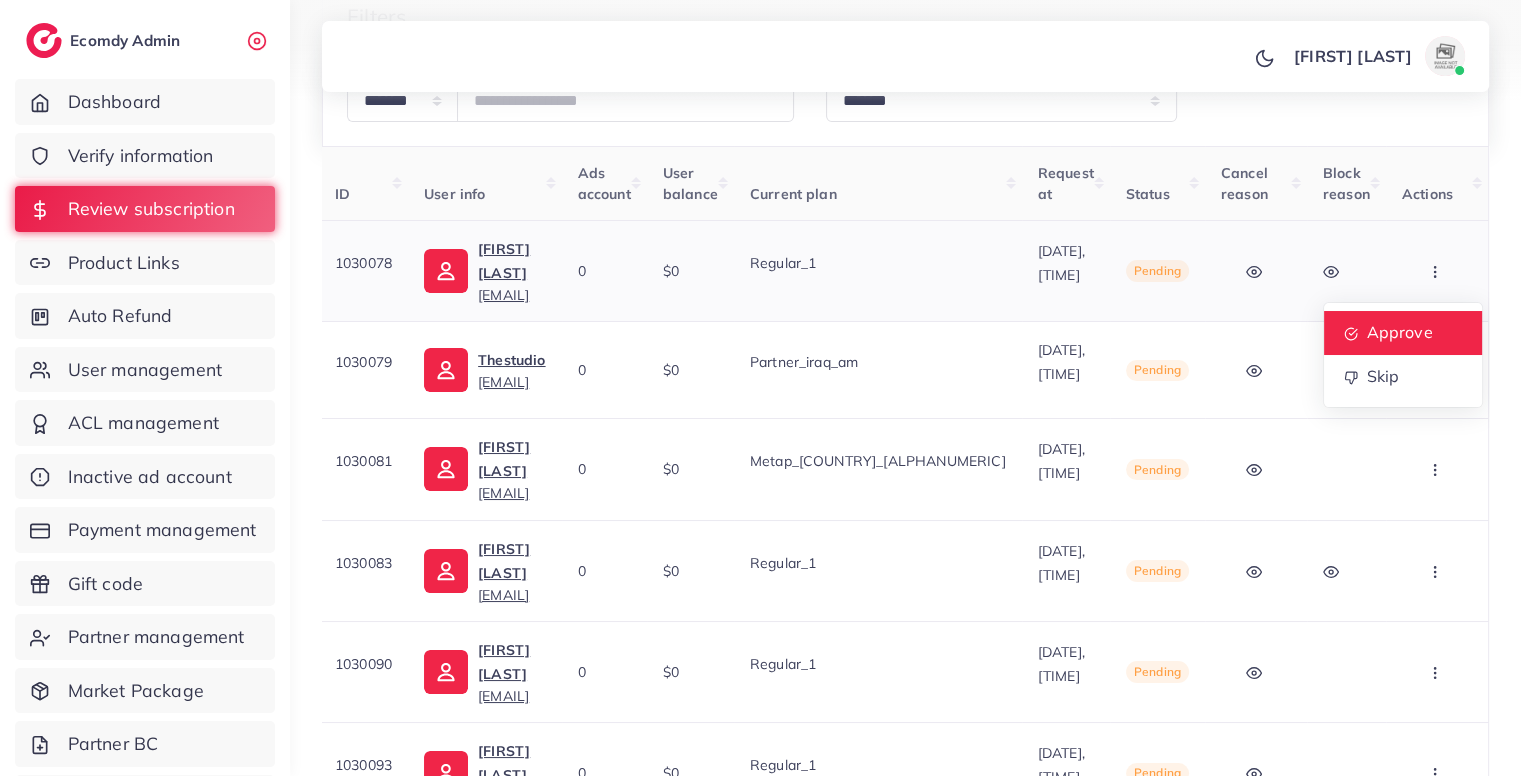 click on "Approve" at bounding box center [1403, 333] 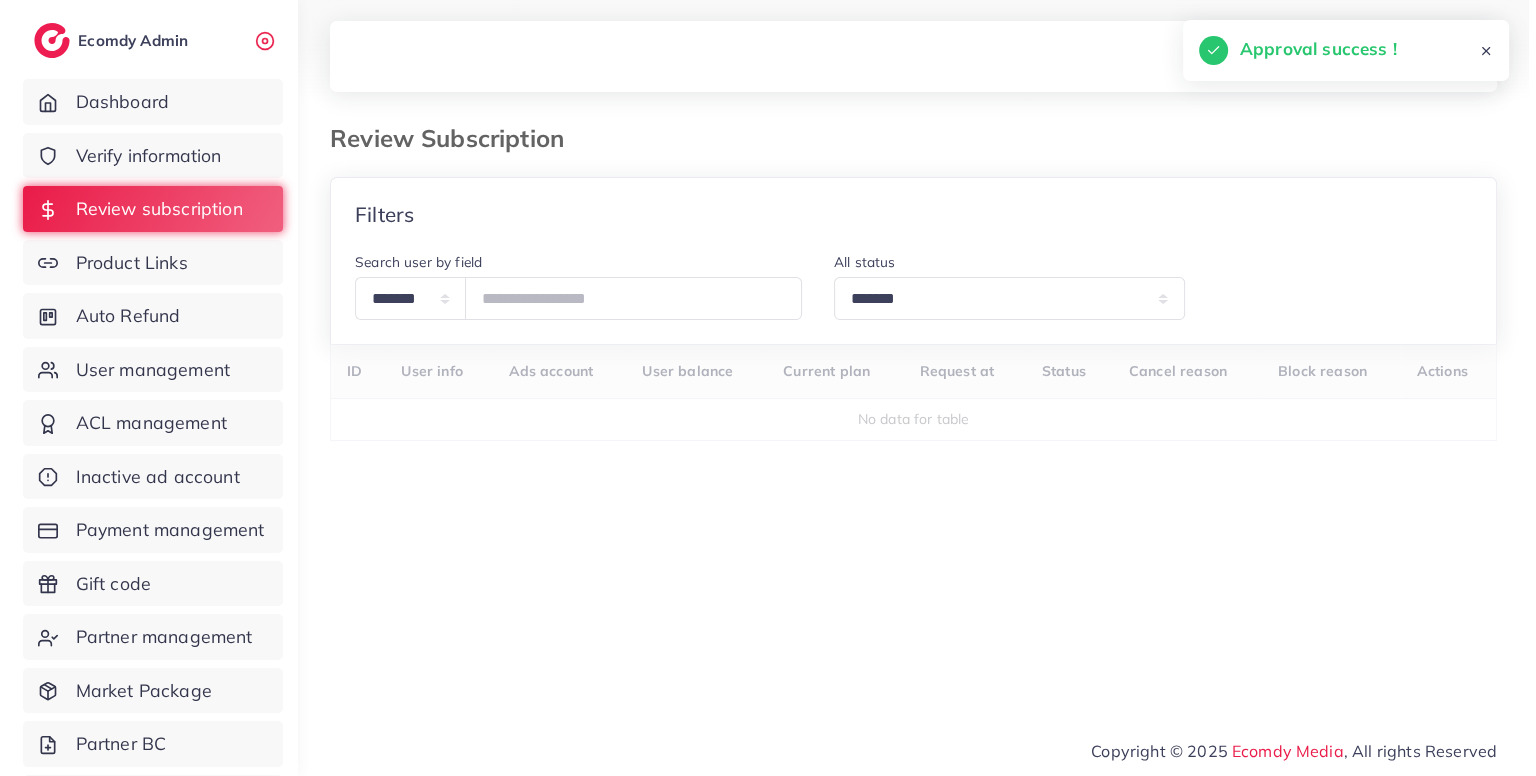 scroll, scrollTop: 0, scrollLeft: 0, axis: both 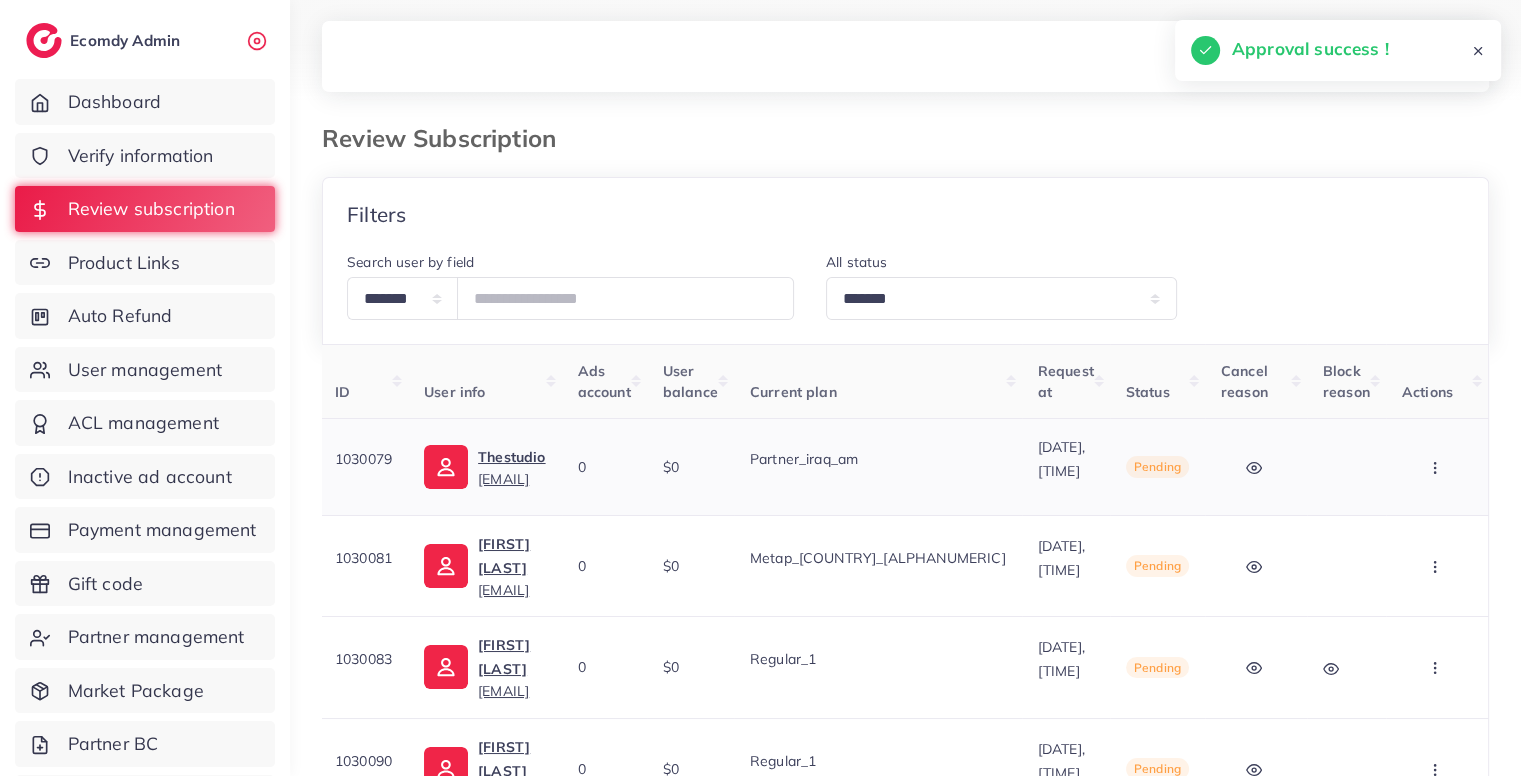 click 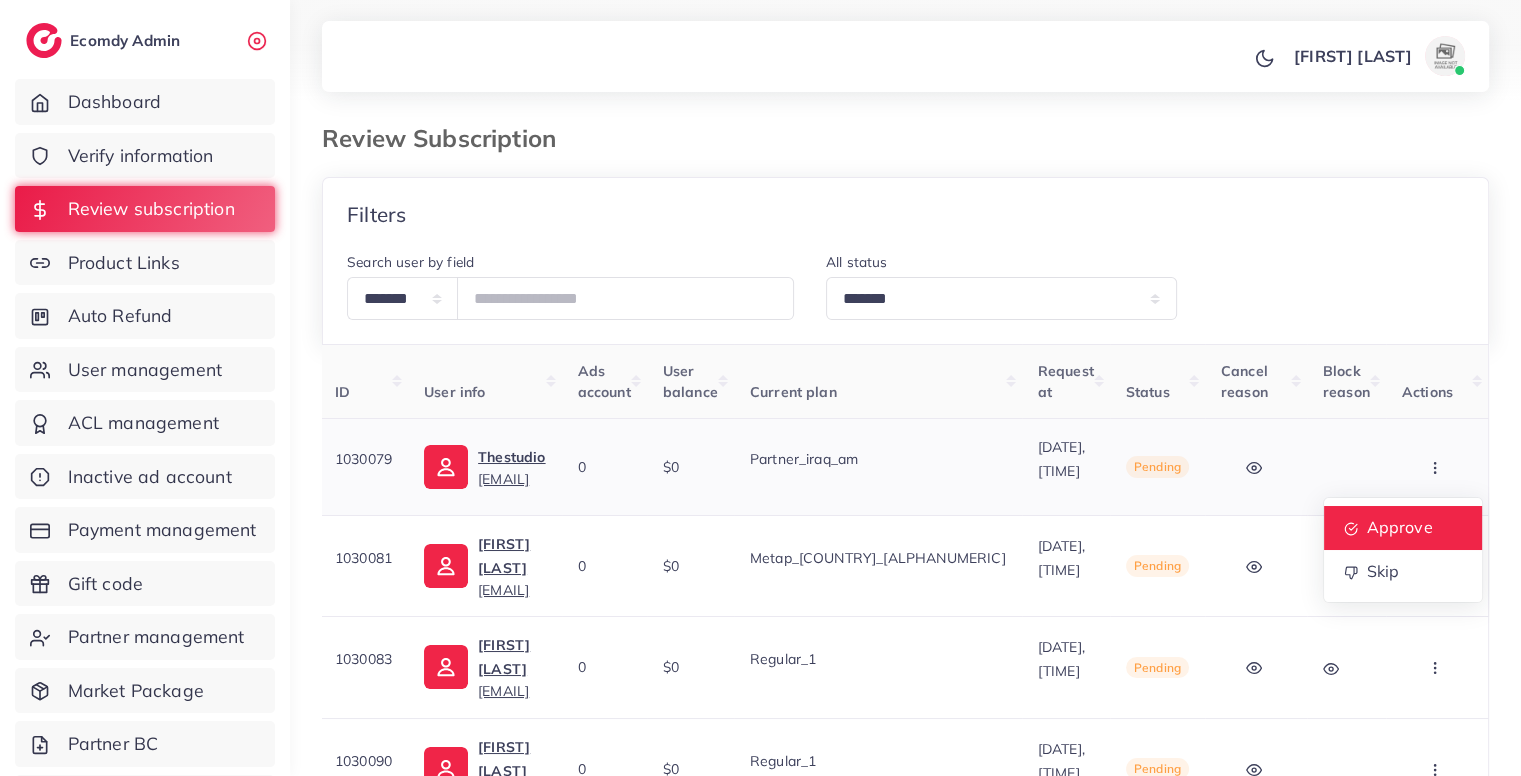 click on "Approve" at bounding box center (1399, 528) 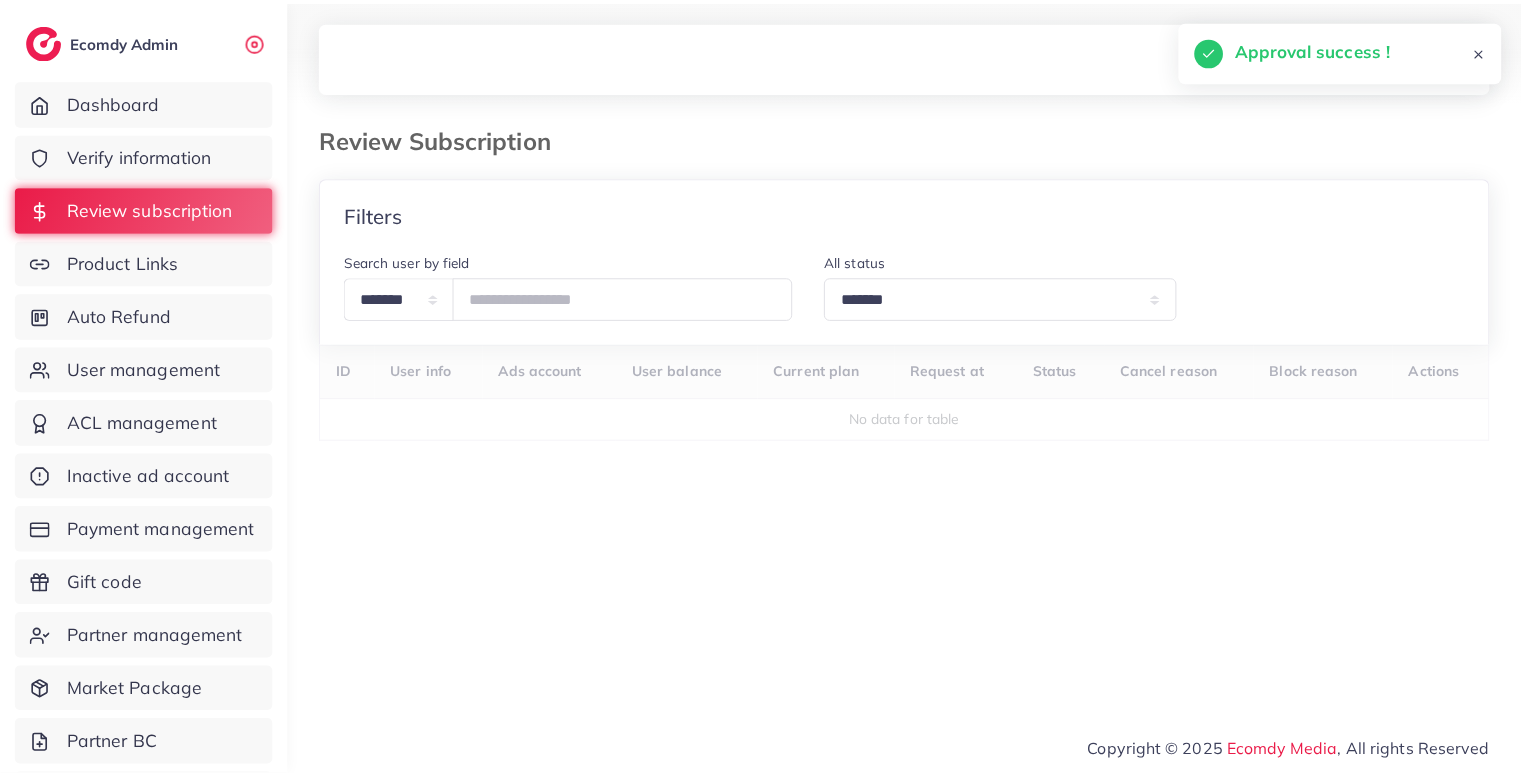 scroll, scrollTop: 0, scrollLeft: 0, axis: both 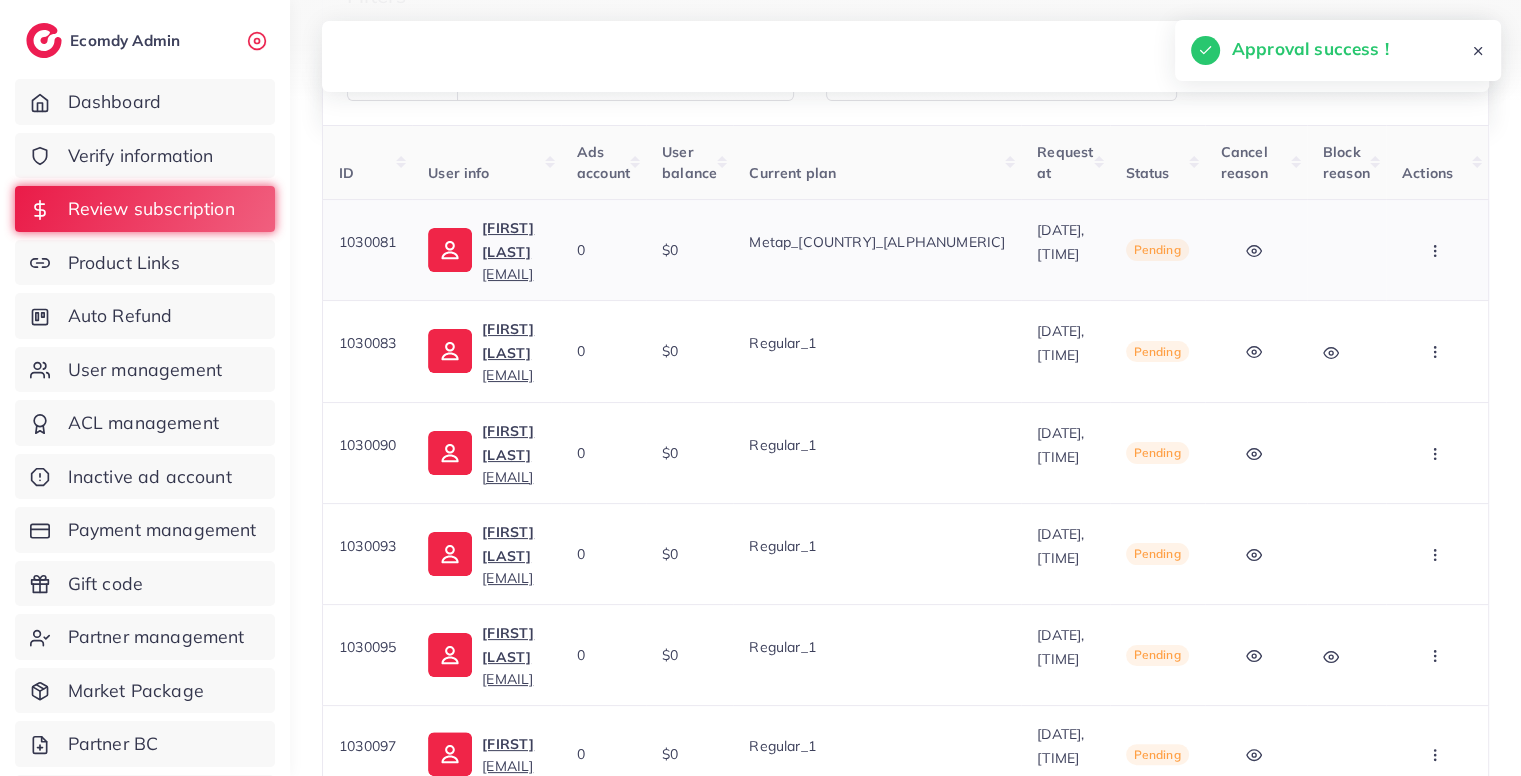 click at bounding box center [1437, 250] 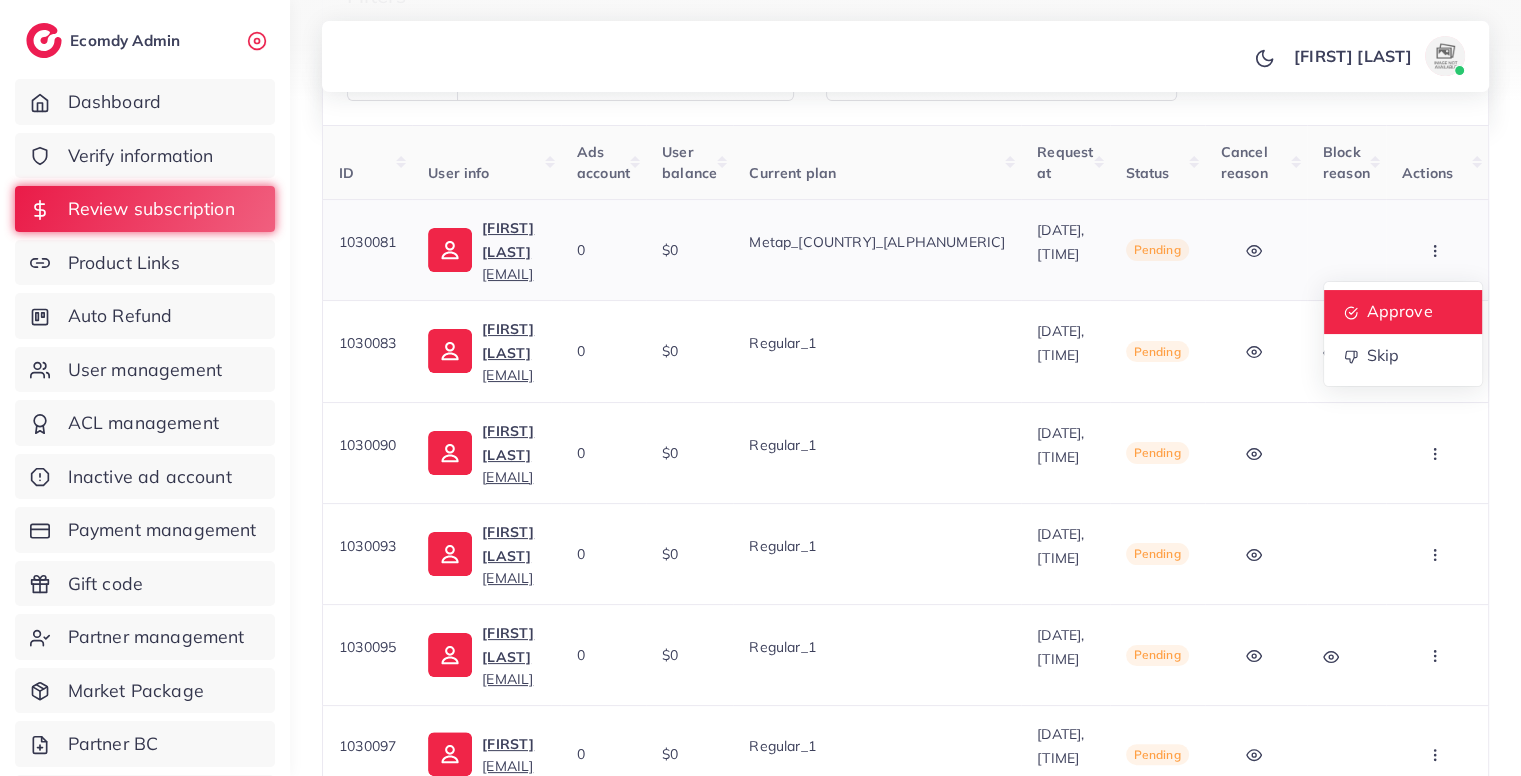 click on "Approve" at bounding box center [1399, 311] 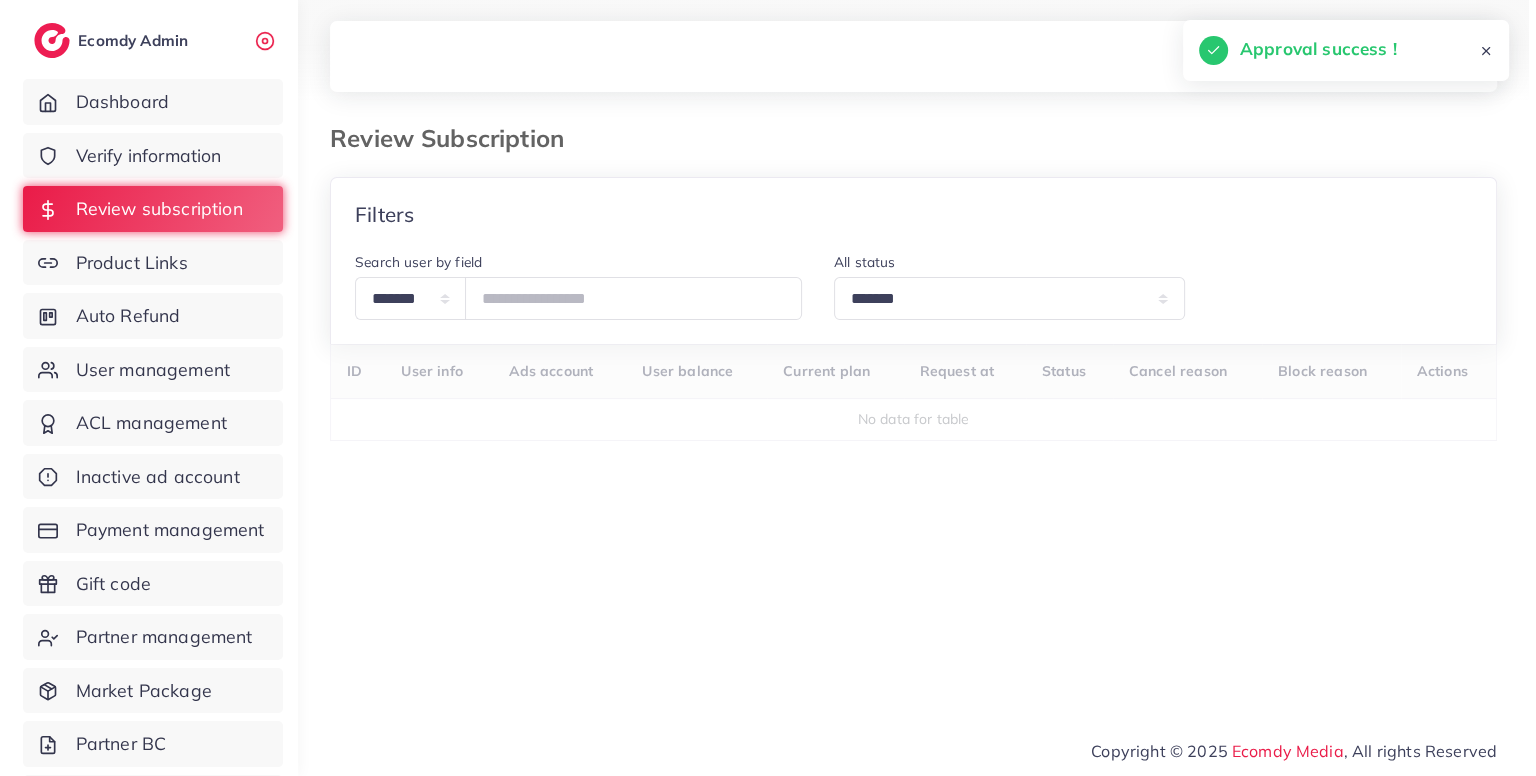 scroll, scrollTop: 0, scrollLeft: 0, axis: both 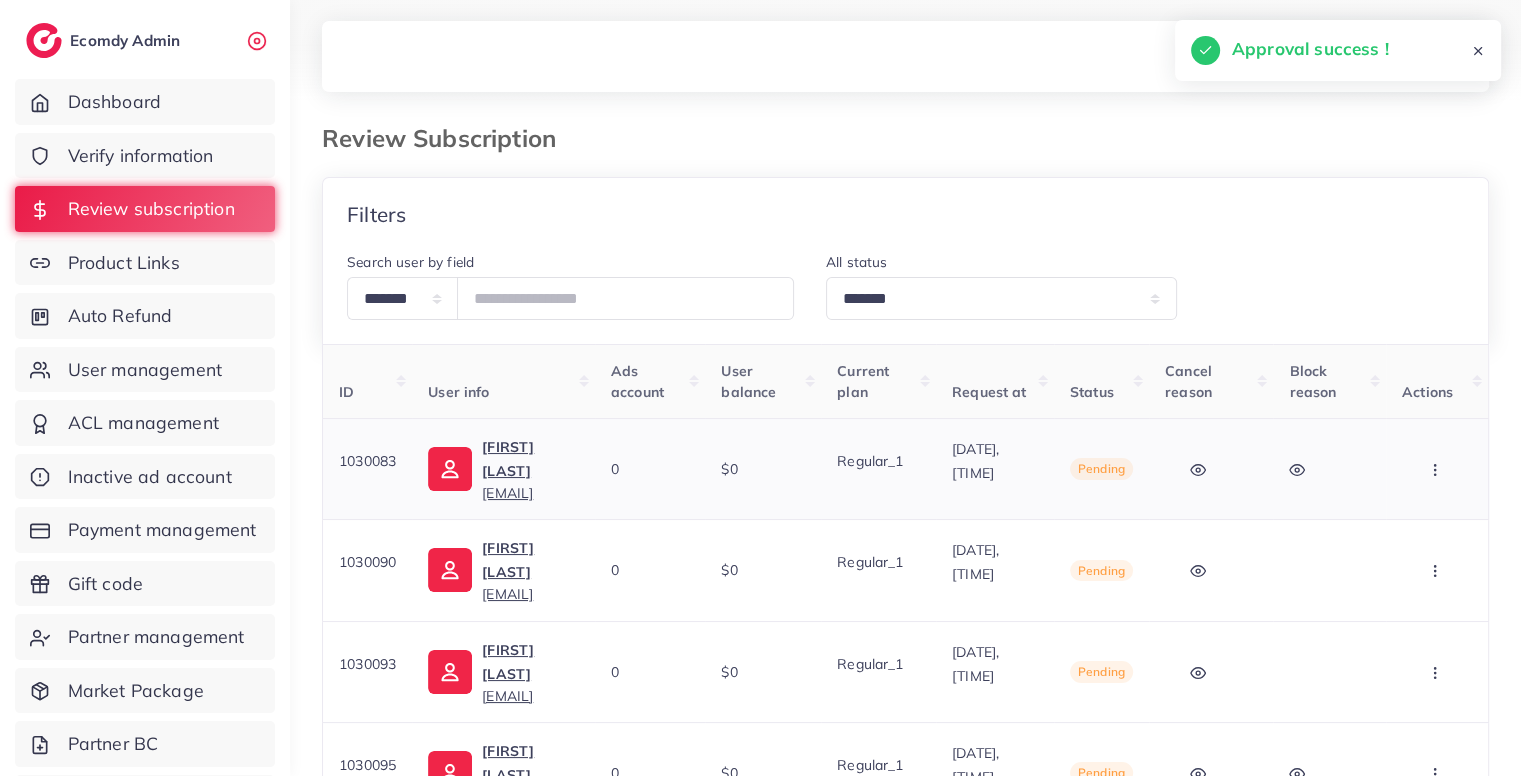 click 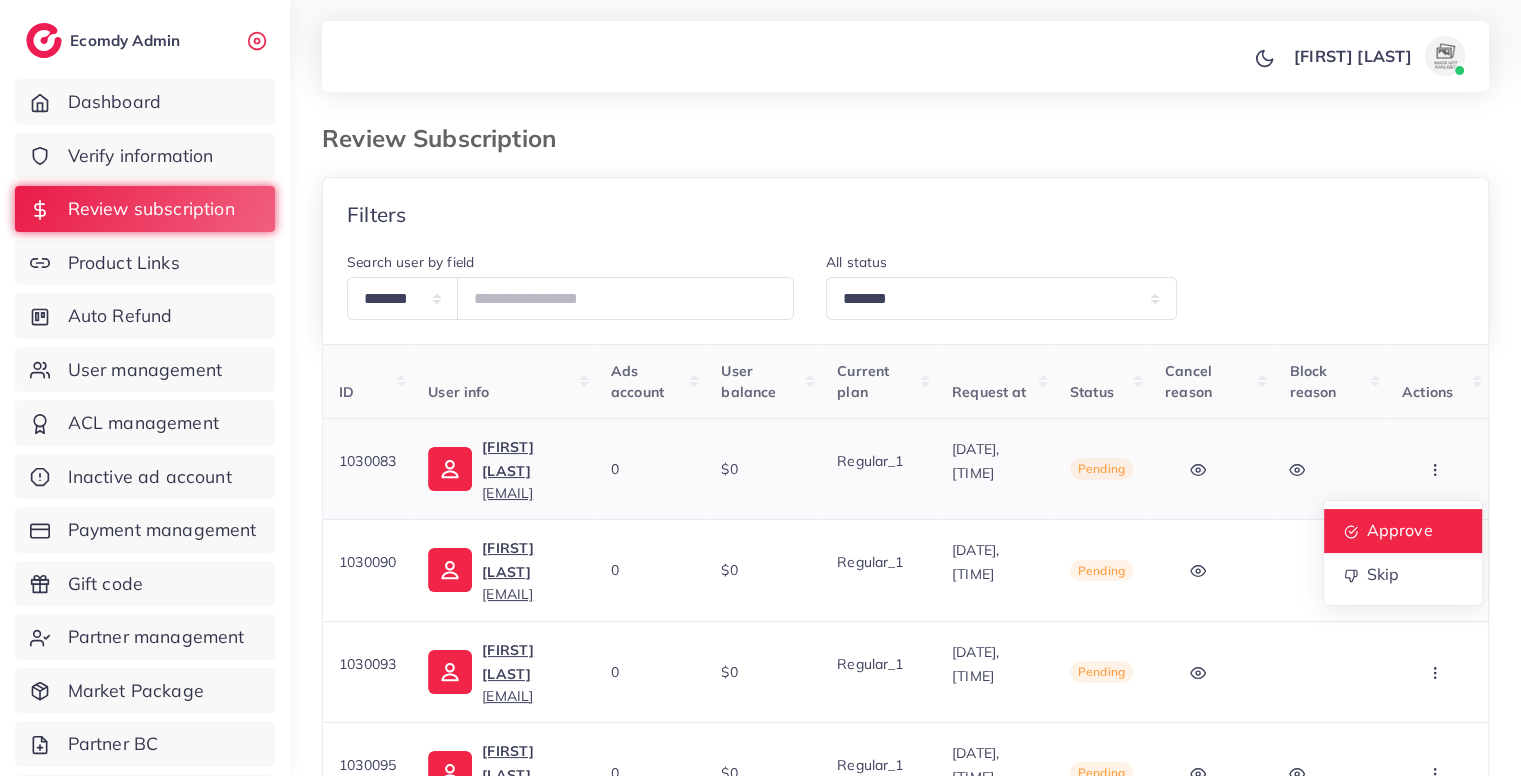 click on "Approve" at bounding box center [1403, 531] 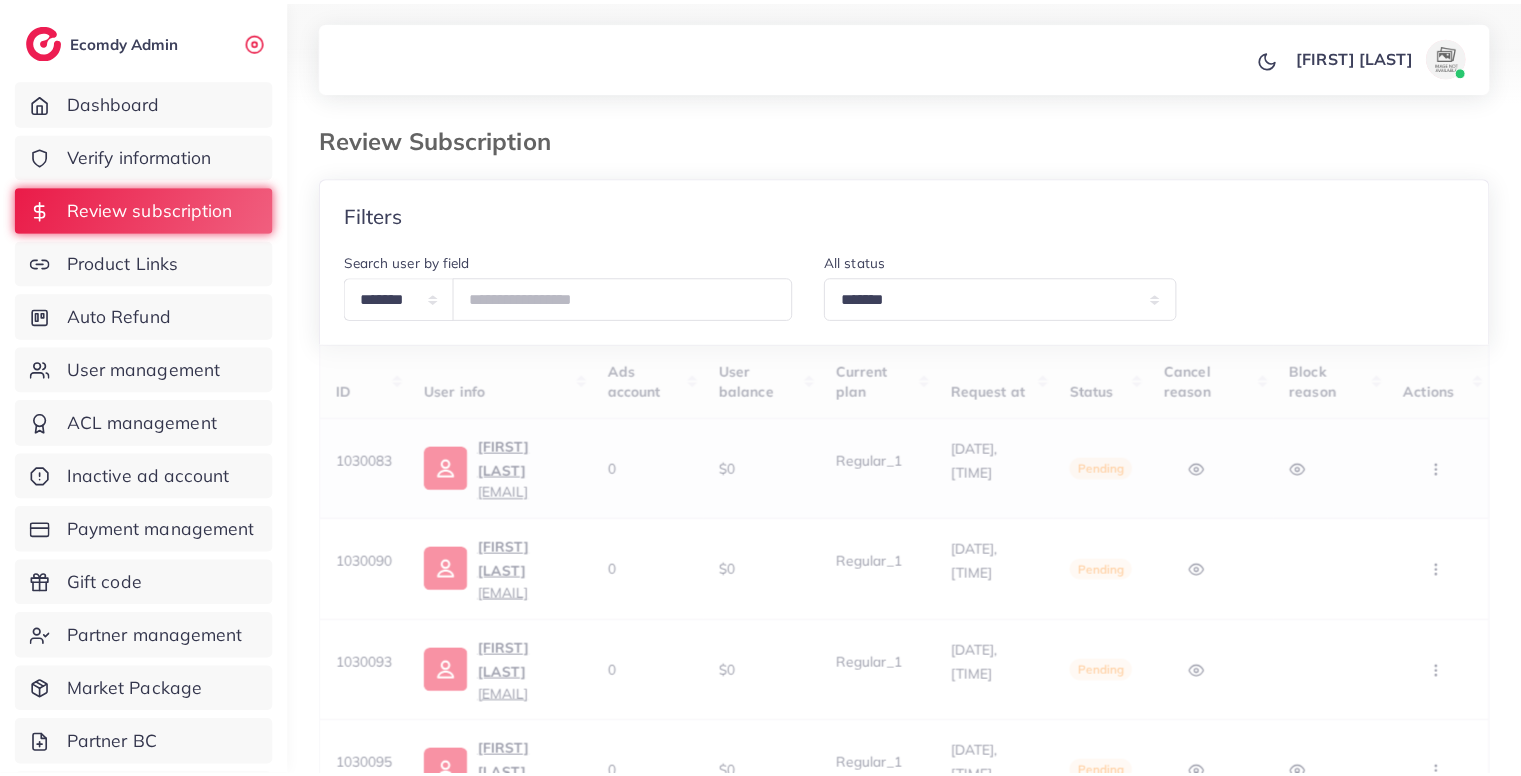 scroll, scrollTop: 0, scrollLeft: 0, axis: both 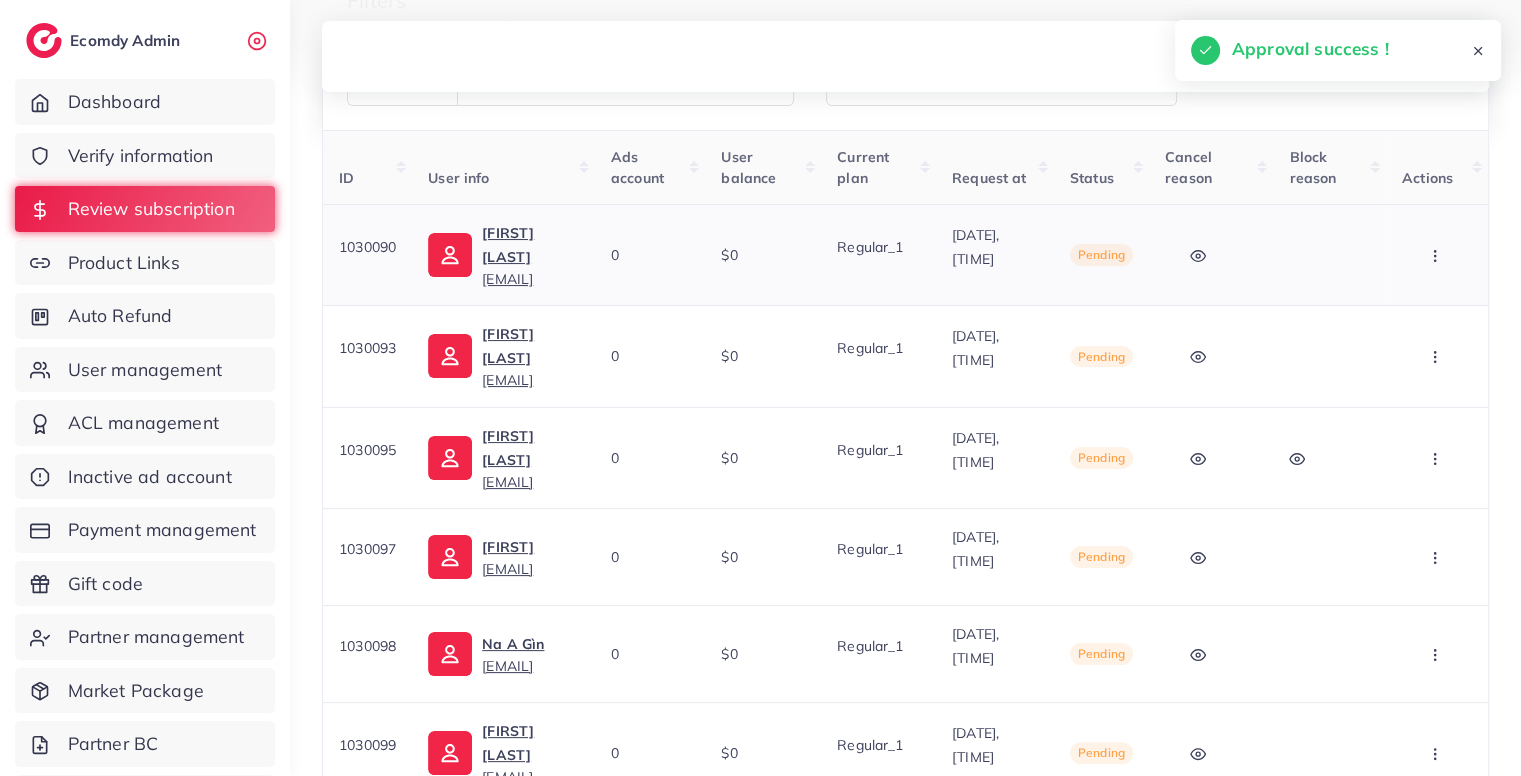 click 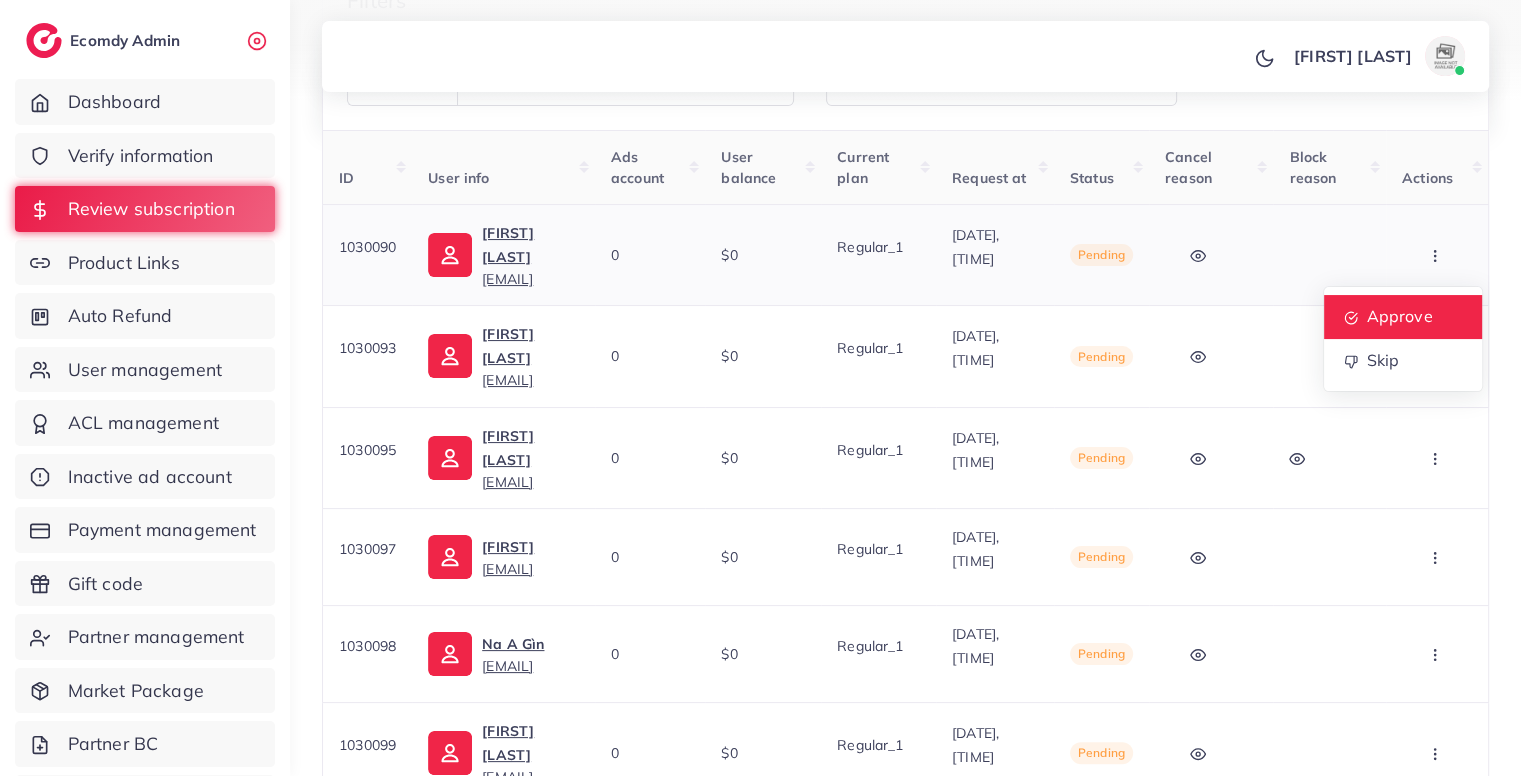 click on "Approve" at bounding box center (1399, 316) 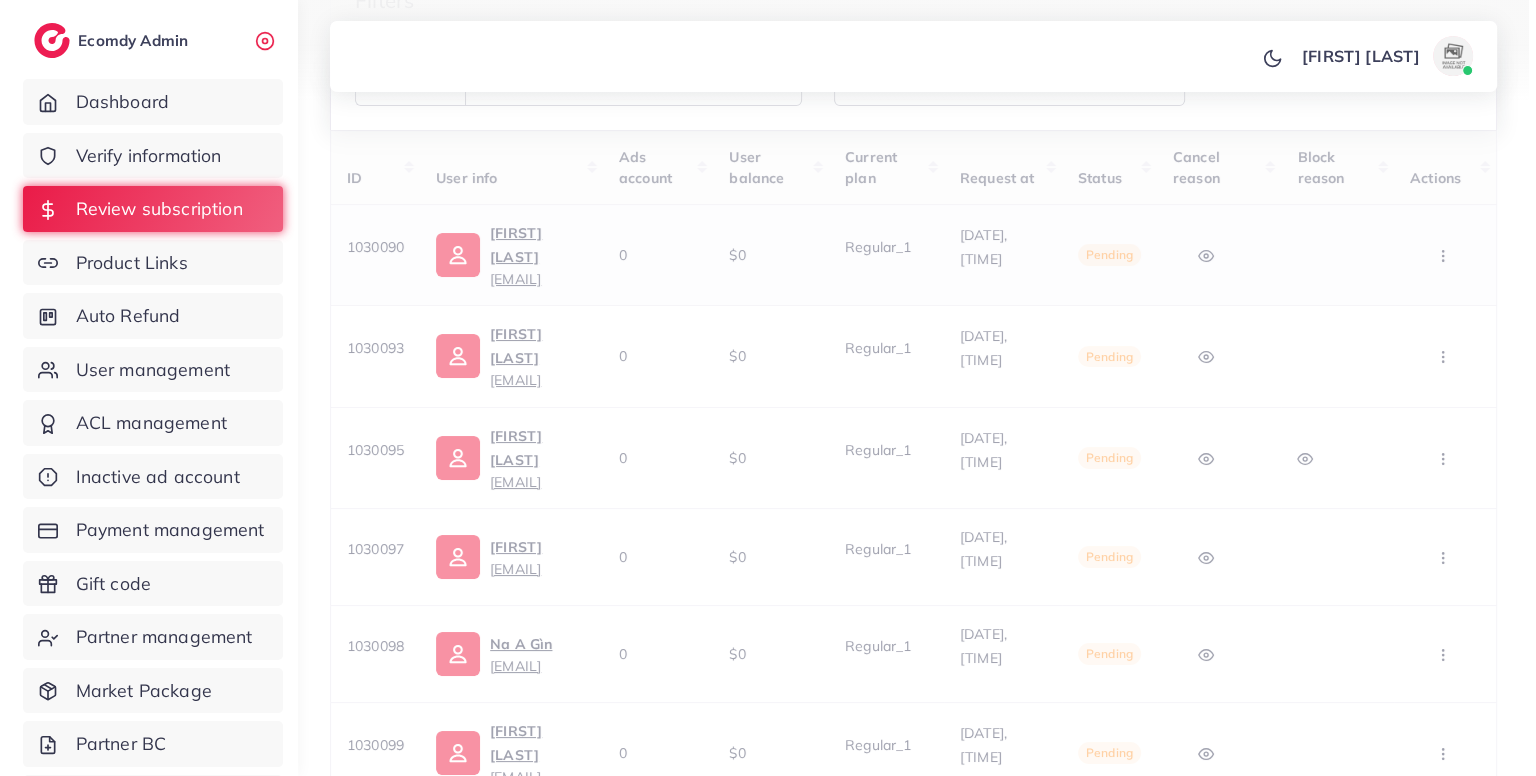 scroll, scrollTop: 0, scrollLeft: 0, axis: both 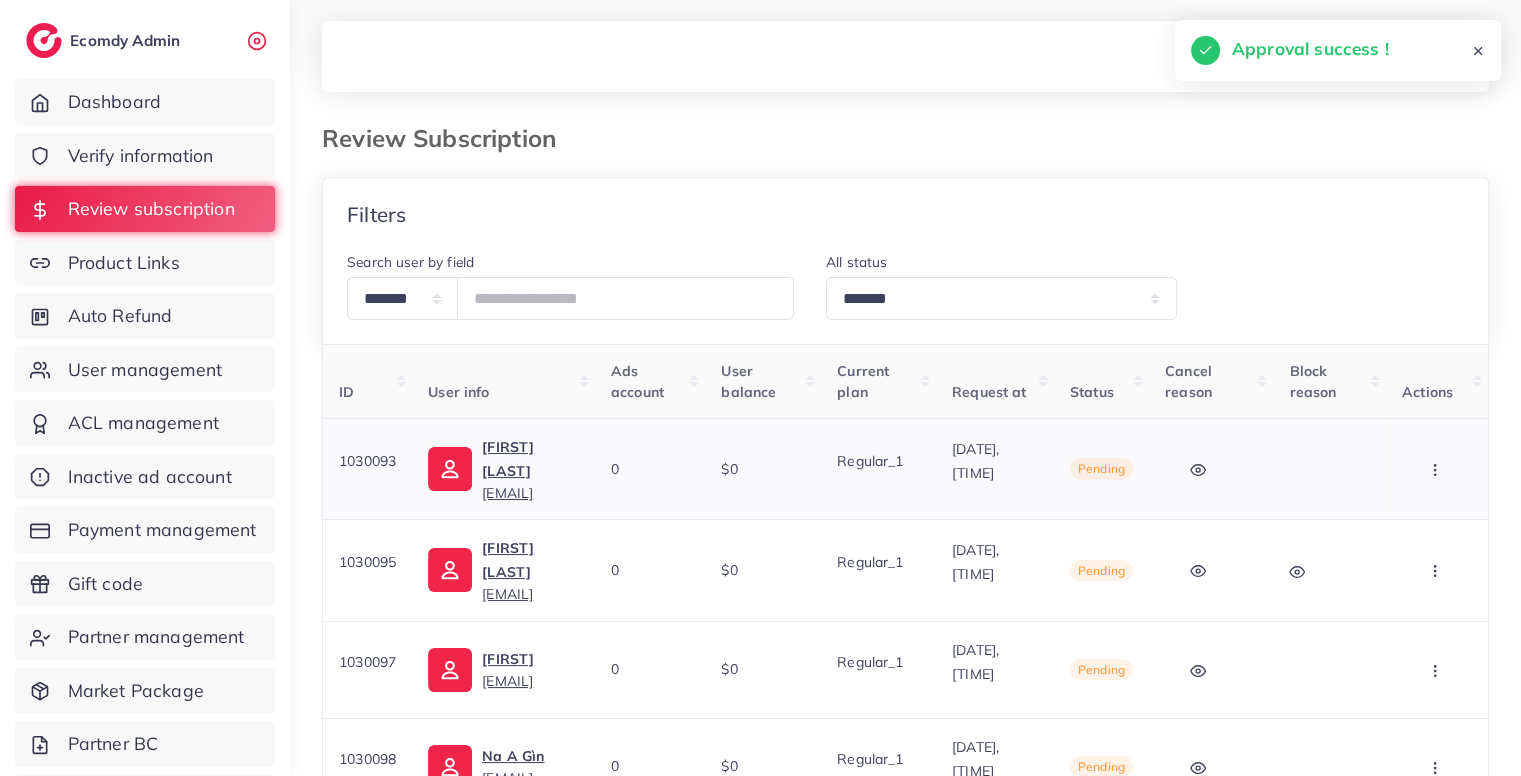 click at bounding box center (1437, 469) 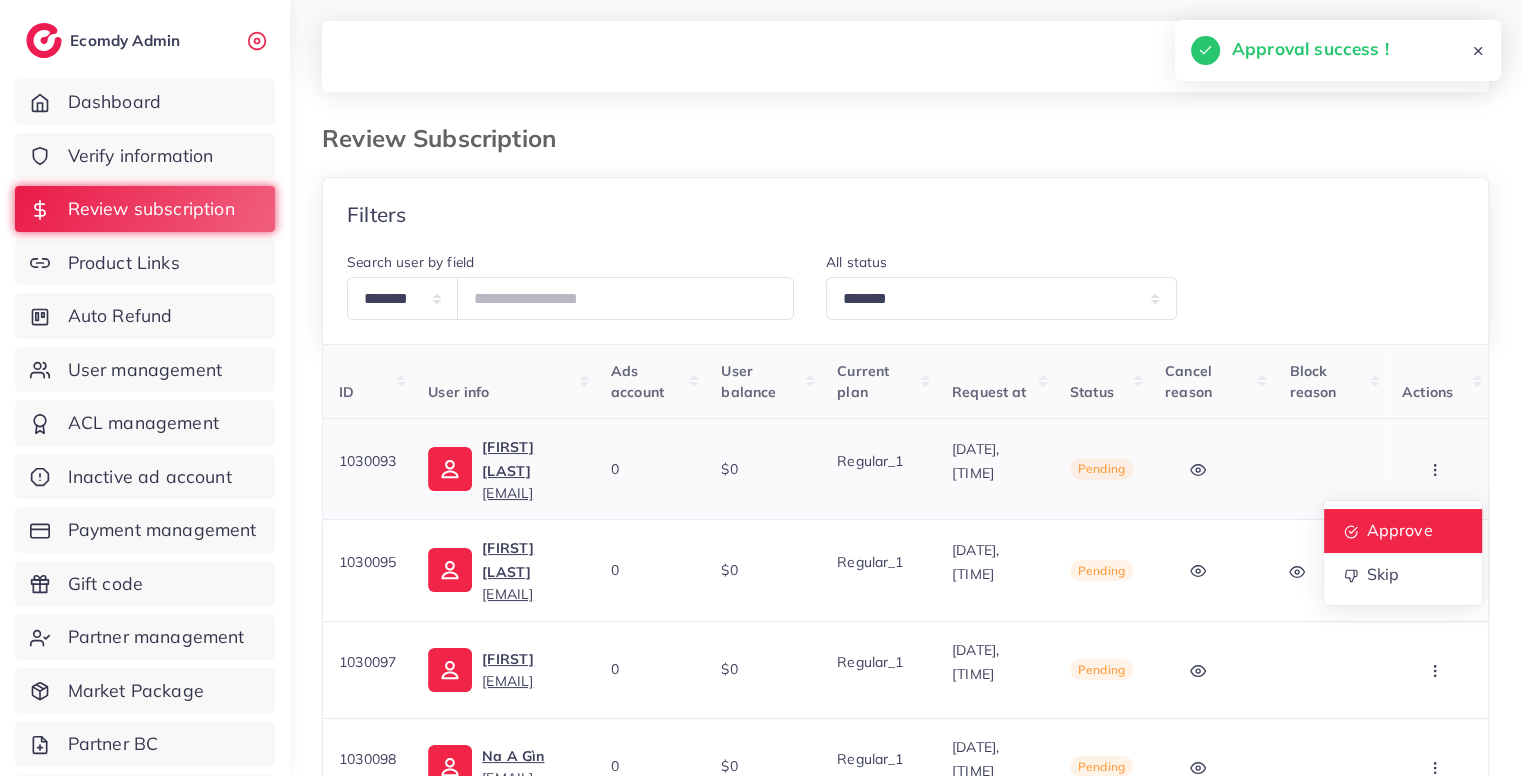 click on "Approve" at bounding box center [1399, 530] 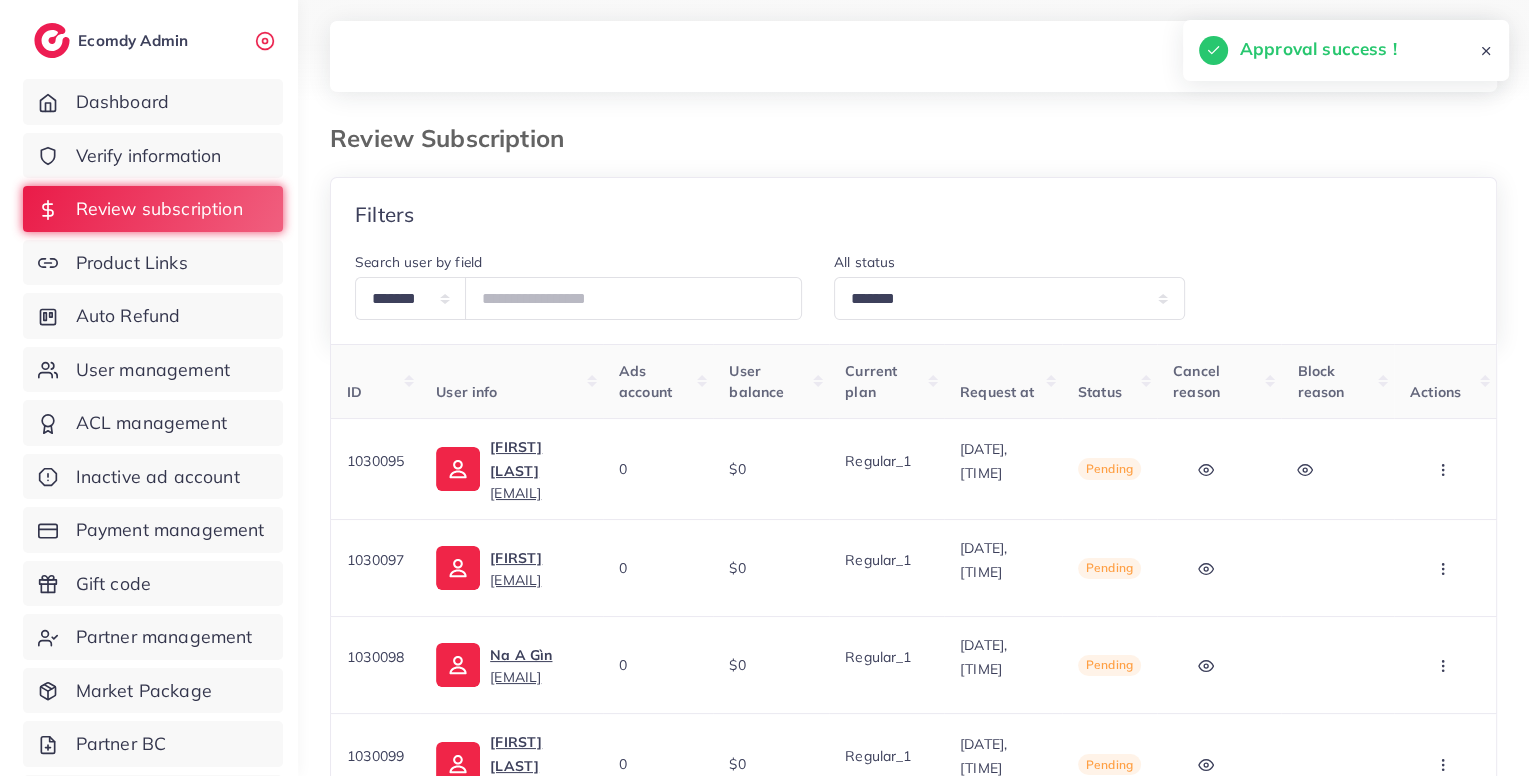 scroll, scrollTop: 0, scrollLeft: 44, axis: horizontal 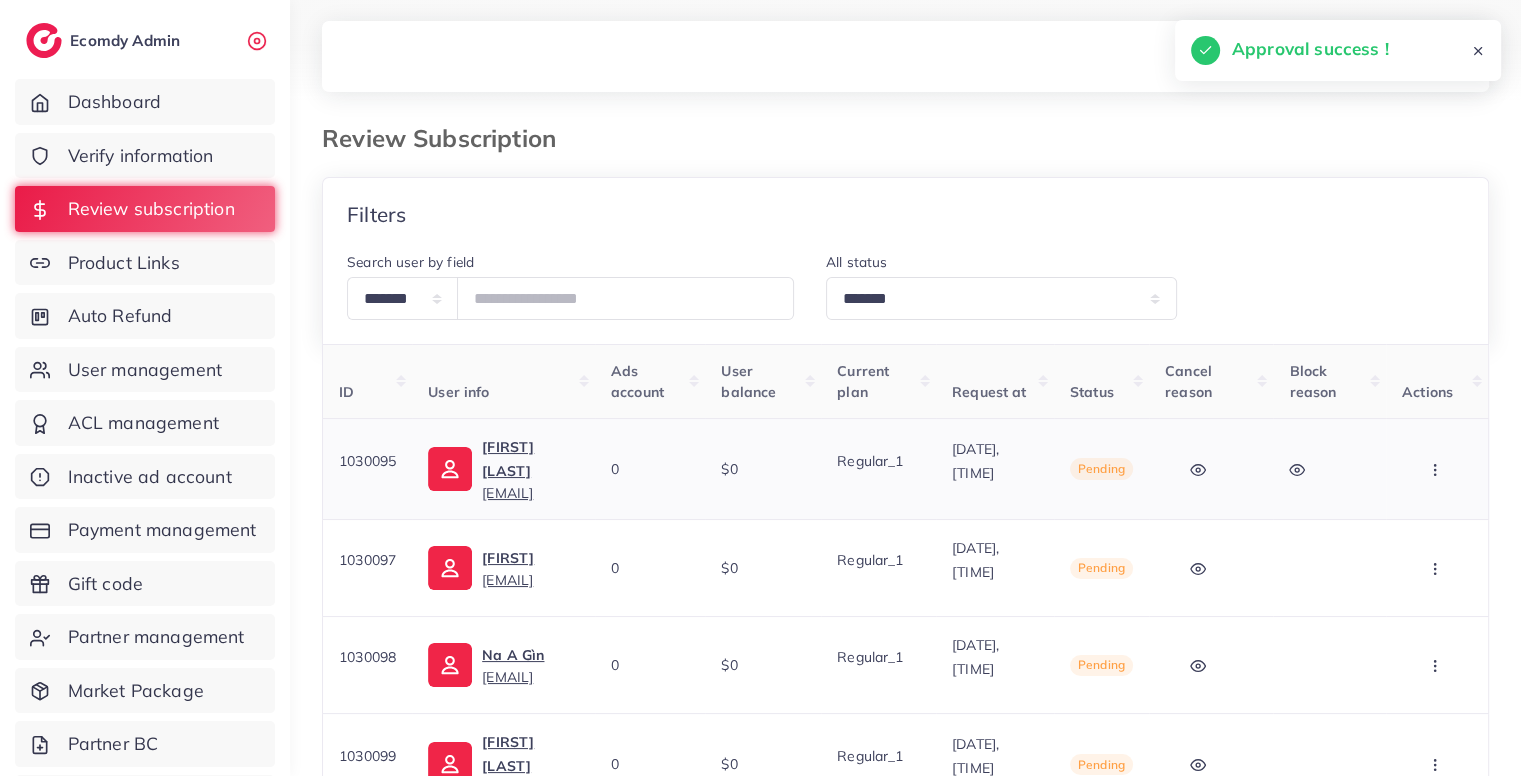 click 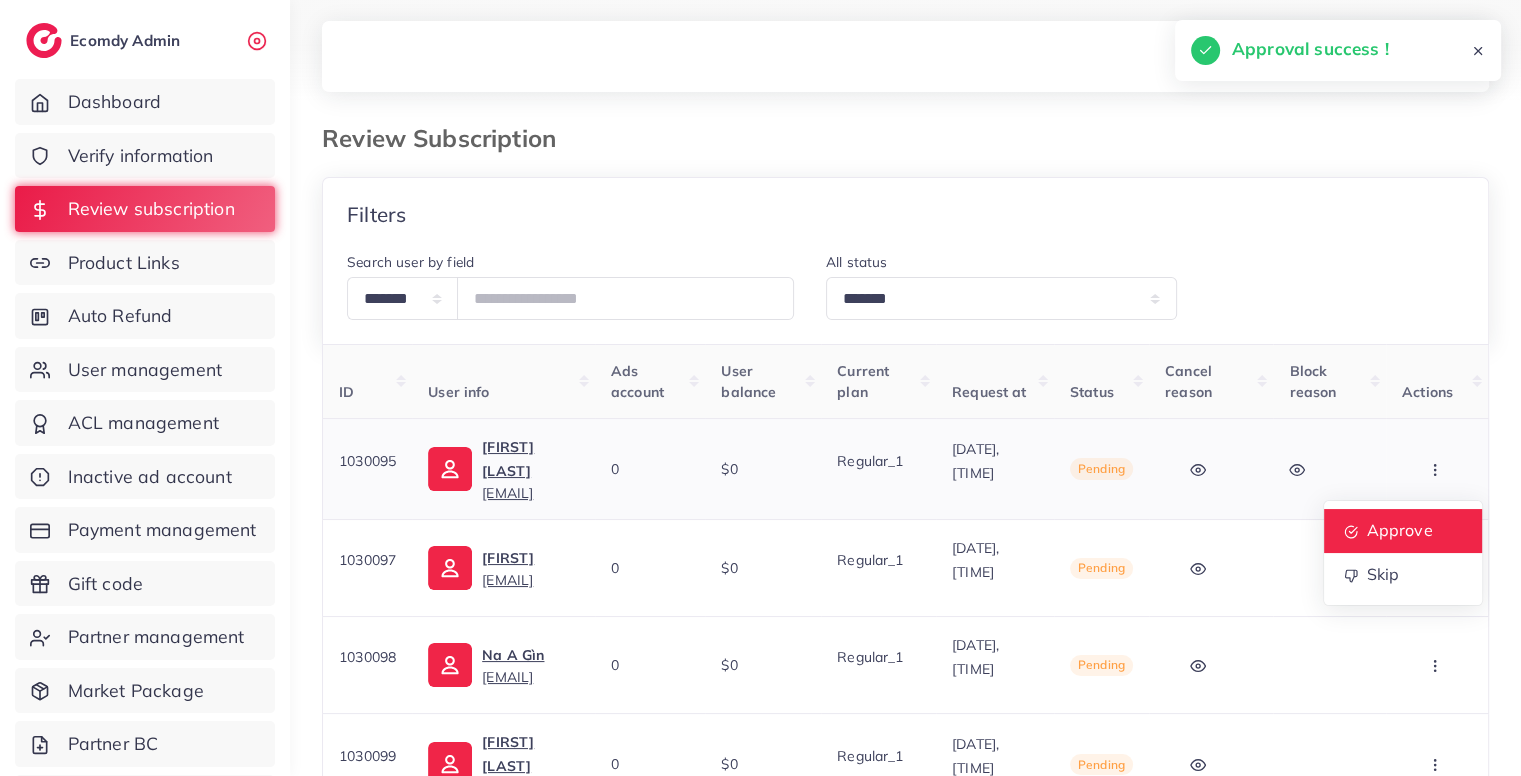 click on "Approve" at bounding box center (1399, 530) 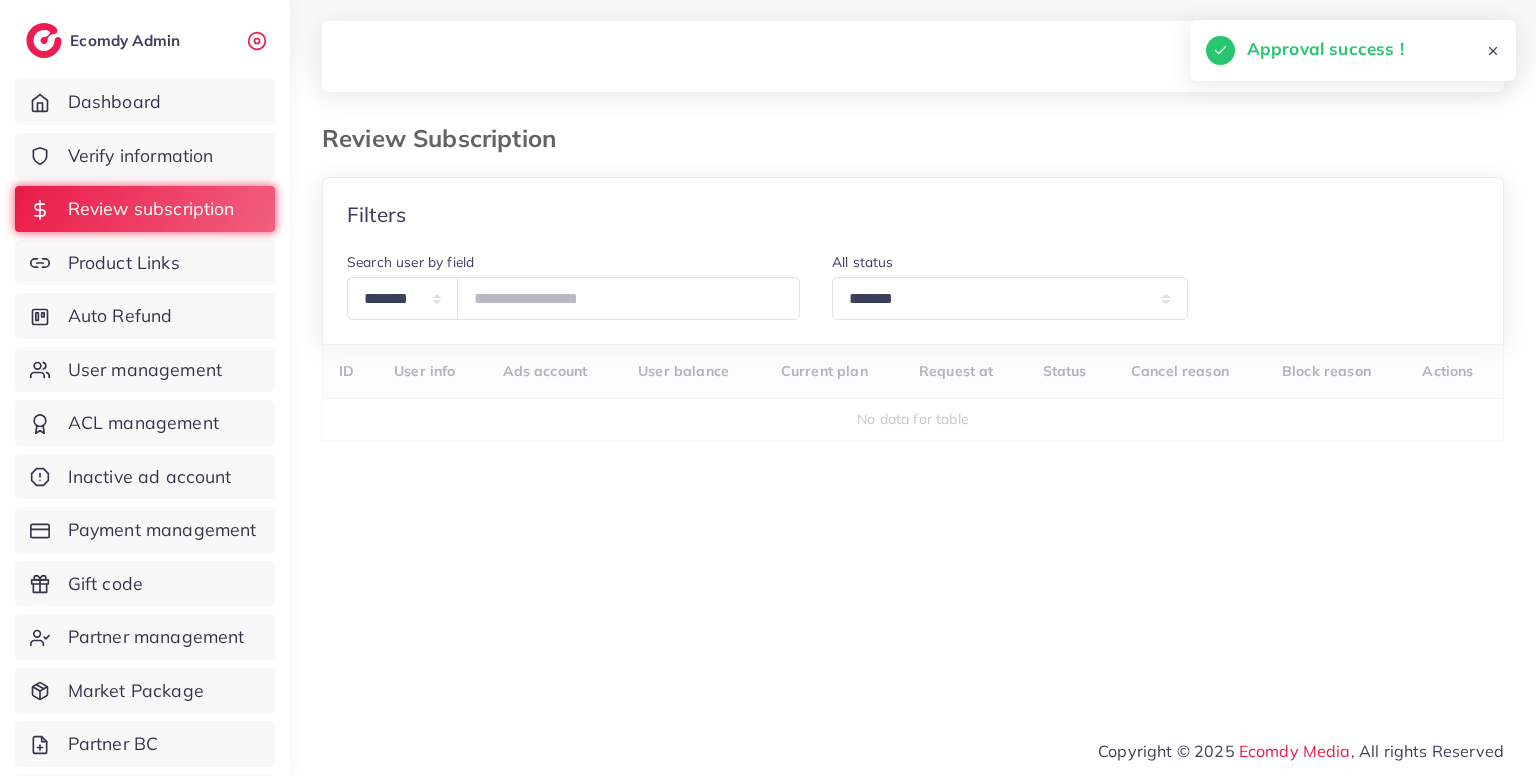 scroll, scrollTop: 0, scrollLeft: 0, axis: both 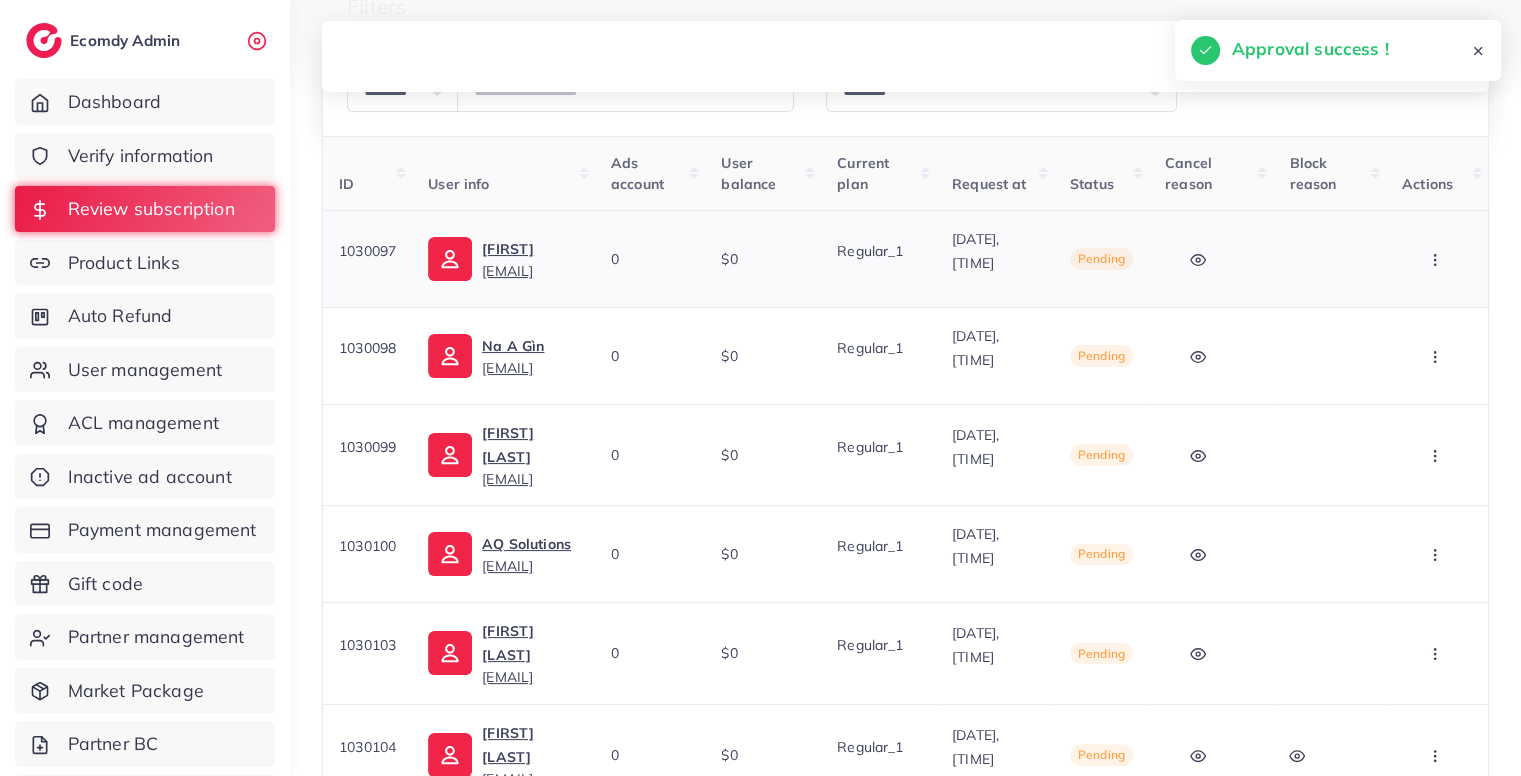 click 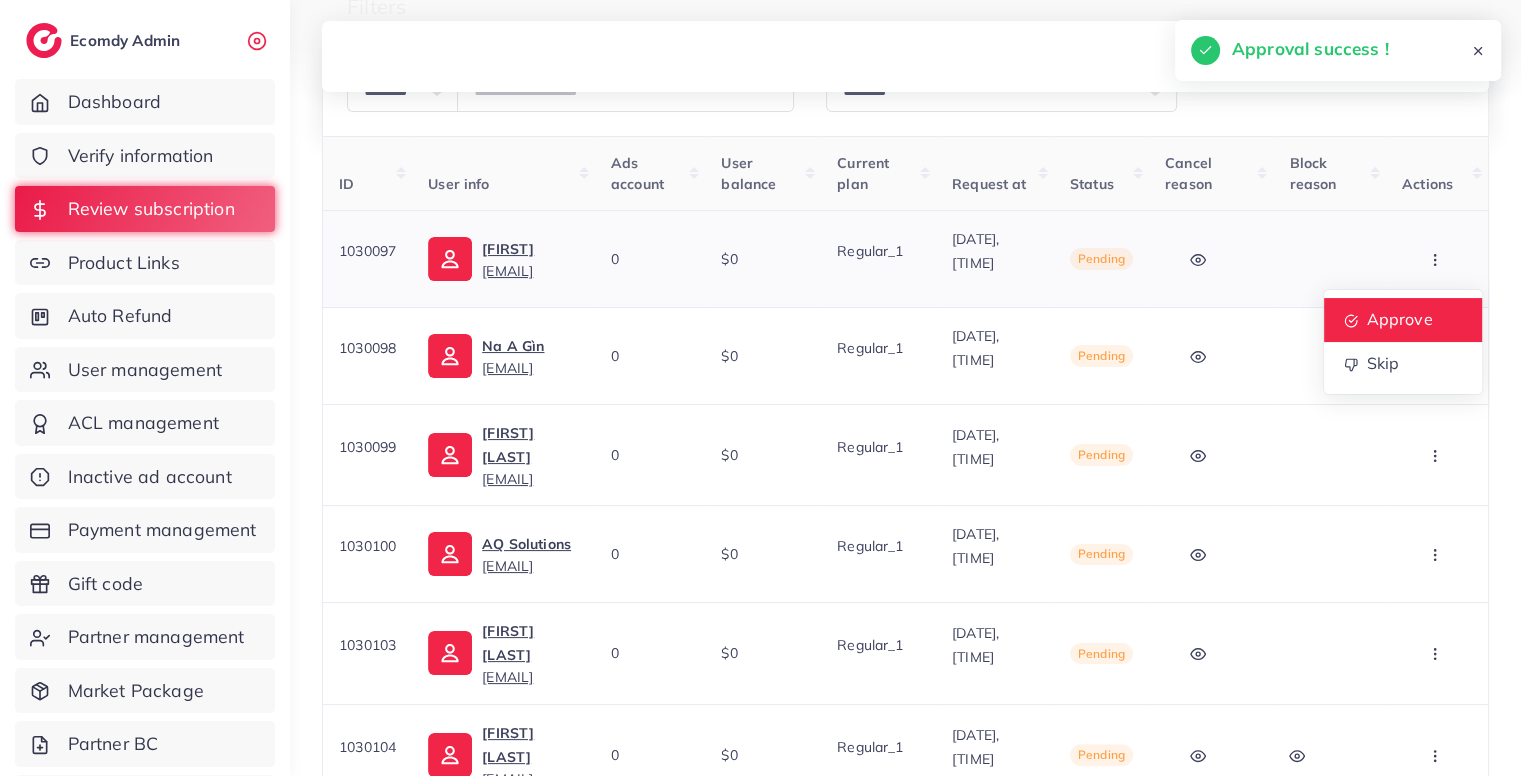 click on "Approve" at bounding box center [1399, 320] 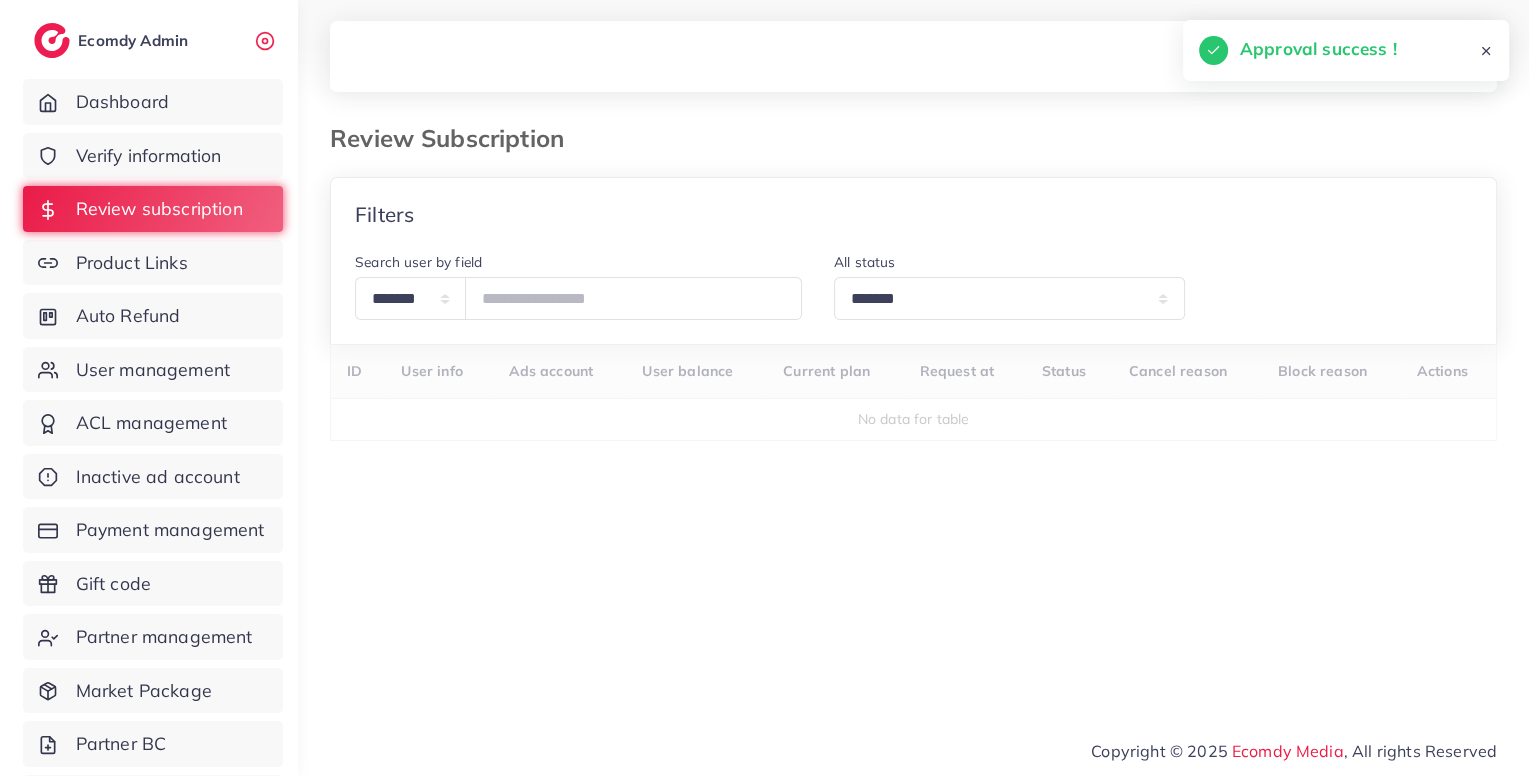 scroll, scrollTop: 0, scrollLeft: 0, axis: both 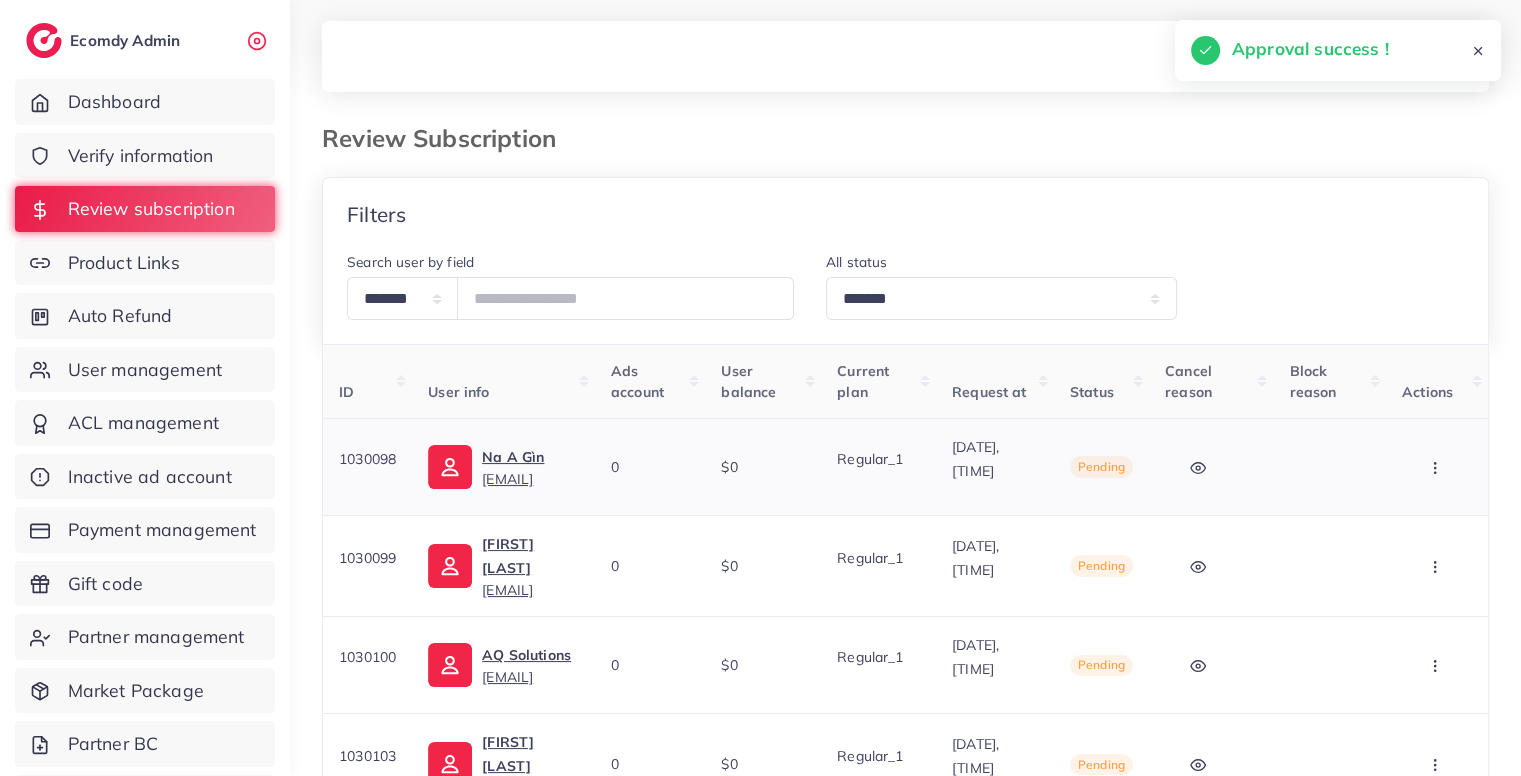 click at bounding box center (1437, 466) 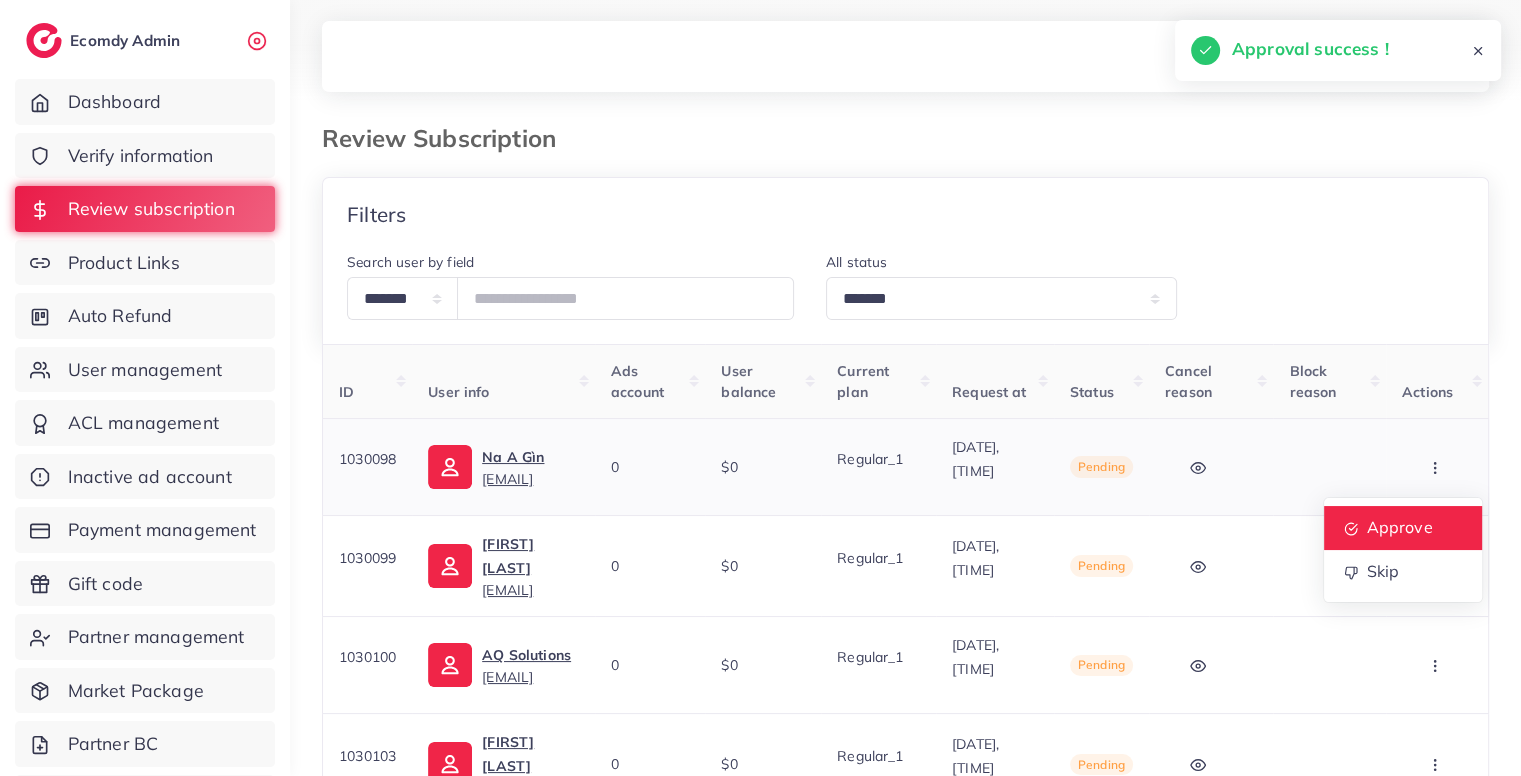 click on "Approve" at bounding box center [1403, 528] 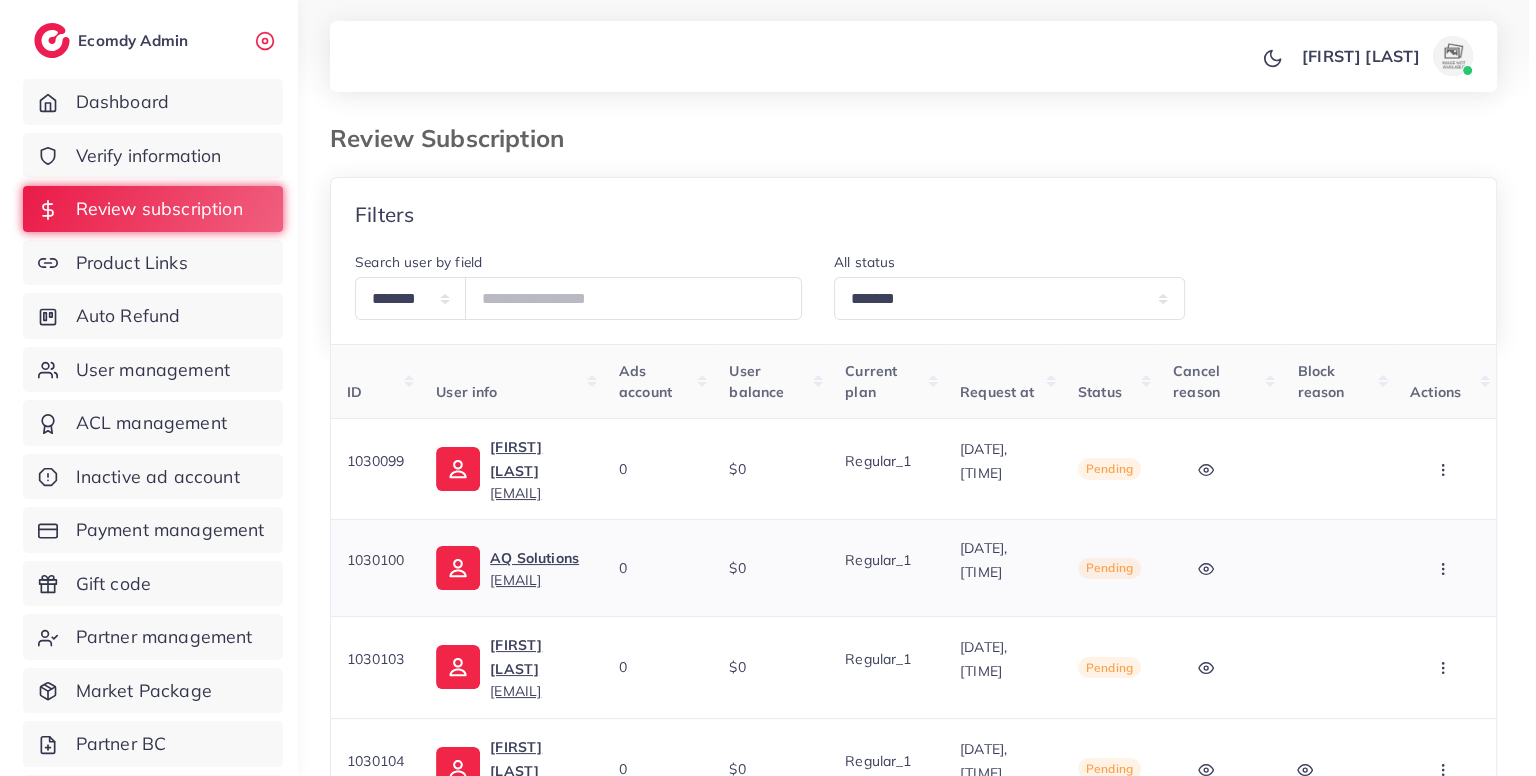 scroll, scrollTop: 0, scrollLeft: 44, axis: horizontal 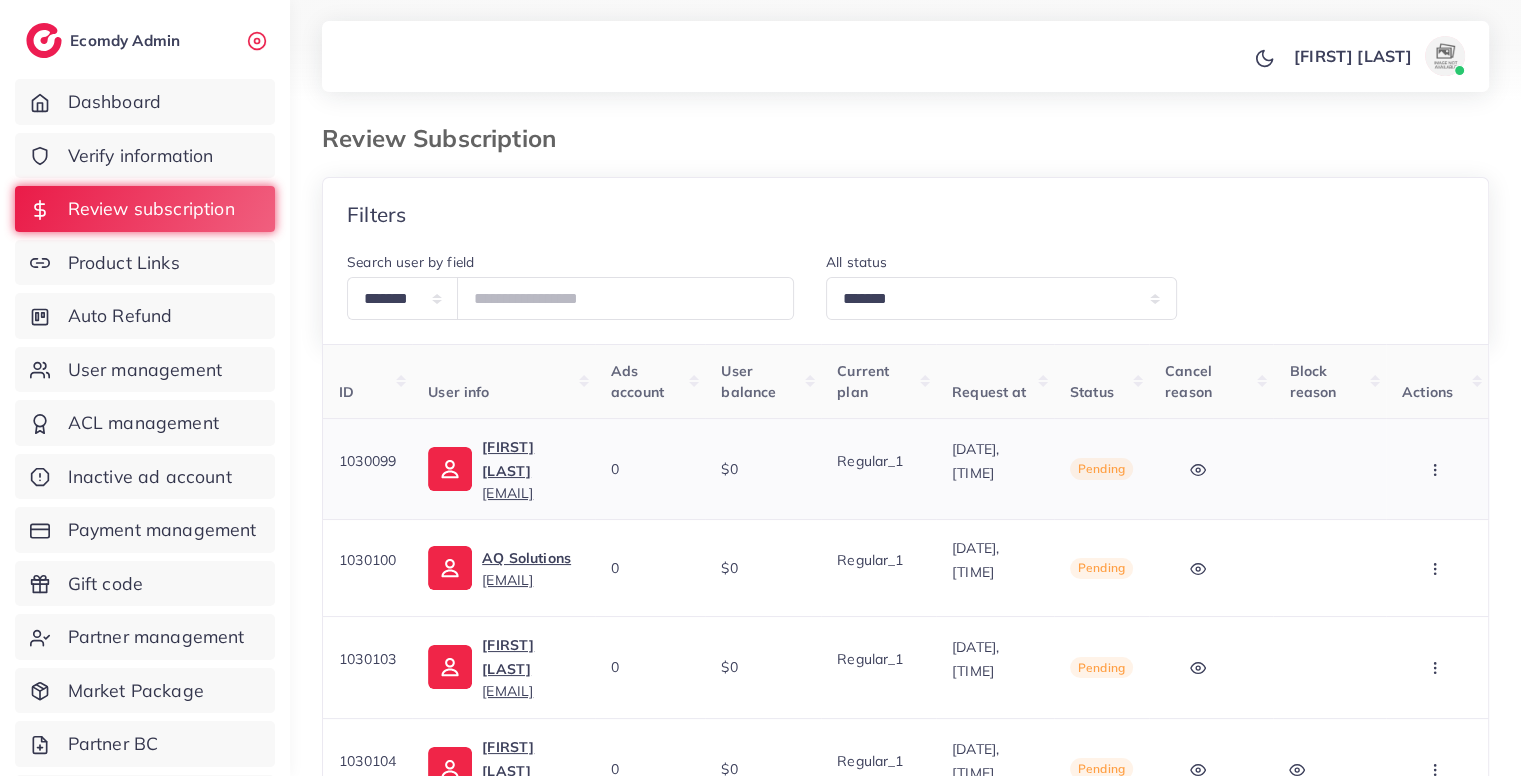 click at bounding box center (1437, 469) 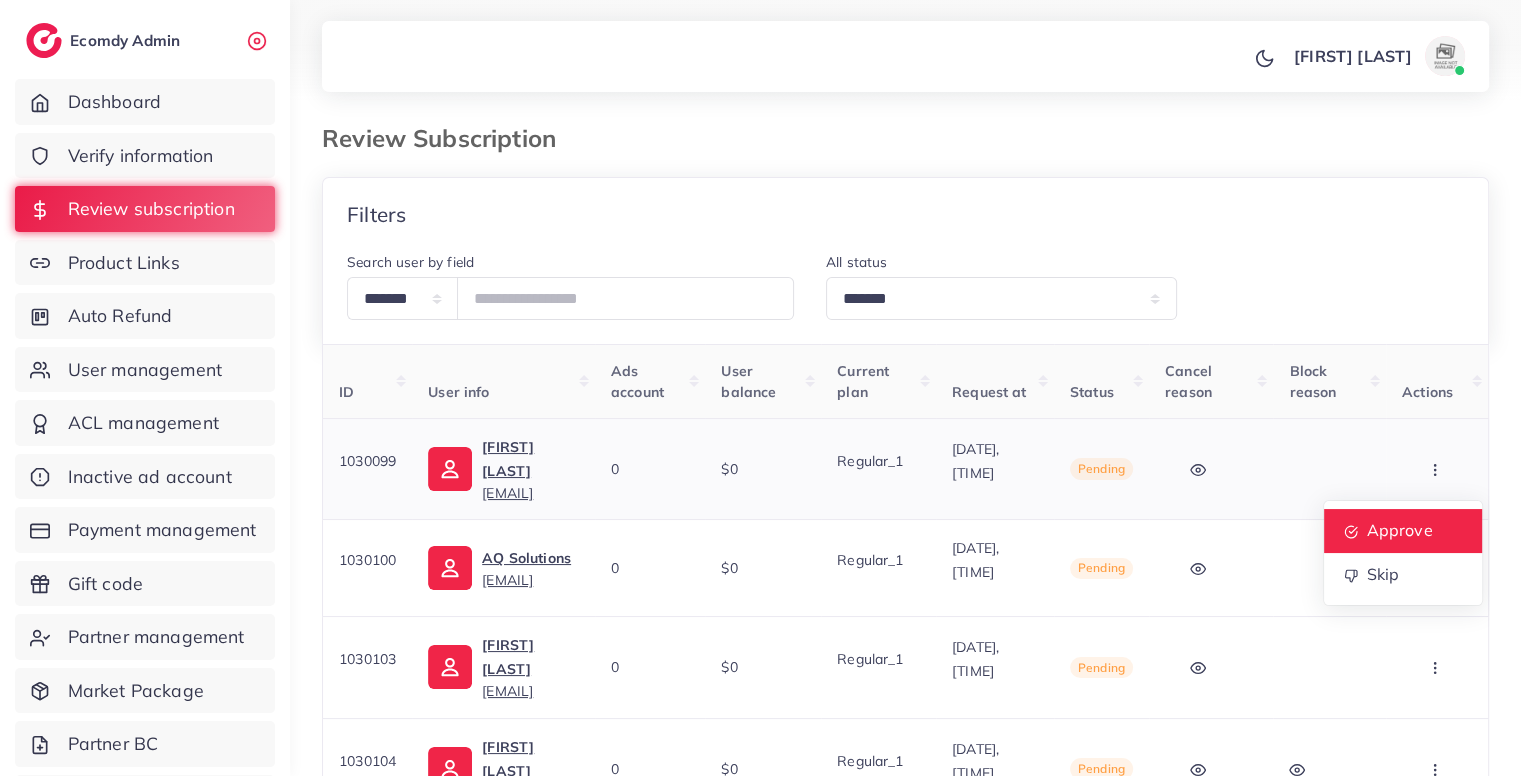 click on "Approve" at bounding box center [1403, 531] 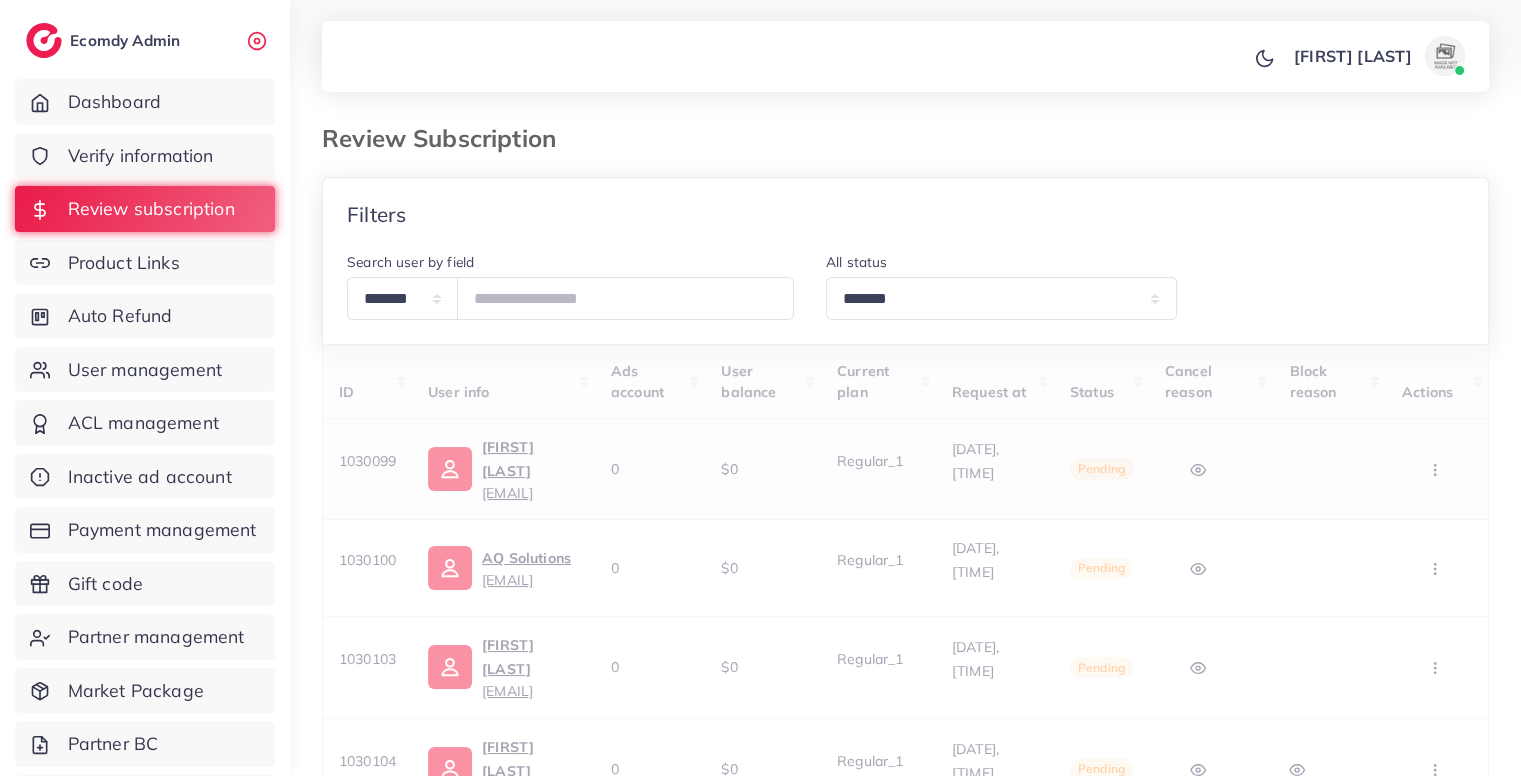 scroll, scrollTop: 0, scrollLeft: 0, axis: both 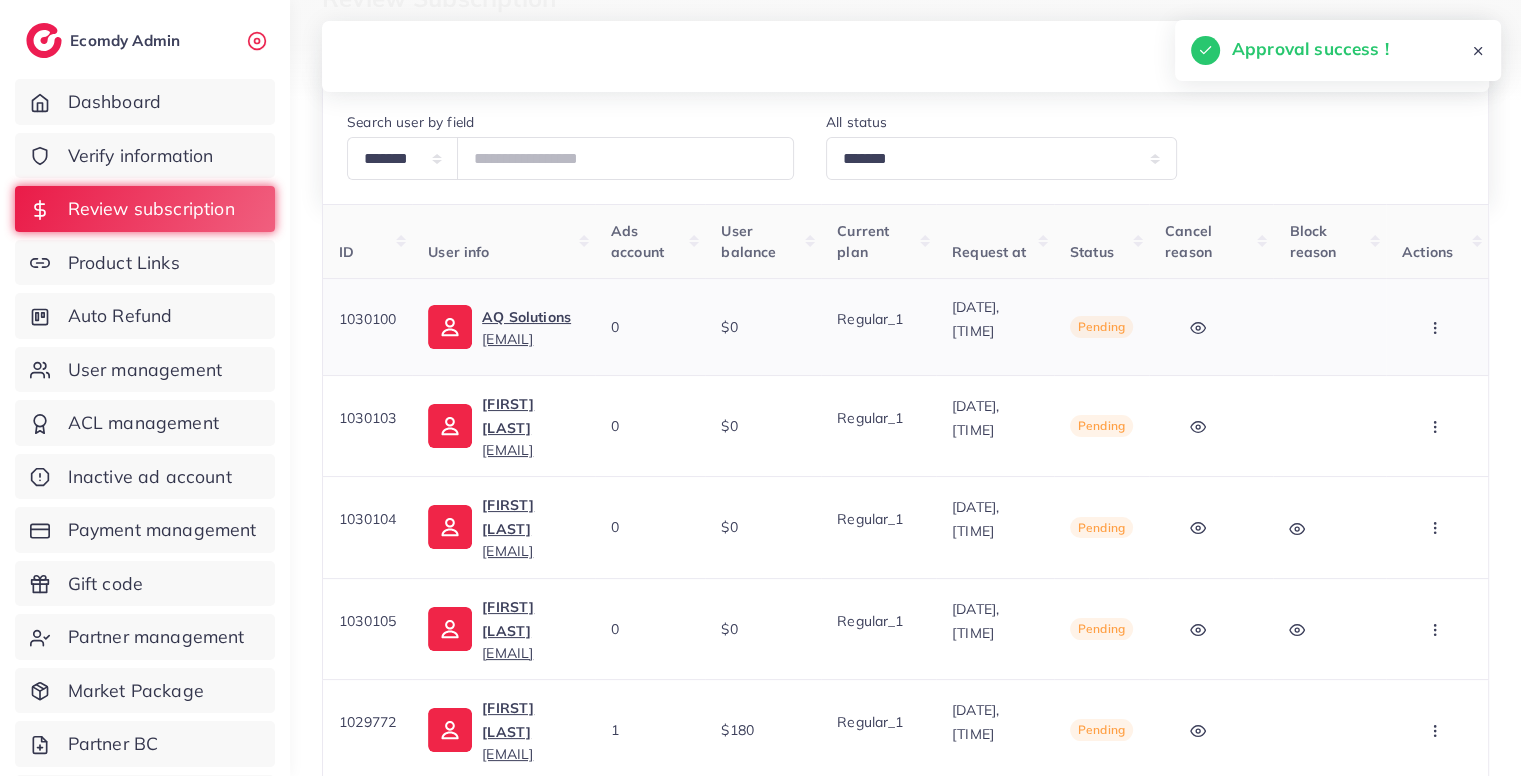 click 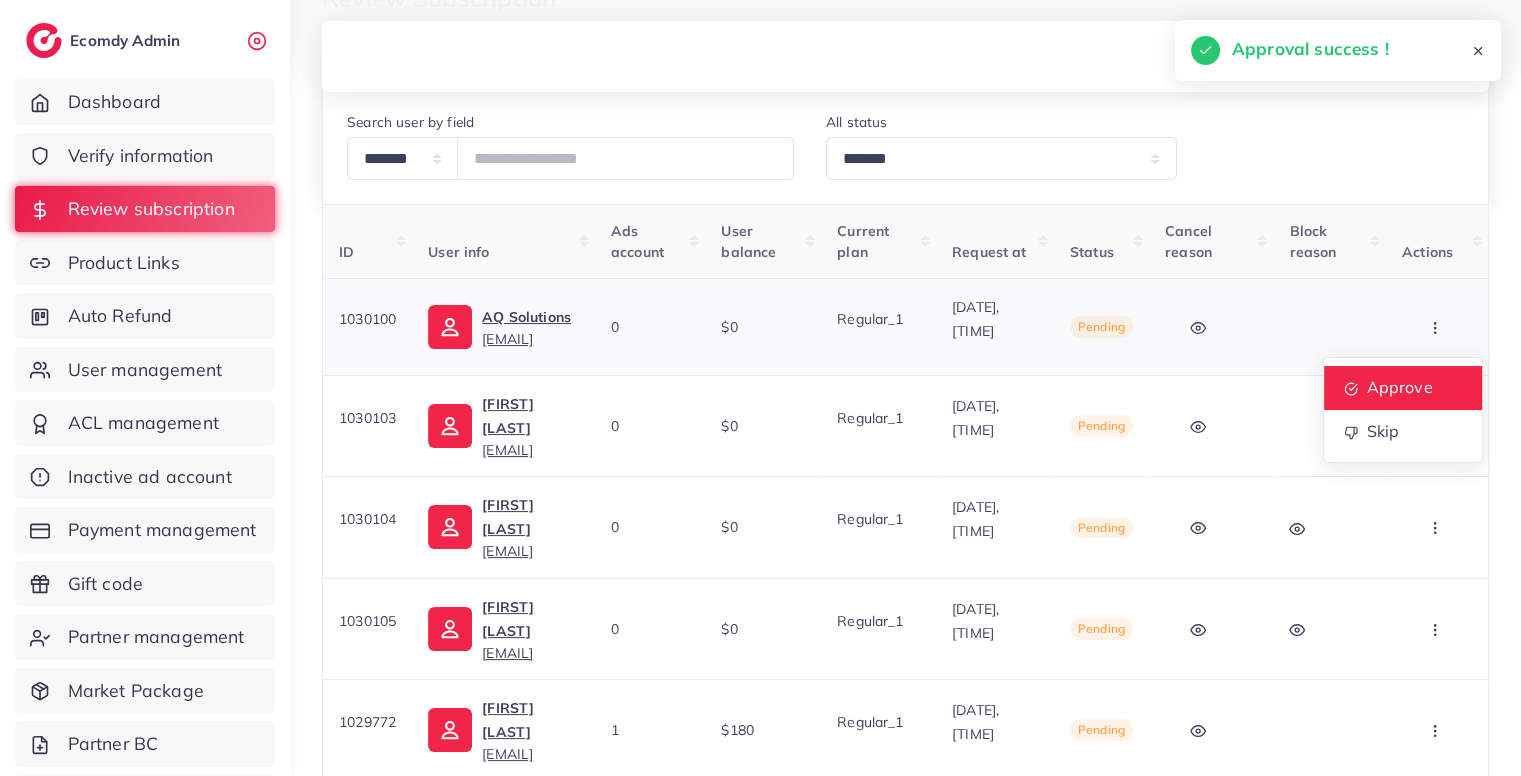 drag, startPoint x: 1436, startPoint y: 331, endPoint x: 1420, endPoint y: 380, distance: 51.546097 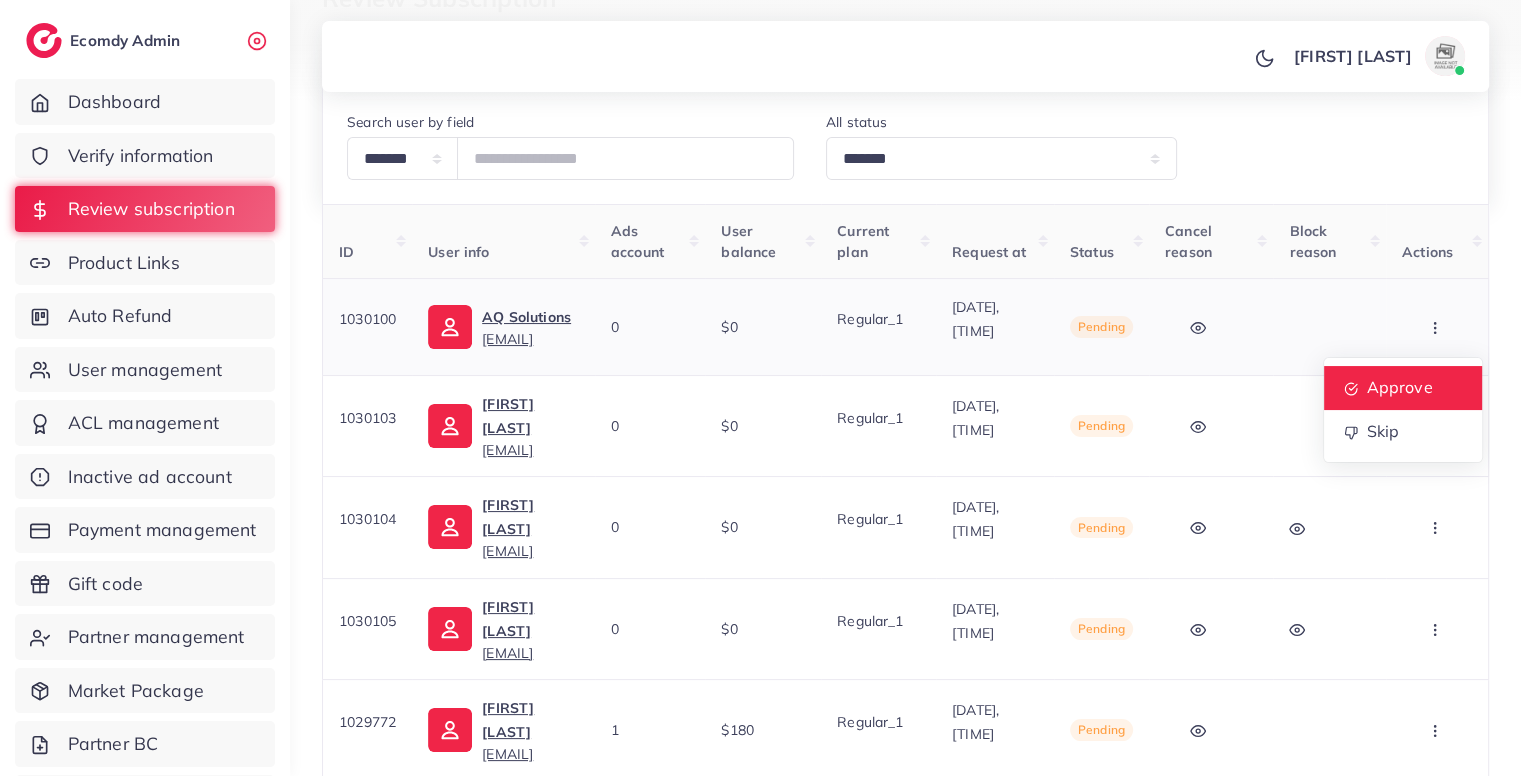 click on "Approve" at bounding box center [1399, 388] 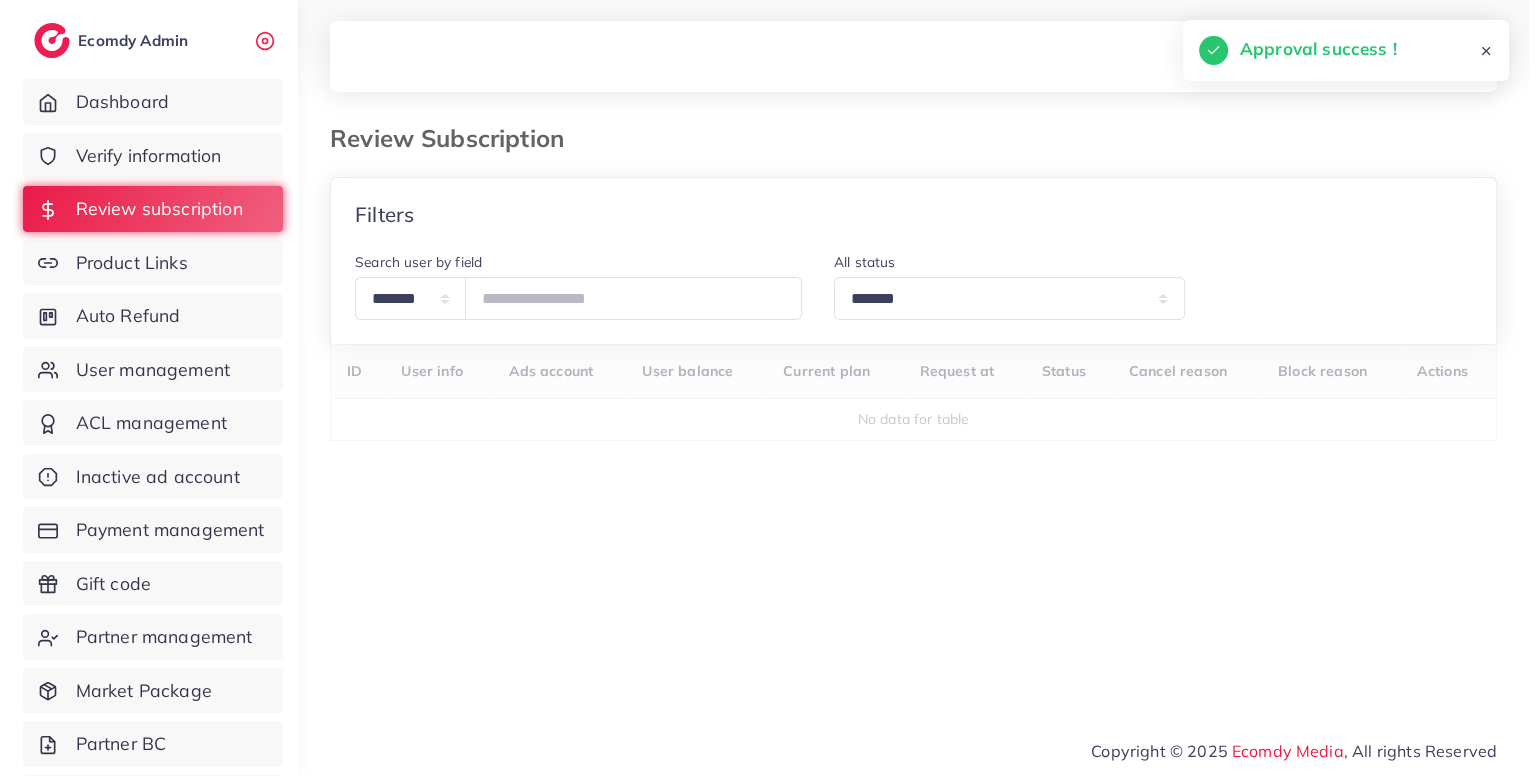 scroll, scrollTop: 0, scrollLeft: 0, axis: both 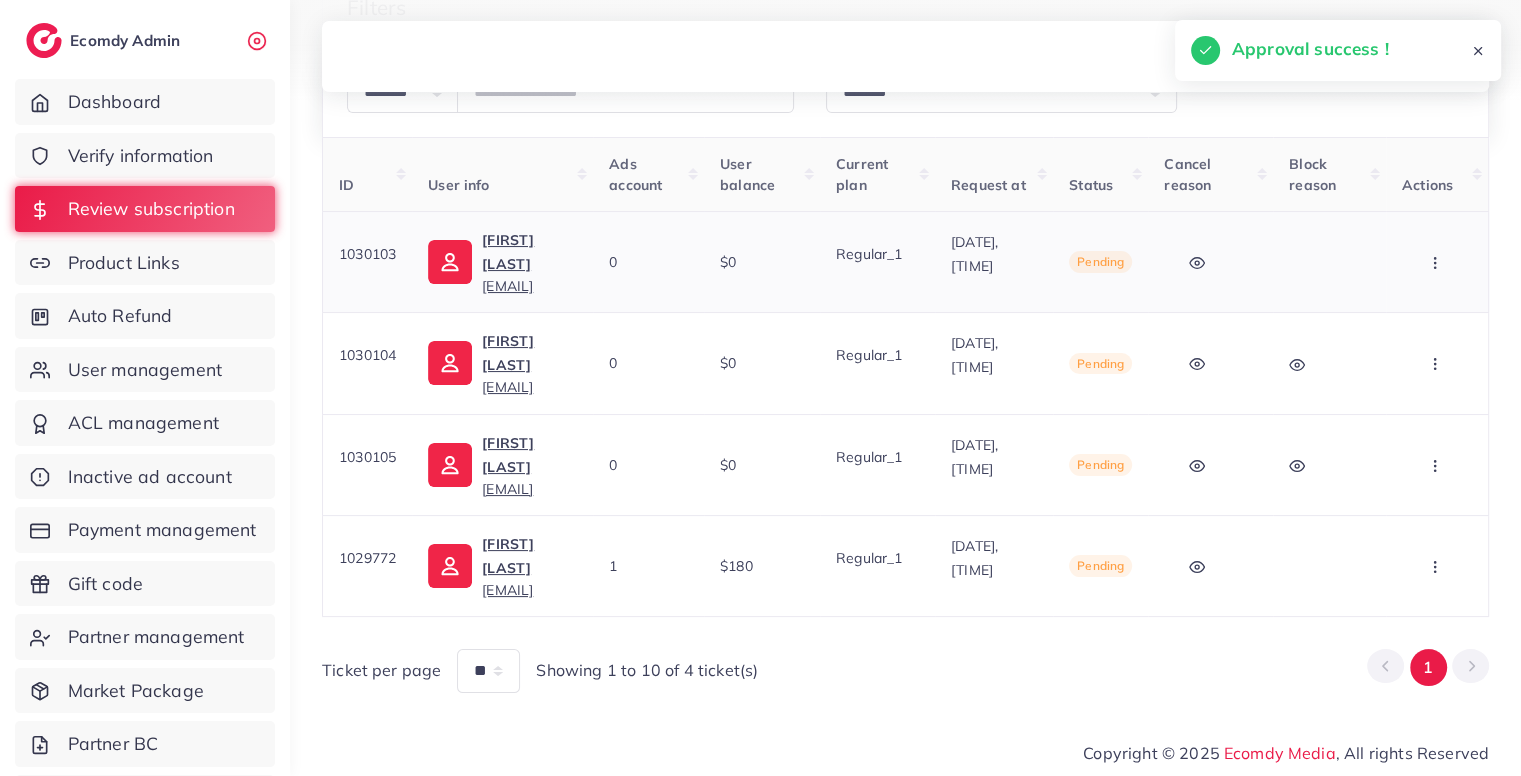click at bounding box center [1437, 262] 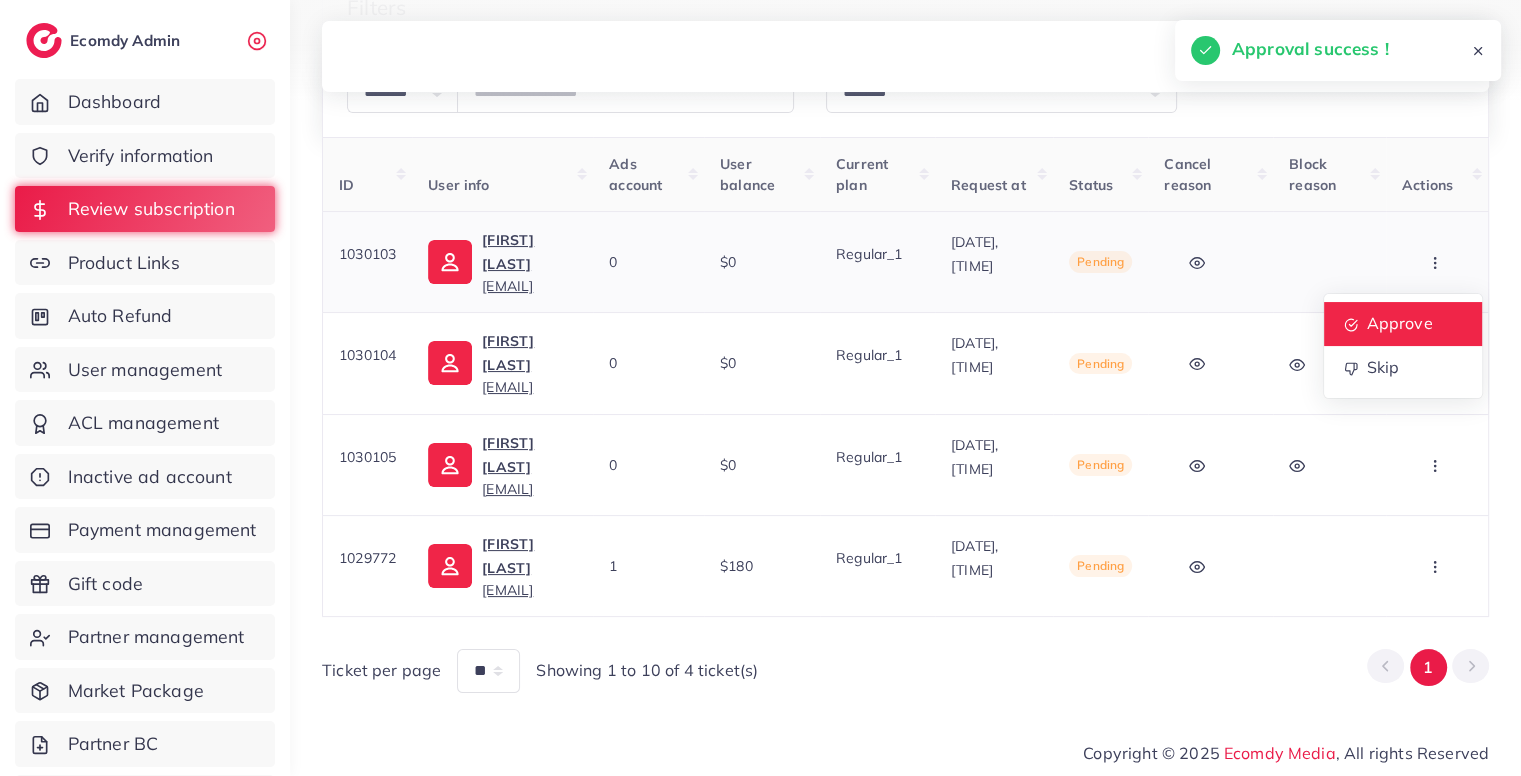 drag, startPoint x: 1443, startPoint y: 272, endPoint x: 1426, endPoint y: 313, distance: 44.38468 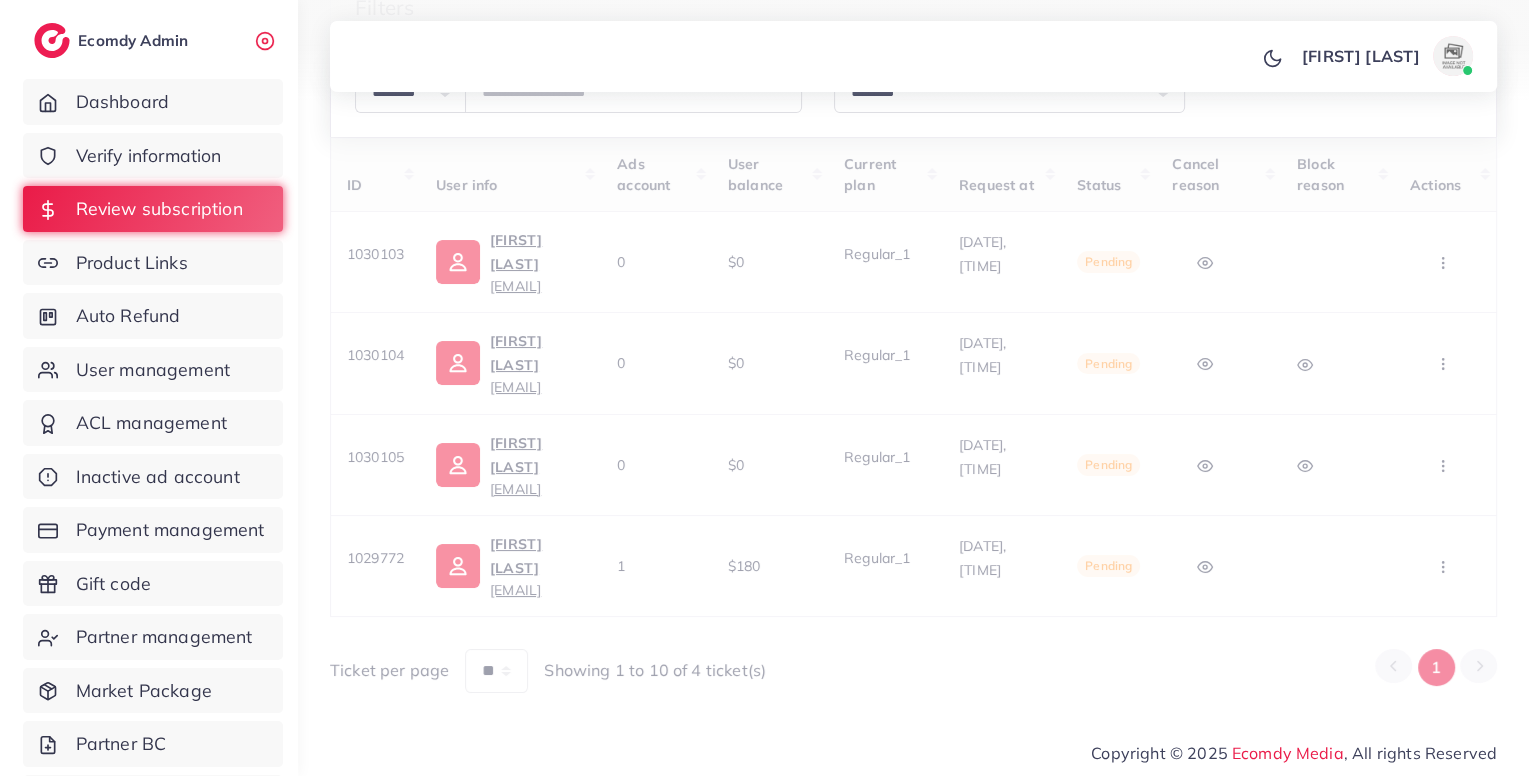 scroll, scrollTop: 0, scrollLeft: 0, axis: both 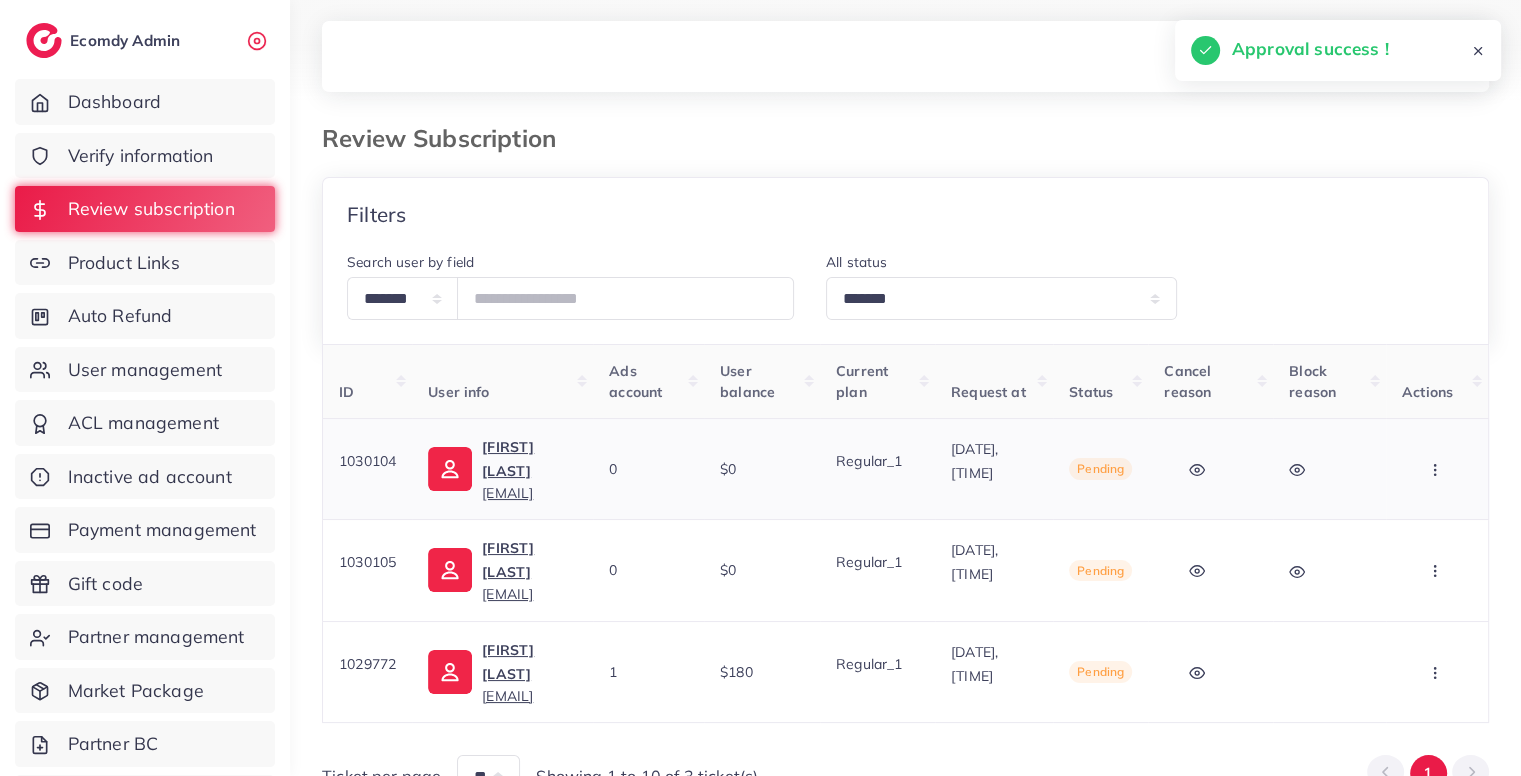 click at bounding box center [1437, 469] 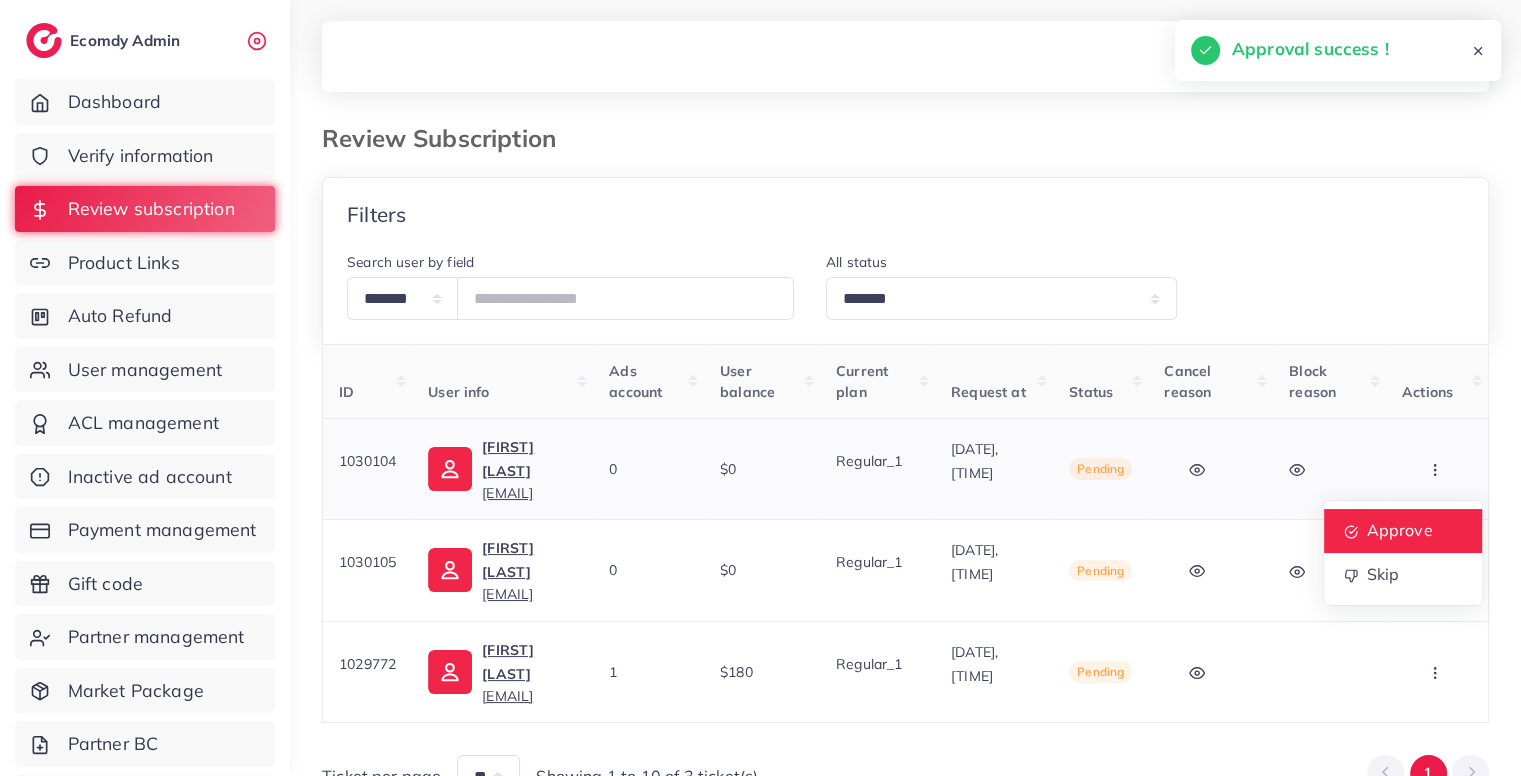 click on "Approve" at bounding box center (1399, 530) 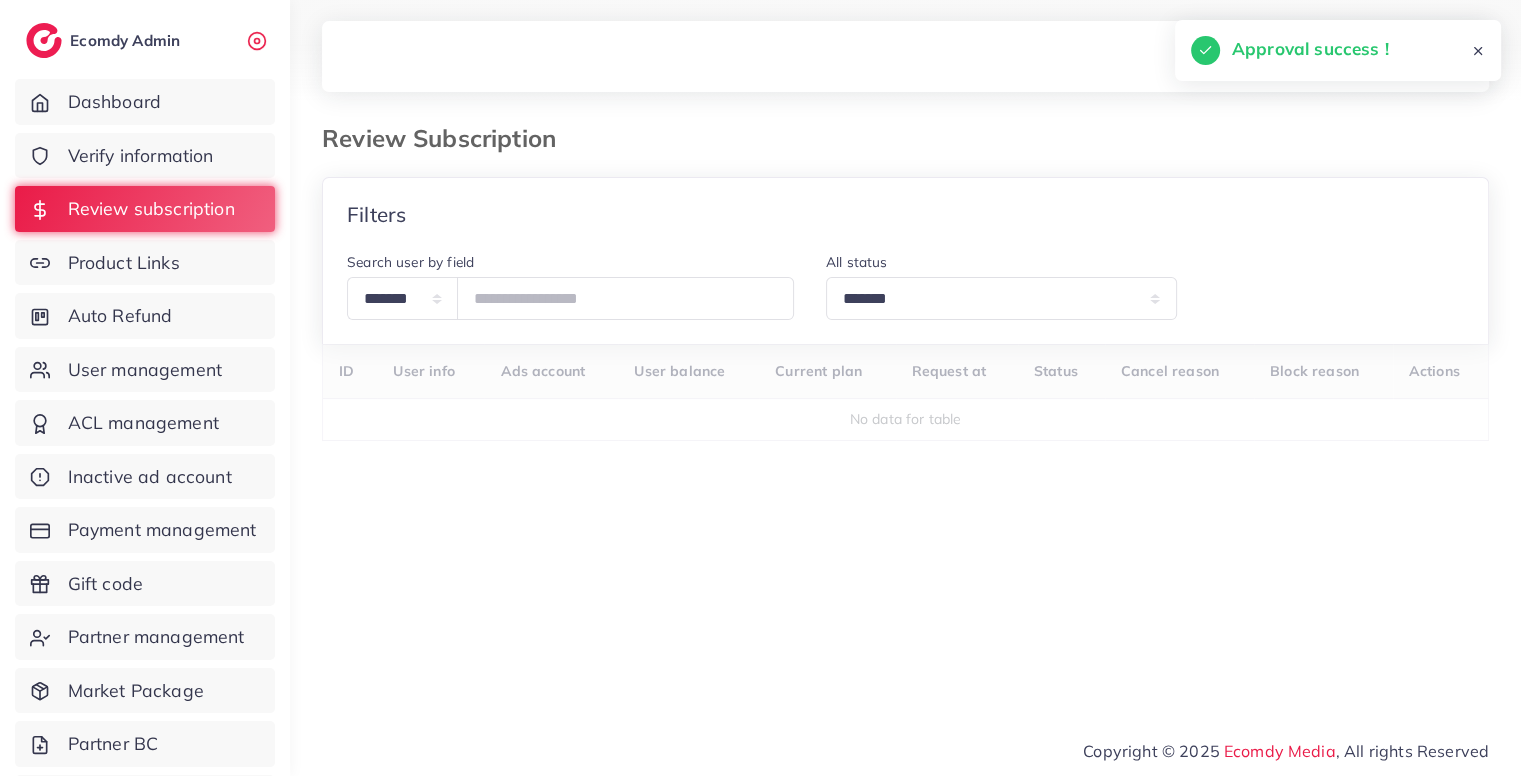 scroll, scrollTop: 0, scrollLeft: 0, axis: both 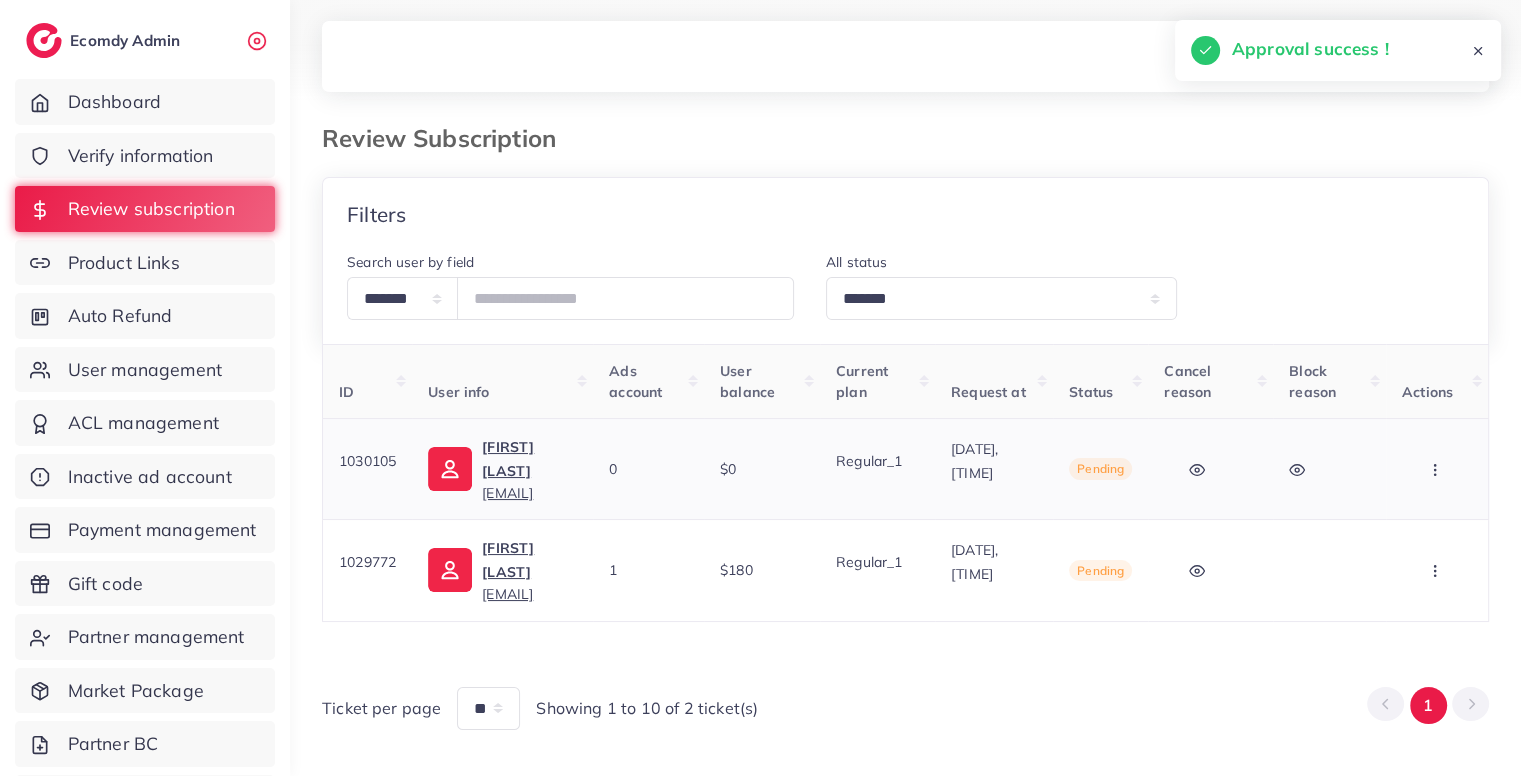 click at bounding box center [1437, 469] 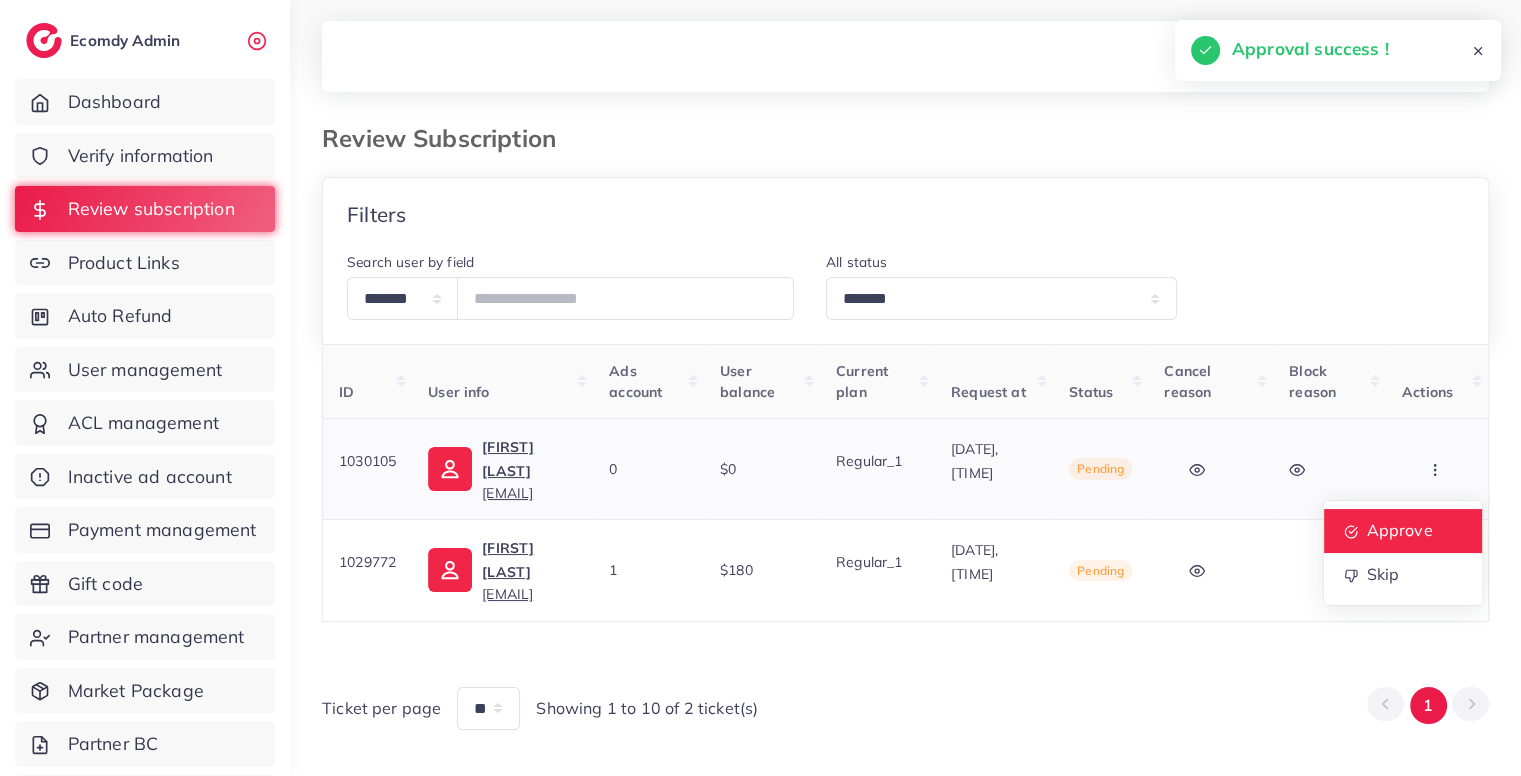 click on "Approve" at bounding box center [1399, 530] 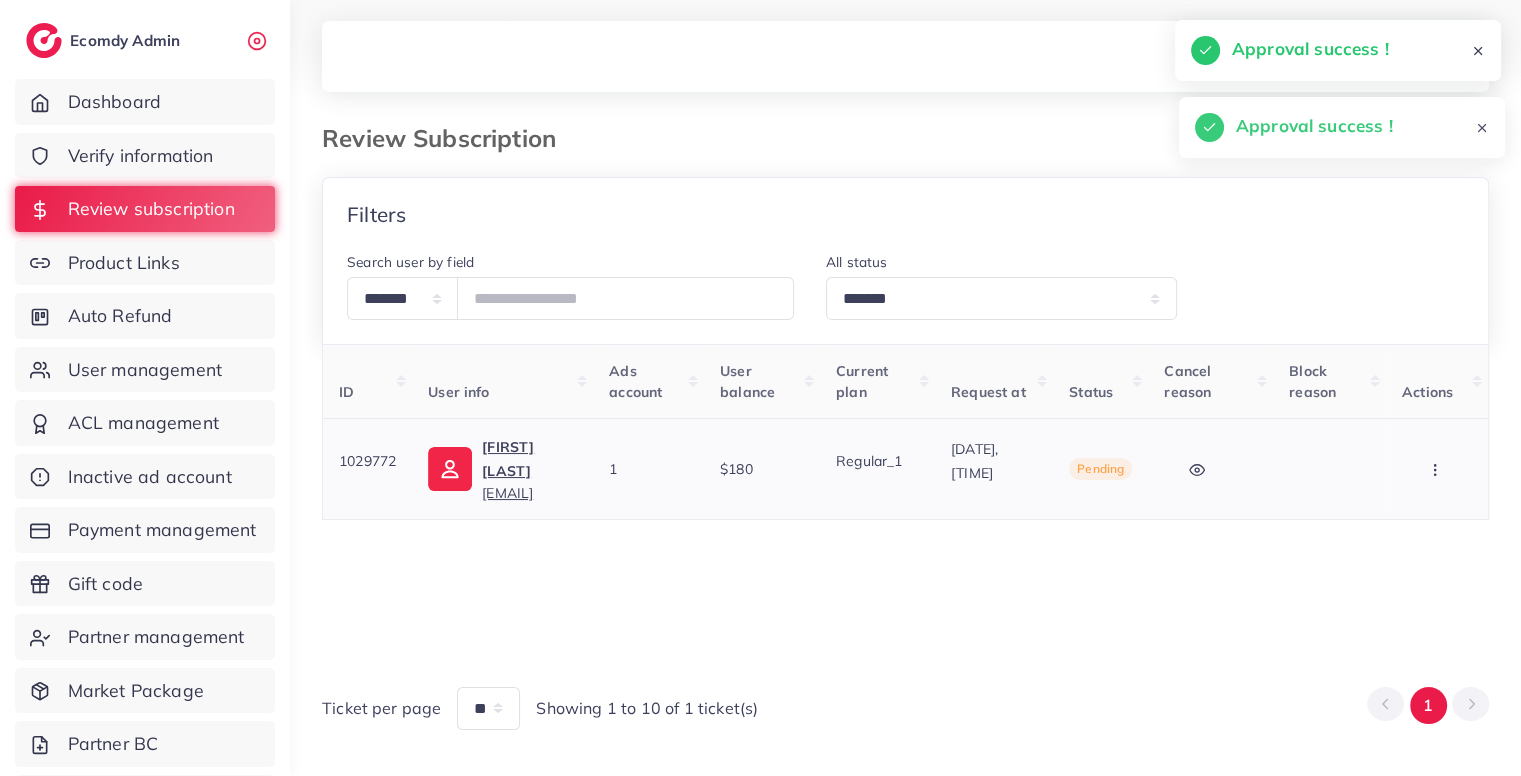 click 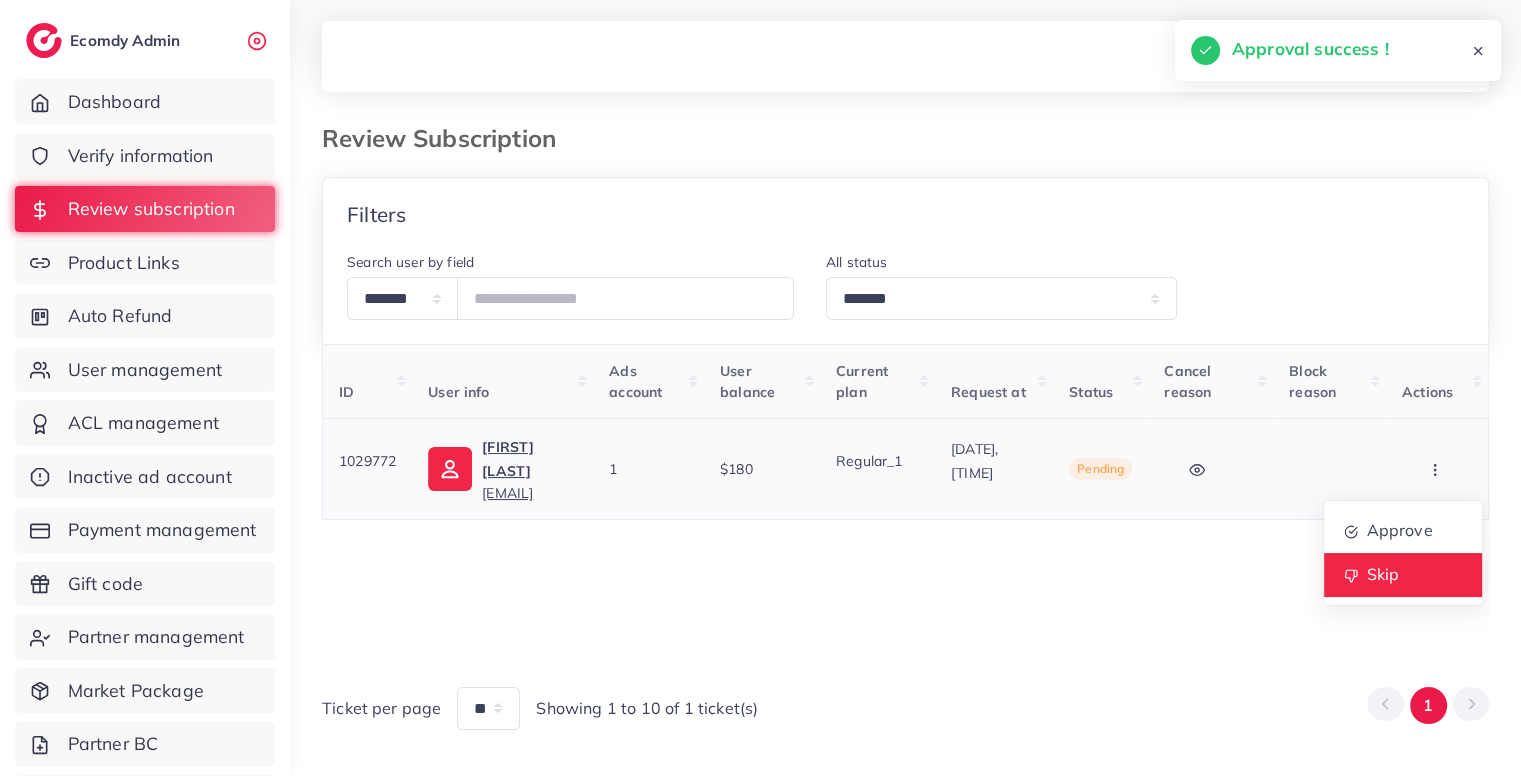 click on "Skip" at bounding box center [1382, 574] 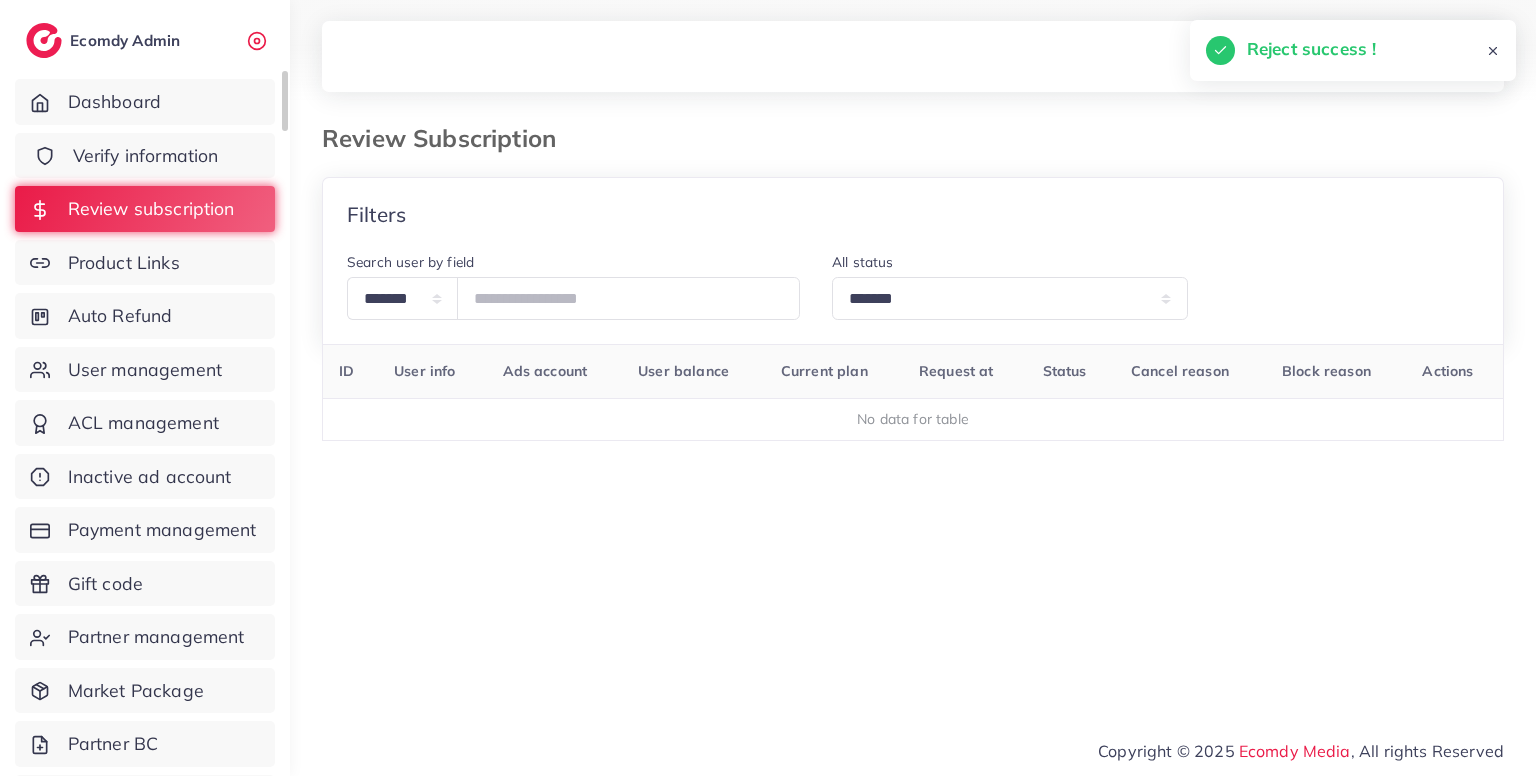 click on "Verify information" at bounding box center [146, 156] 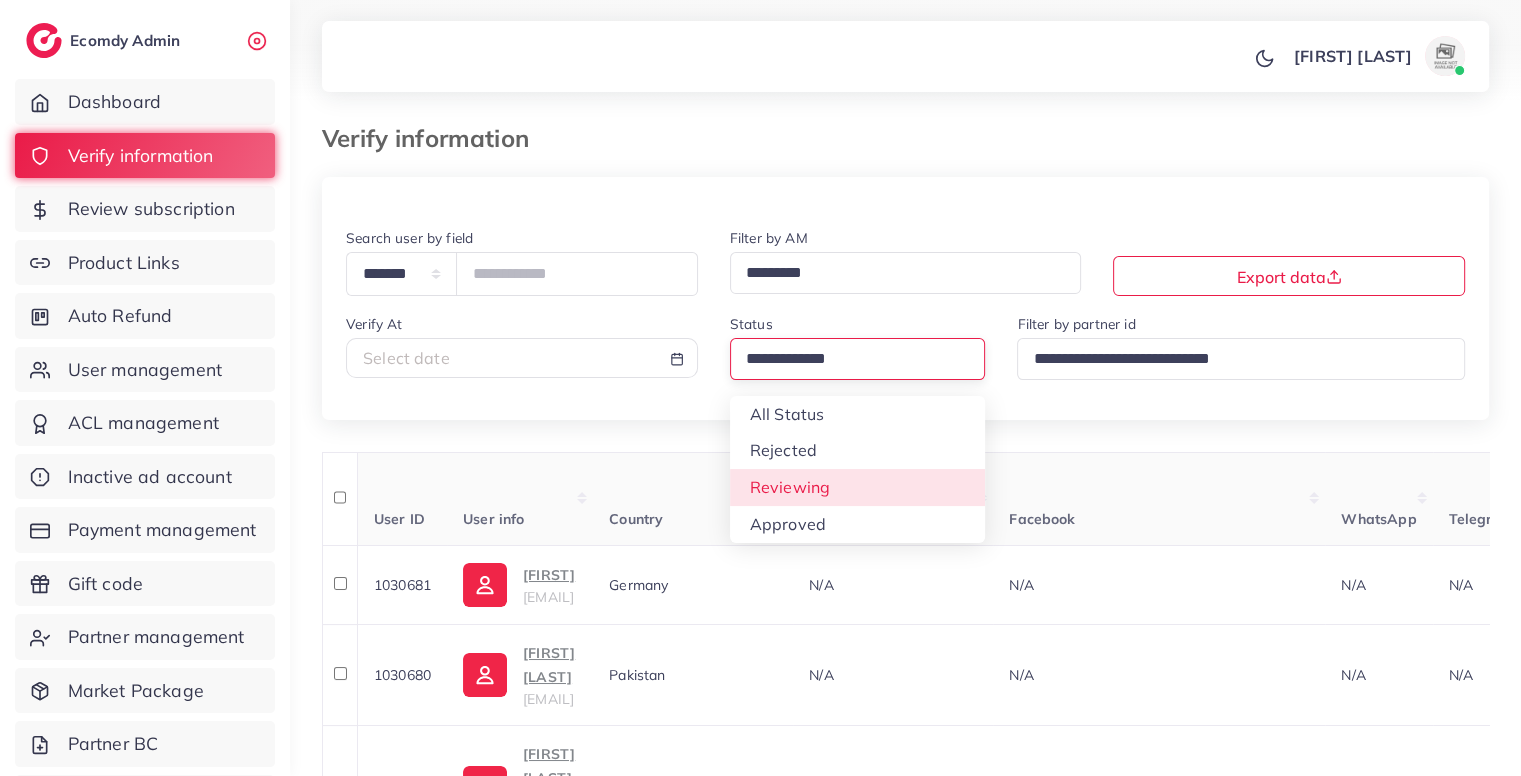 drag, startPoint x: 820, startPoint y: 363, endPoint x: 819, endPoint y: 482, distance: 119.0042 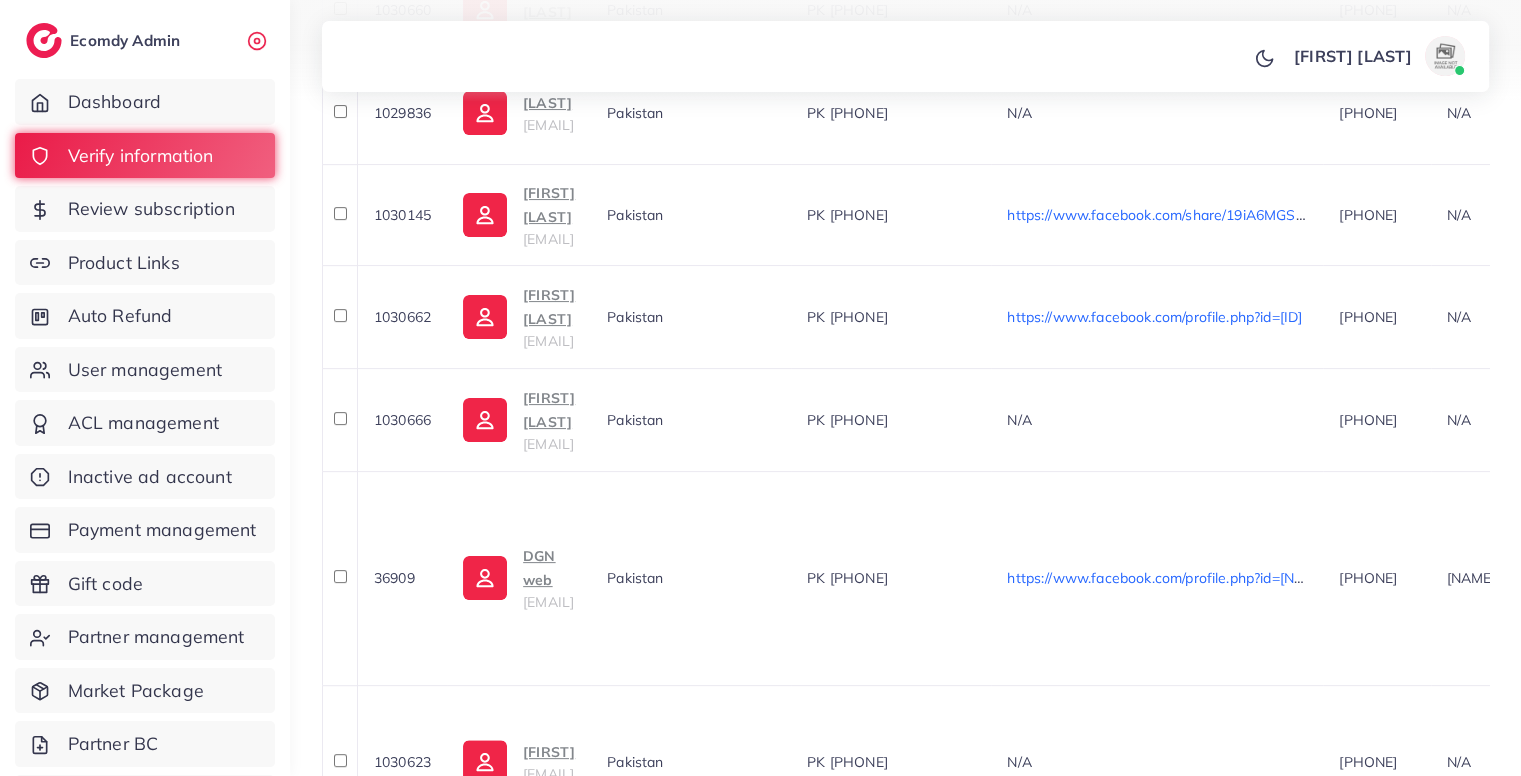 scroll, scrollTop: 942, scrollLeft: 0, axis: vertical 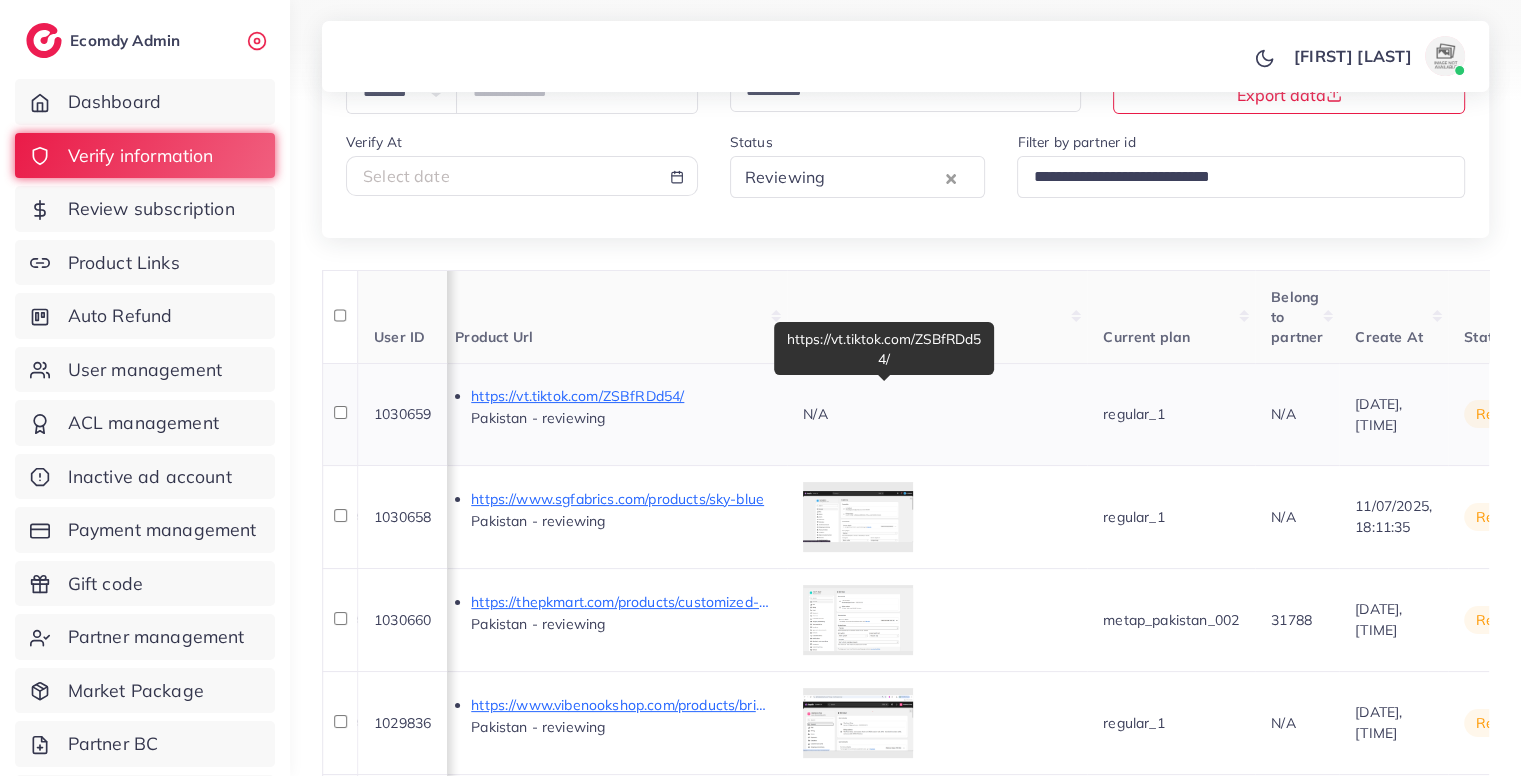 click on "https://vt.tiktok.com/ZSBfRDd54/" at bounding box center (621, 396) 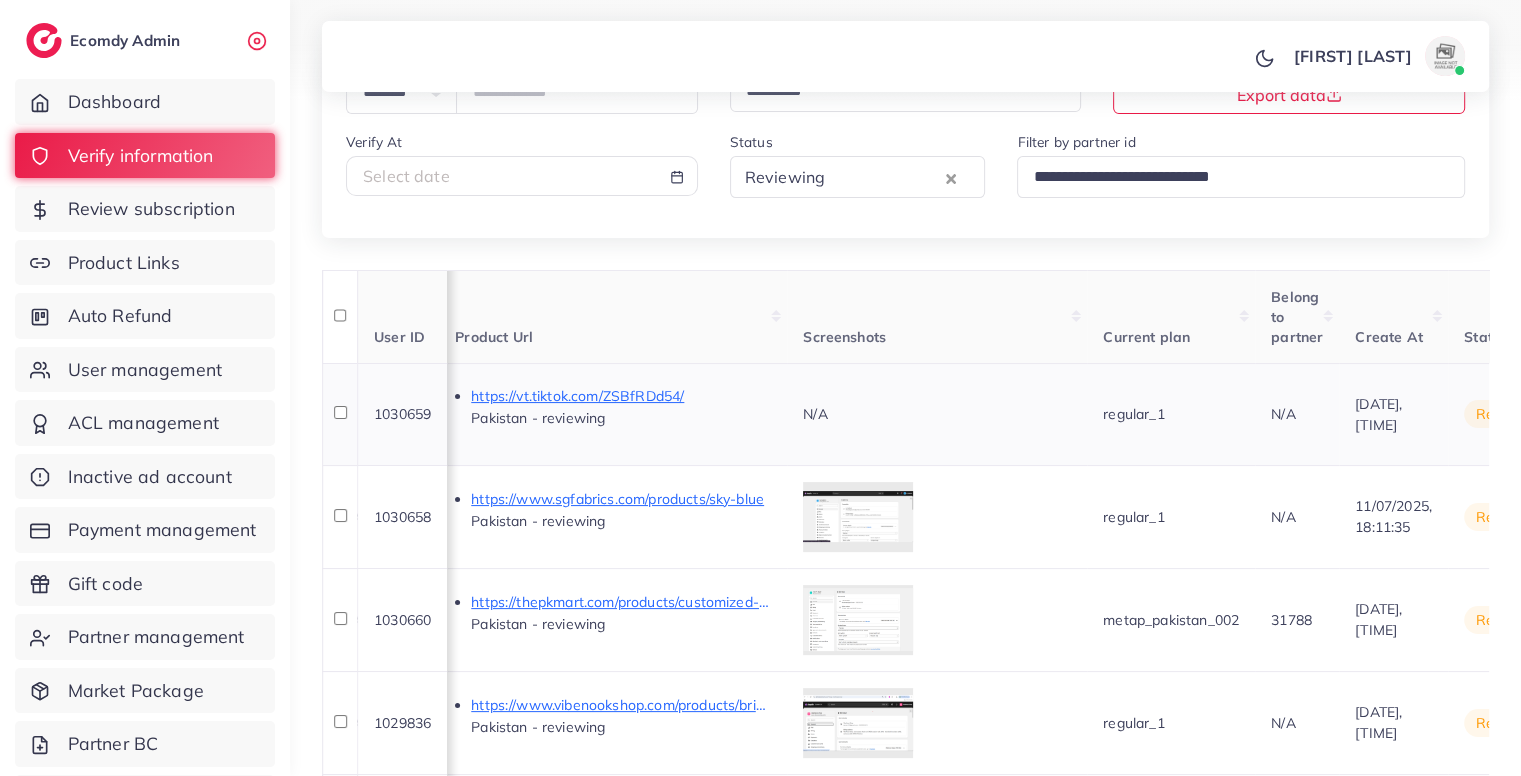 scroll, scrollTop: 0, scrollLeft: 1920, axis: horizontal 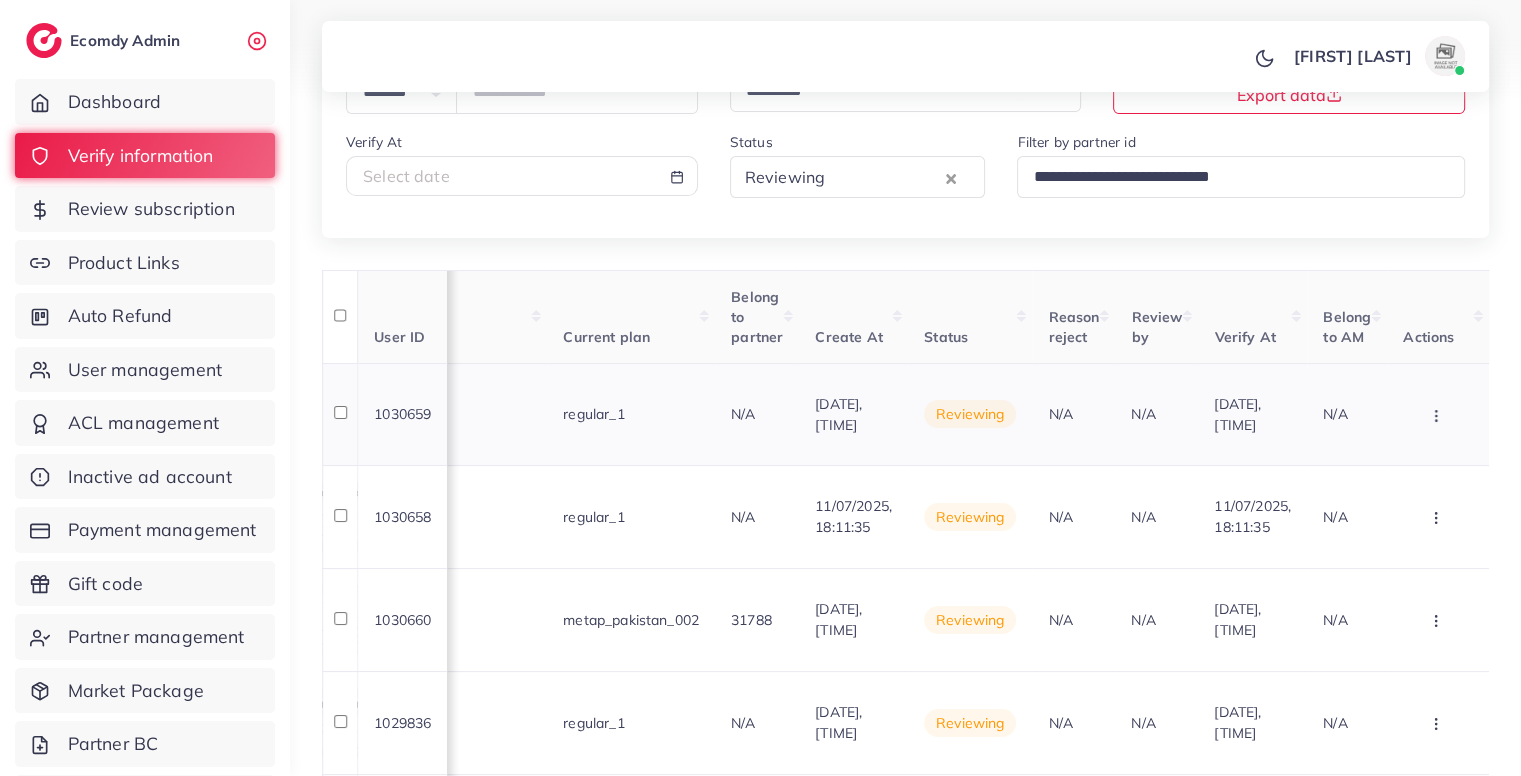 click at bounding box center [1438, 414] 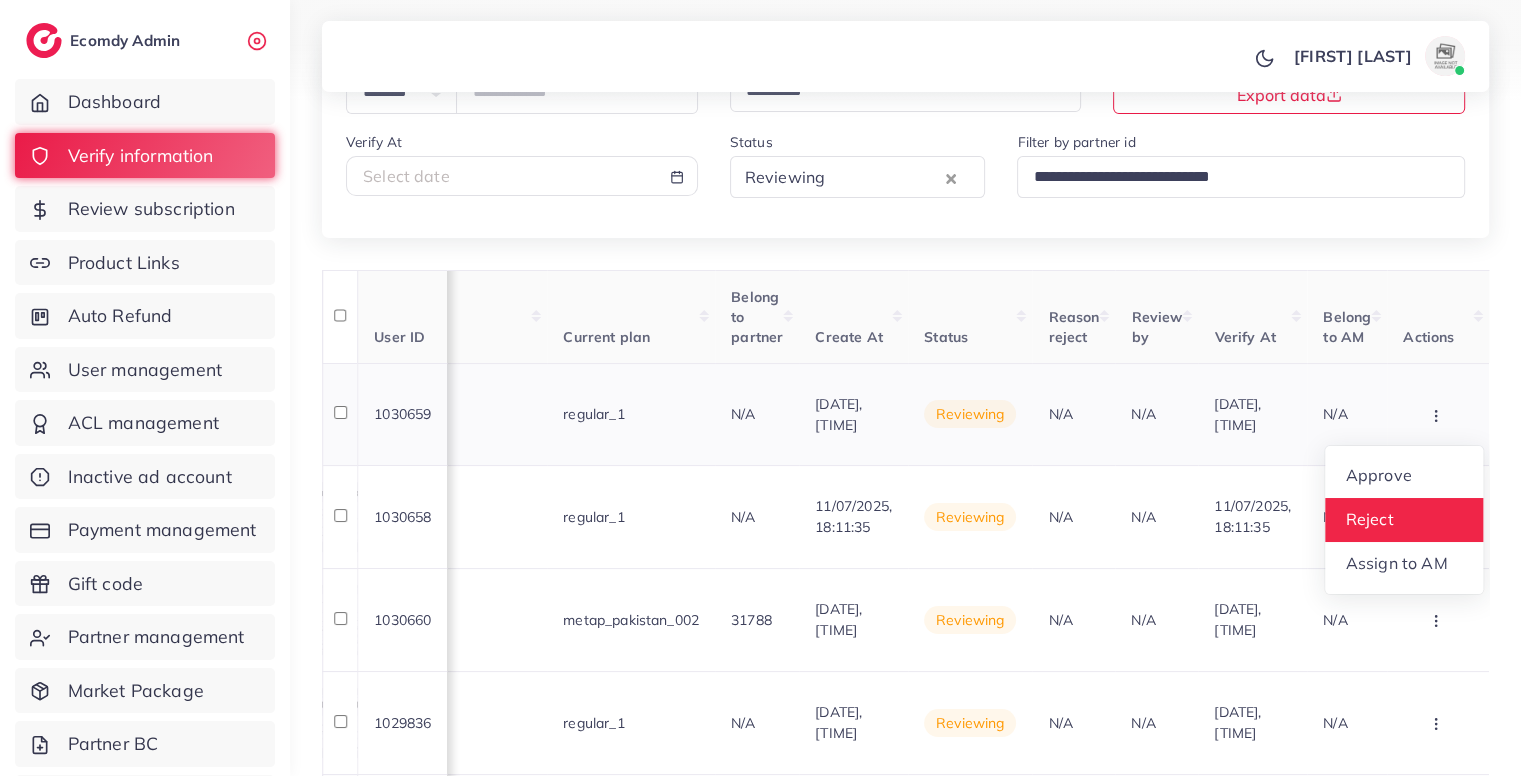 click on "Reject" at bounding box center (1404, 520) 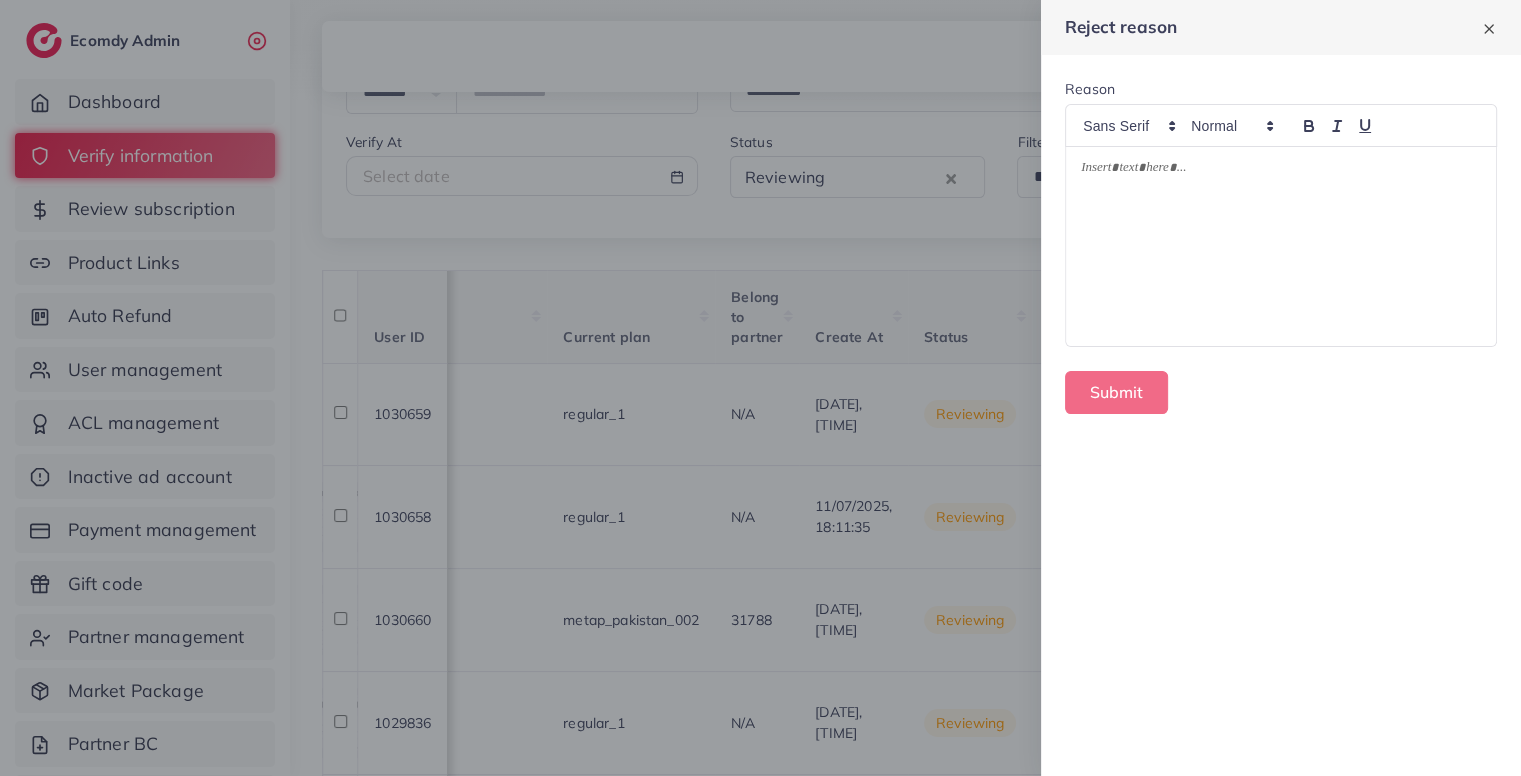 click at bounding box center [1281, 246] 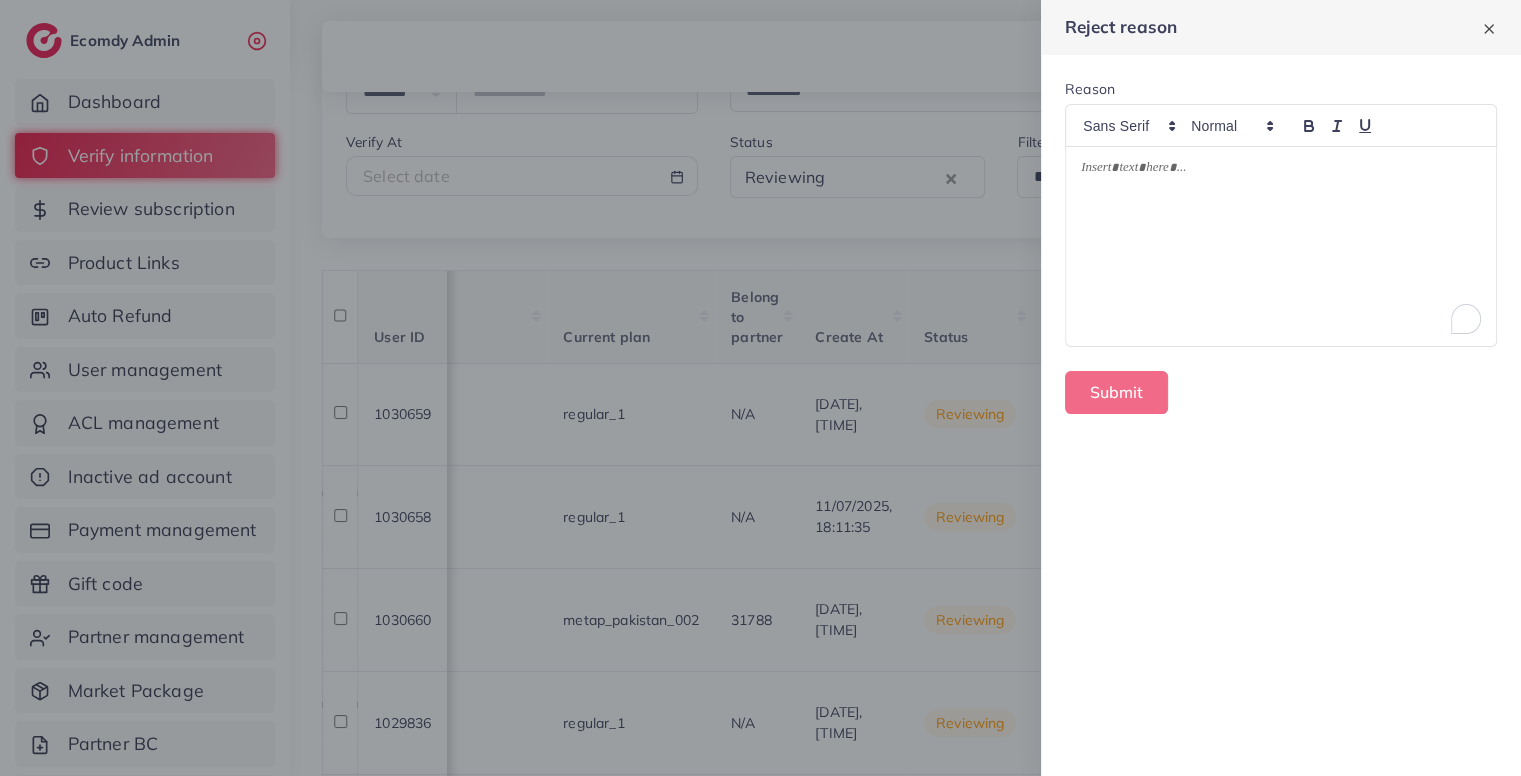 scroll, scrollTop: 0, scrollLeft: 0, axis: both 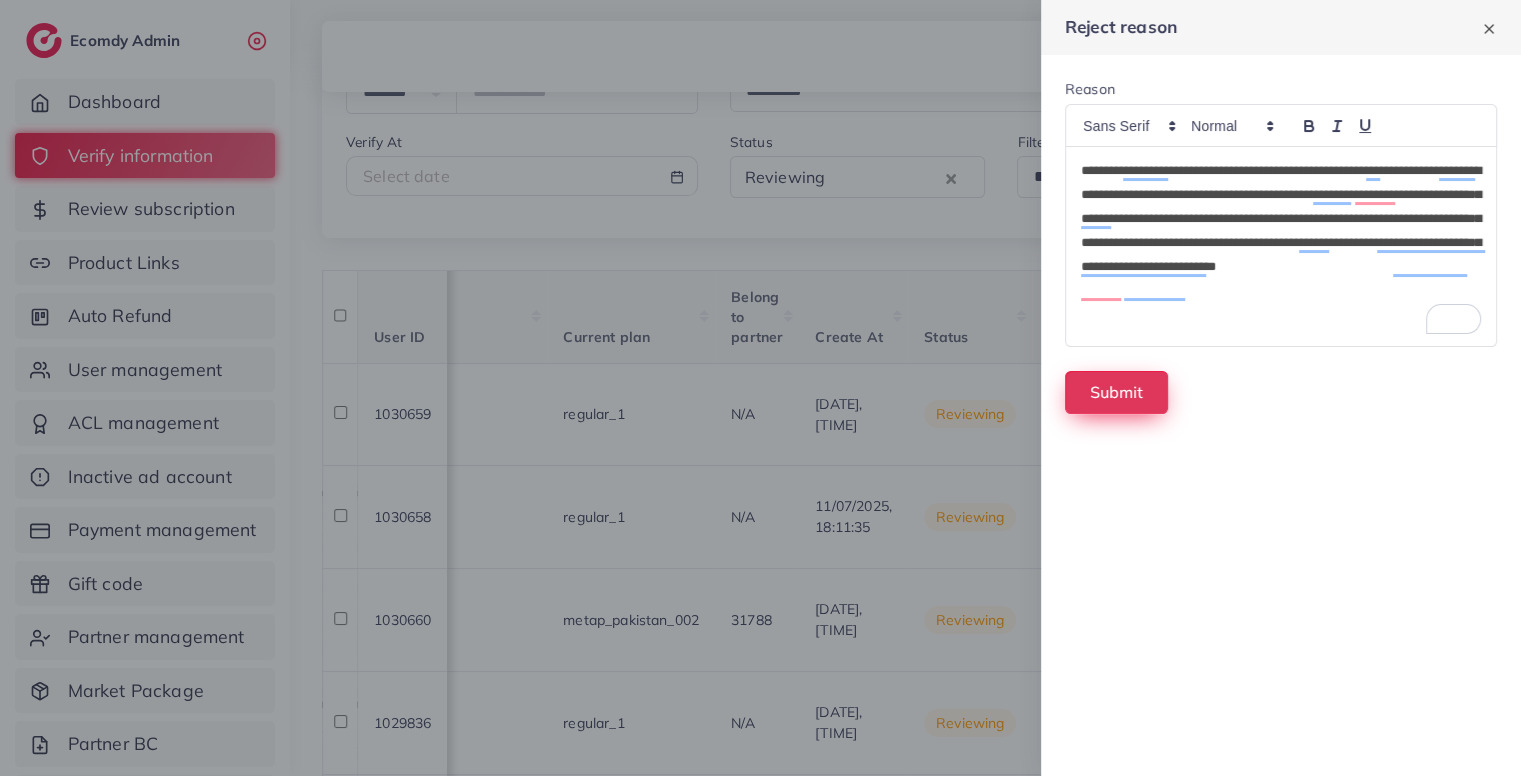 click on "Submit" at bounding box center [1116, 392] 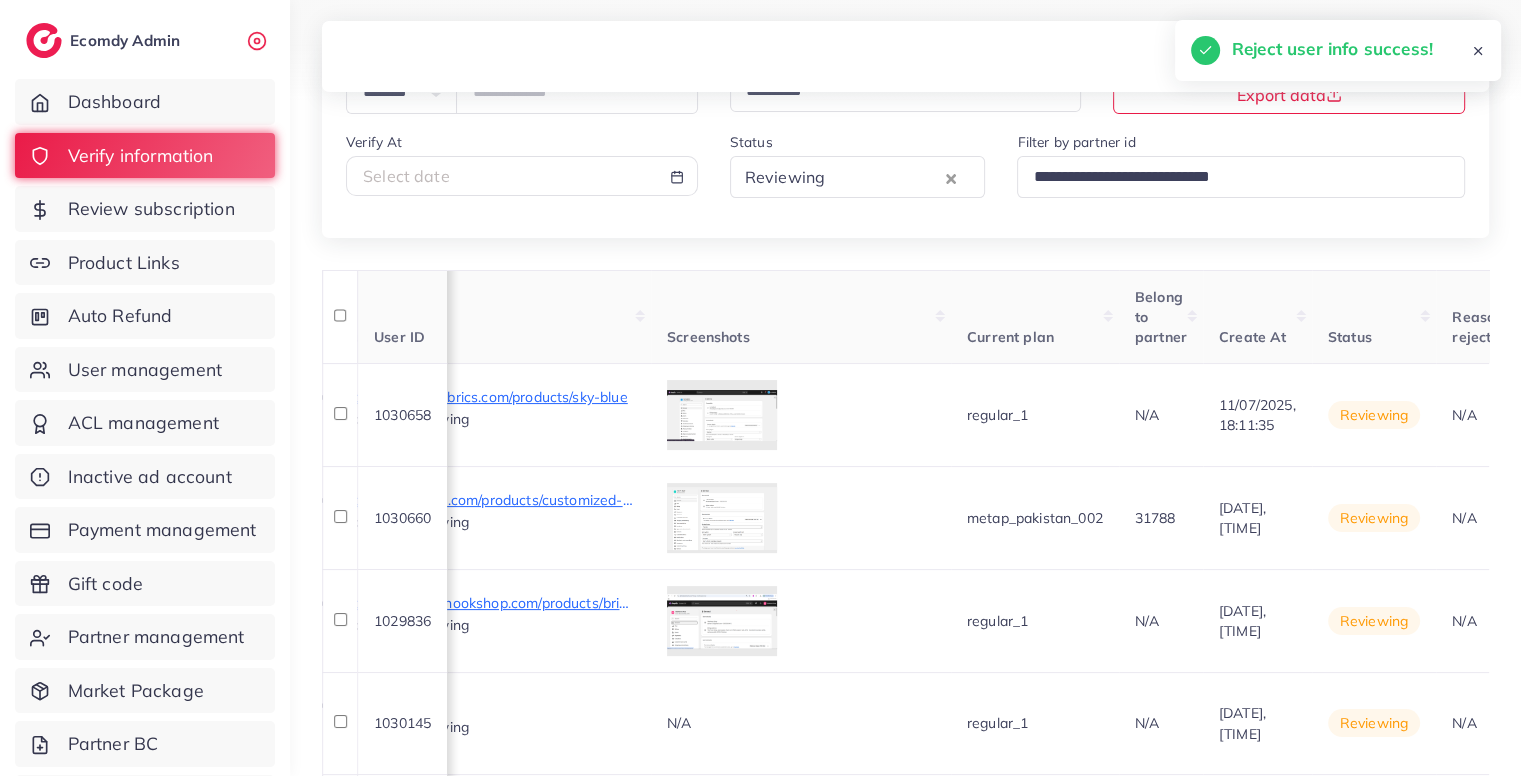 scroll, scrollTop: 0, scrollLeft: 1225, axis: horizontal 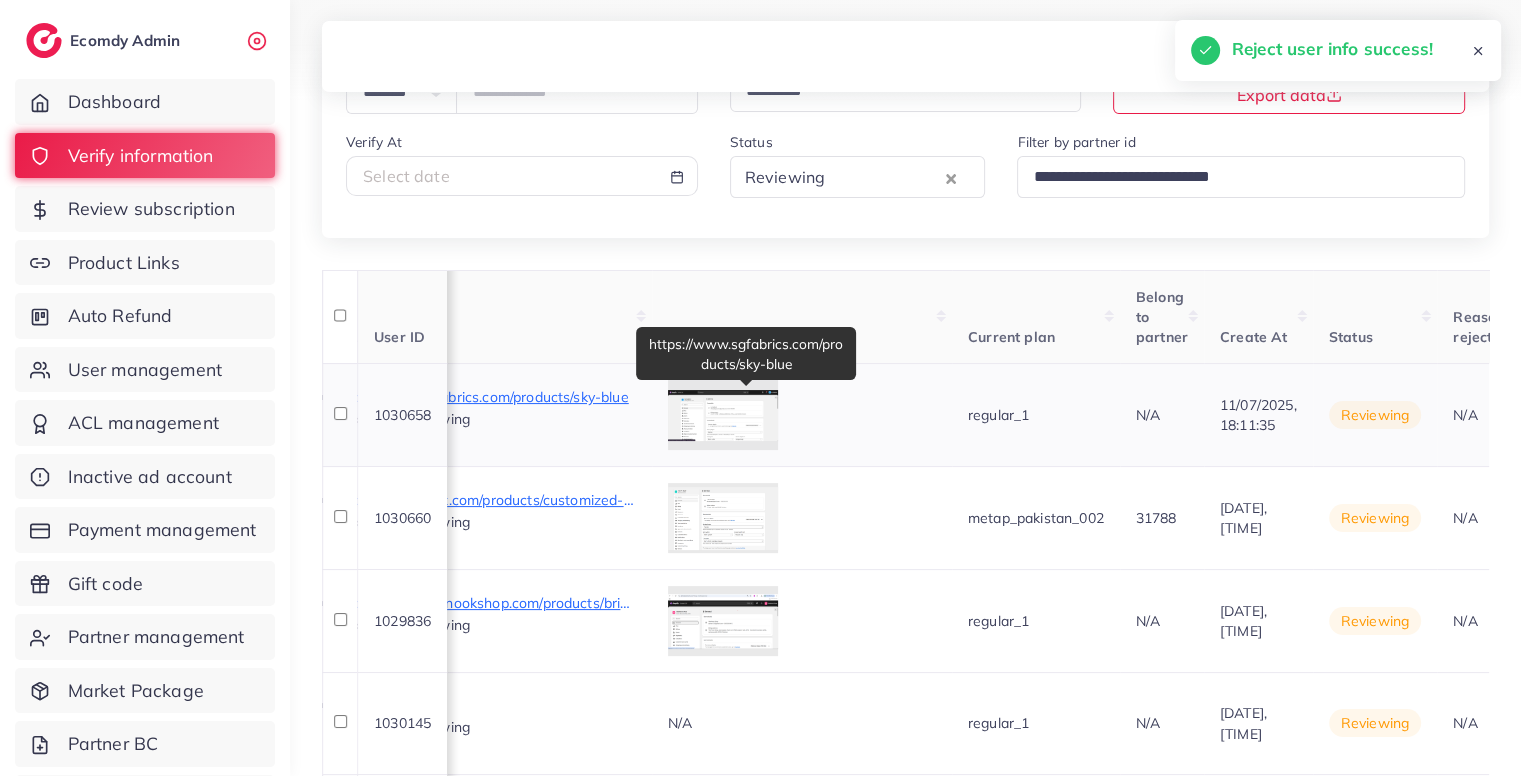 click on "https://www.sgfabrics.com/products/sky-blue" at bounding box center (486, 397) 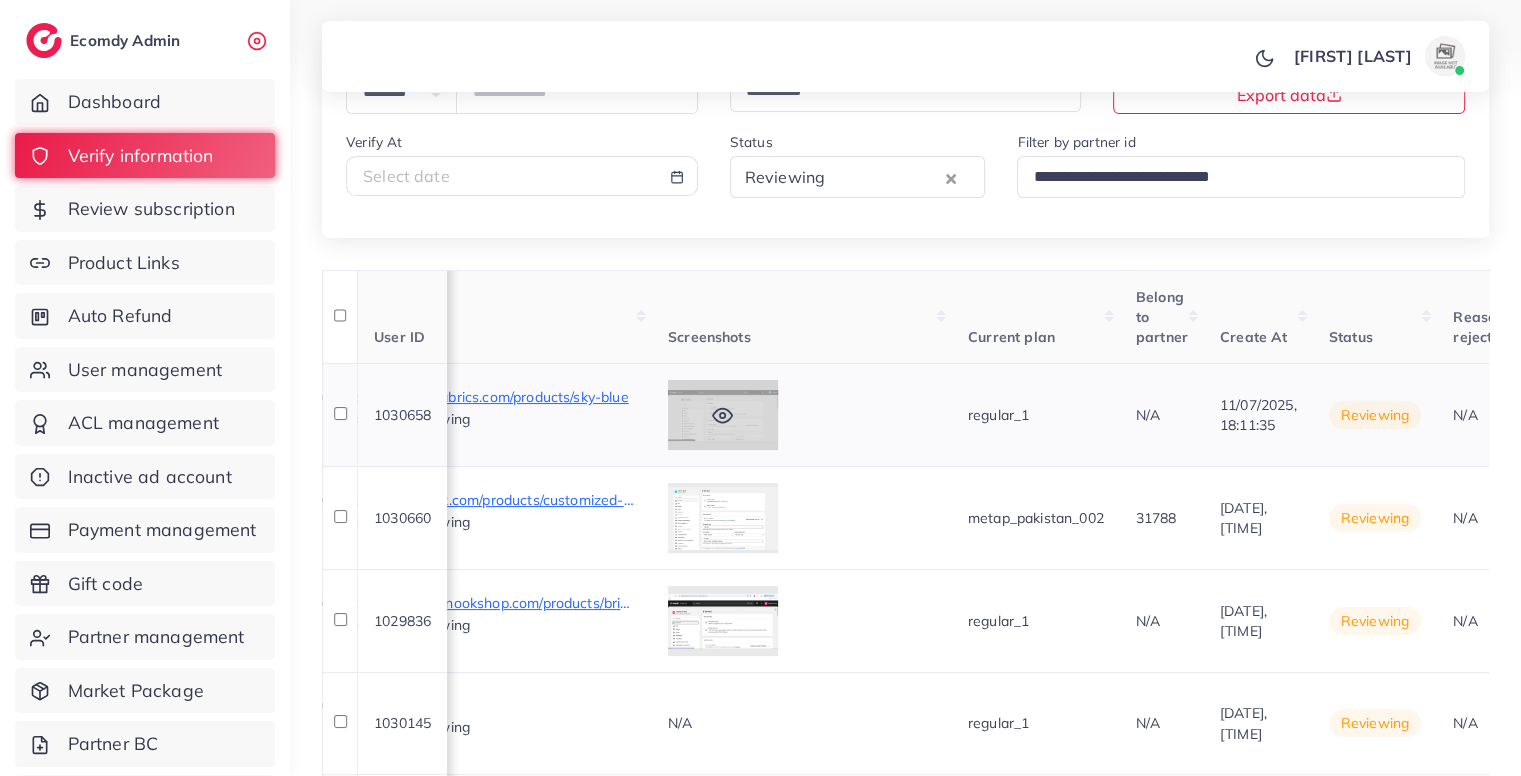 click at bounding box center [723, 415] 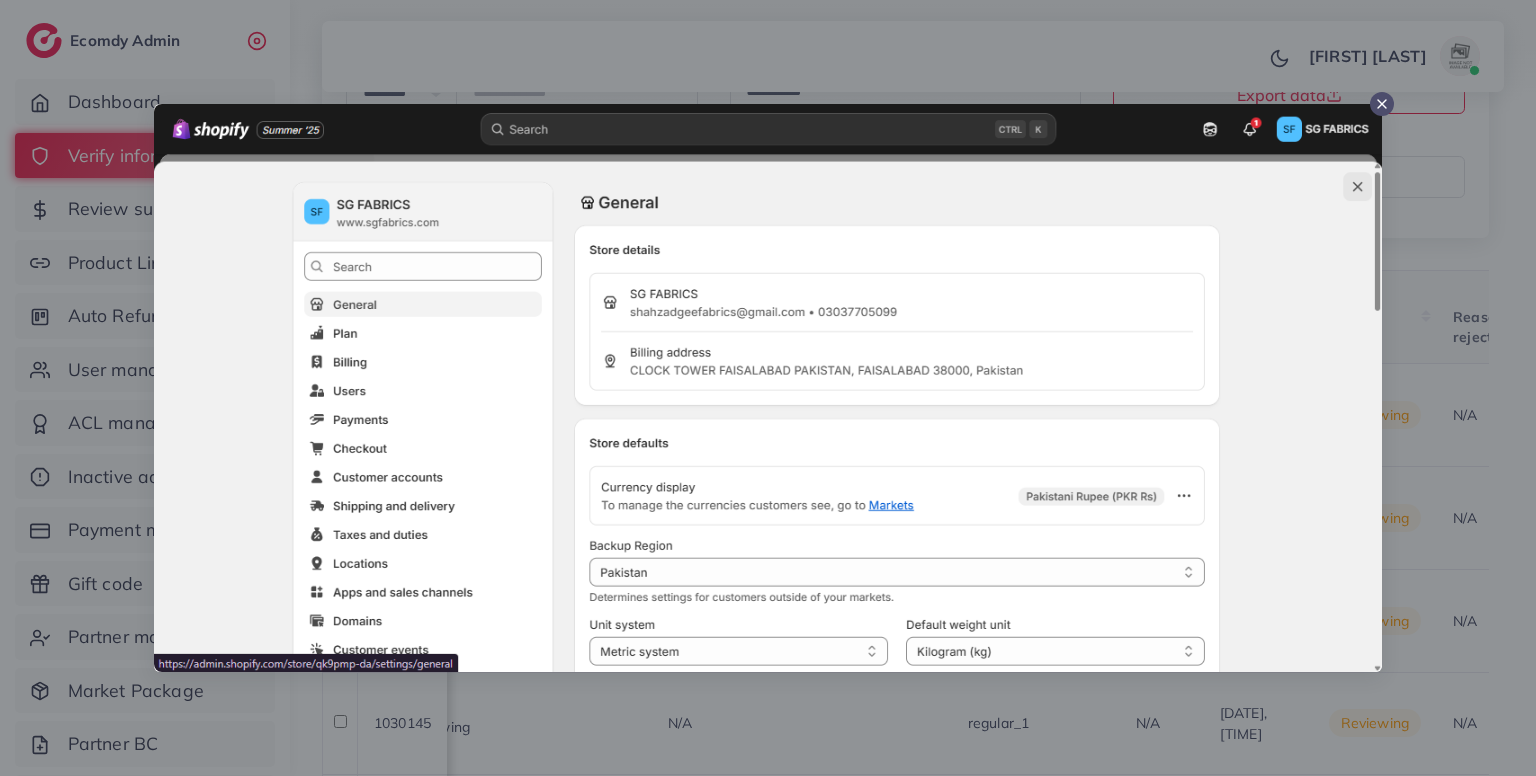 click at bounding box center (768, 388) 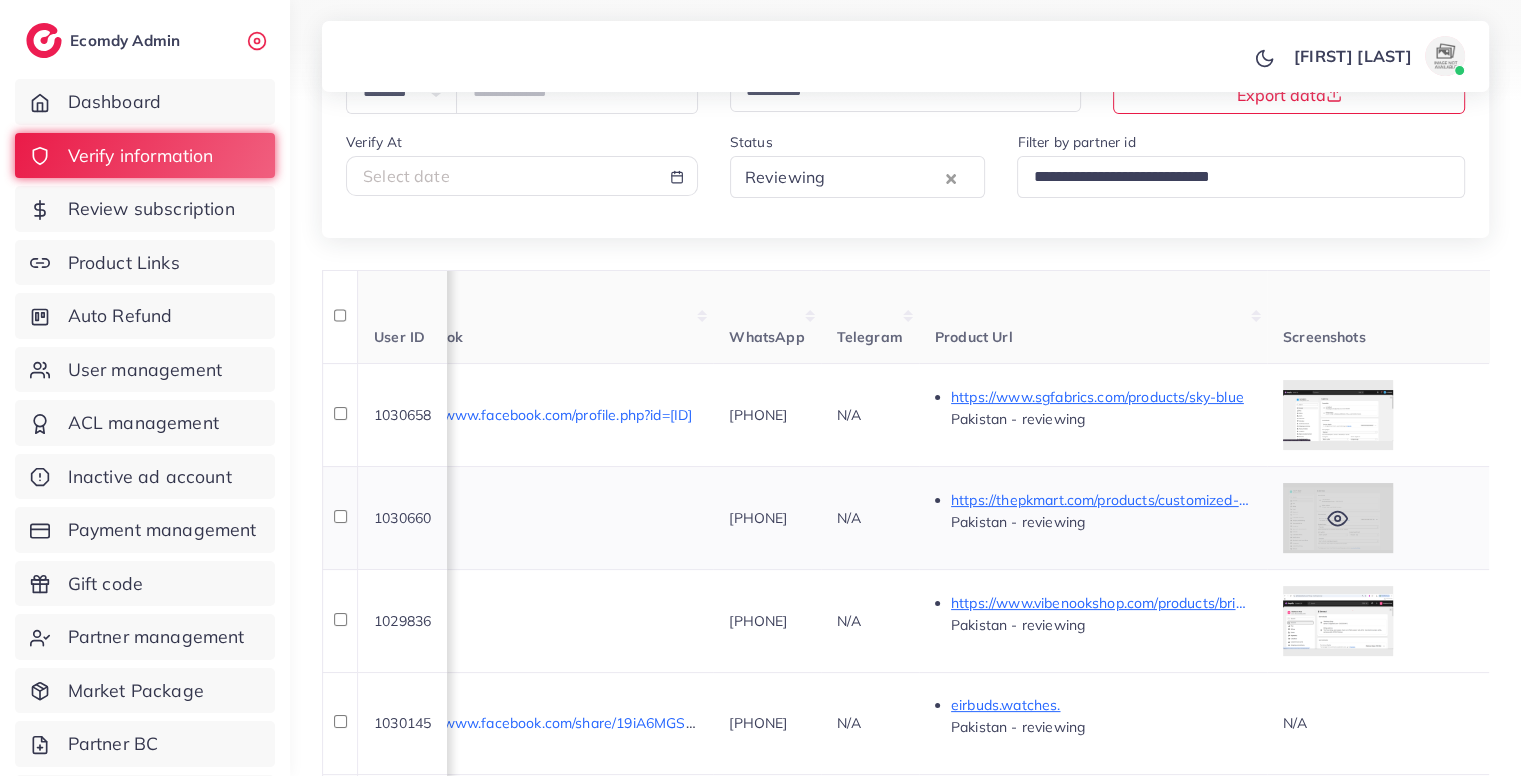 scroll, scrollTop: 0, scrollLeft: 609, axis: horizontal 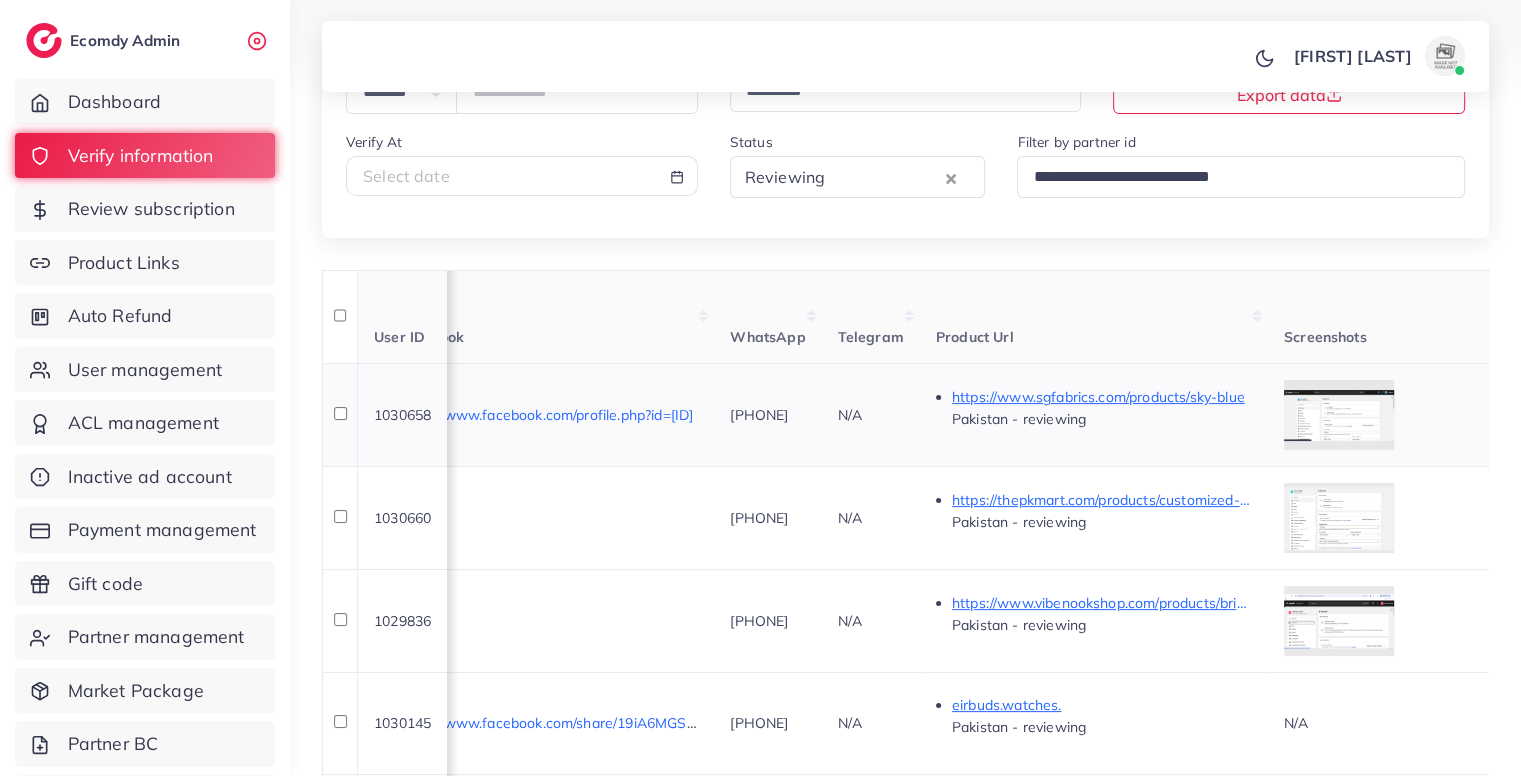 click on "[PHONE]" at bounding box center [767, 415] 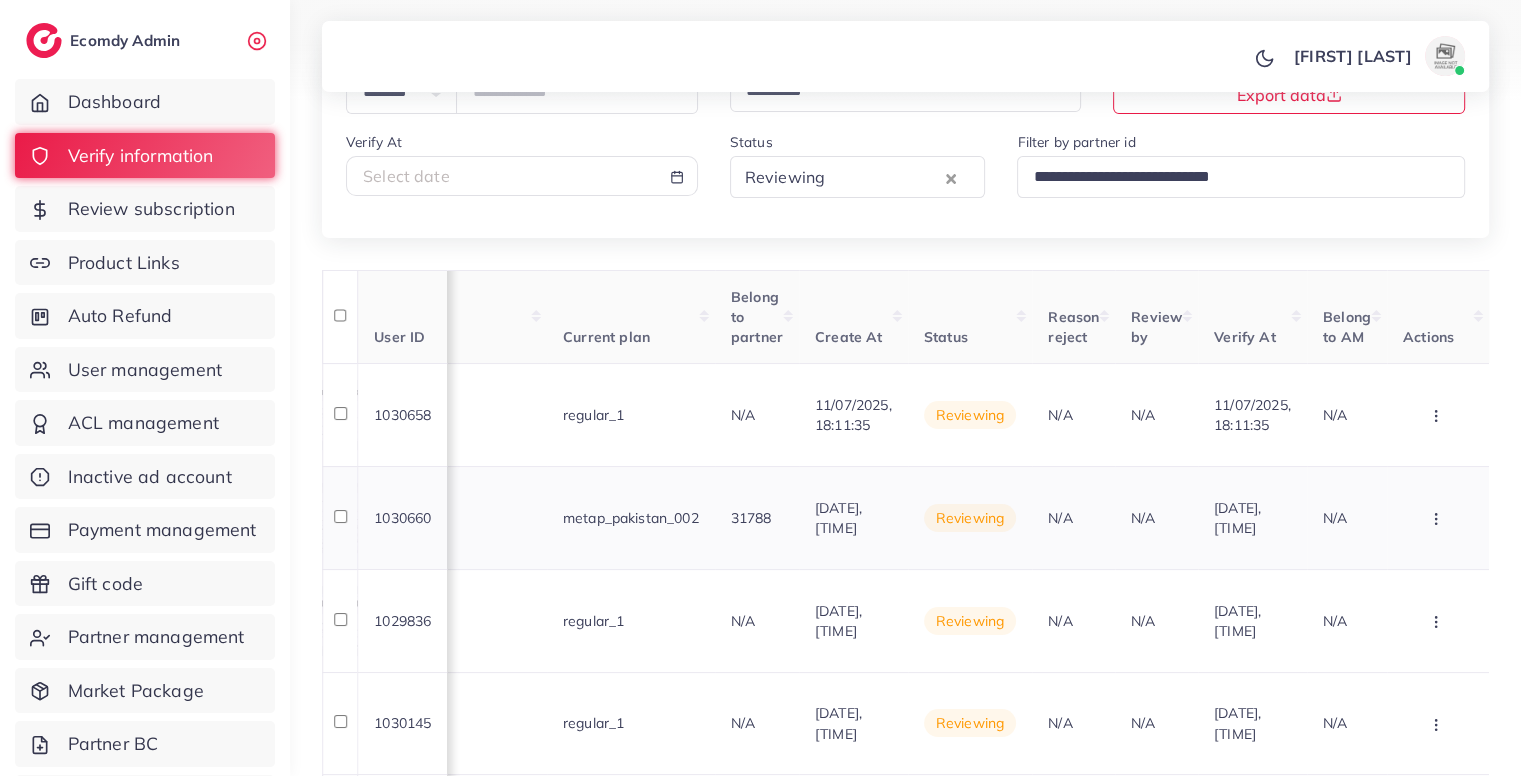 scroll, scrollTop: 0, scrollLeft: 1897, axis: horizontal 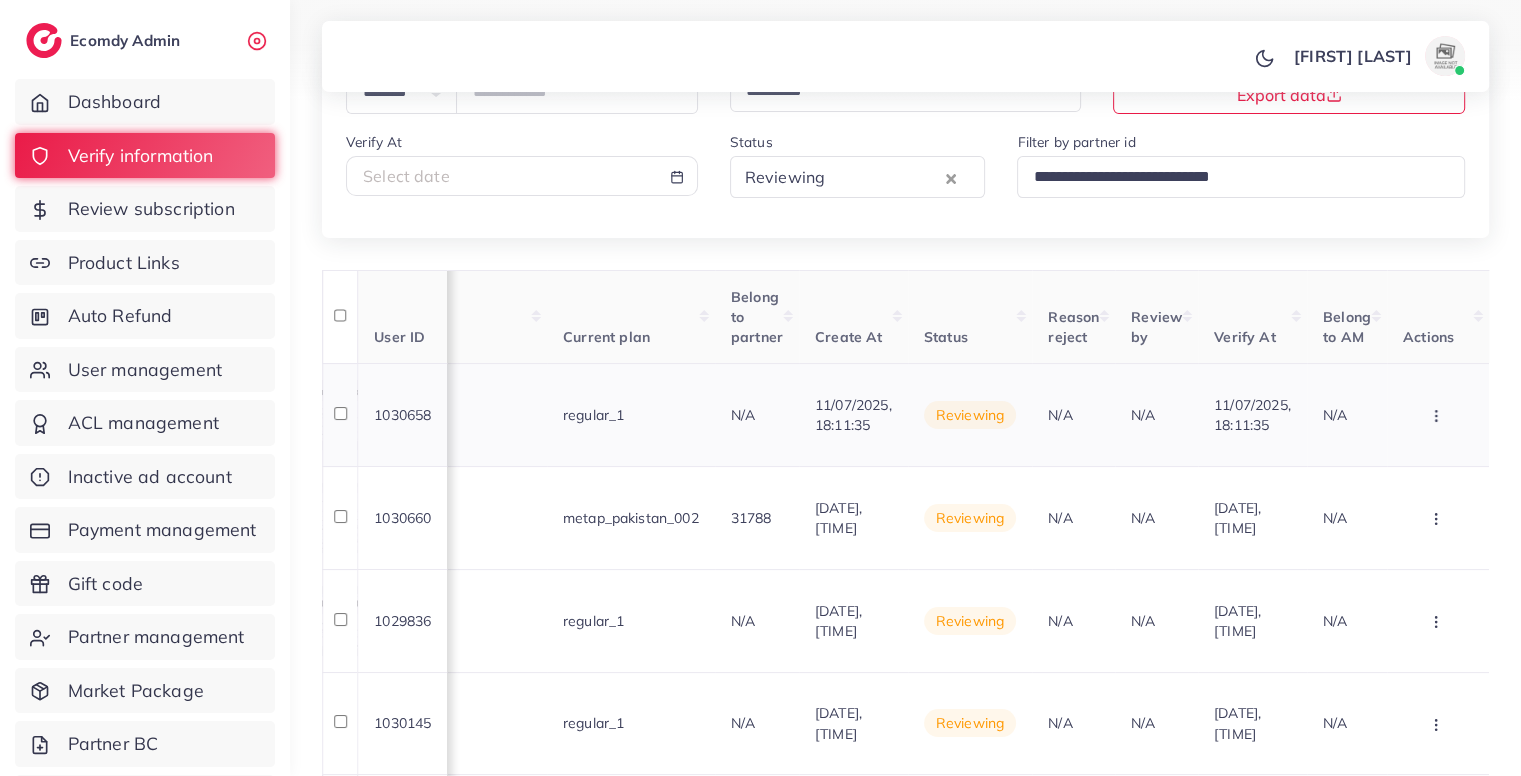 click at bounding box center (1438, 415) 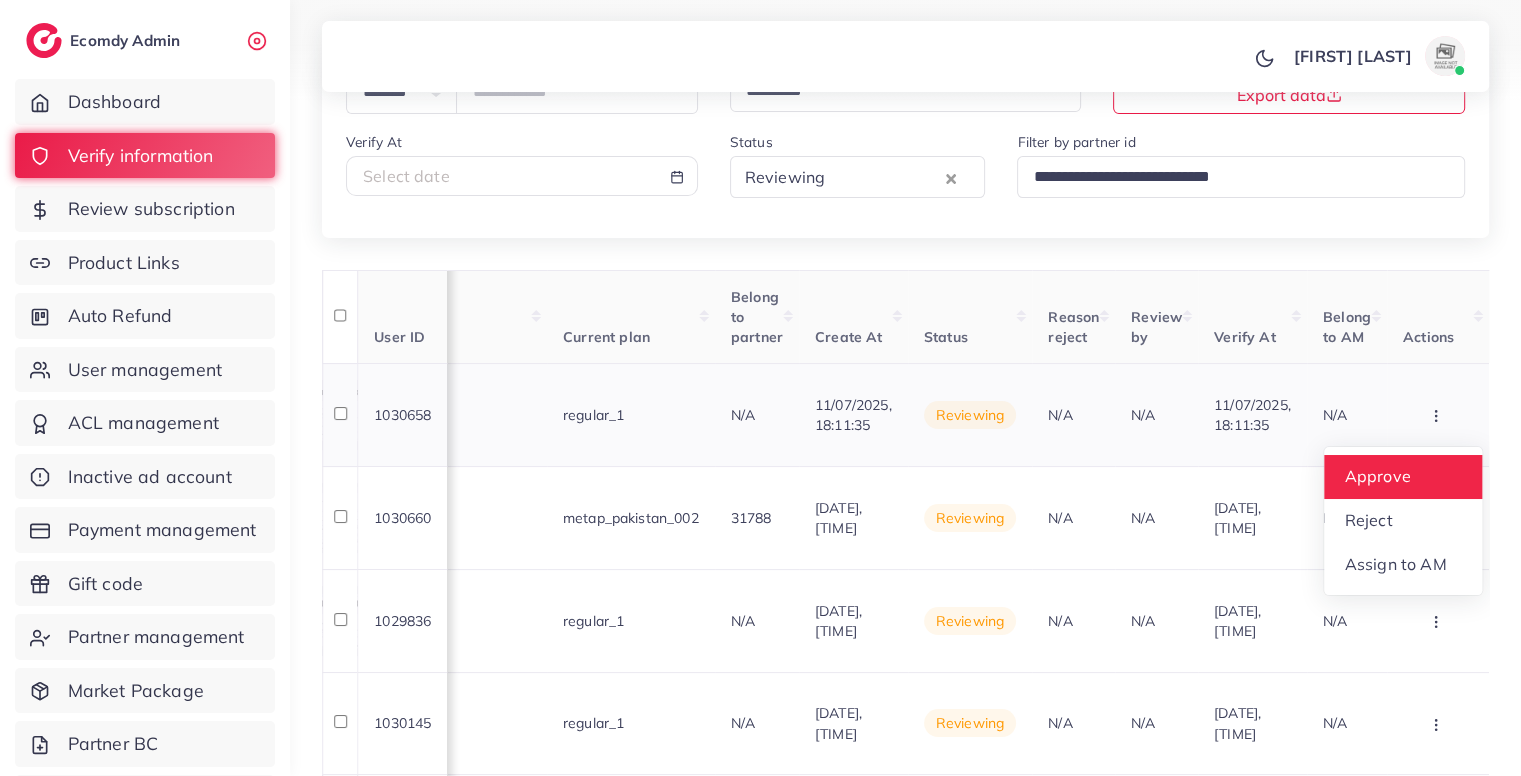 click on "Approve" at bounding box center [1403, 477] 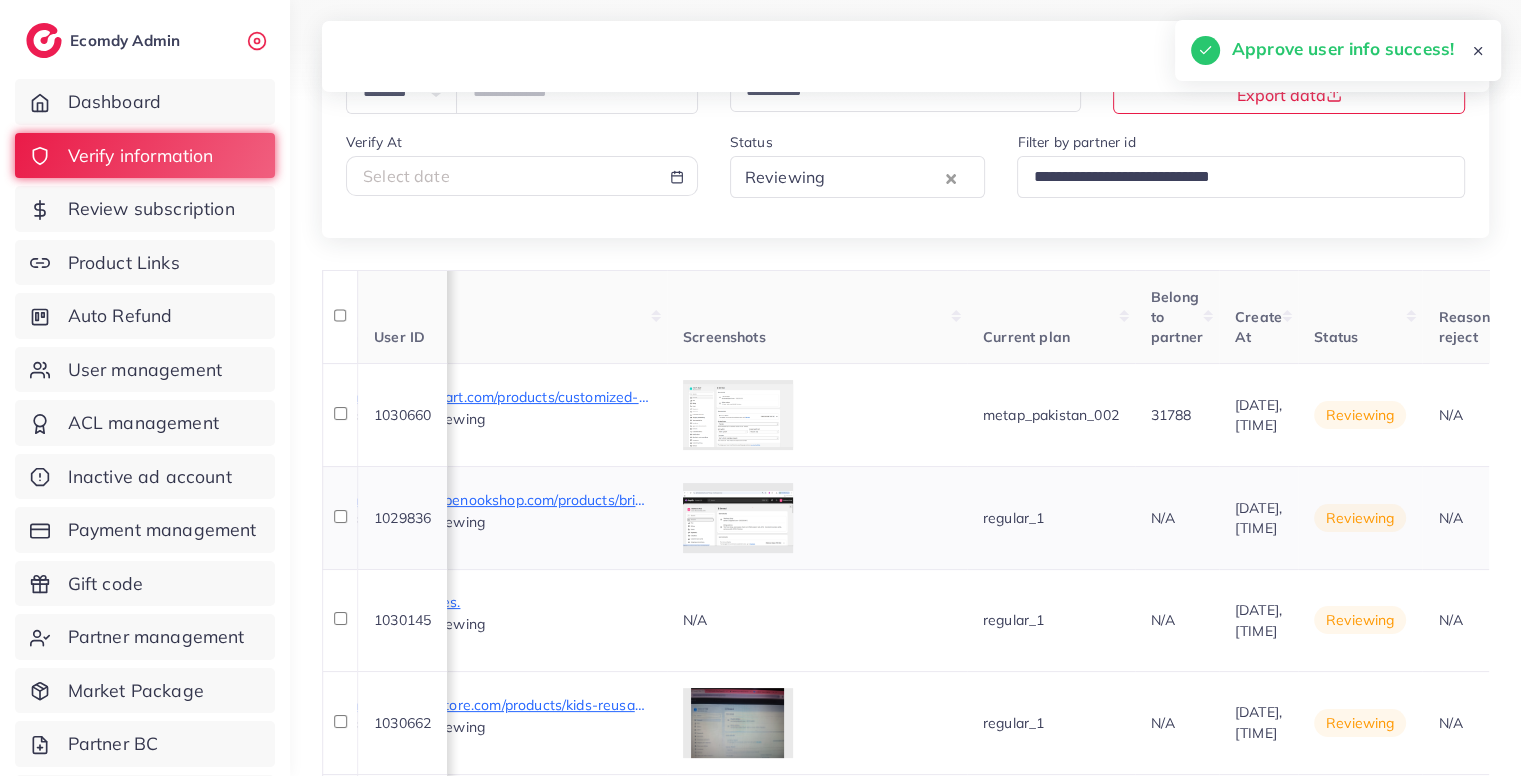 scroll, scrollTop: 0, scrollLeft: 1209, axis: horizontal 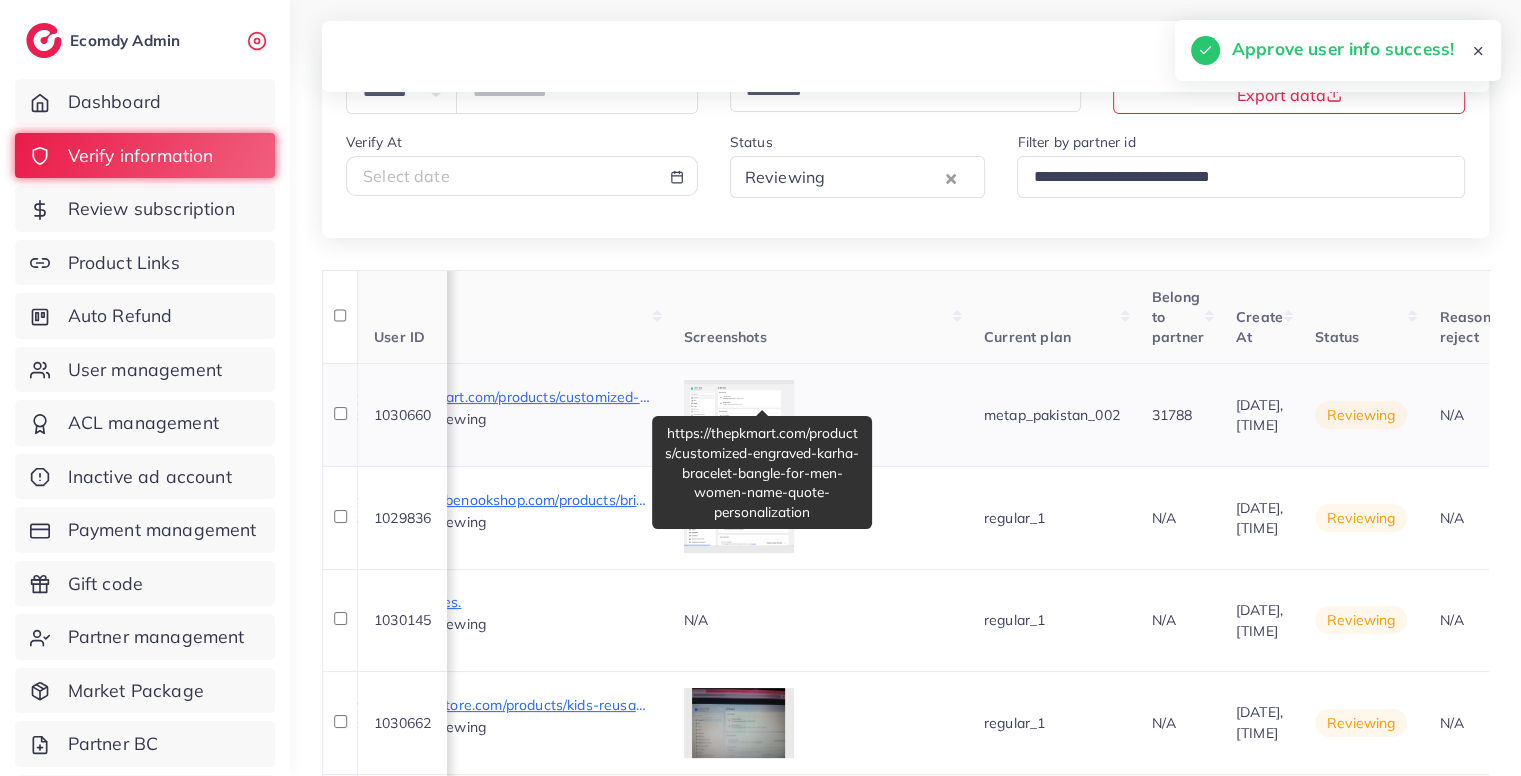 click on "https://thepkmart.com/products/customized-engraved-karha-bracelet-bangle-for-men-women-name-quote-personalization" at bounding box center (502, 397) 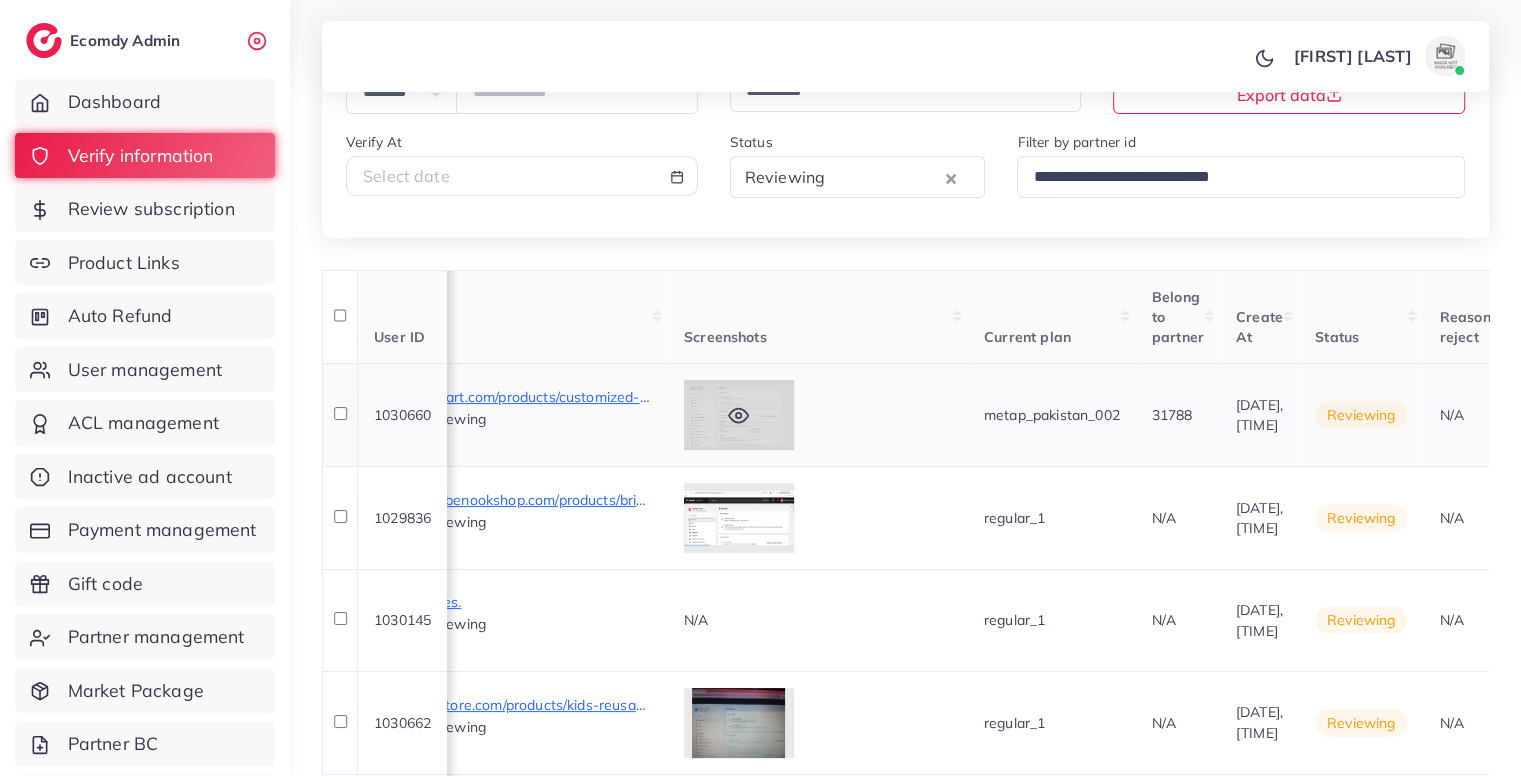 click at bounding box center (739, 415) 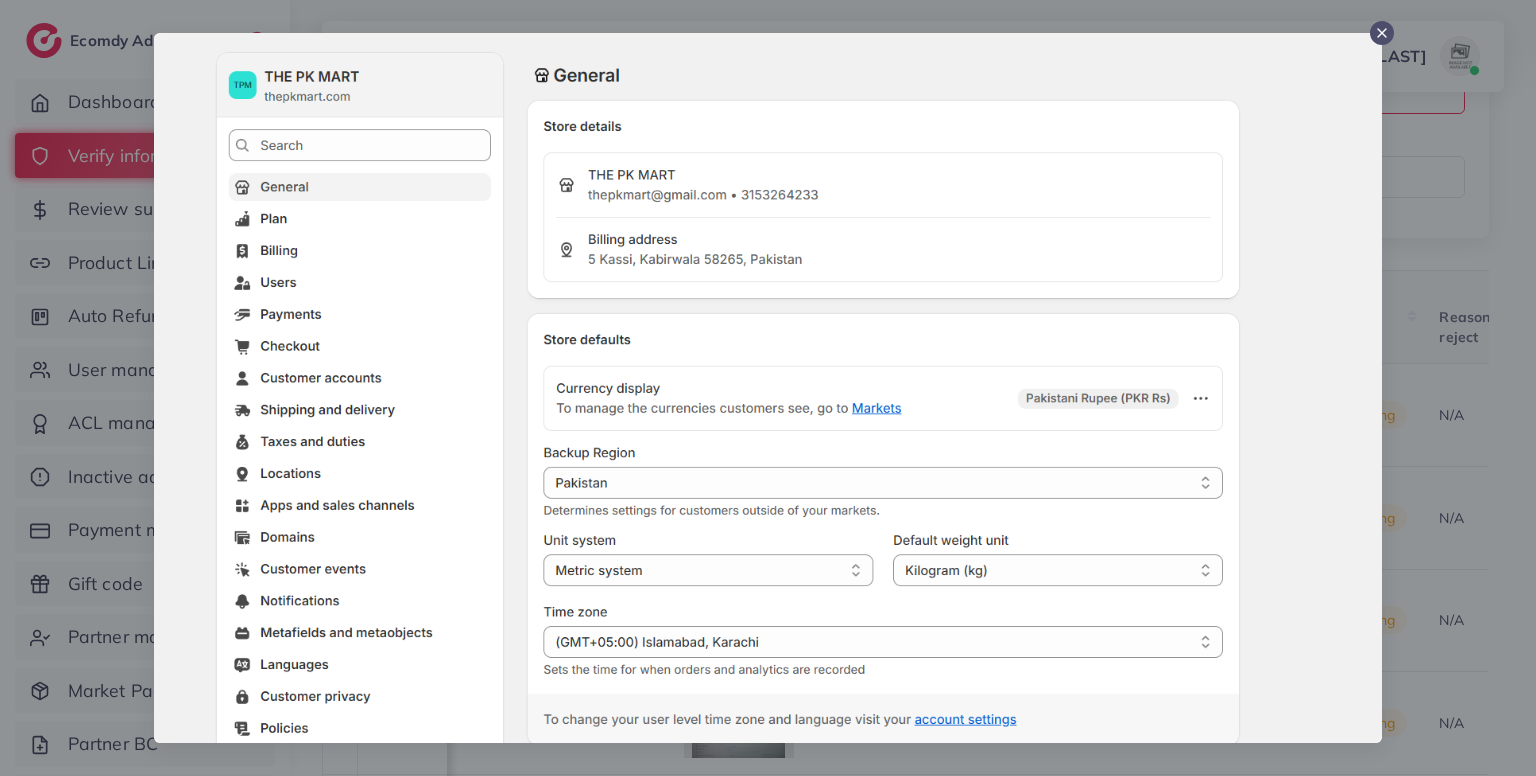 click at bounding box center [768, 388] 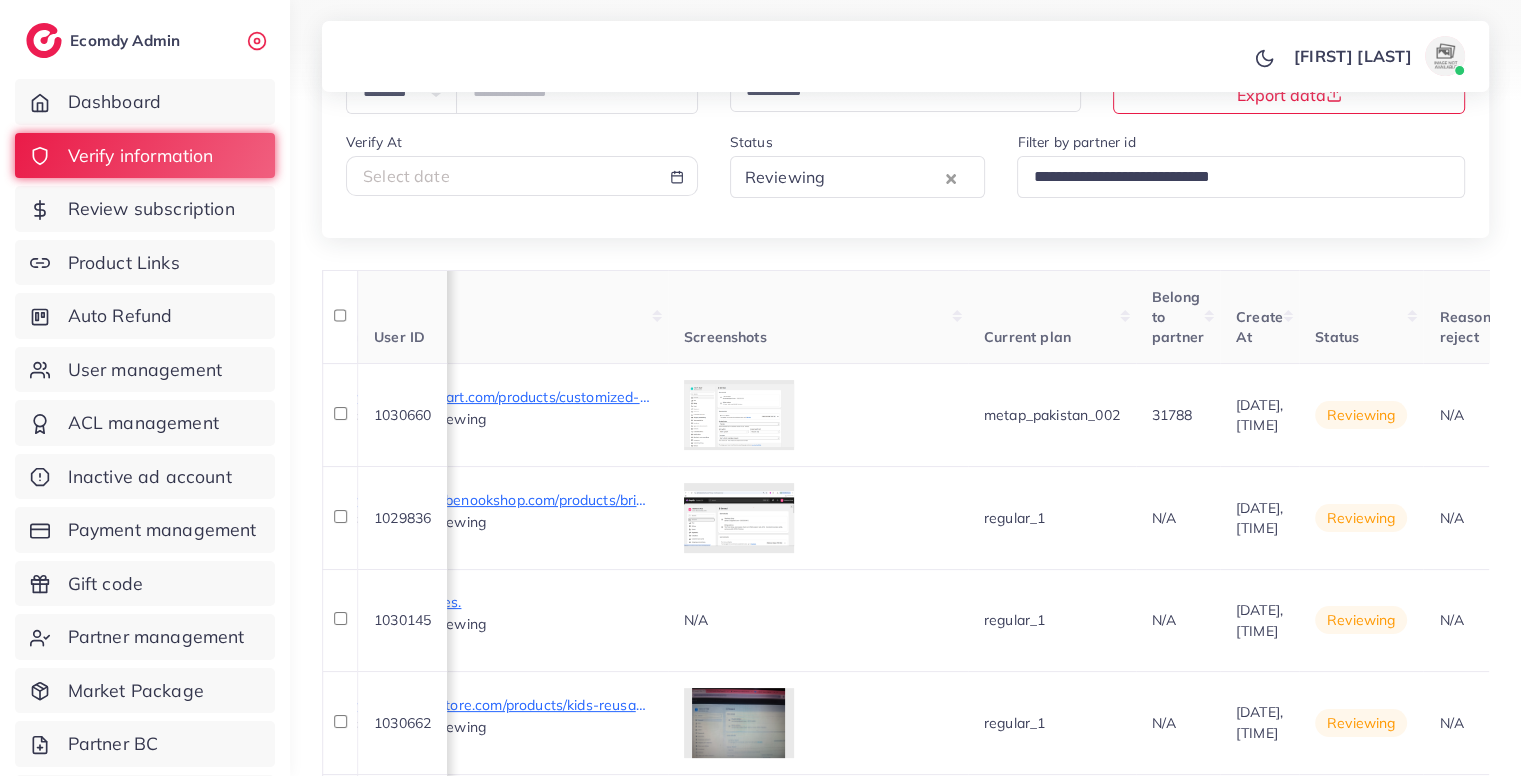 scroll, scrollTop: 0, scrollLeft: 0, axis: both 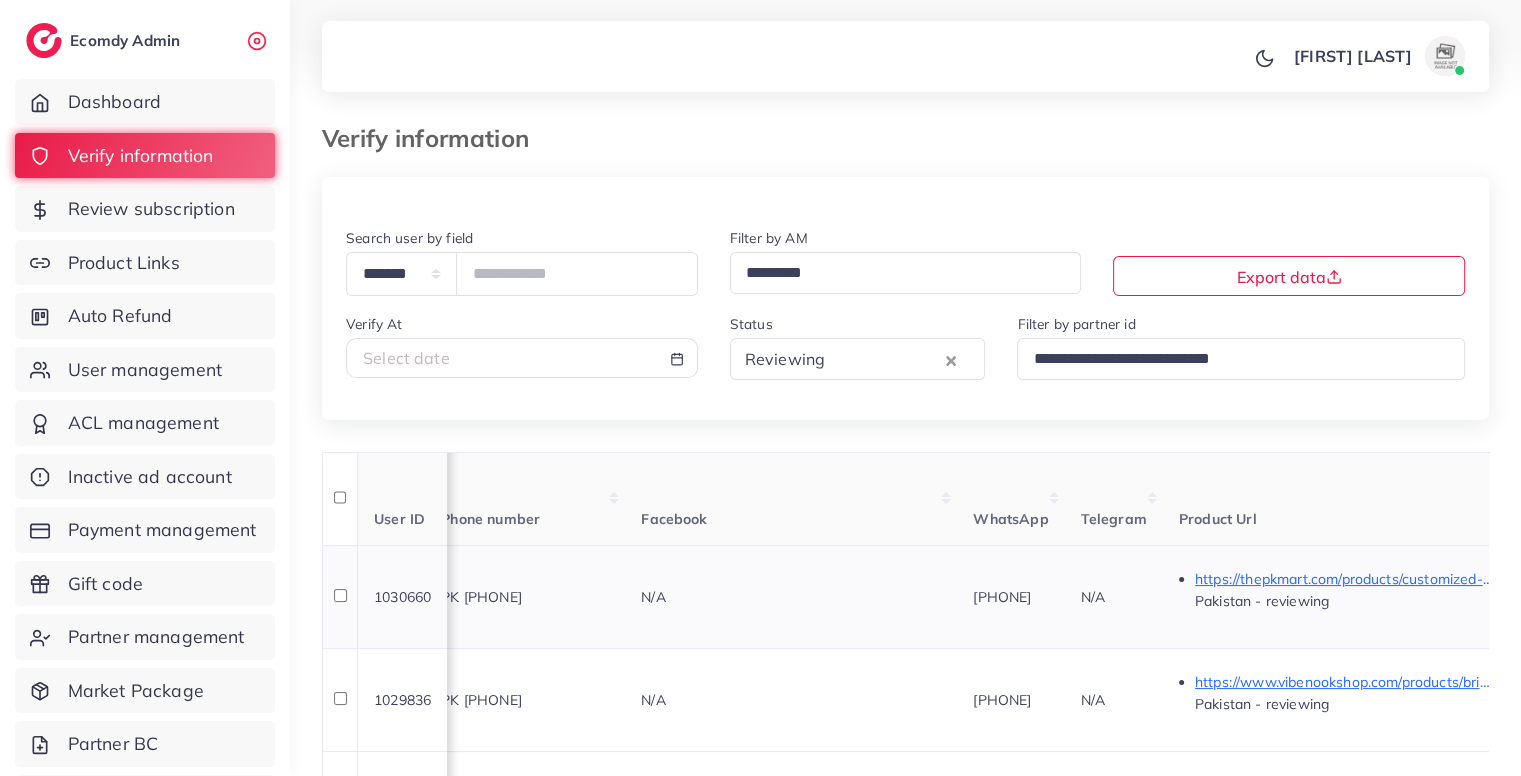 click on "PK [PHONE]" at bounding box center [525, 597] 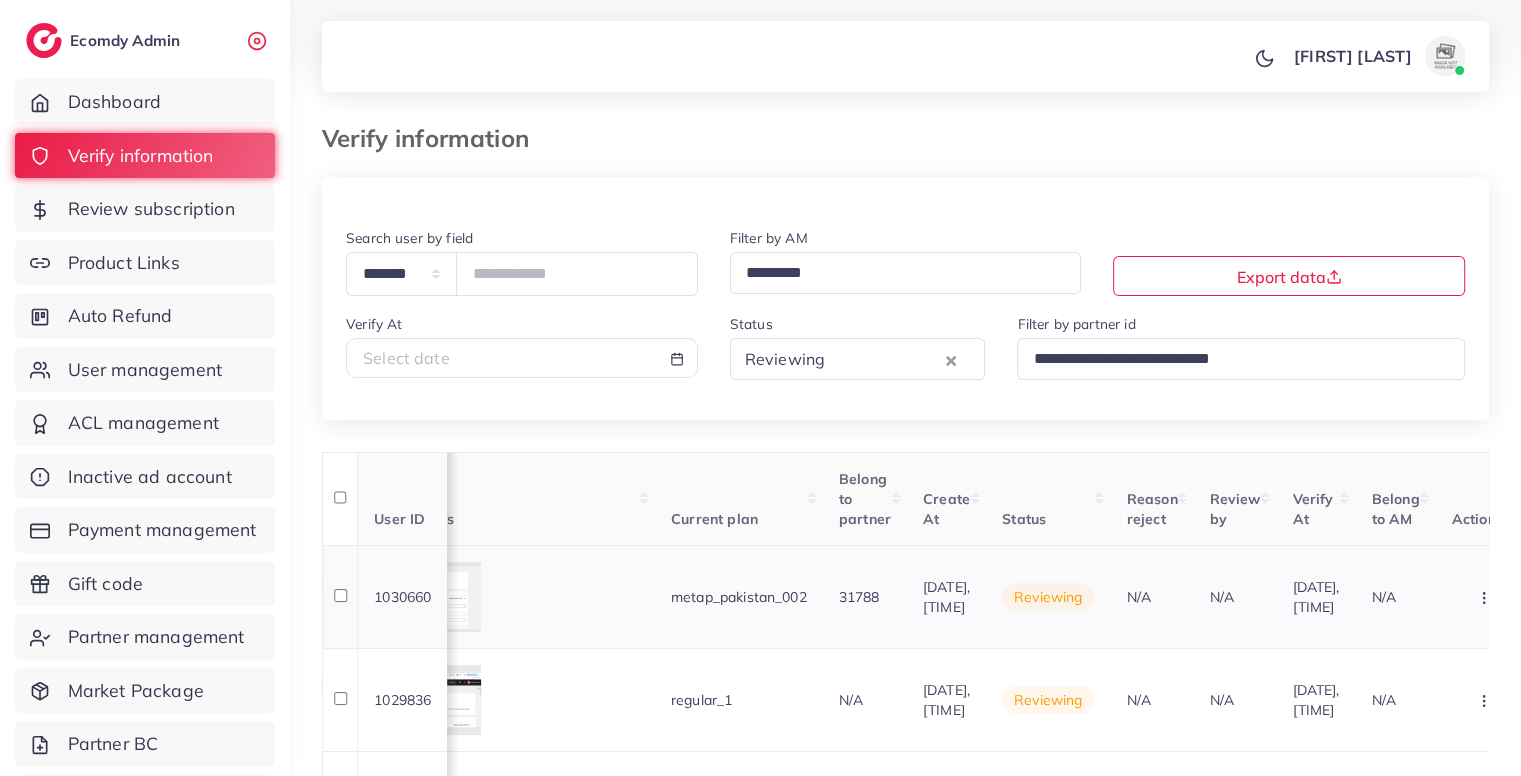 scroll, scrollTop: 0, scrollLeft: 1897, axis: horizontal 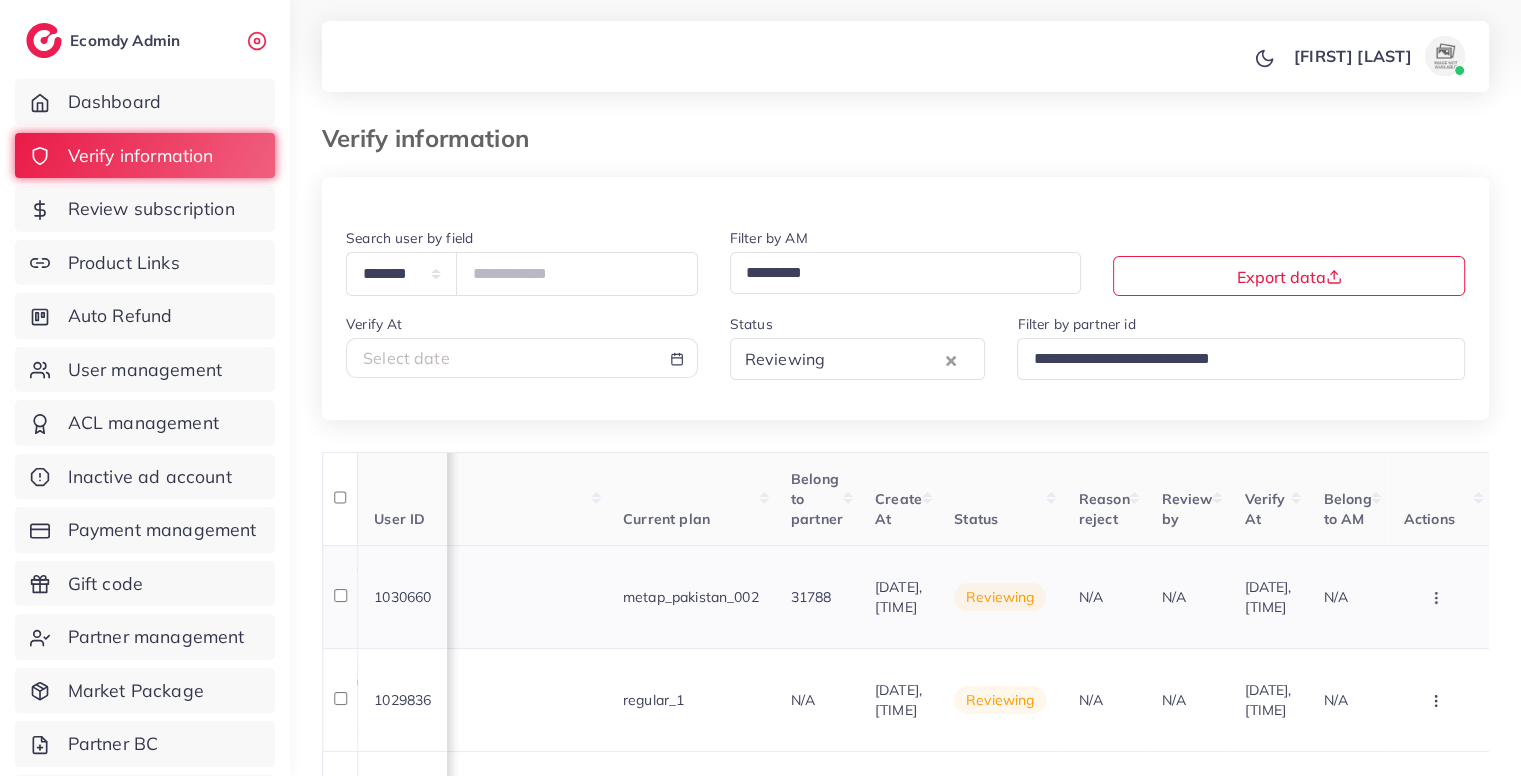 click 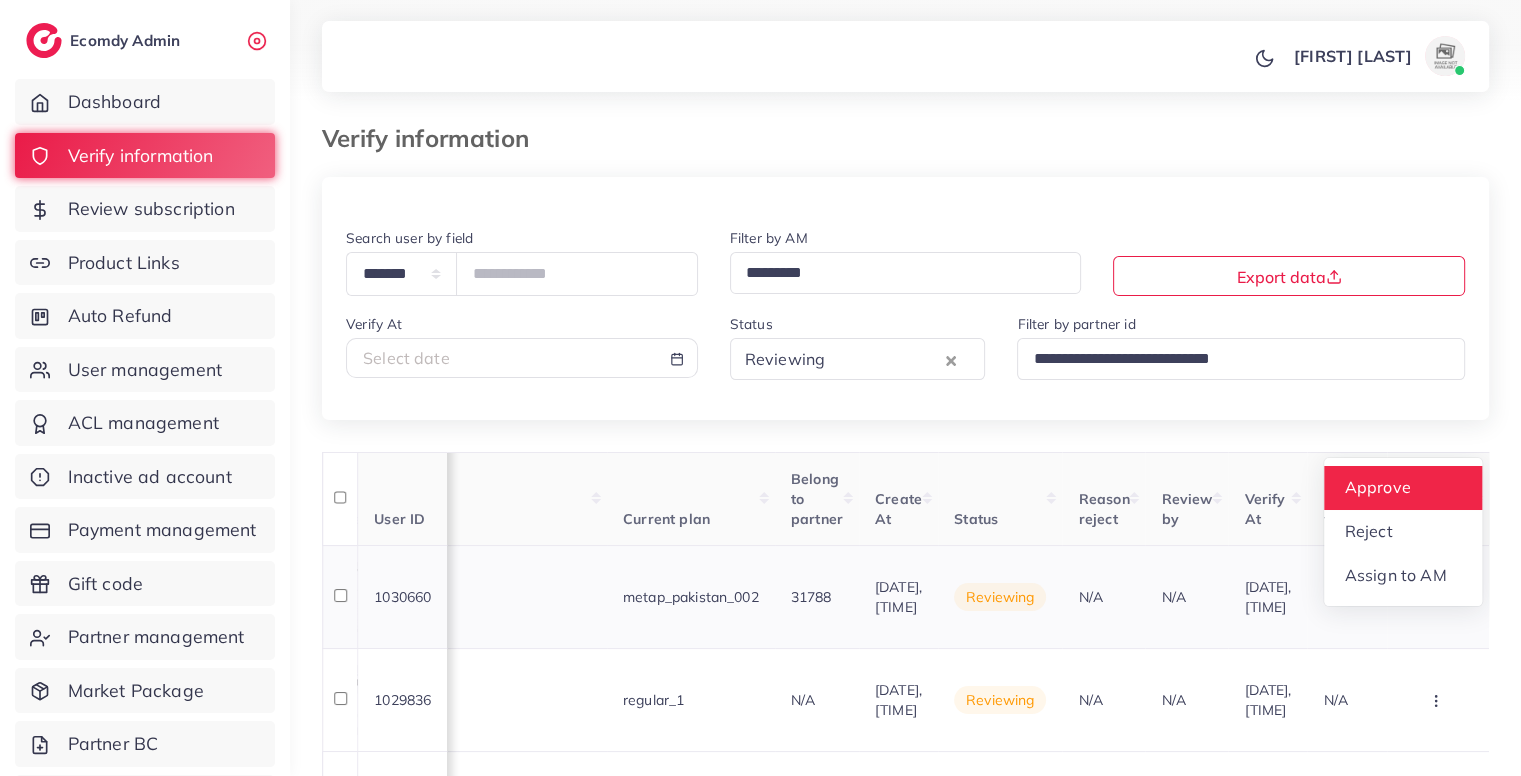click on "Approve" at bounding box center [1403, 488] 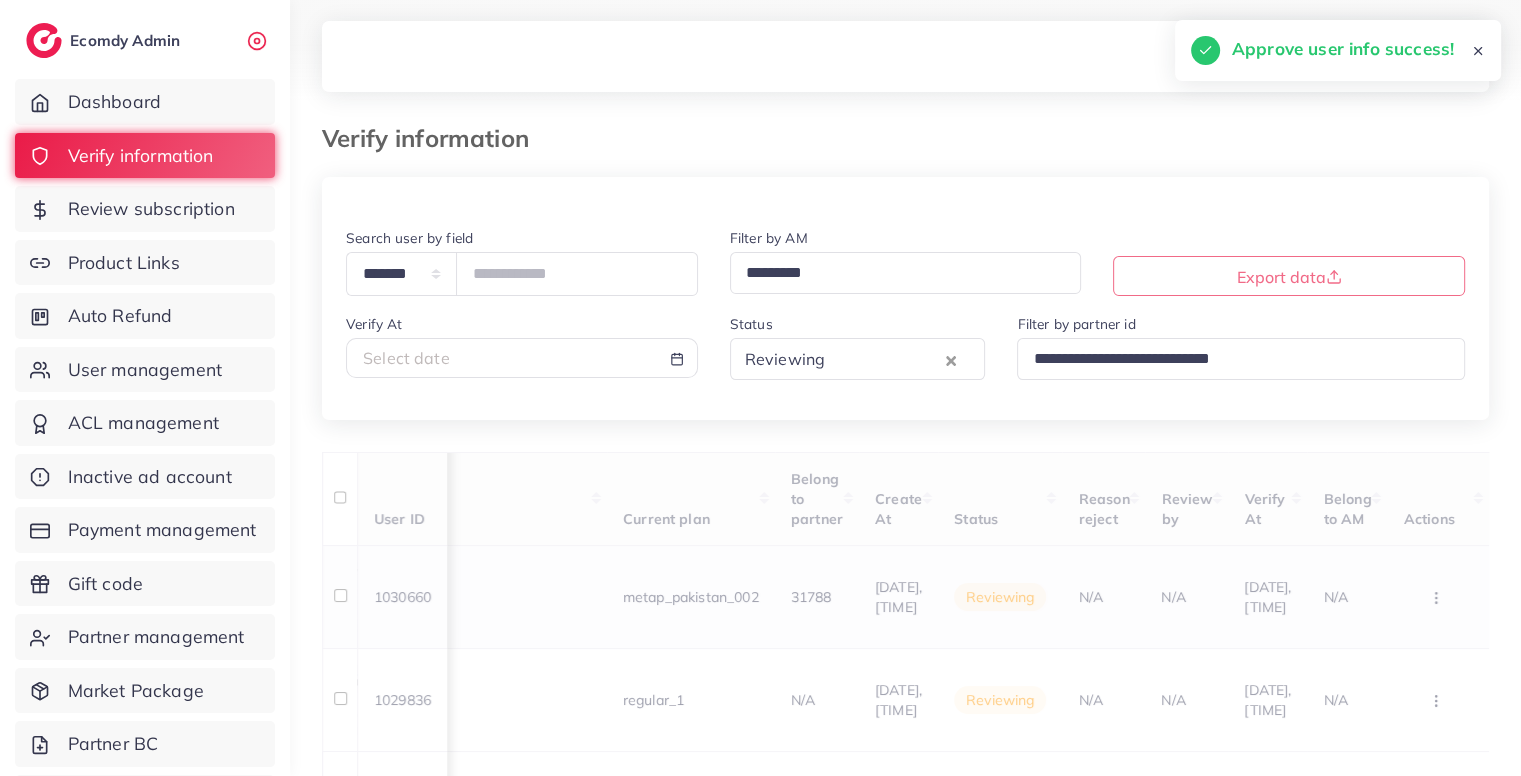 scroll, scrollTop: 0, scrollLeft: 1880, axis: horizontal 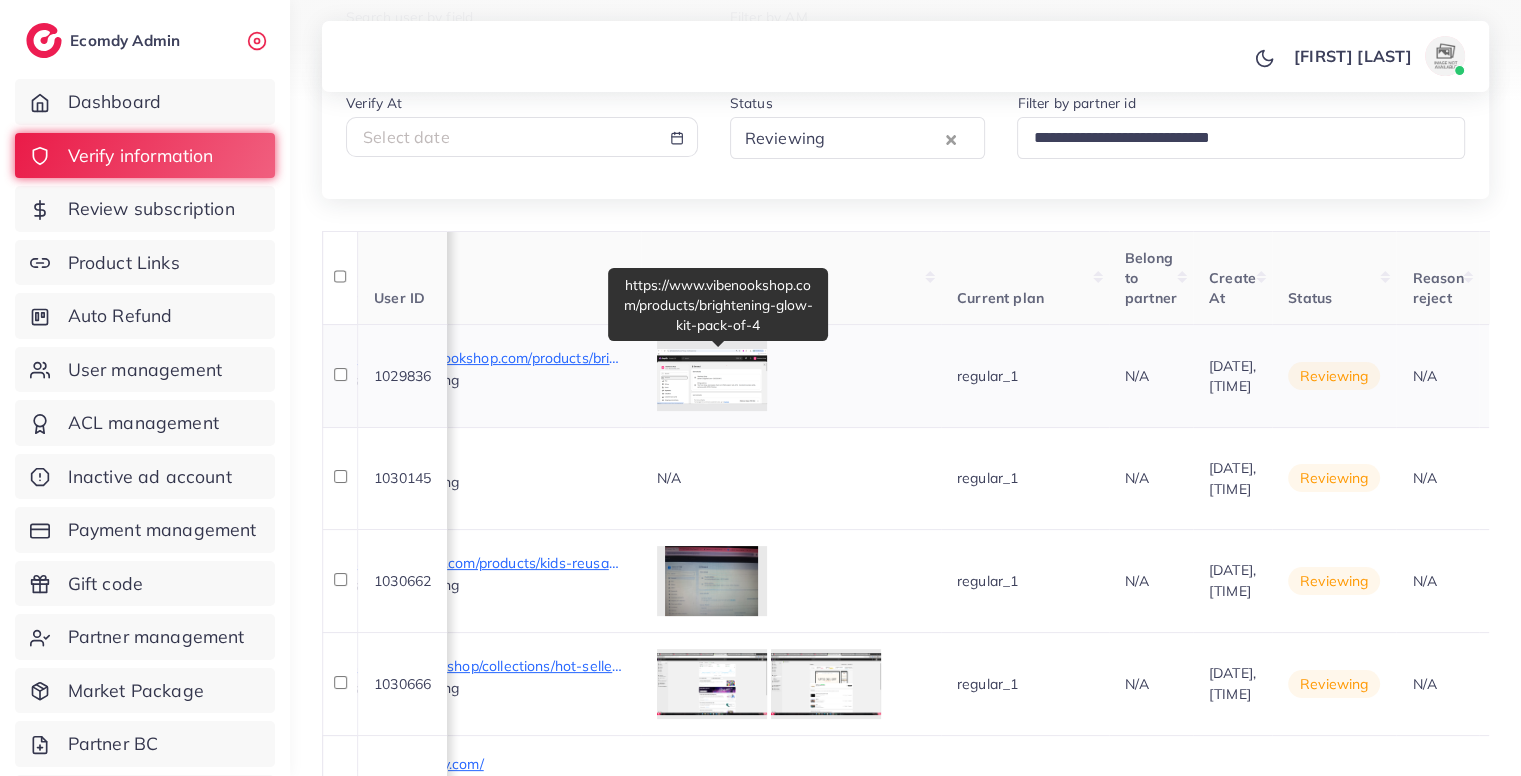 click on "https://www.vibenookshop.com/products/brightening-glow-kit-pack-of-4" at bounding box center [475, 358] 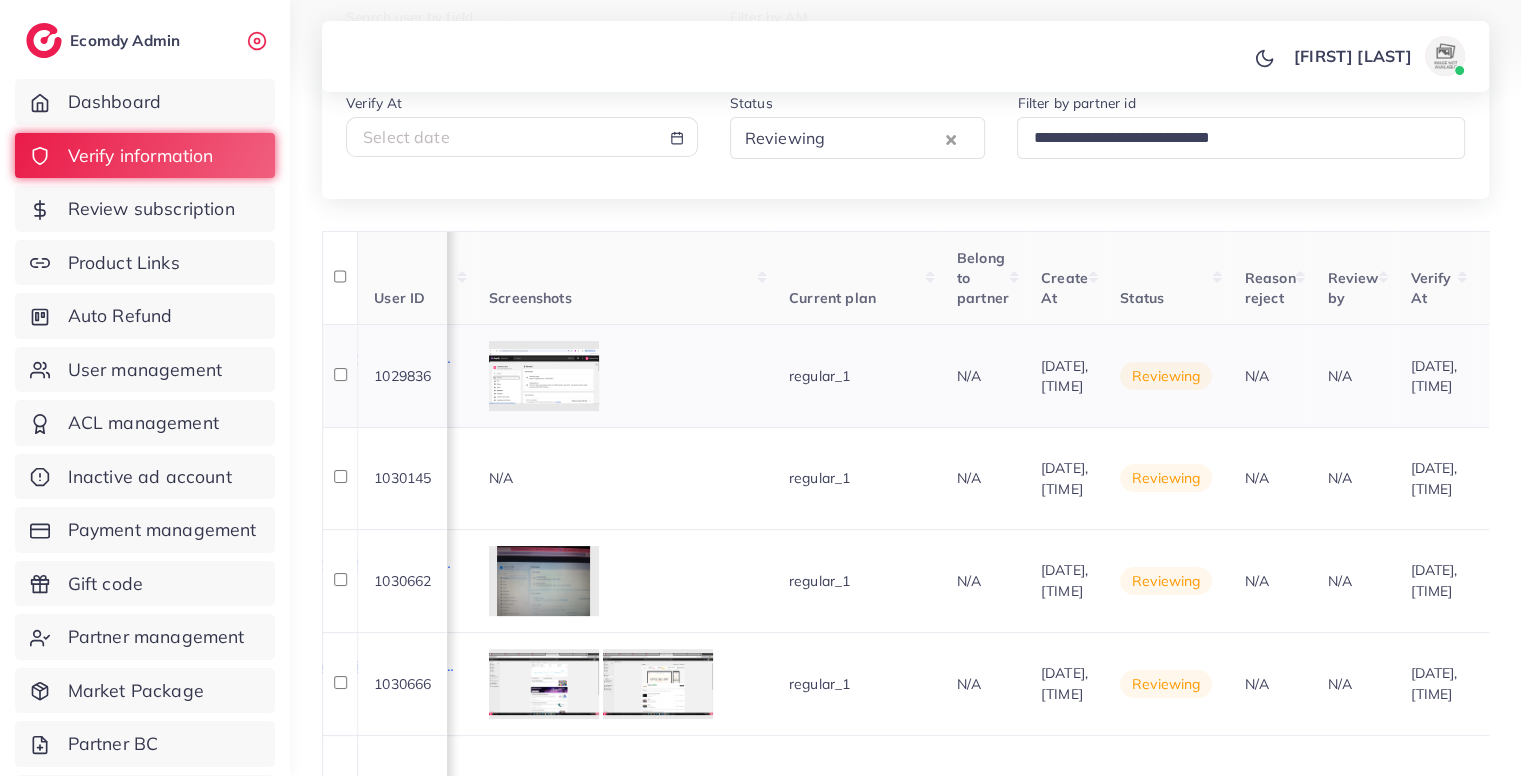scroll, scrollTop: 0, scrollLeft: 1880, axis: horizontal 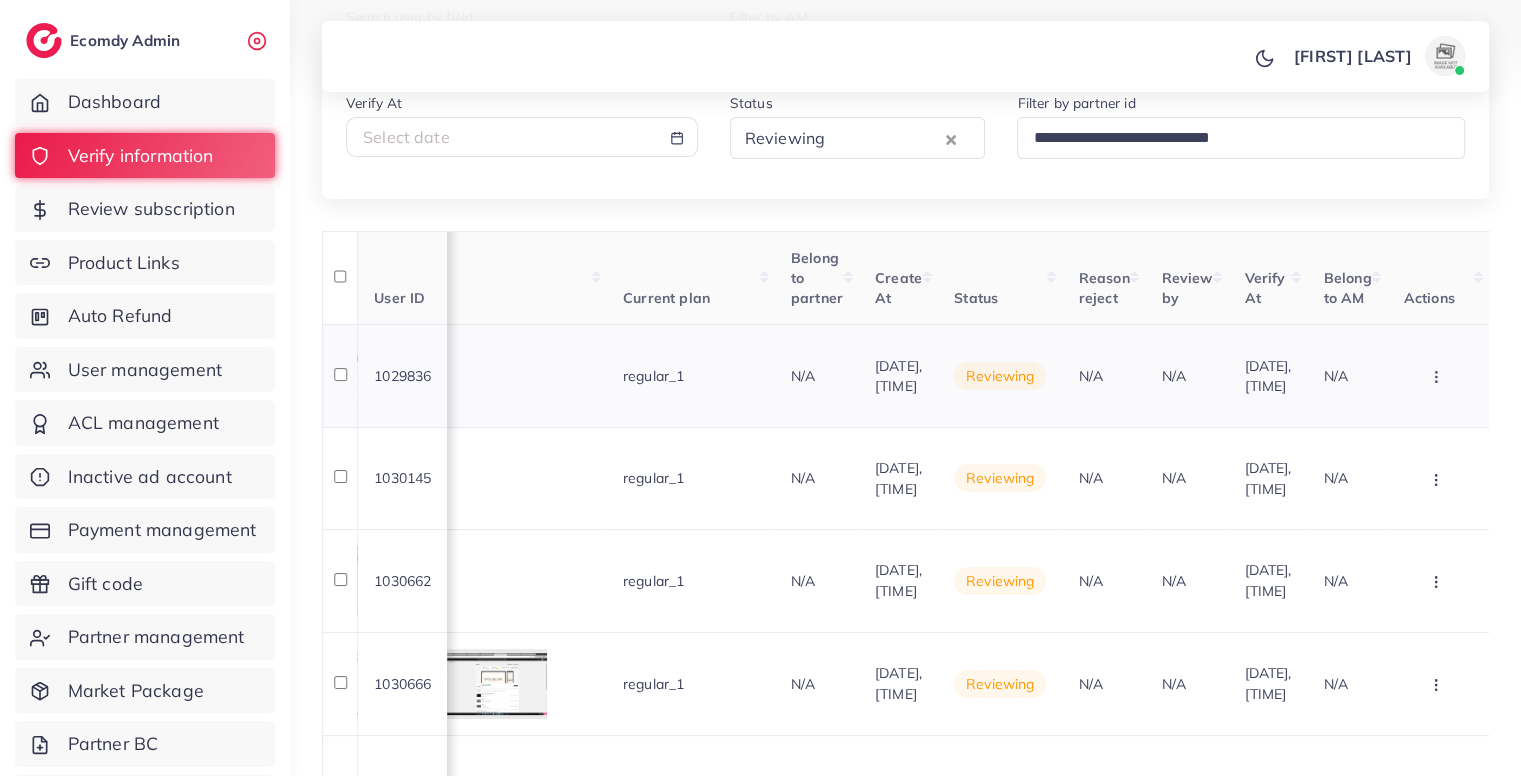 click at bounding box center [1438, 376] 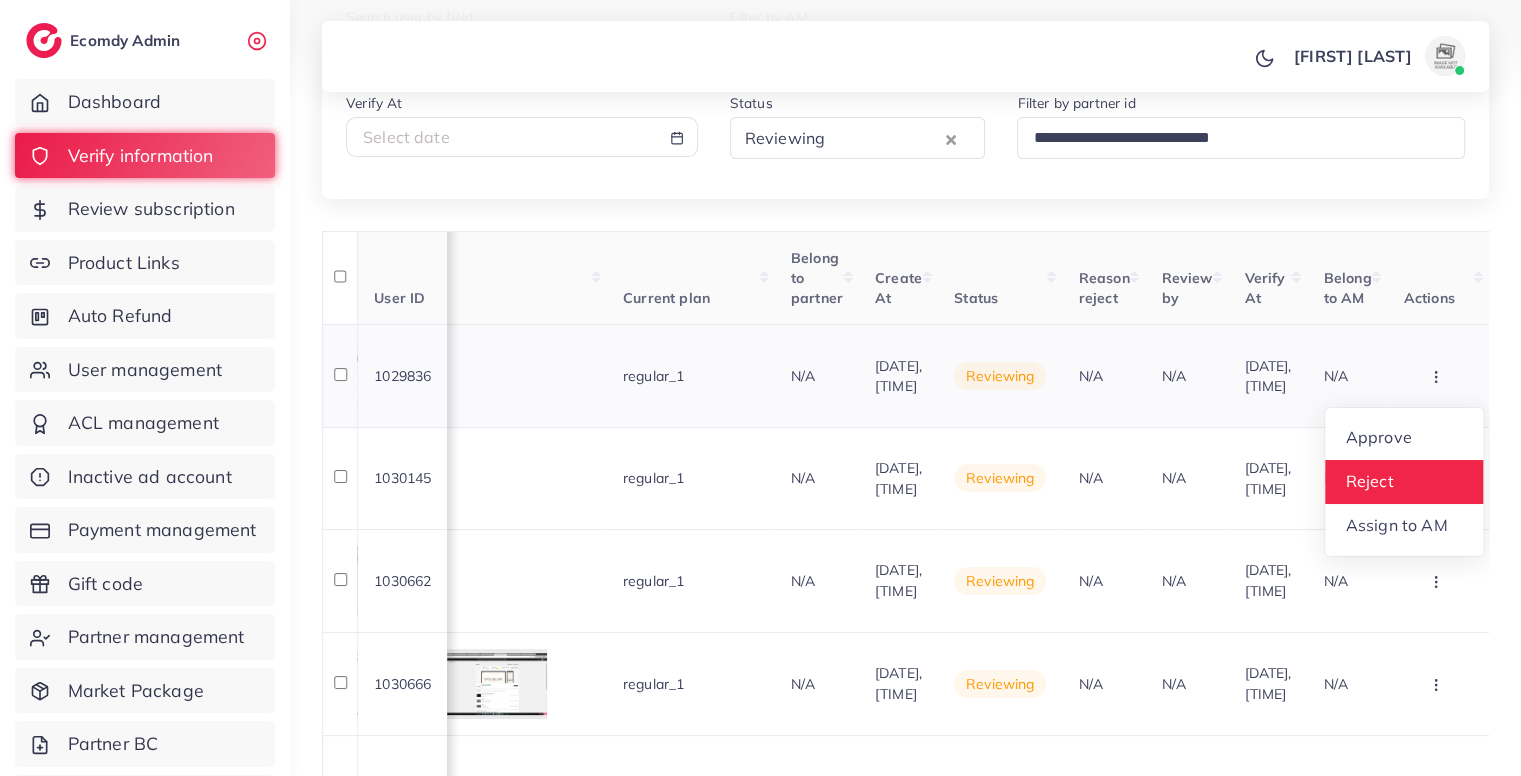 click on "Reject" at bounding box center [1404, 482] 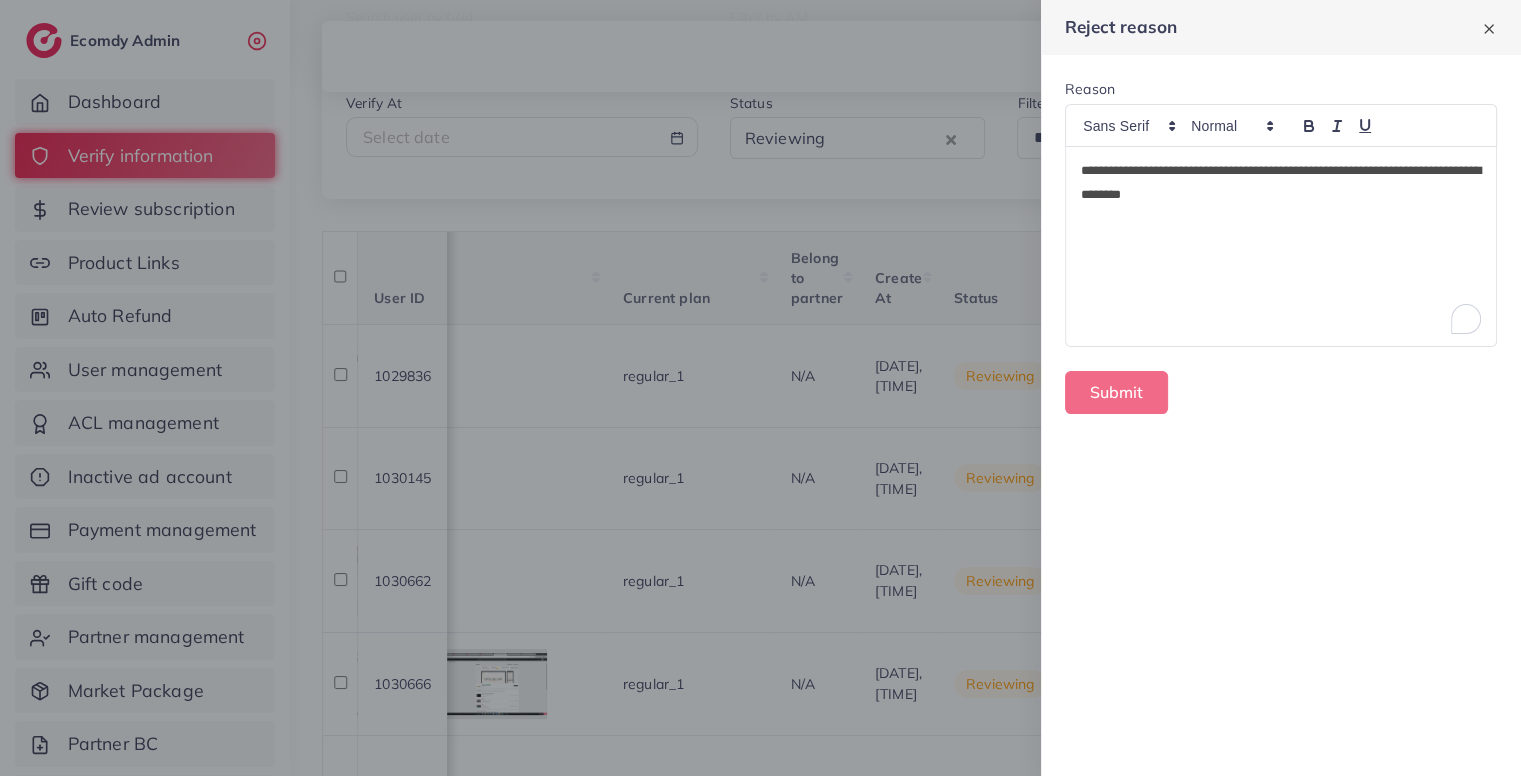 click on "**********" at bounding box center (1281, 246) 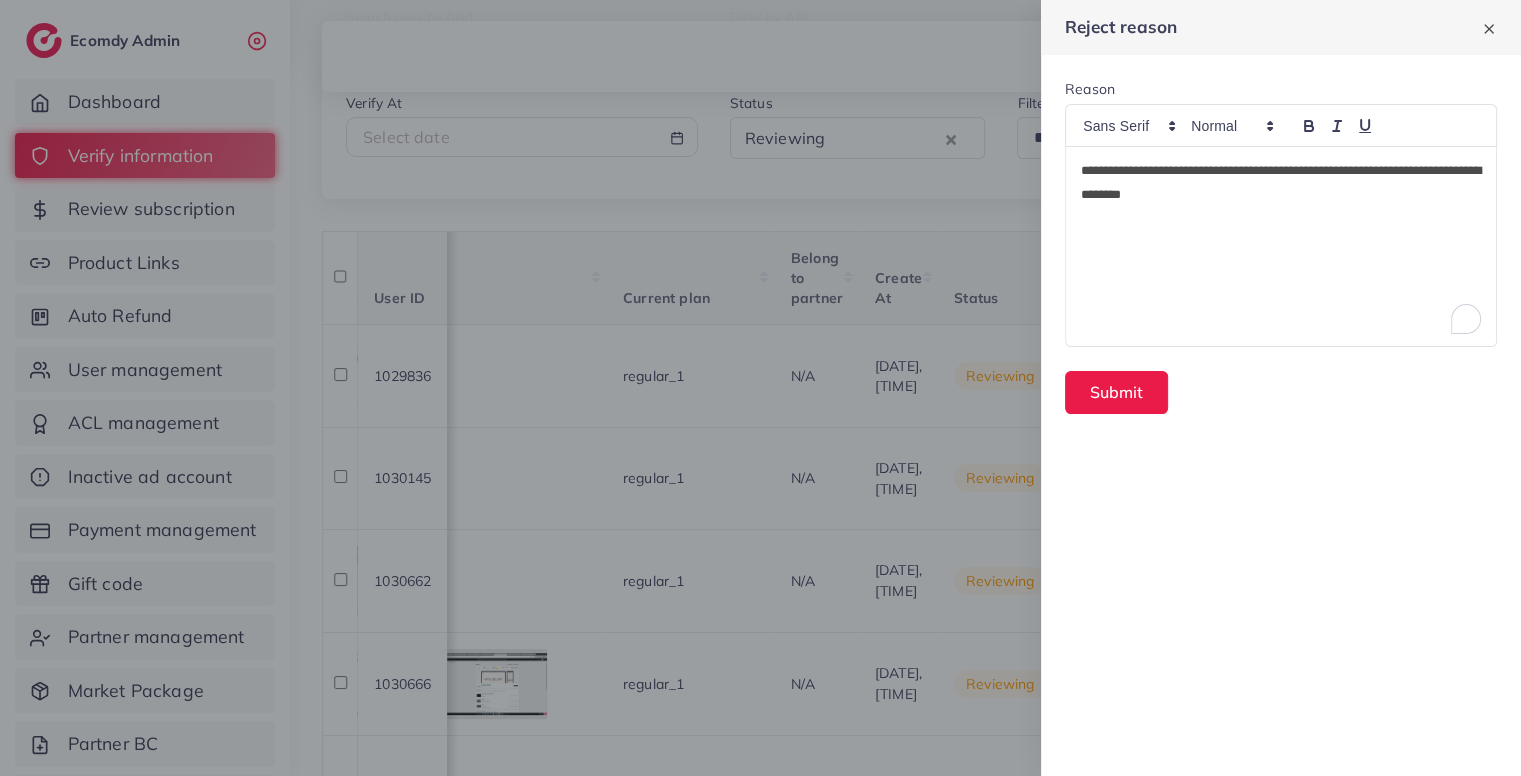 type 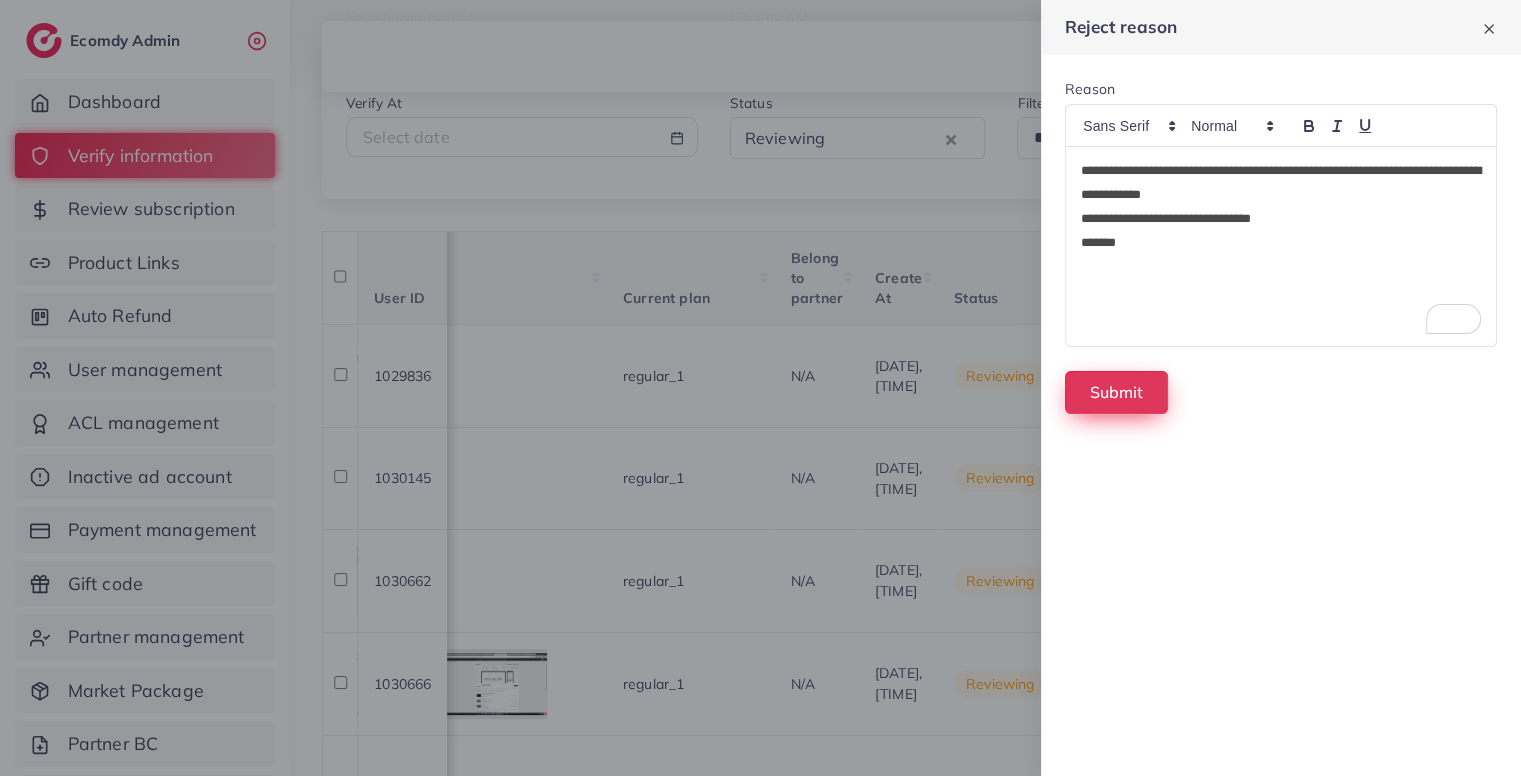 click on "Submit" at bounding box center (1116, 392) 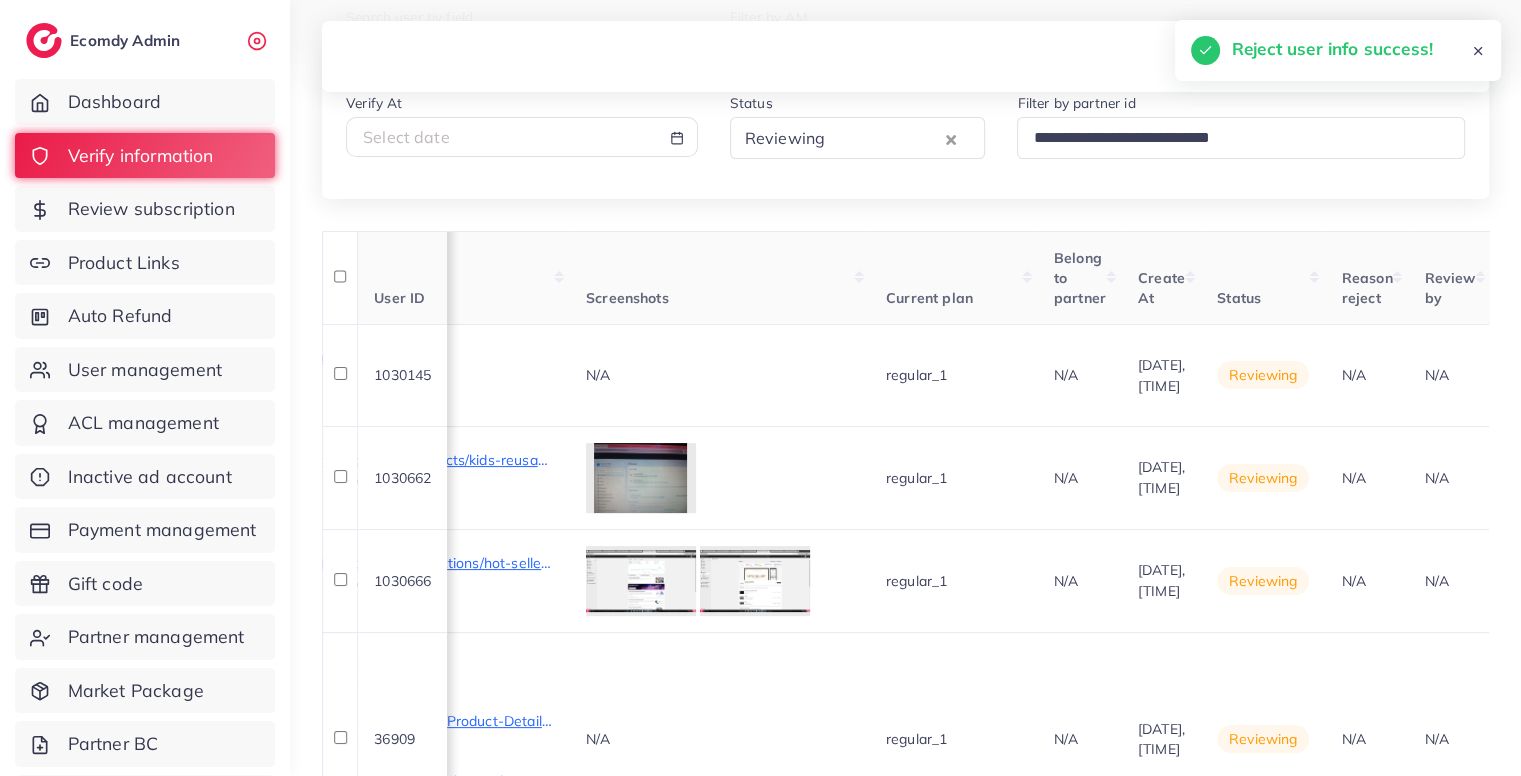 scroll, scrollTop: 0, scrollLeft: 1305, axis: horizontal 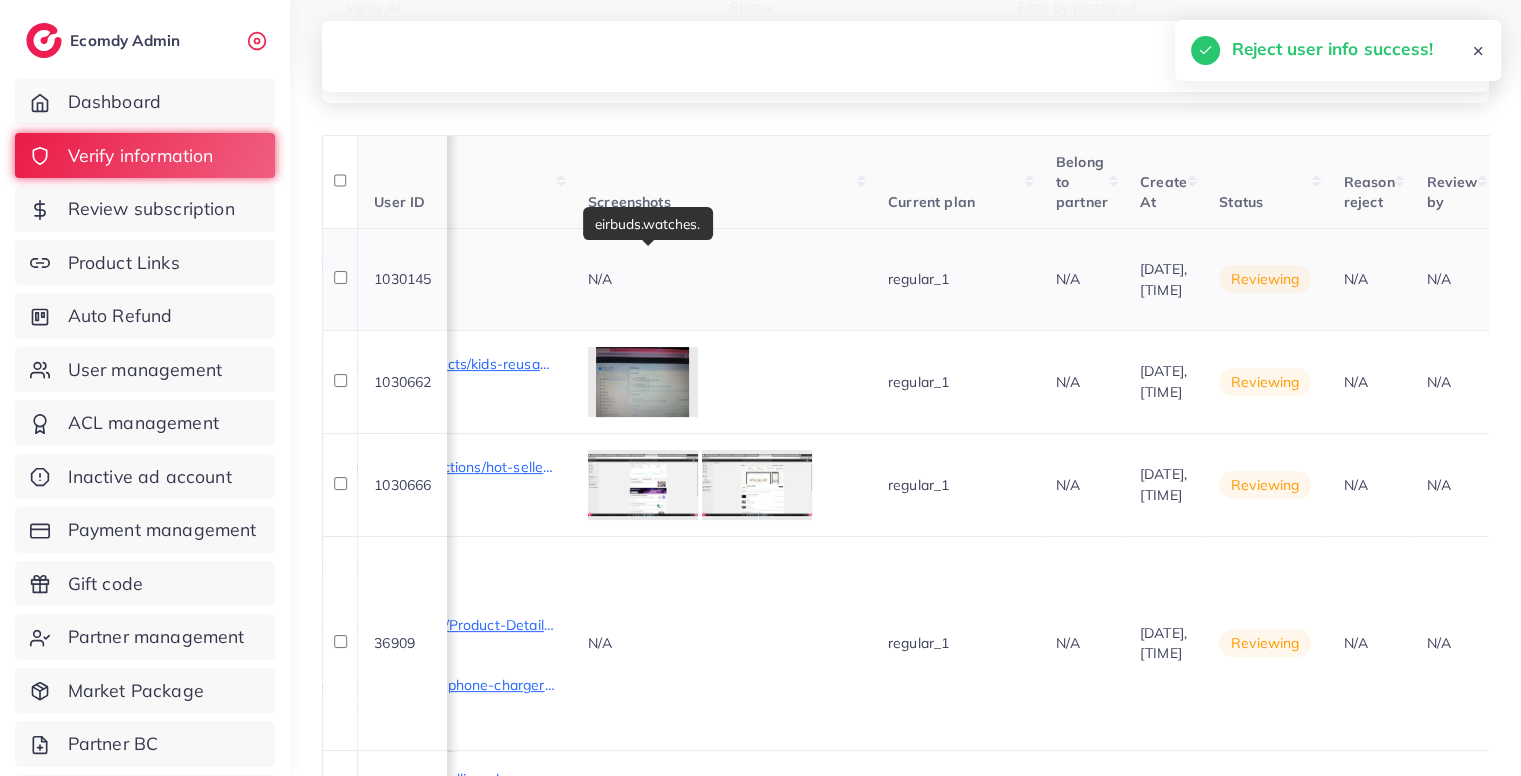 click on "eirbuds.watches." at bounding box center [406, 261] 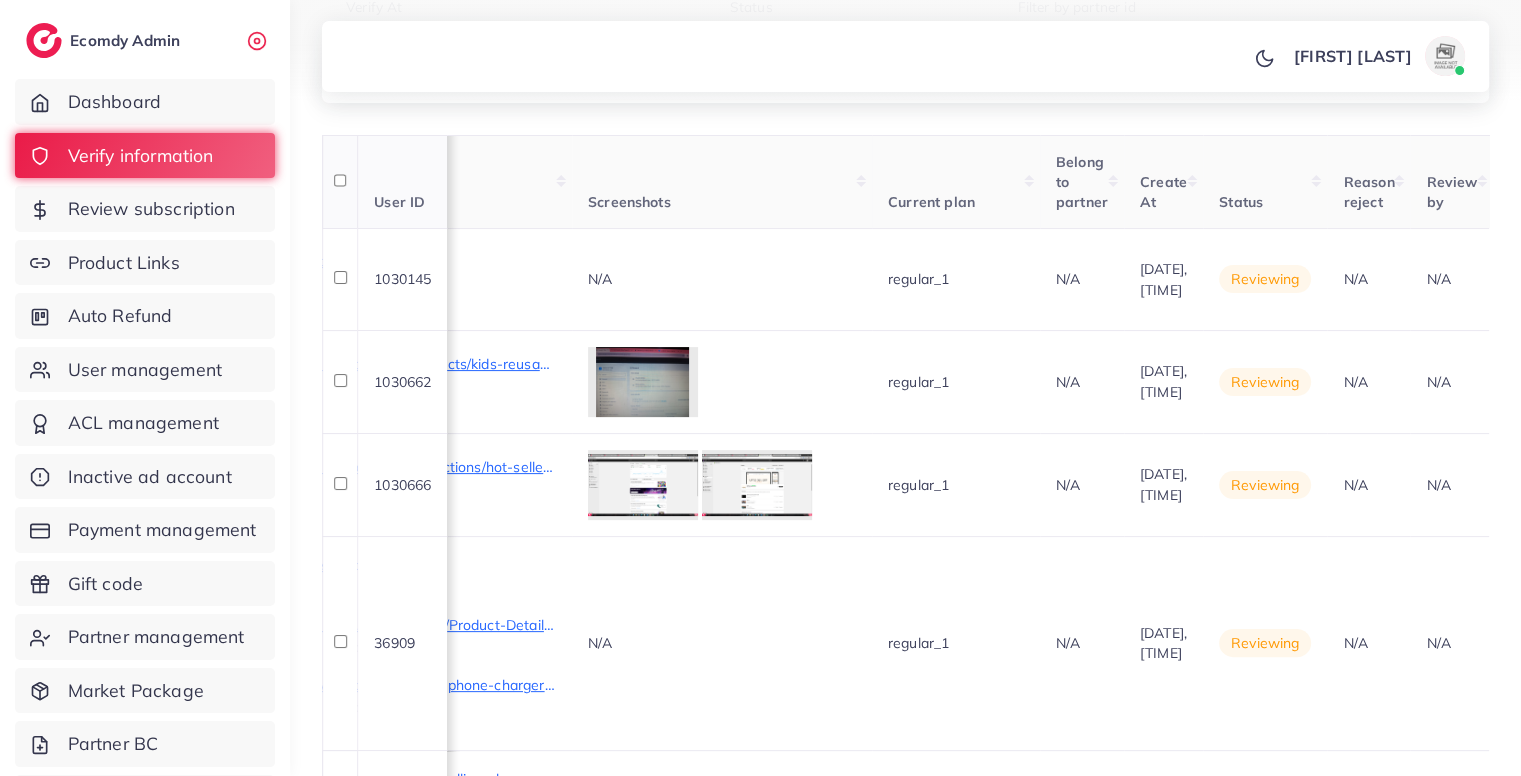 scroll, scrollTop: 0, scrollLeft: 1880, axis: horizontal 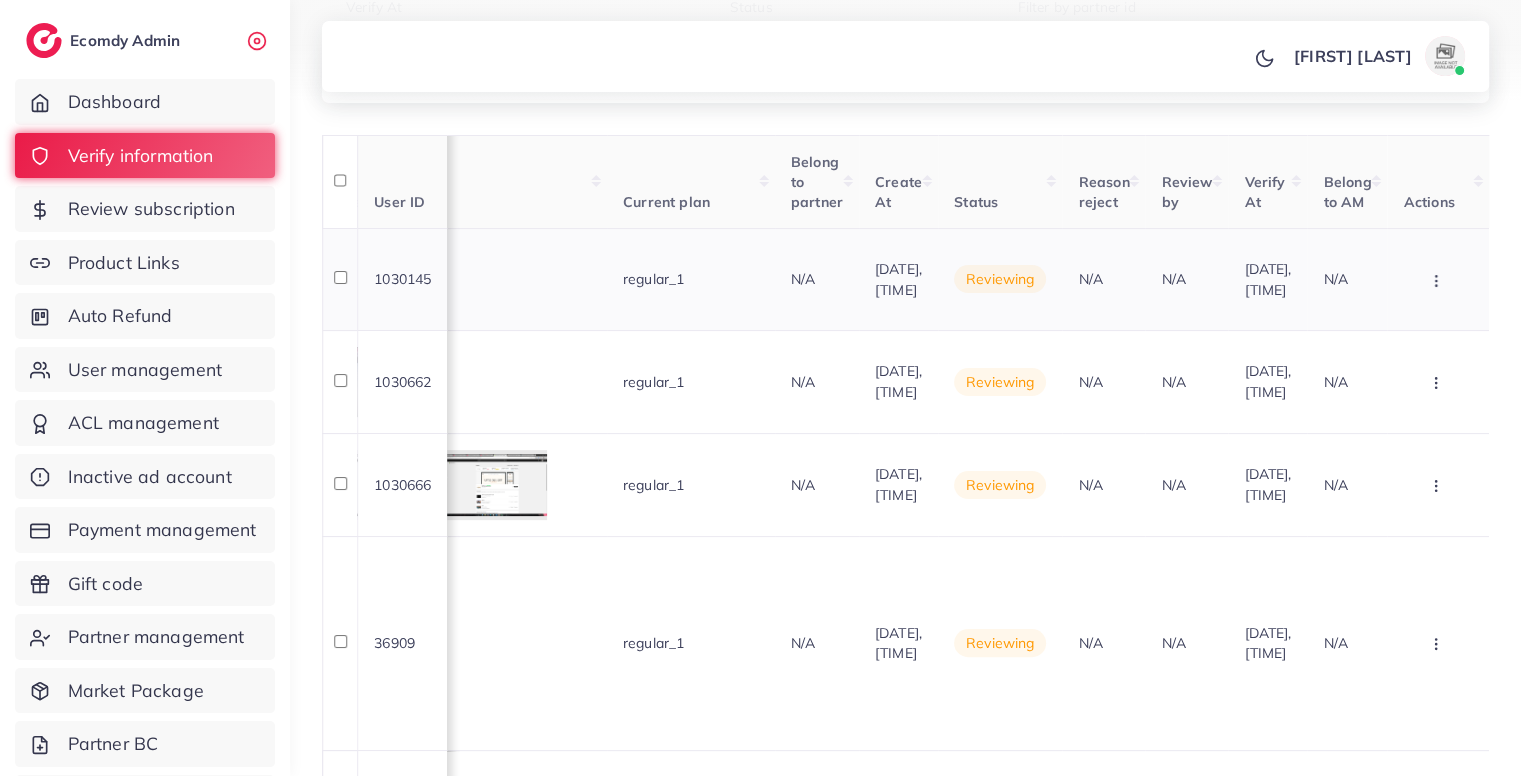click at bounding box center [1438, 279] 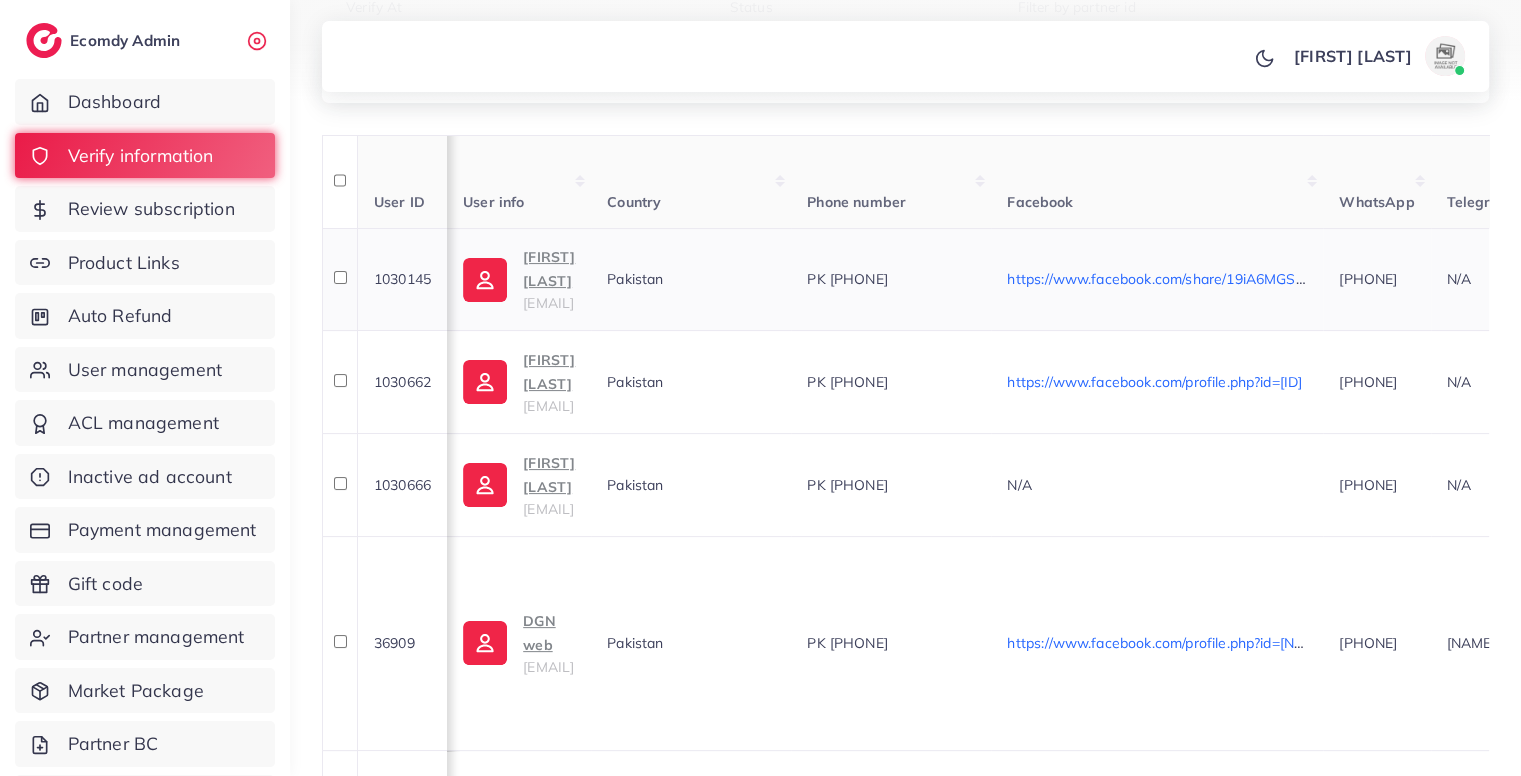 scroll, scrollTop: 0, scrollLeft: 1880, axis: horizontal 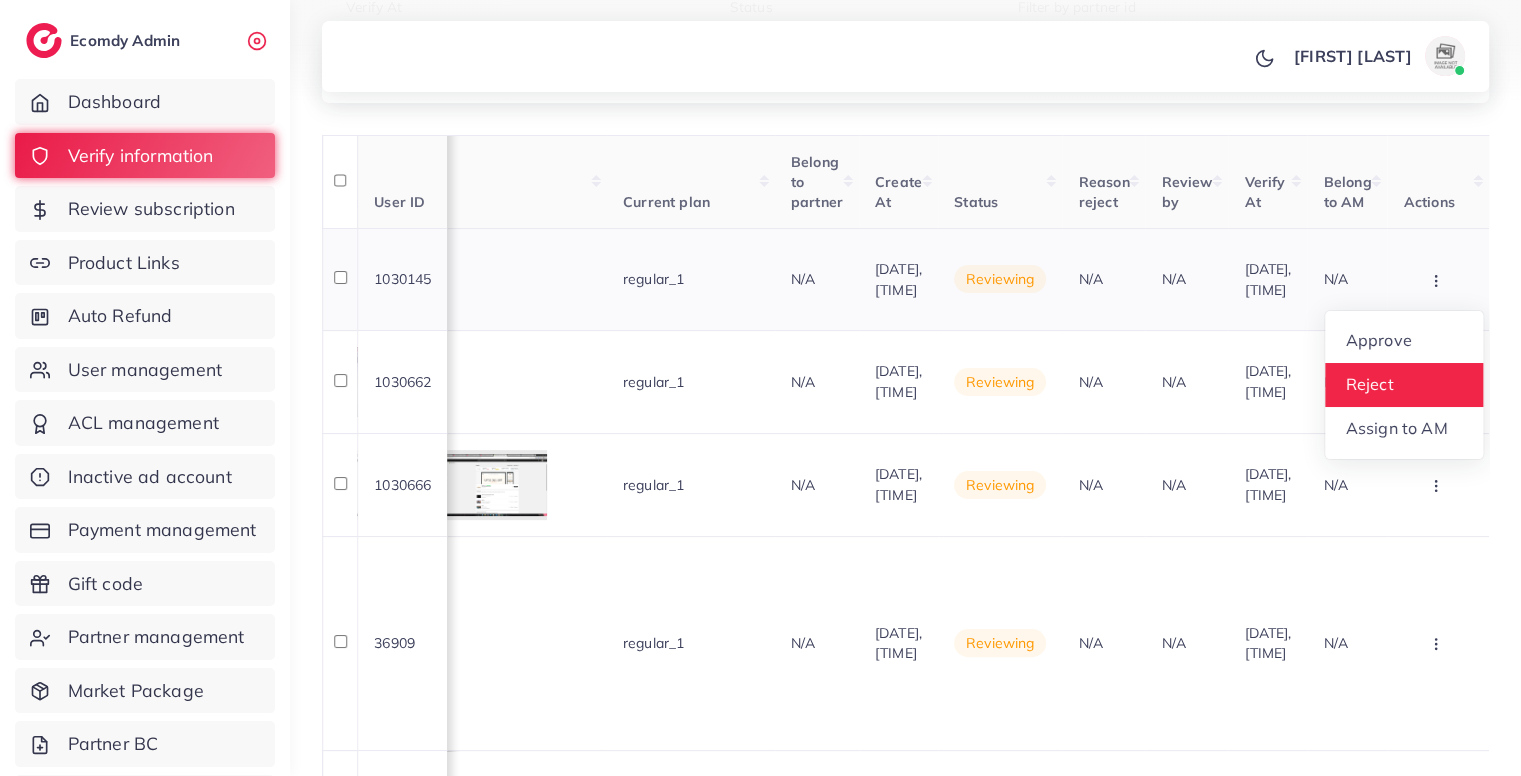 click on "Reject" at bounding box center [1370, 384] 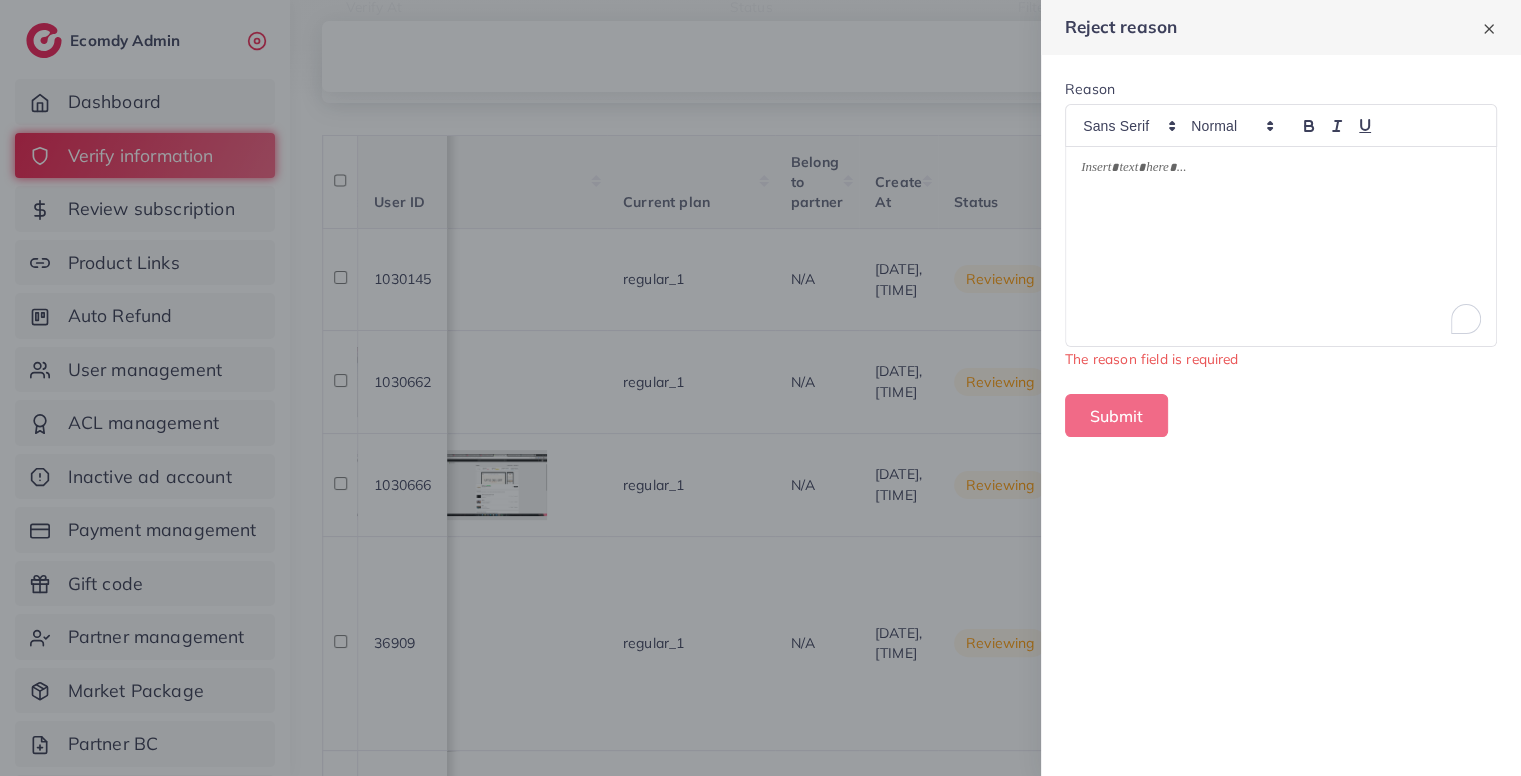 click at bounding box center (1281, 246) 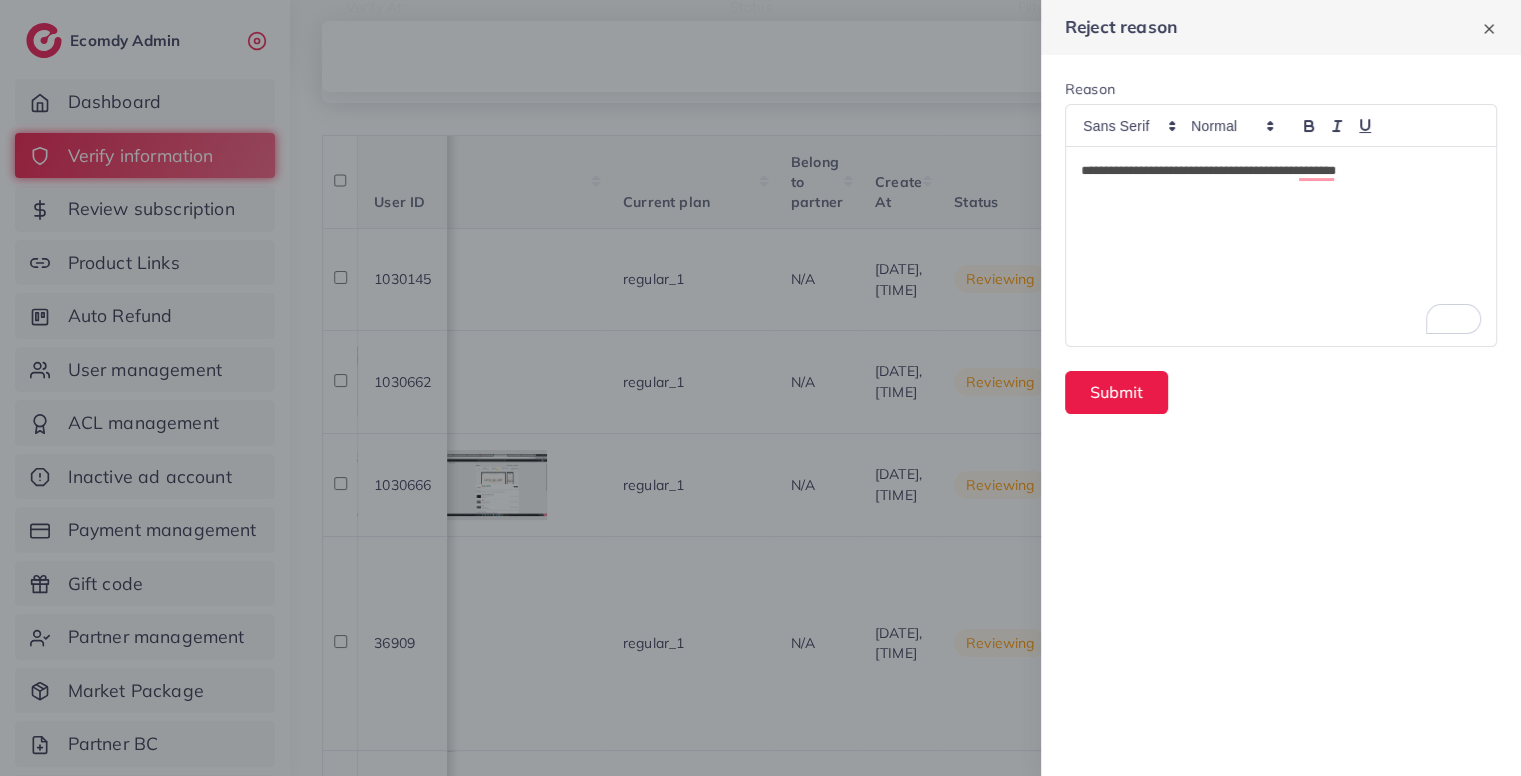 click on "**********" at bounding box center [1281, 171] 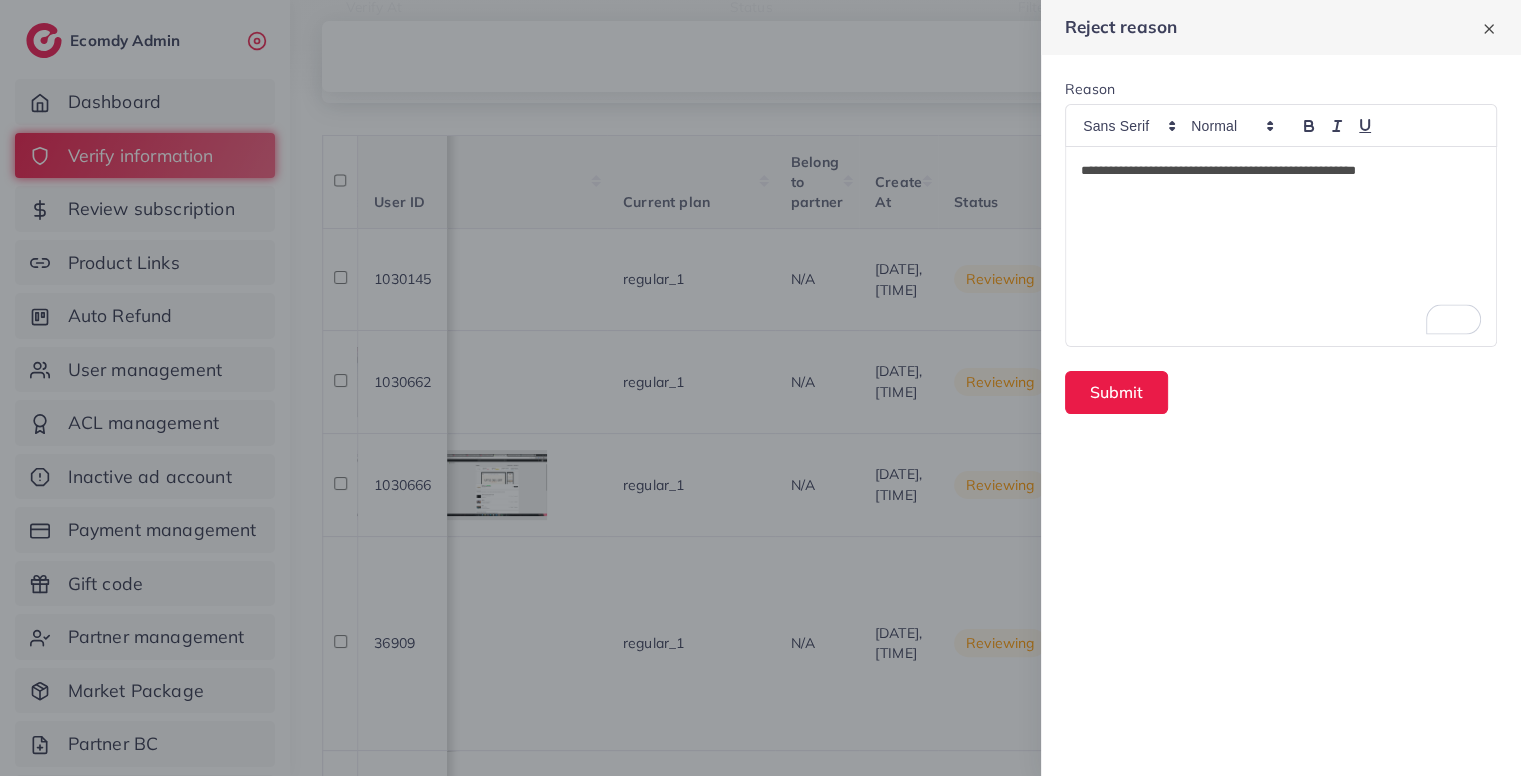 click on "**********" at bounding box center (1281, 171) 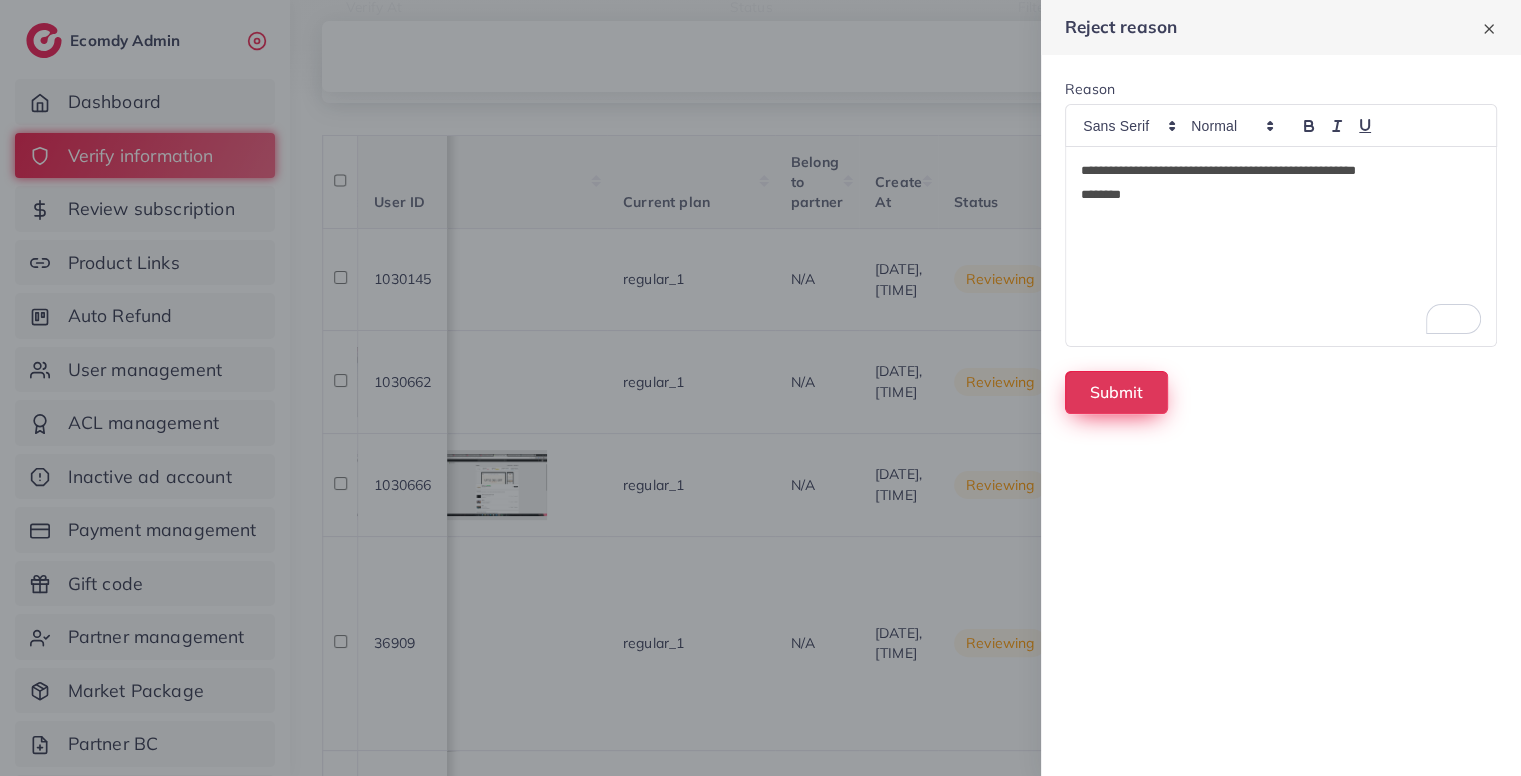 click on "Submit" at bounding box center [1116, 392] 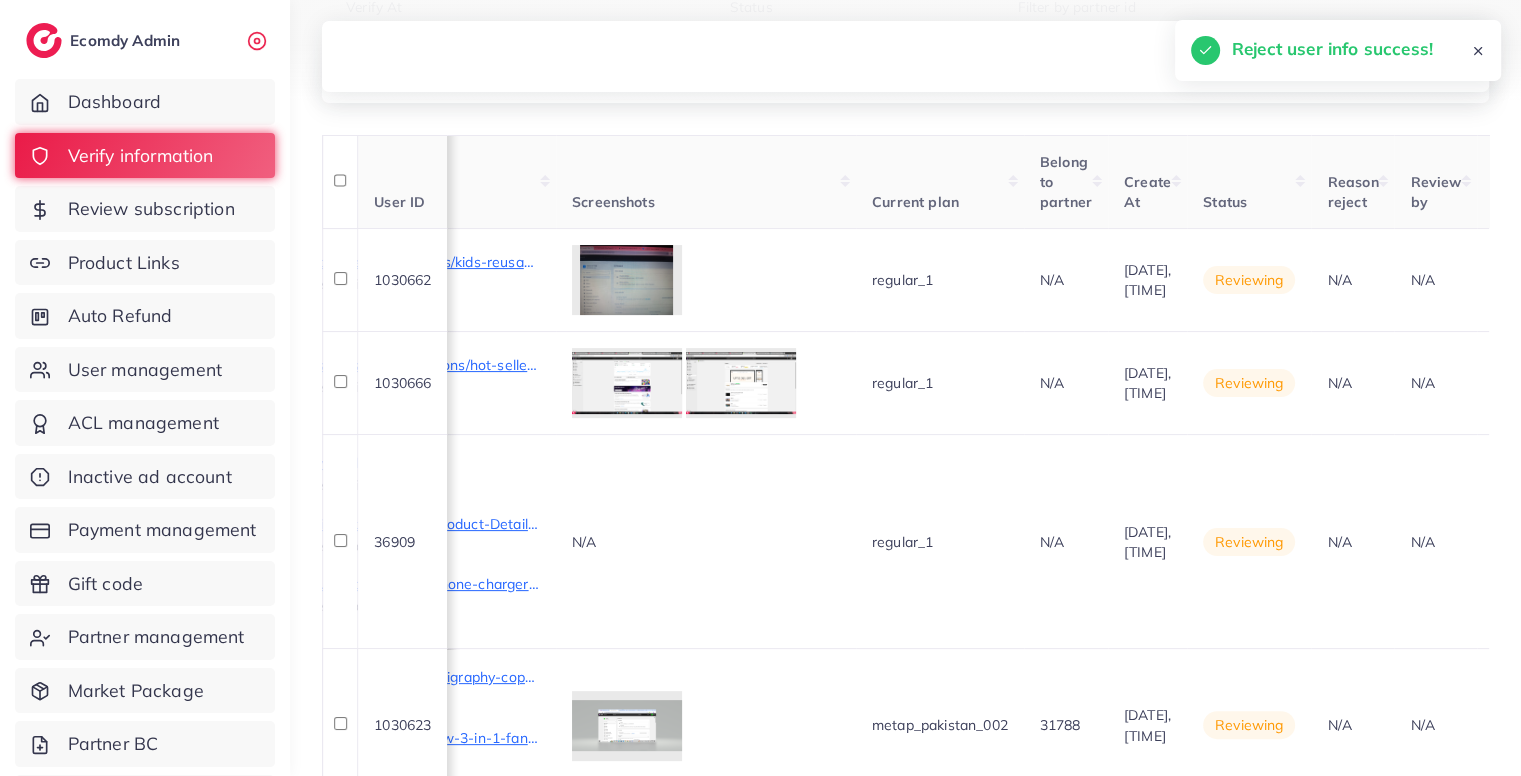 scroll, scrollTop: 0, scrollLeft: 1312, axis: horizontal 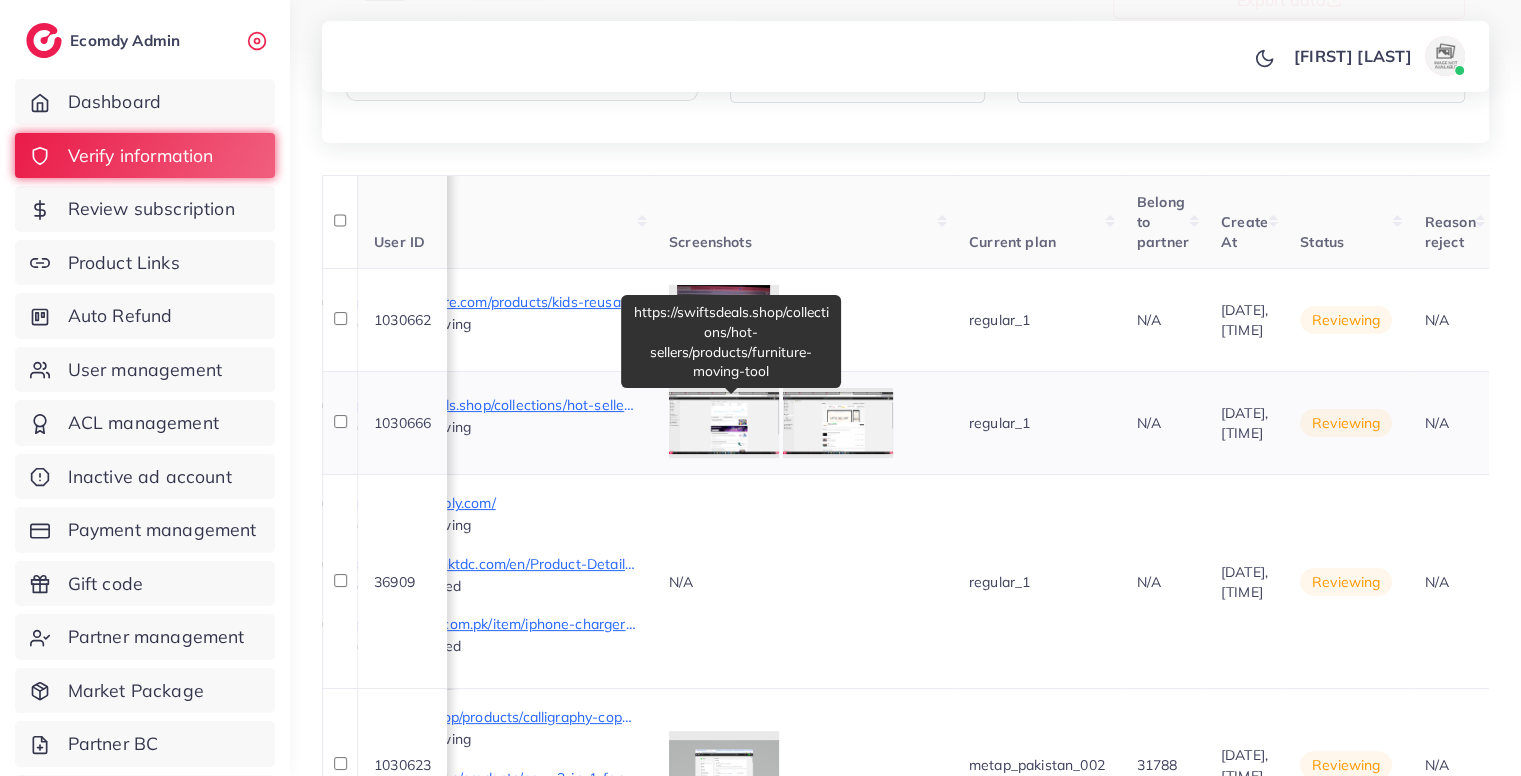 click on "https://swiftsdeals.shop/collections/hot-sellers/products/furniture-moving-tool" at bounding box center [487, 405] 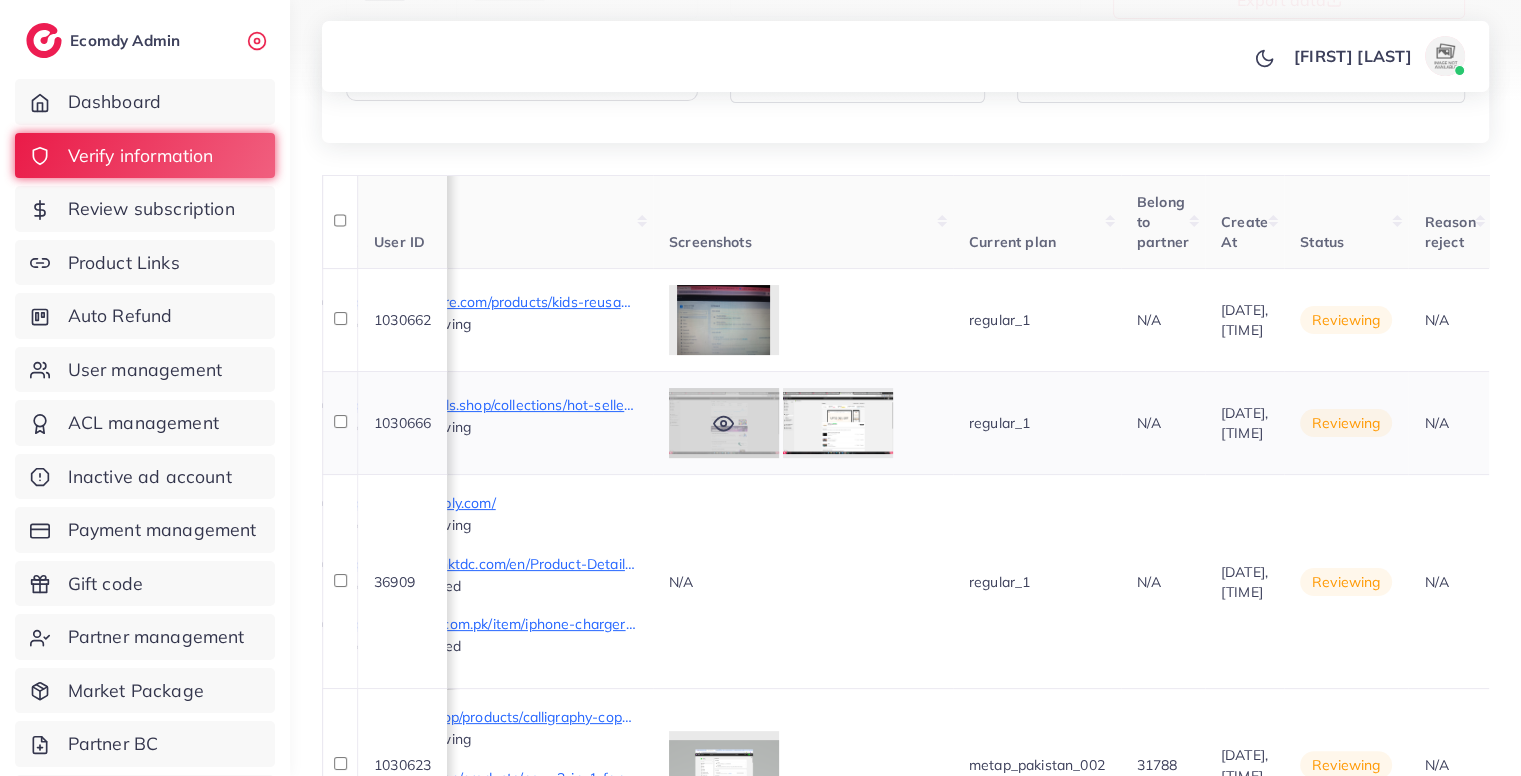 click 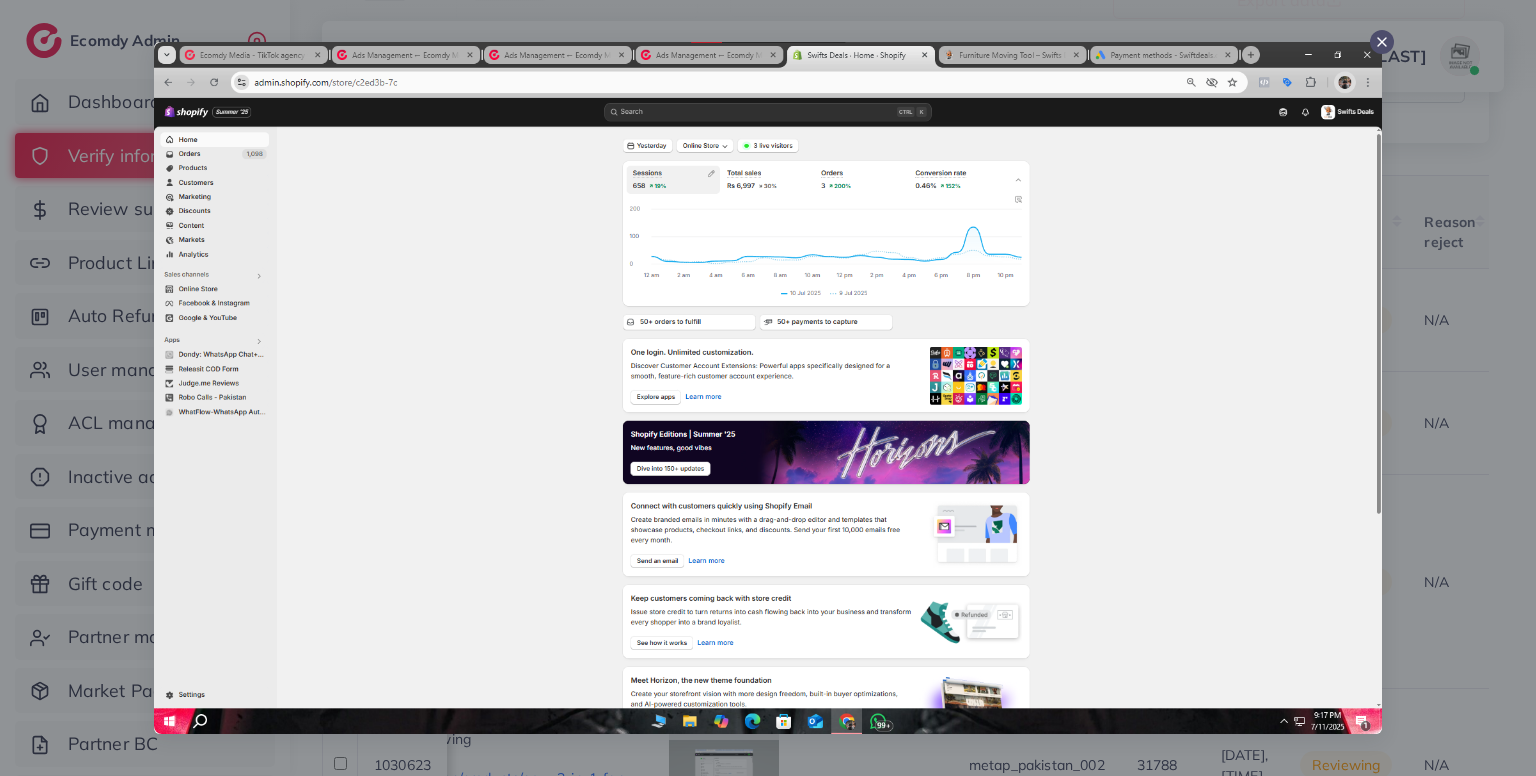 click at bounding box center [768, 388] 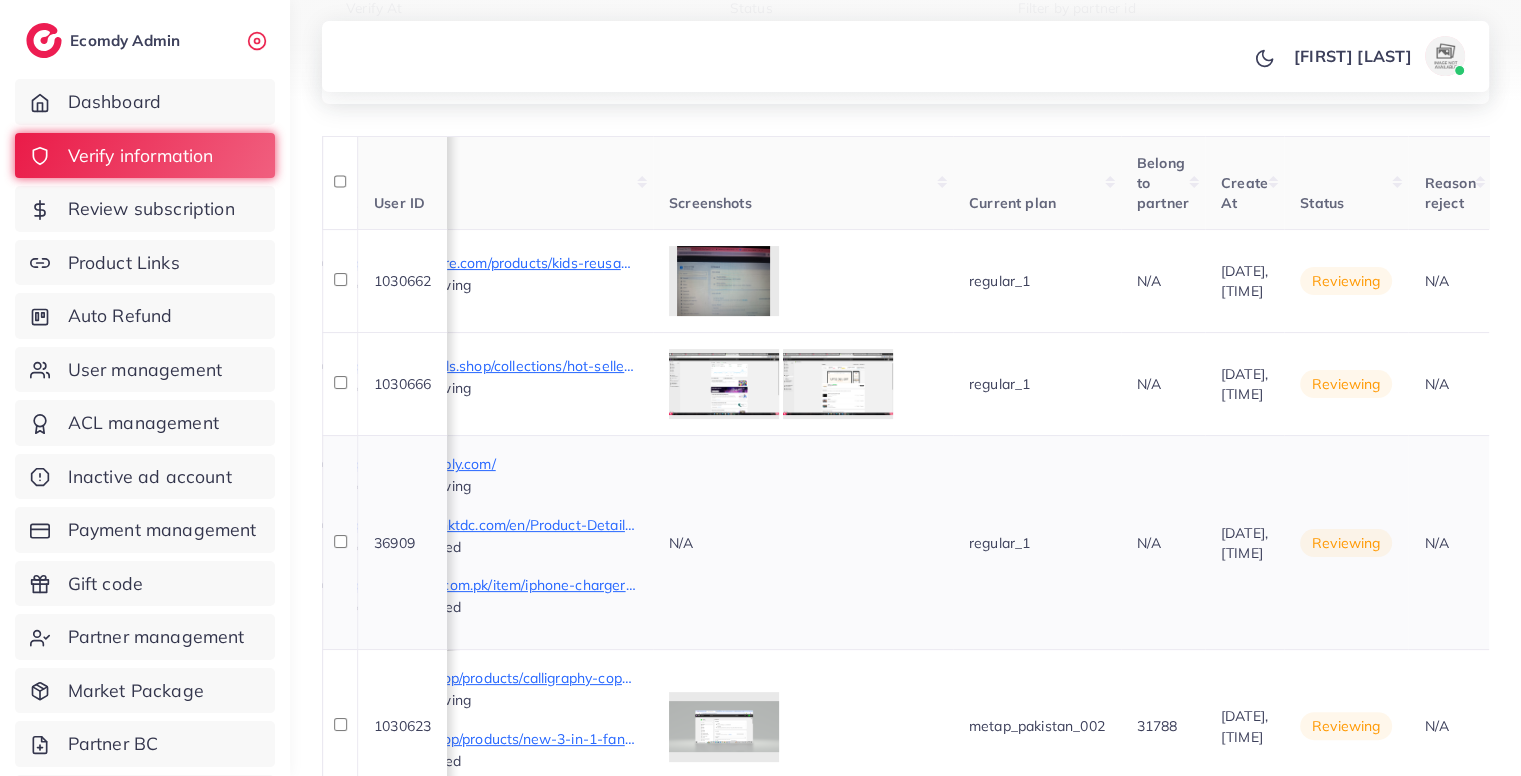 scroll, scrollTop: 211, scrollLeft: 0, axis: vertical 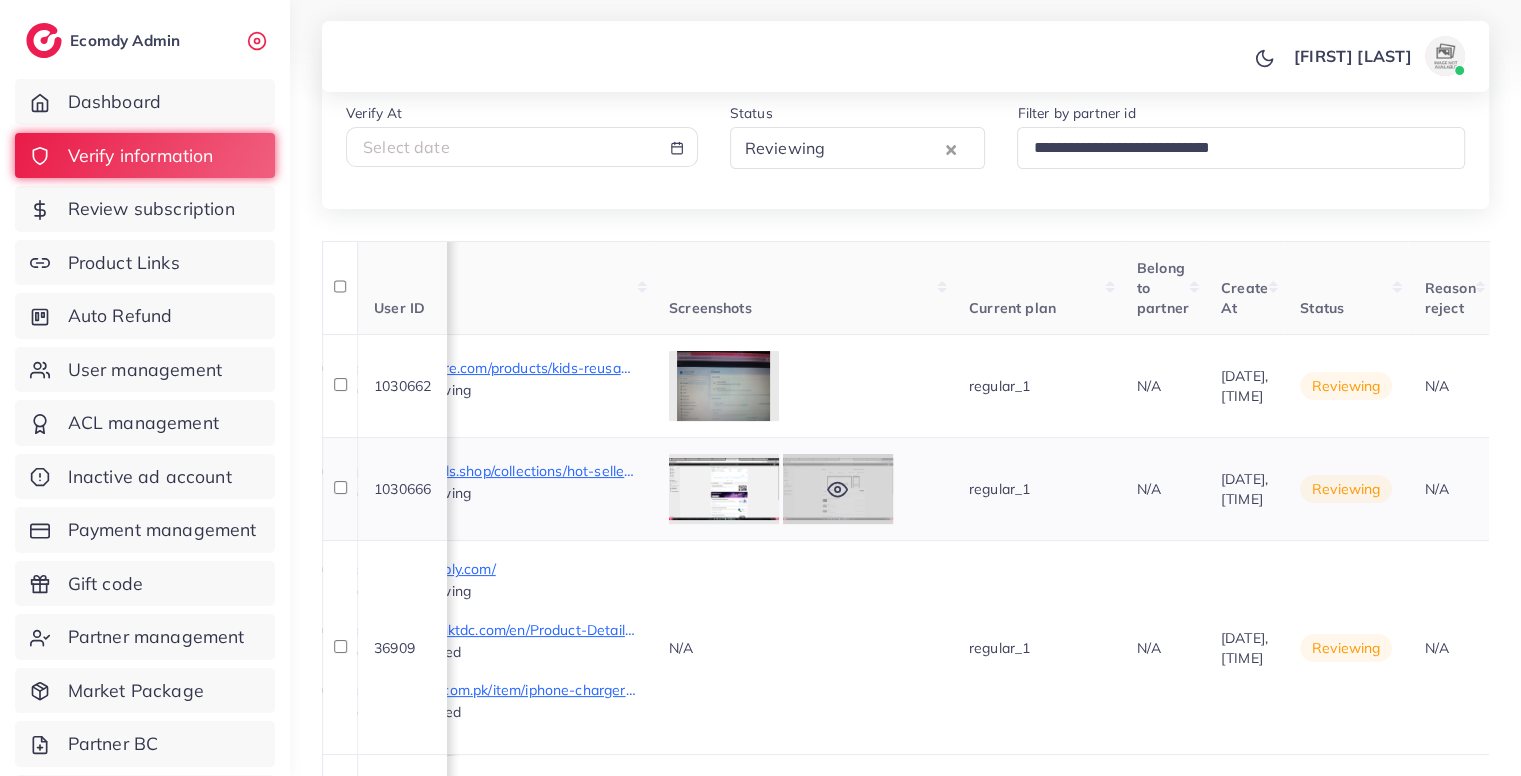 click at bounding box center [838, 489] 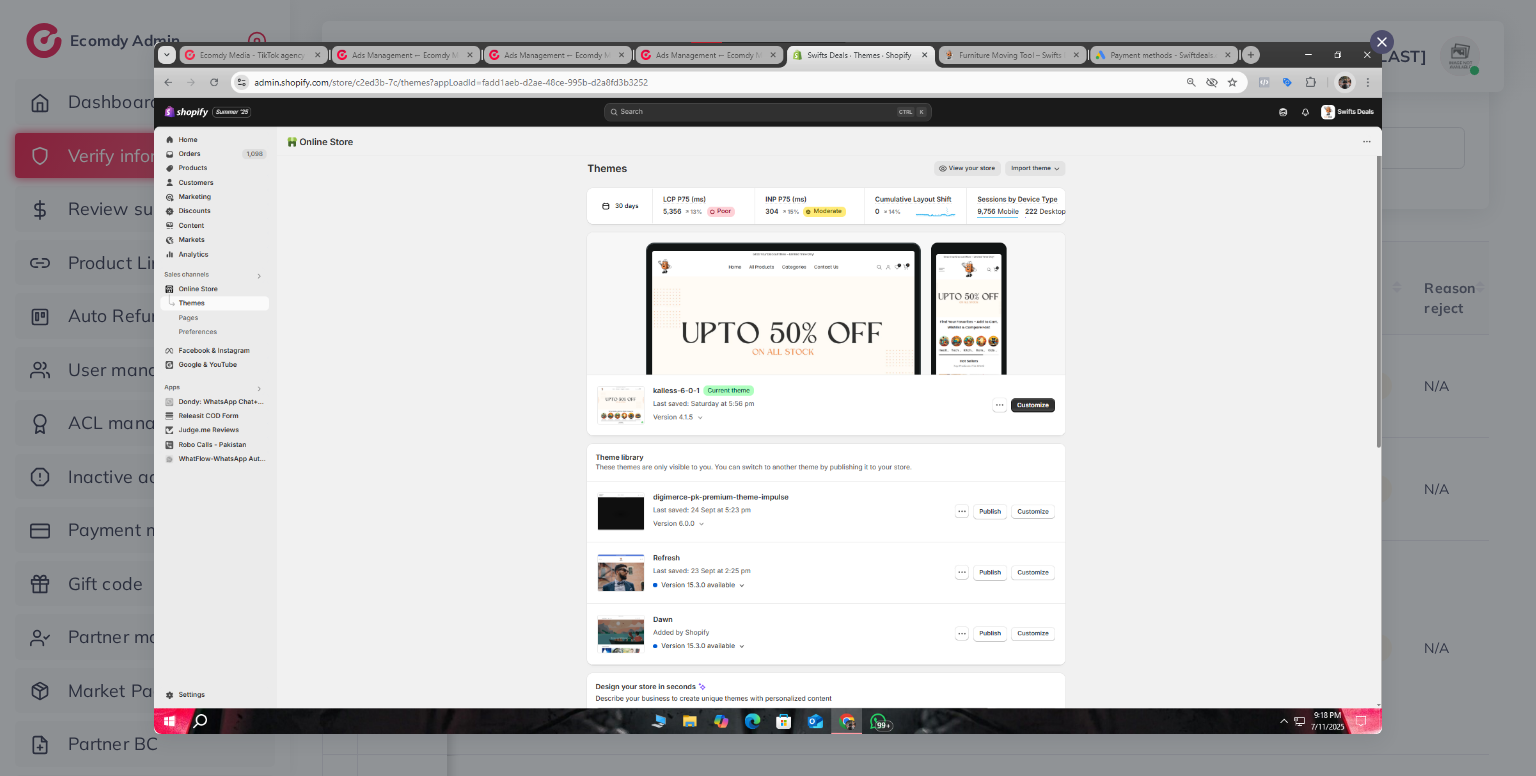 click at bounding box center [768, 388] 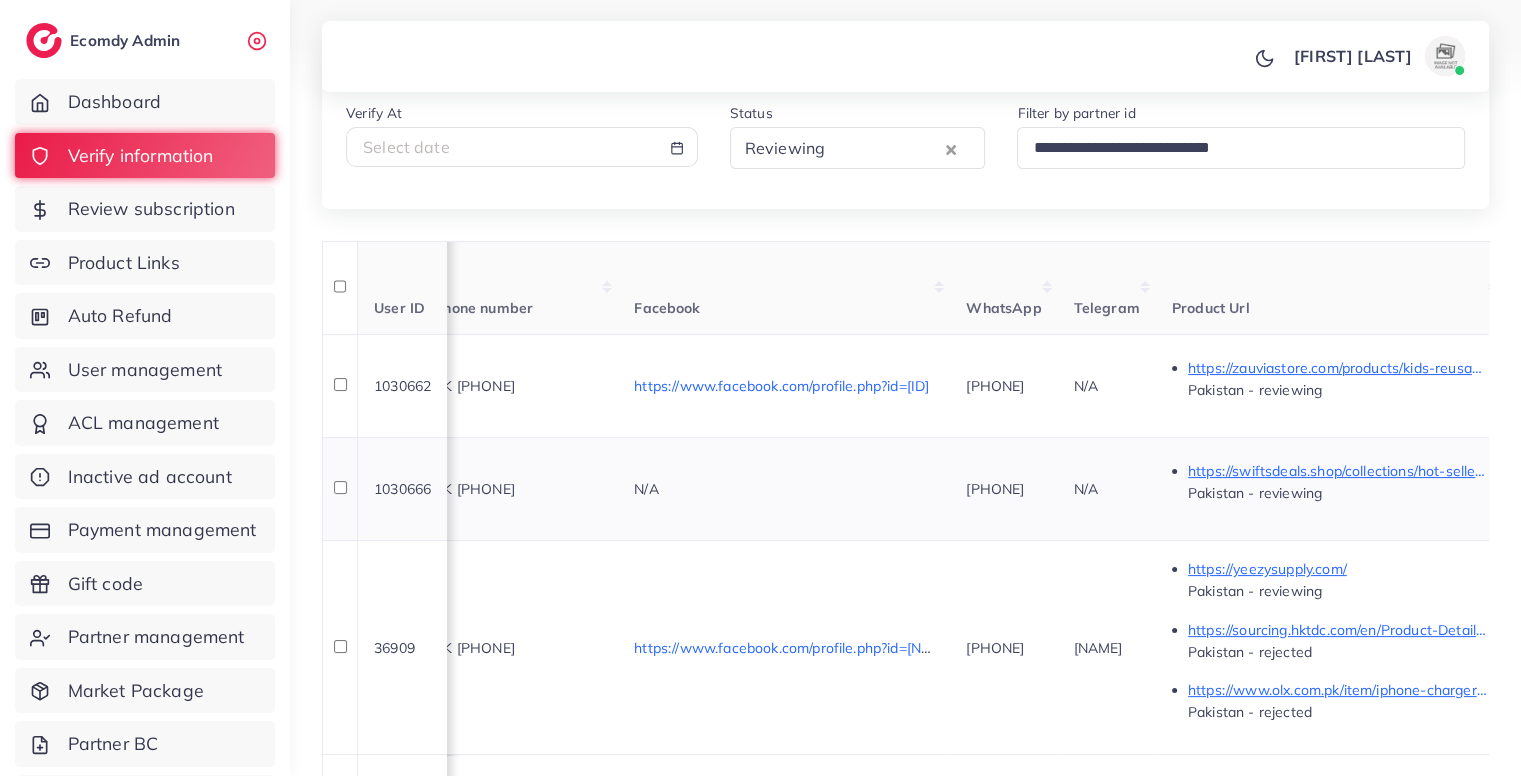 scroll, scrollTop: 0, scrollLeft: 356, axis: horizontal 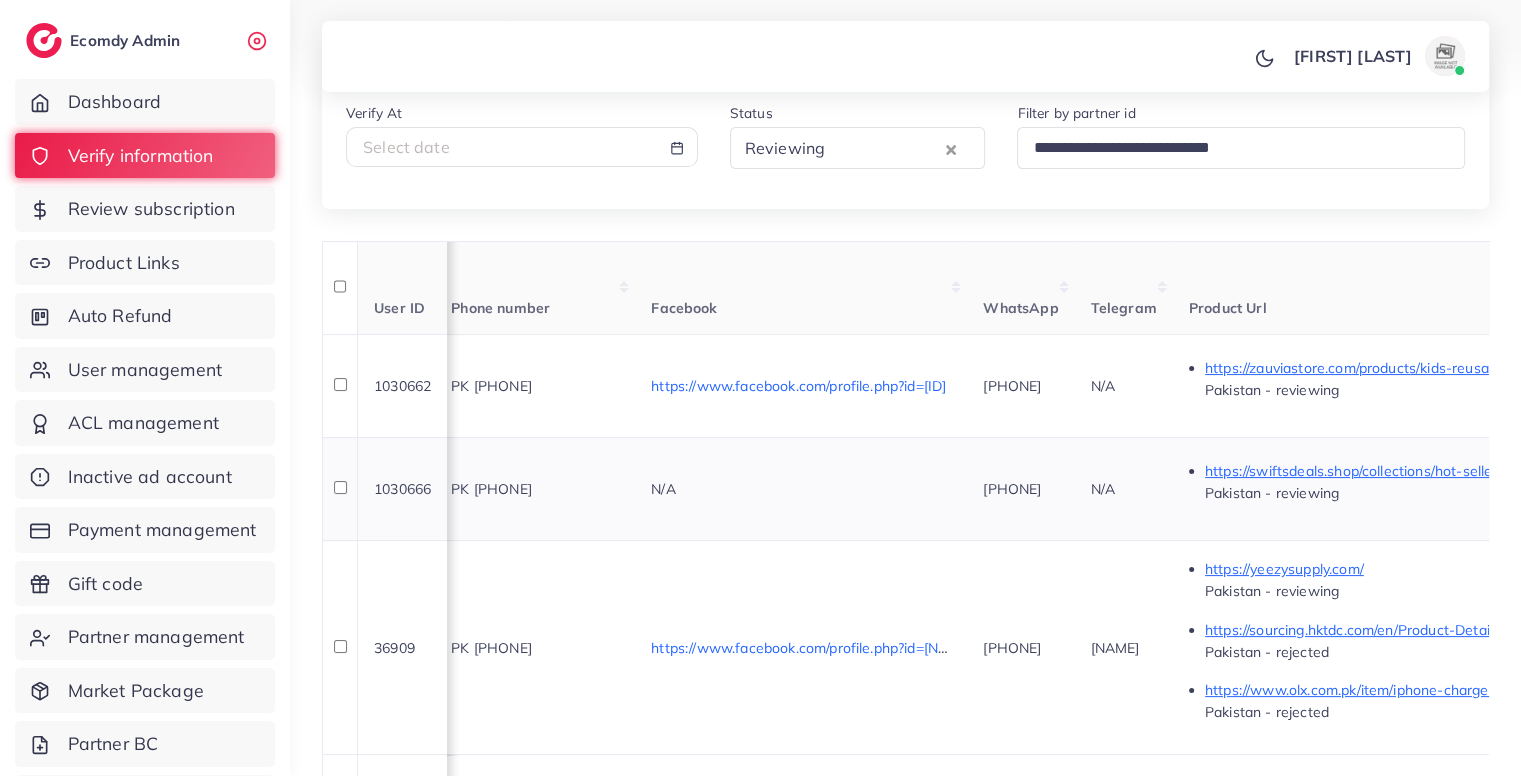 click on "PK [PHONE]" at bounding box center (491, 489) 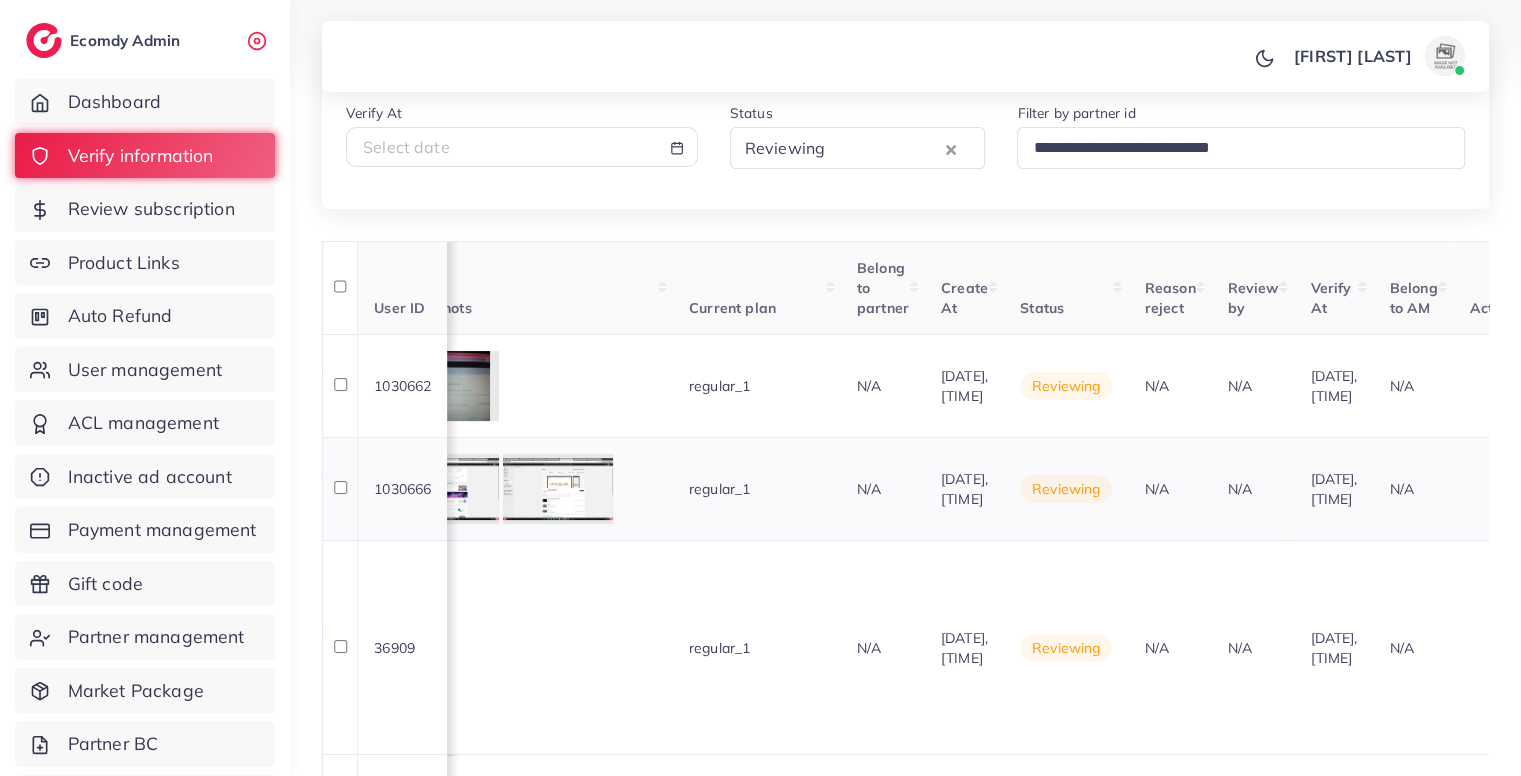 scroll, scrollTop: 0, scrollLeft: 1880, axis: horizontal 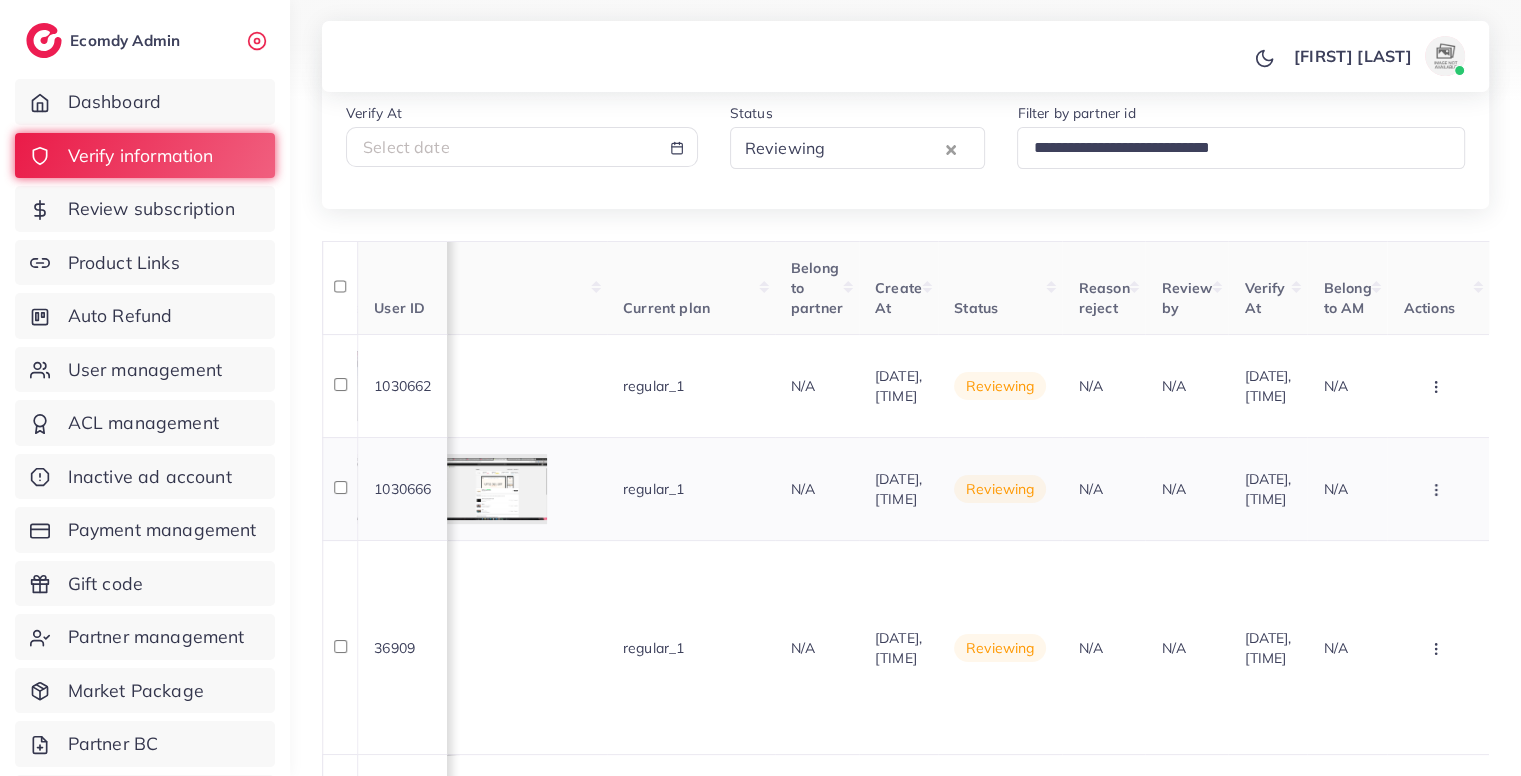 click at bounding box center [1438, 386] 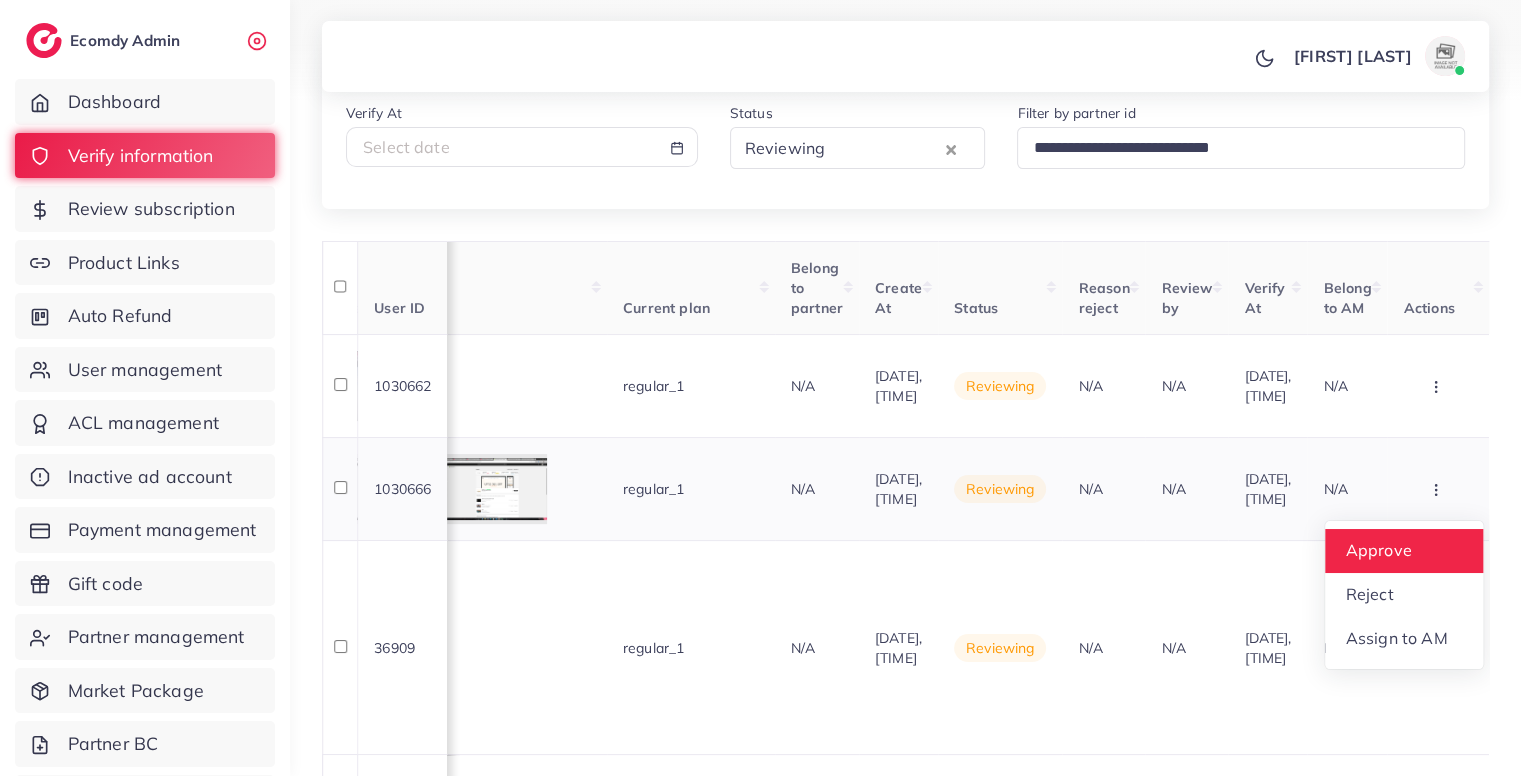 click on "Approve" at bounding box center (1404, 551) 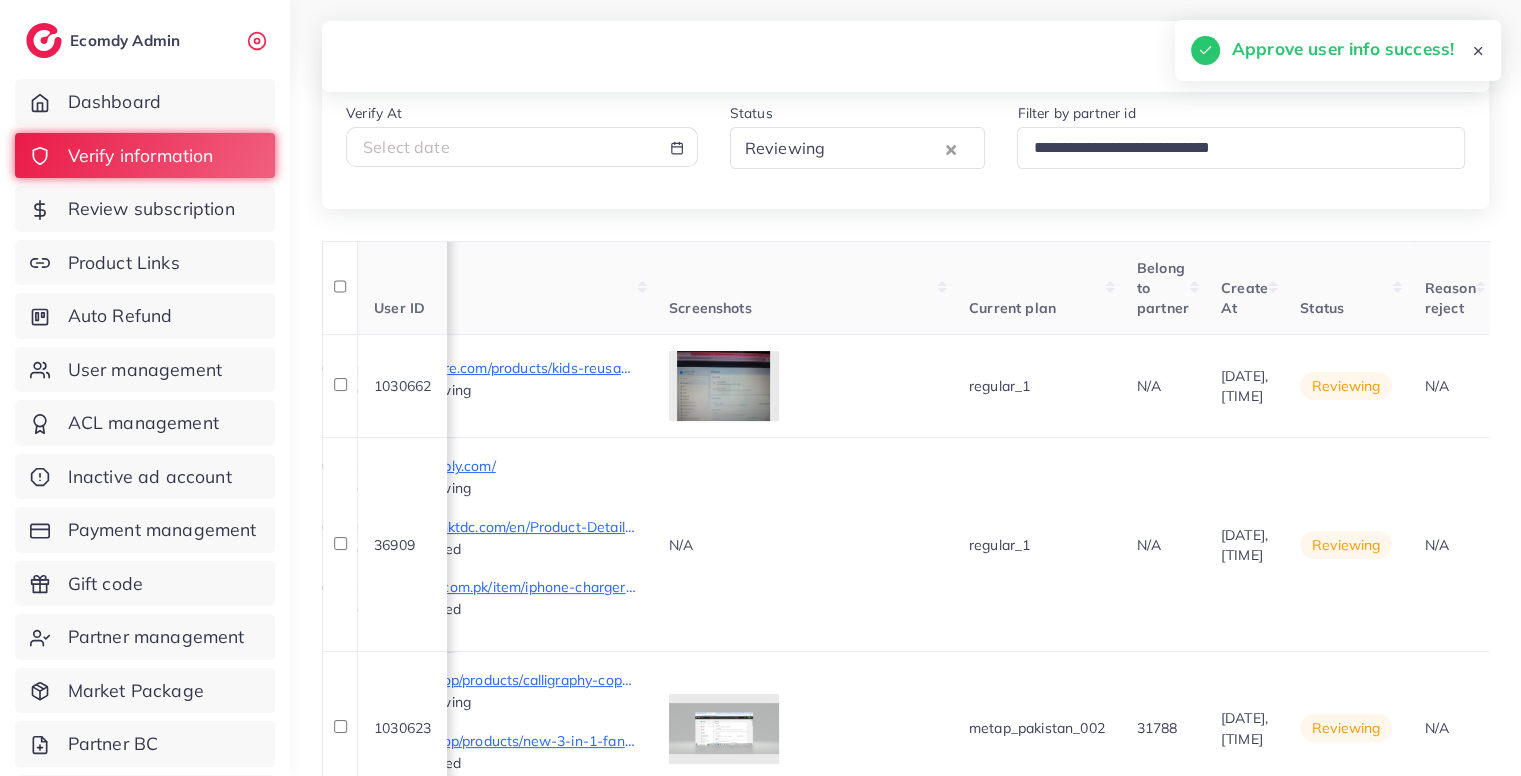 scroll, scrollTop: 0, scrollLeft: 1217, axis: horizontal 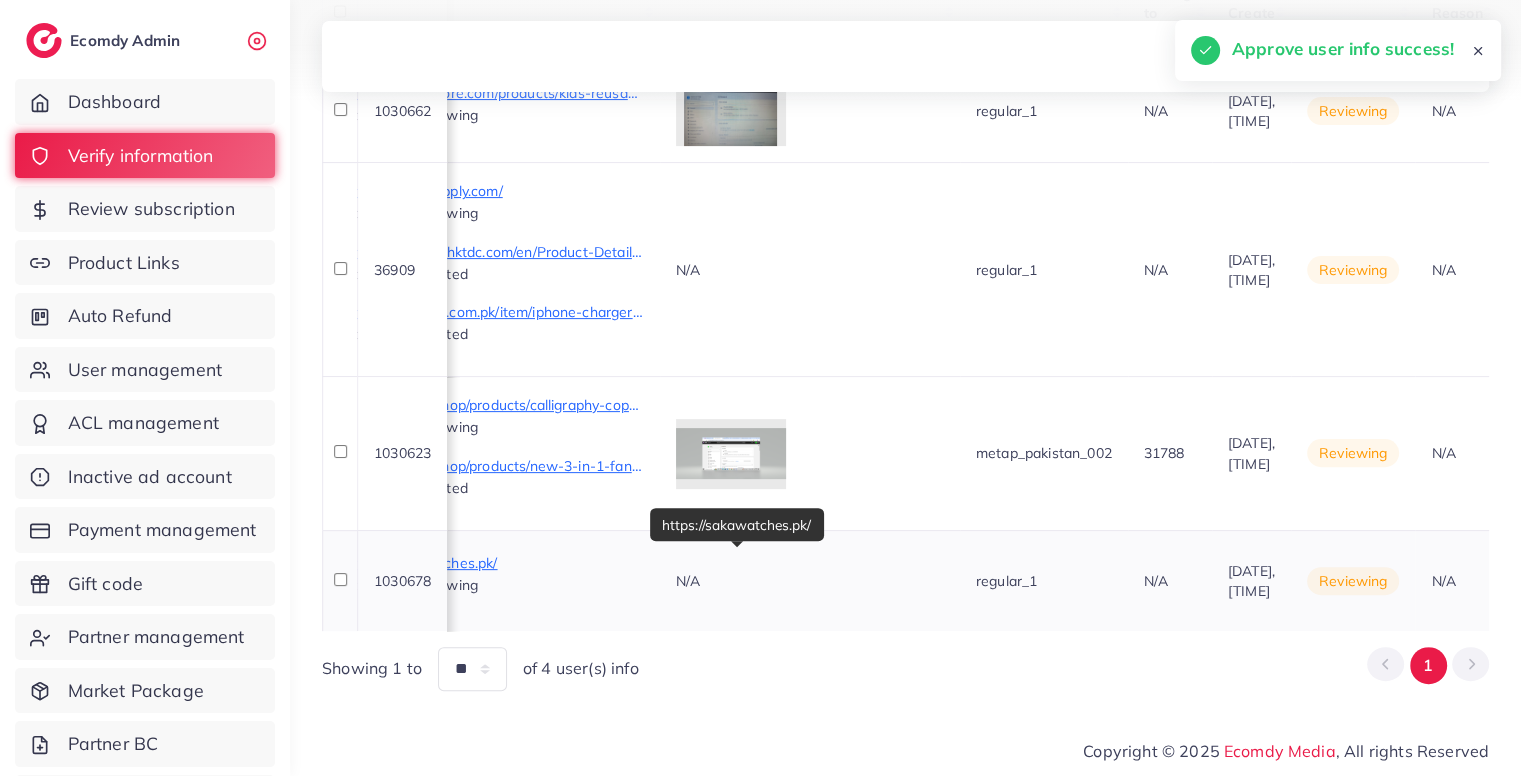 click on "https://sakawatches.pk/" at bounding box center [494, 563] 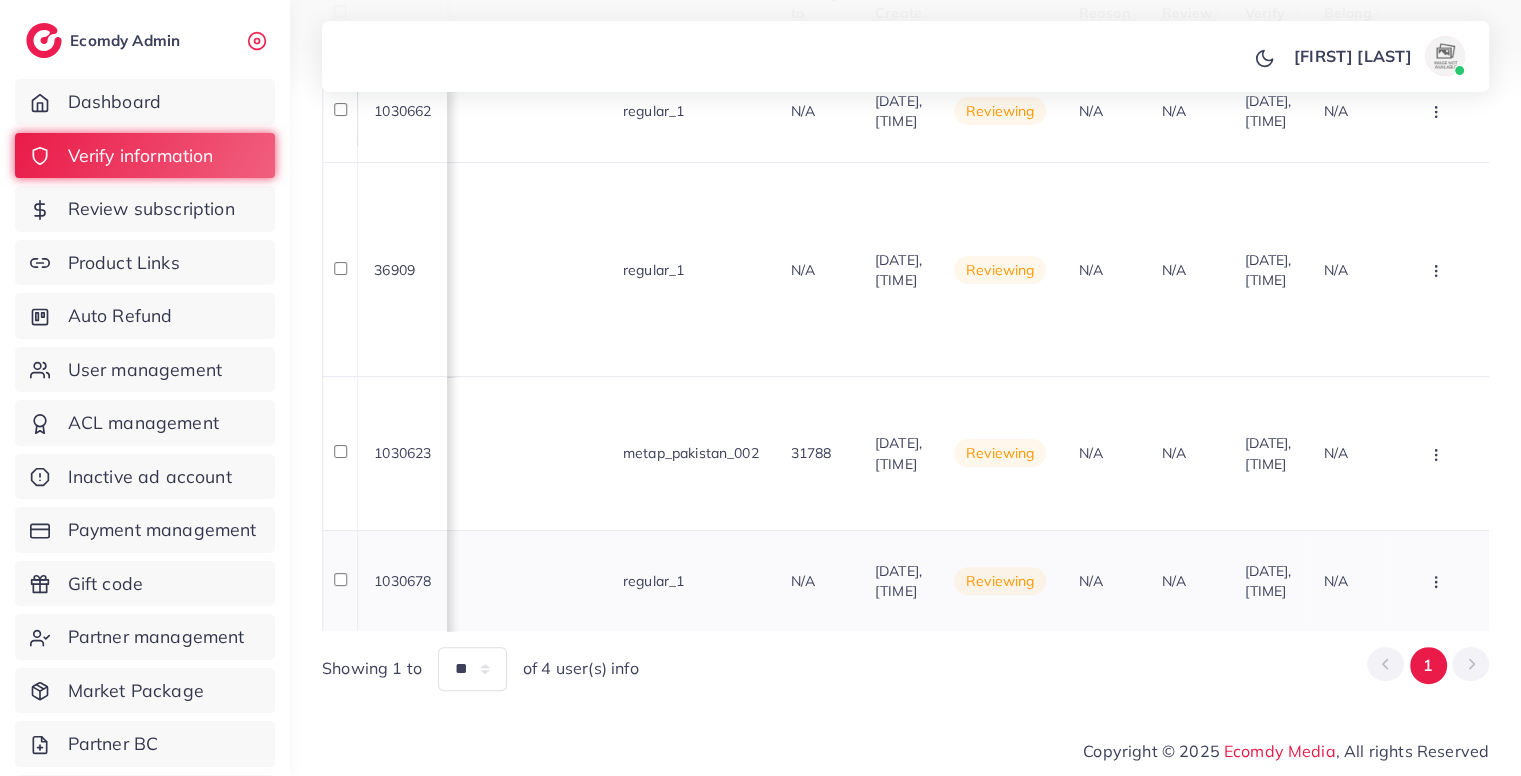 scroll, scrollTop: 0, scrollLeft: 1880, axis: horizontal 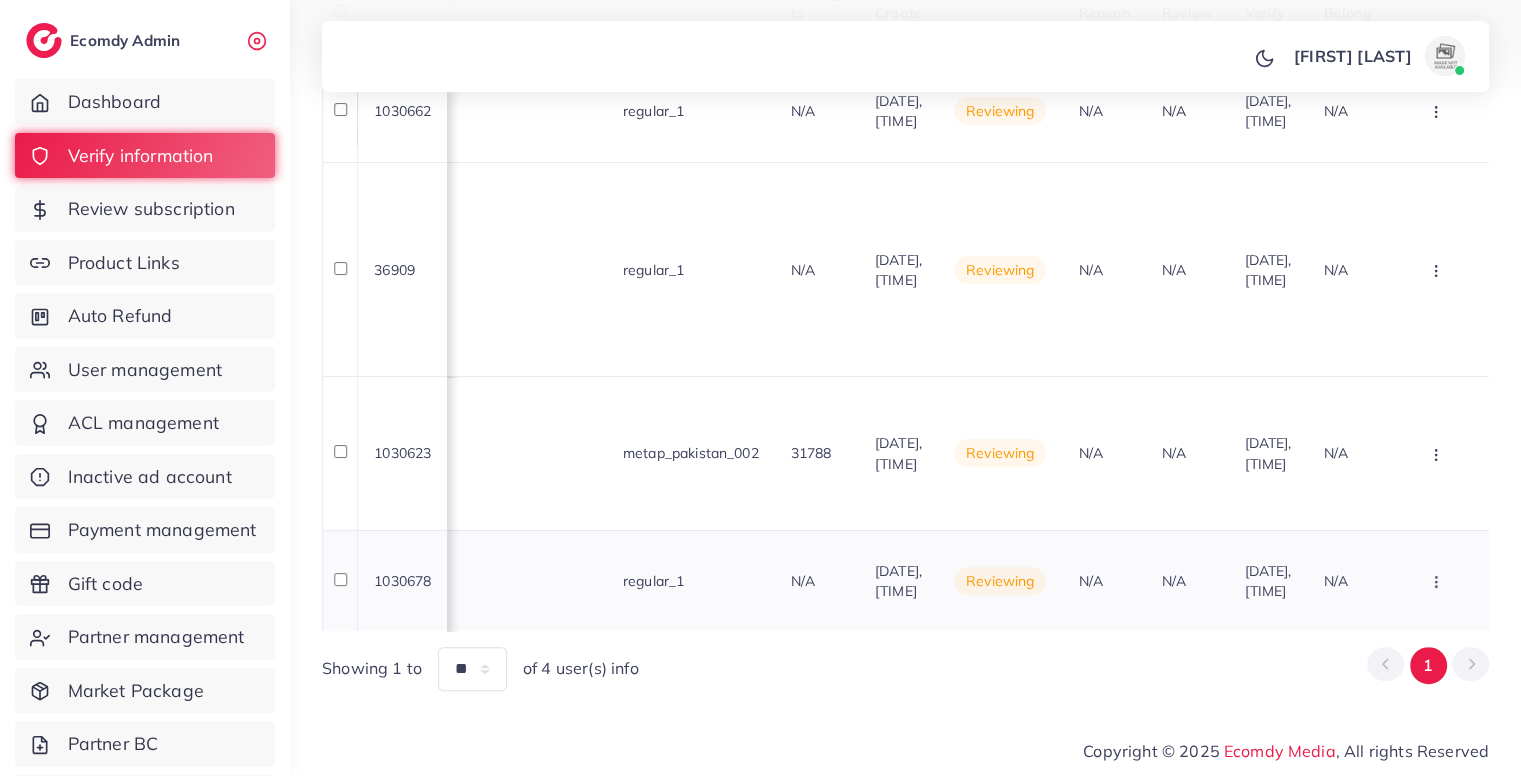 click at bounding box center (1438, 111) 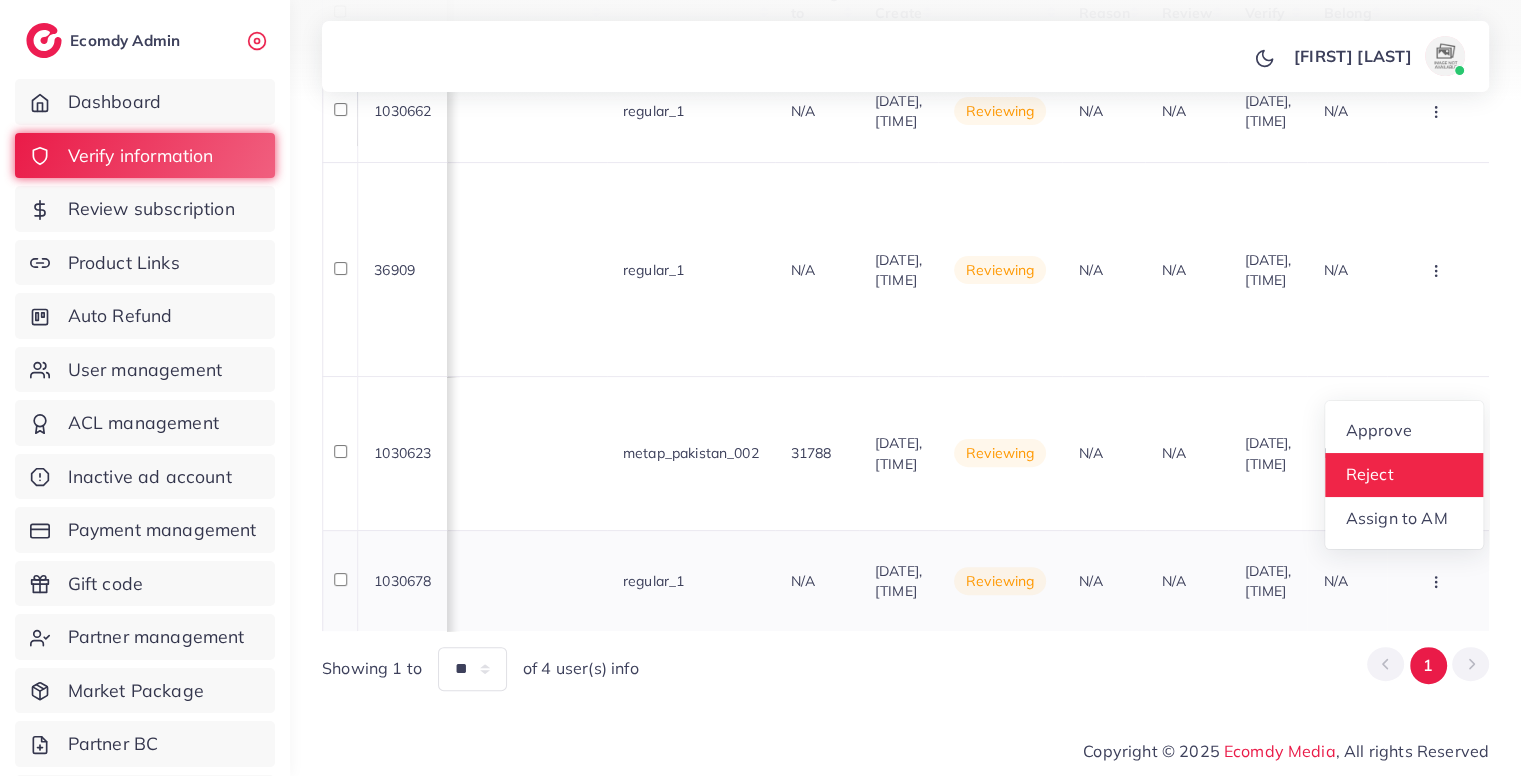 click on "Reject" at bounding box center (1370, 475) 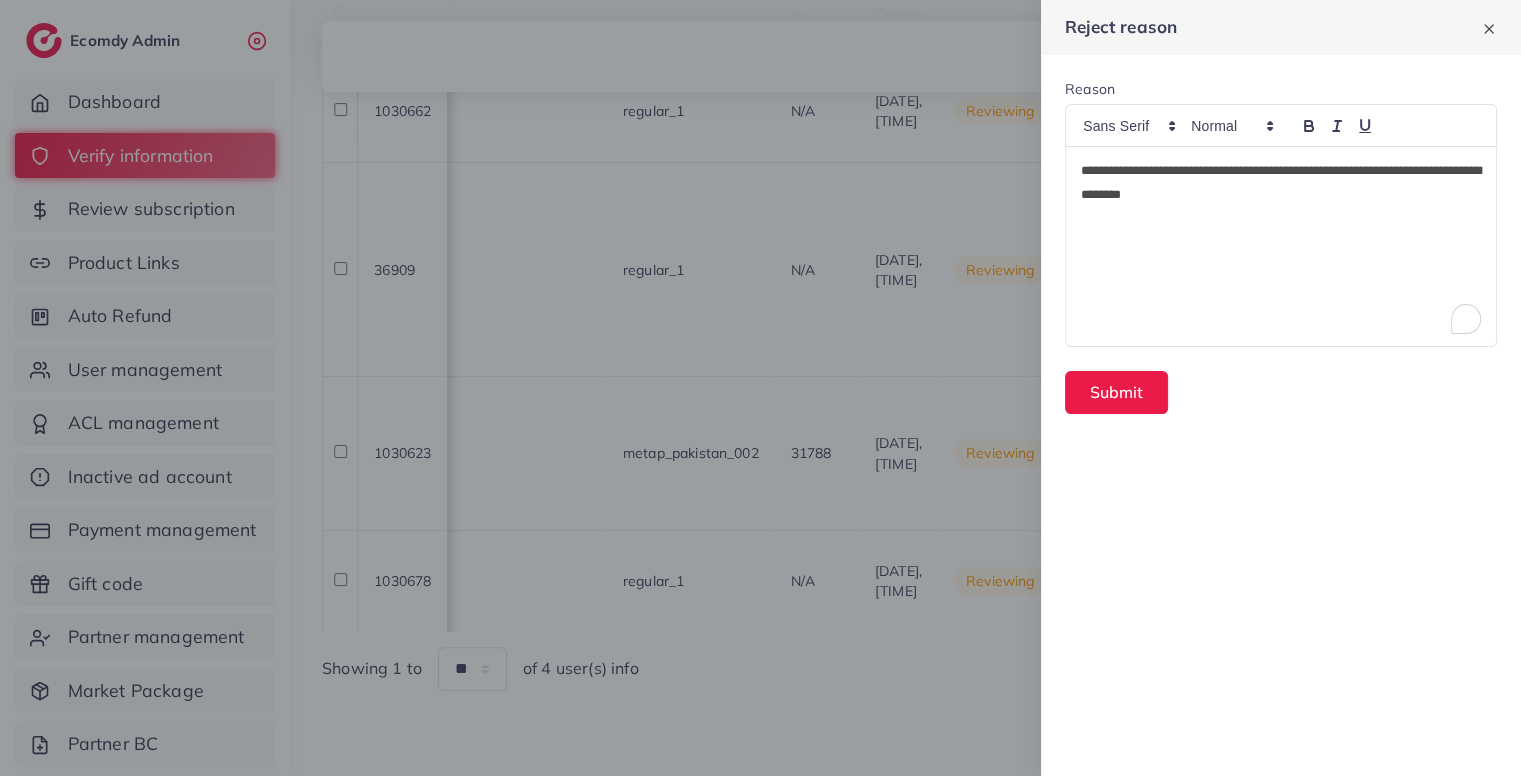 click on "**********" at bounding box center (1281, 246) 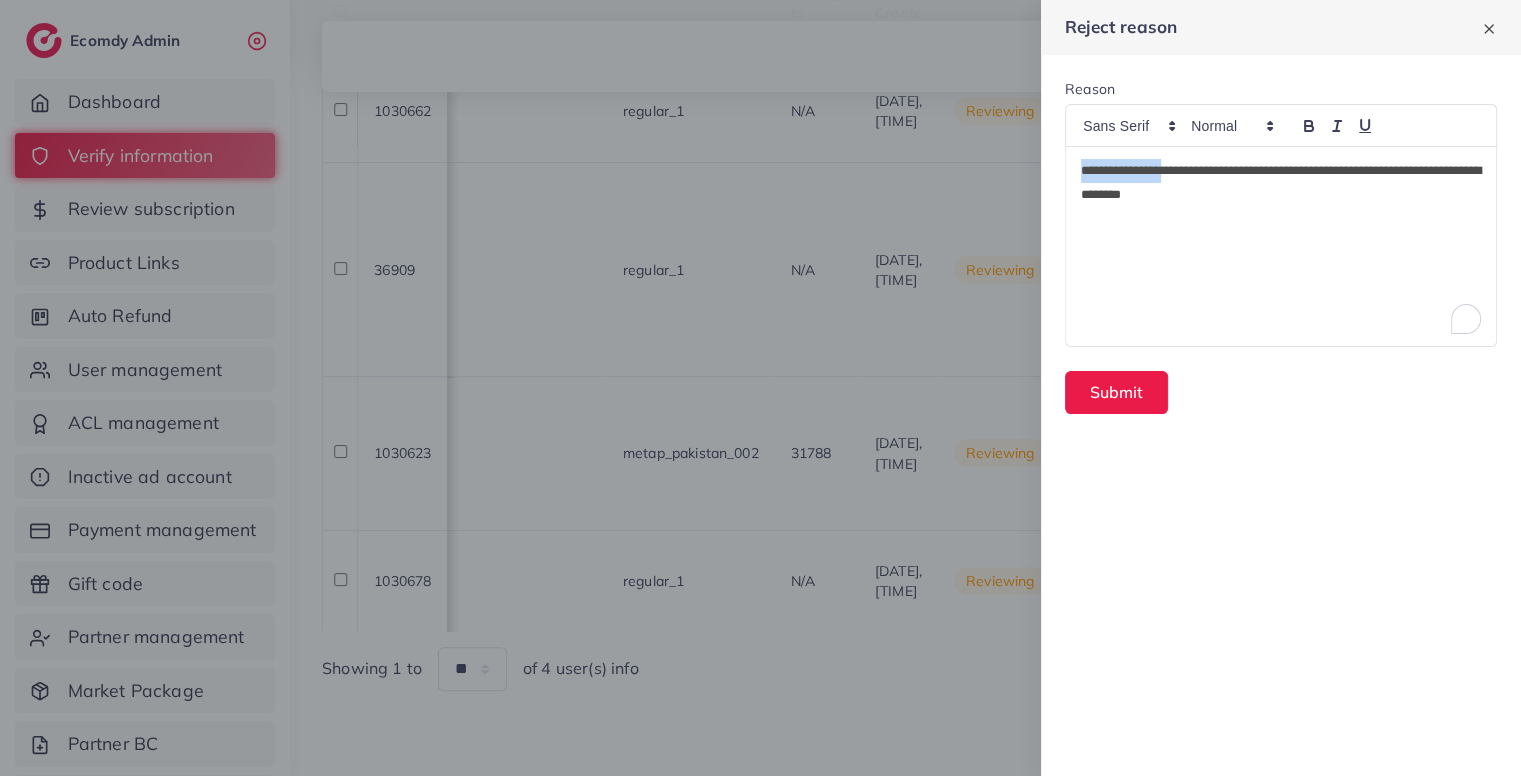 drag, startPoint x: 1172, startPoint y: 167, endPoint x: 982, endPoint y: 169, distance: 190.01053 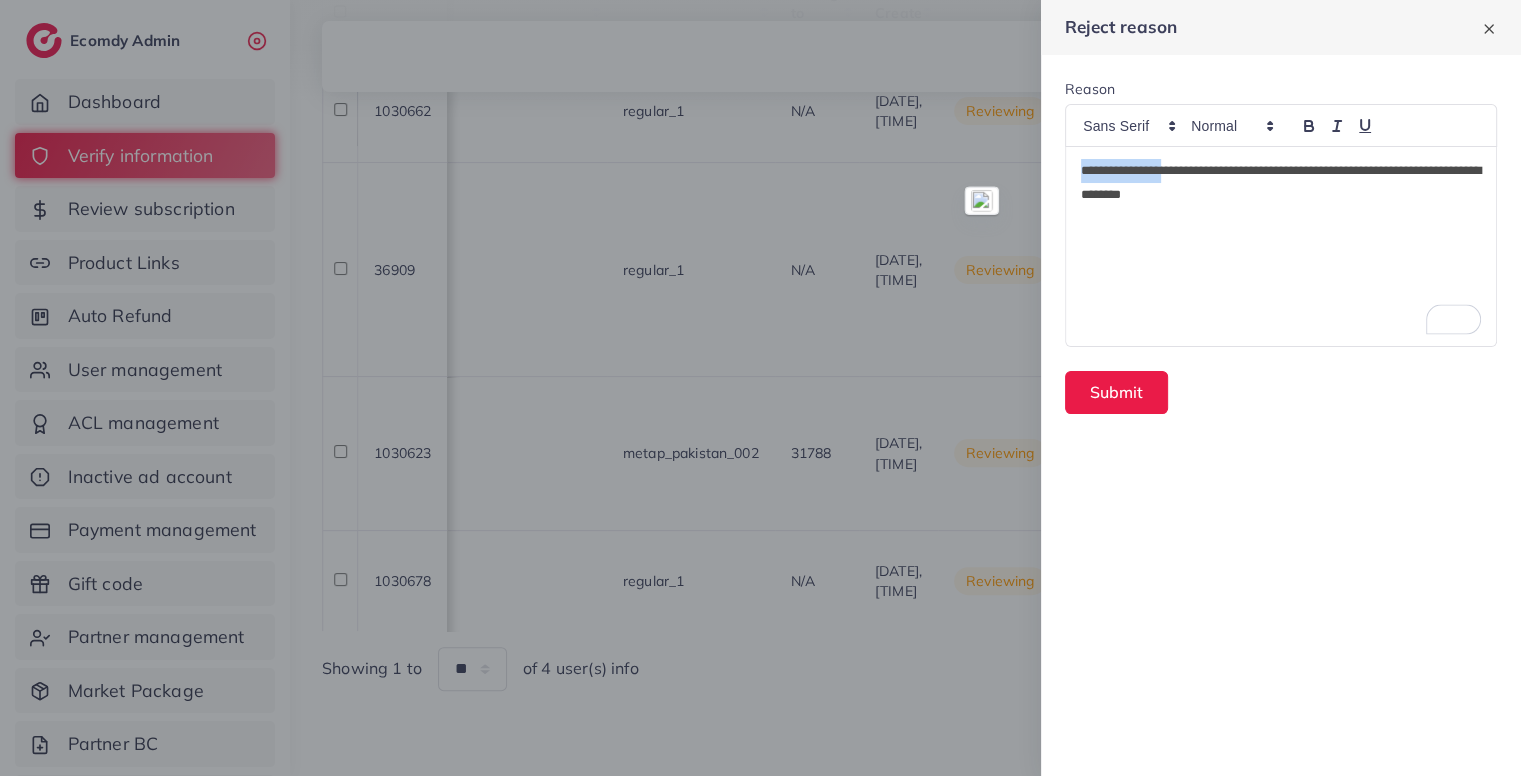 type 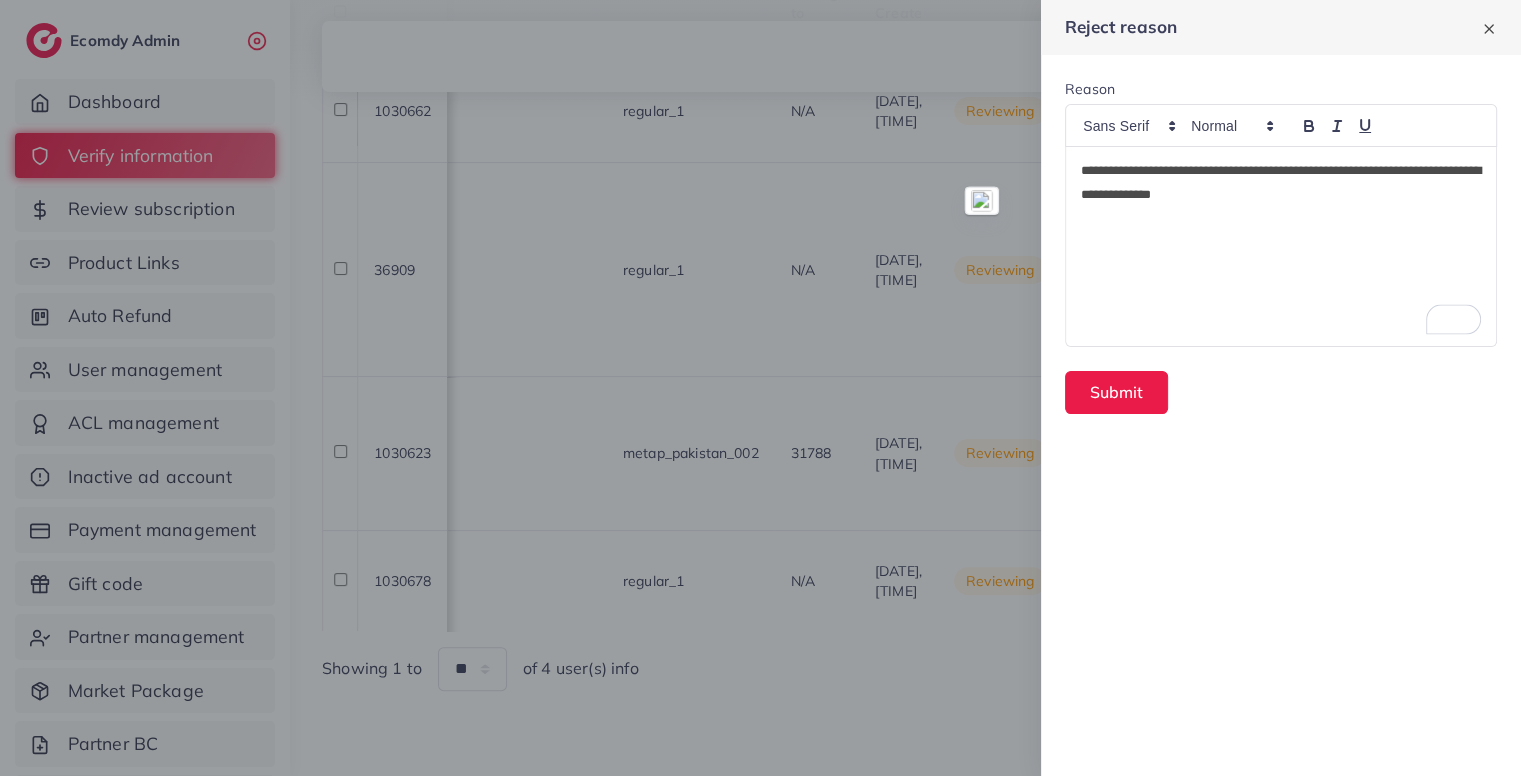 click on "**********" at bounding box center (1281, 183) 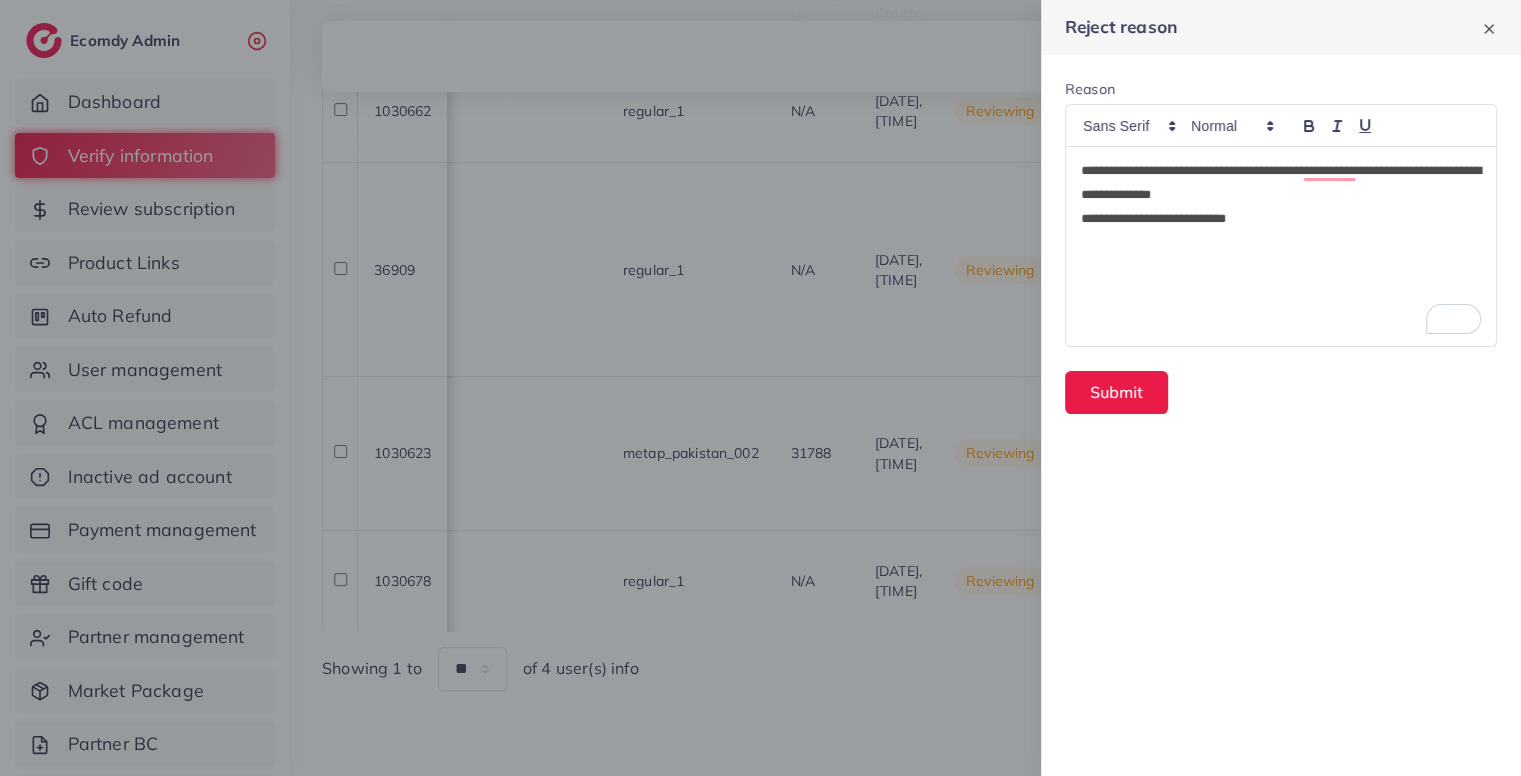 scroll, scrollTop: 0, scrollLeft: 0, axis: both 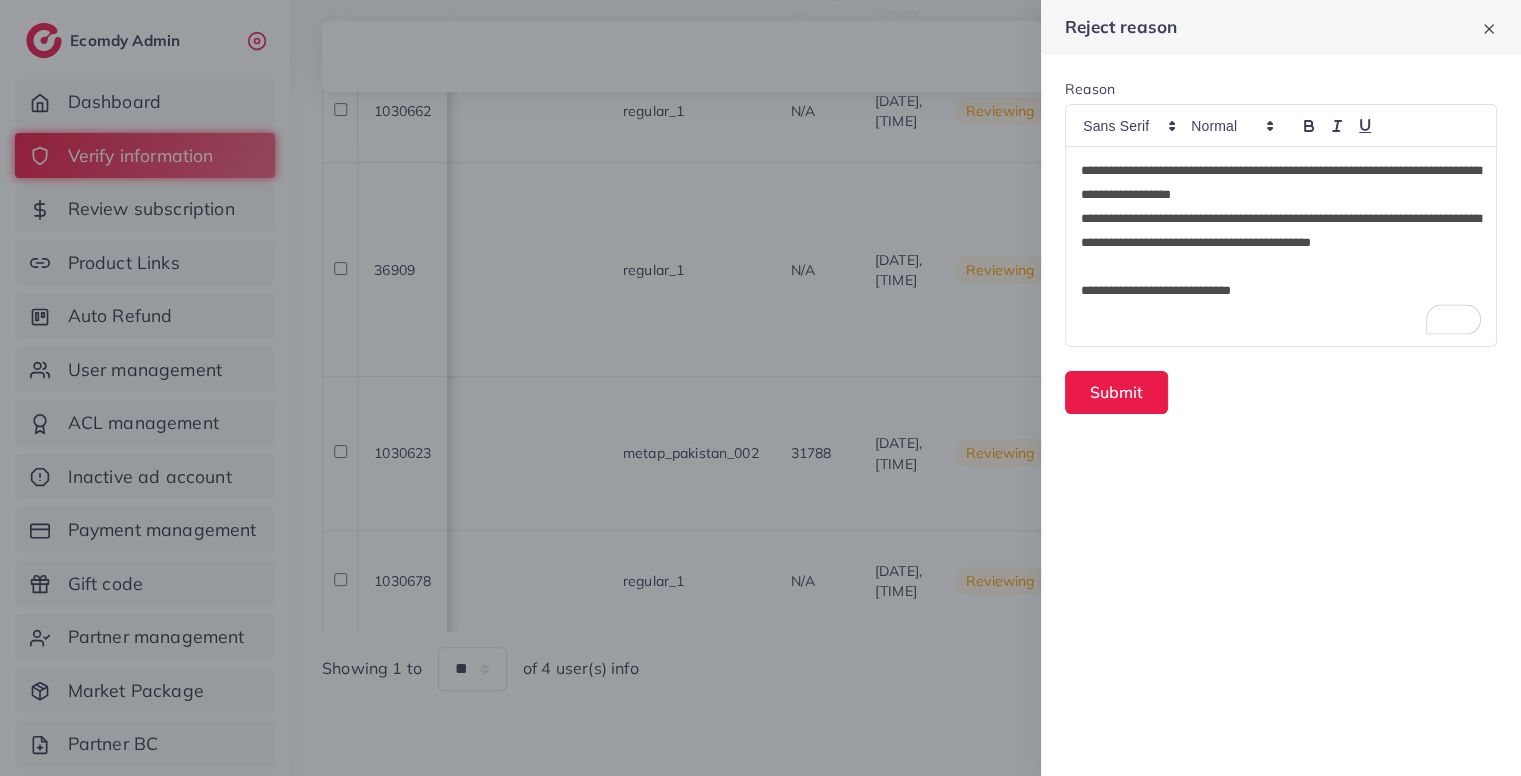 click at bounding box center (1281, 267) 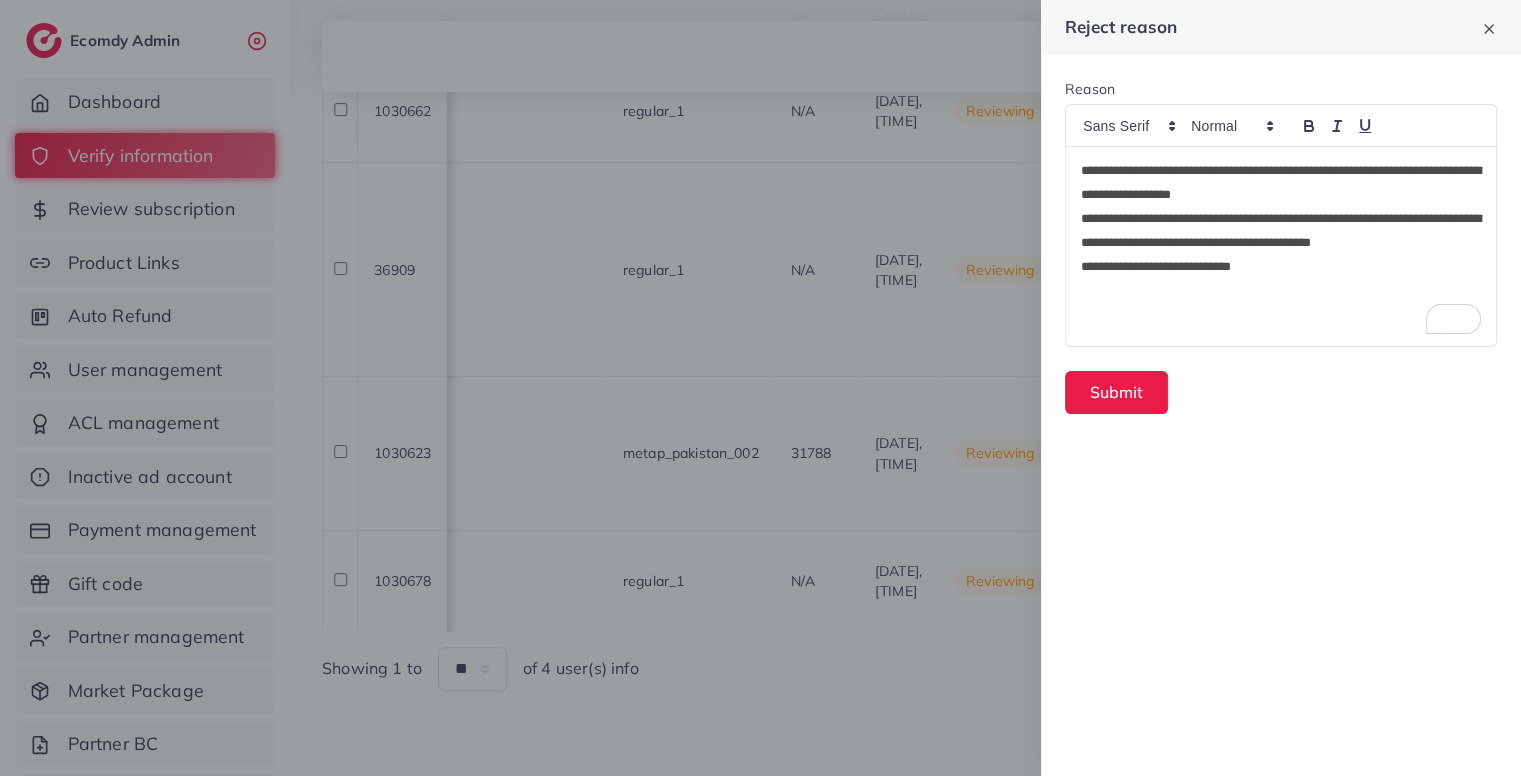 click on "**********" at bounding box center [1281, 231] 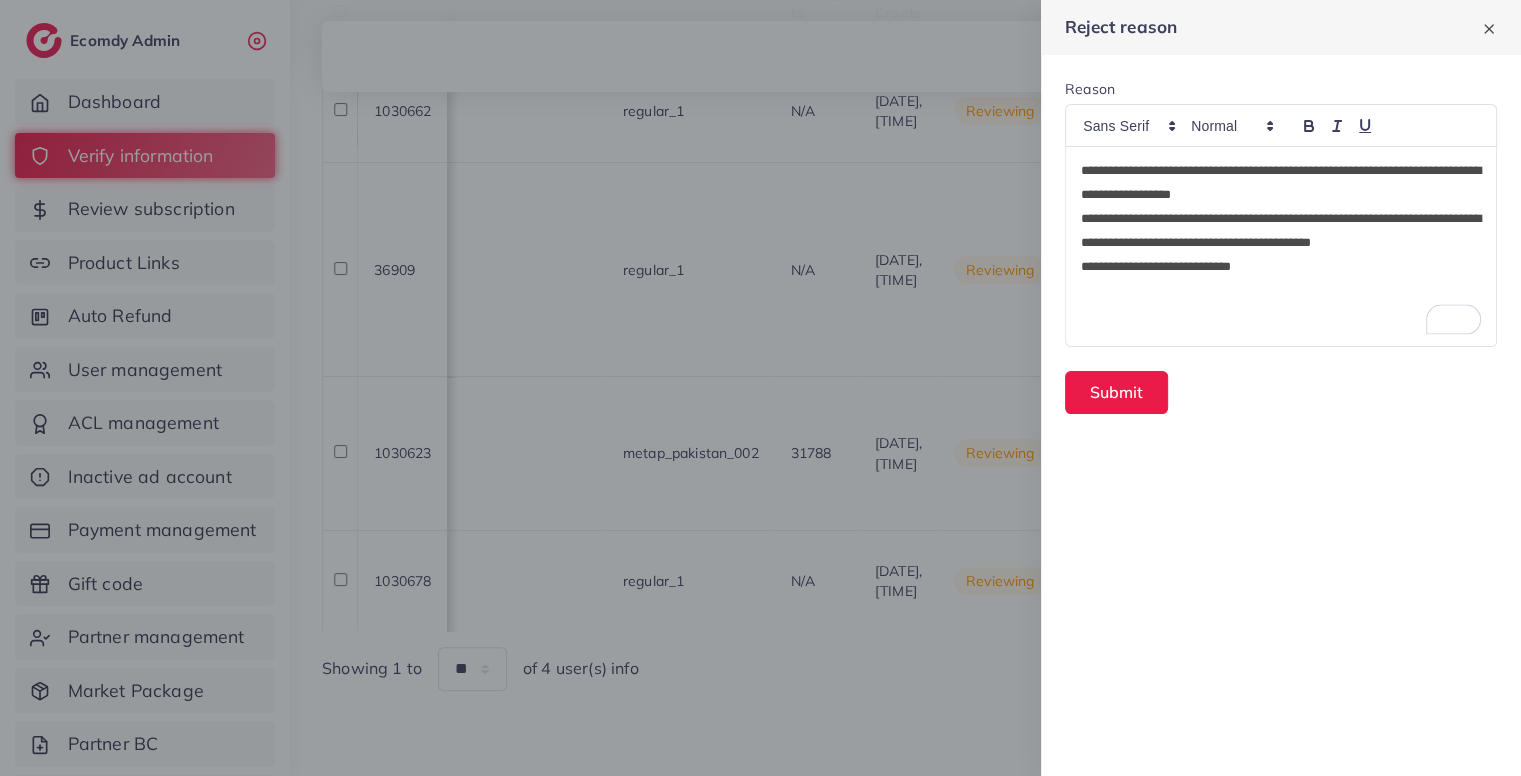 click on "**********" at bounding box center (1281, 267) 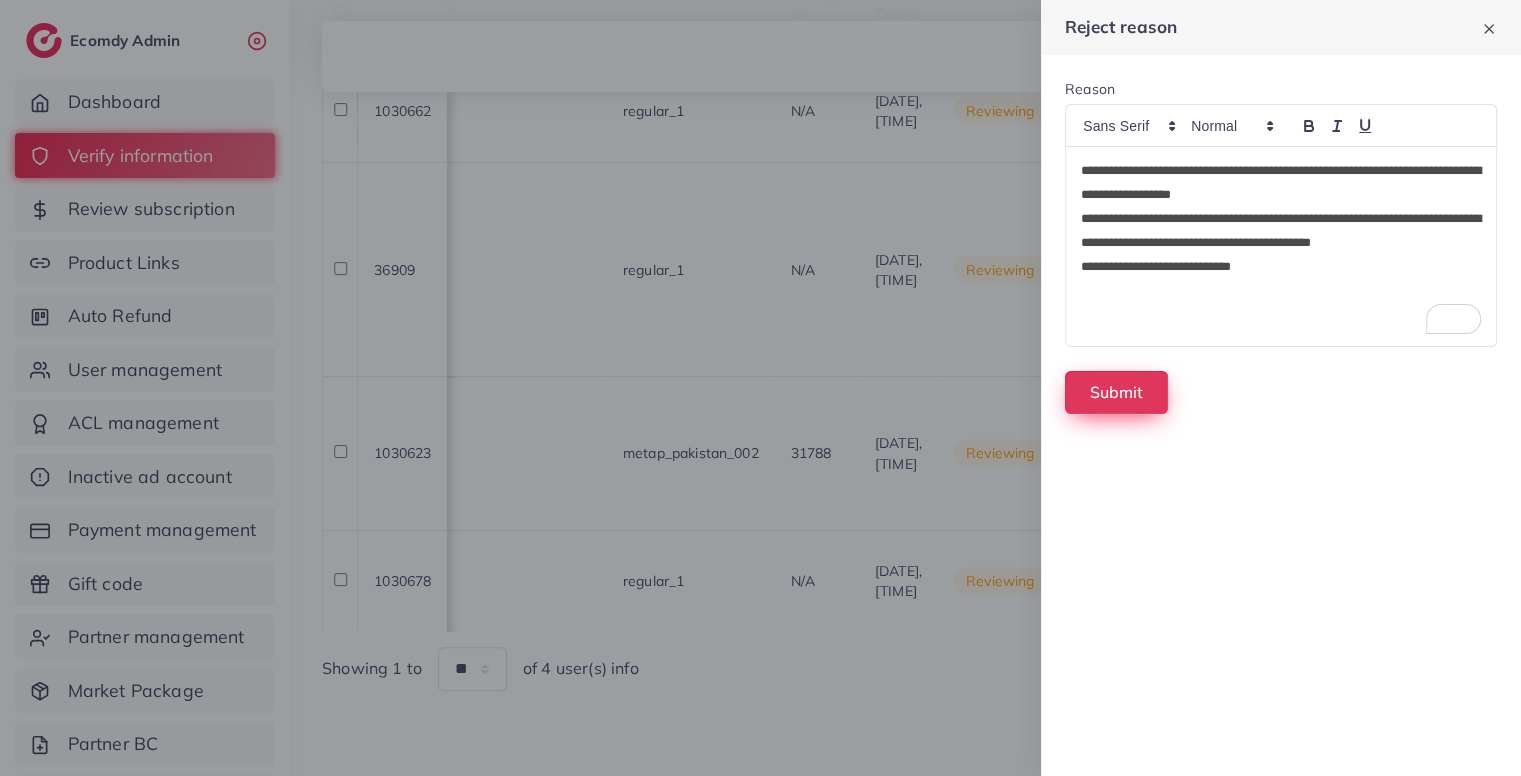 click on "Submit" at bounding box center [1116, 392] 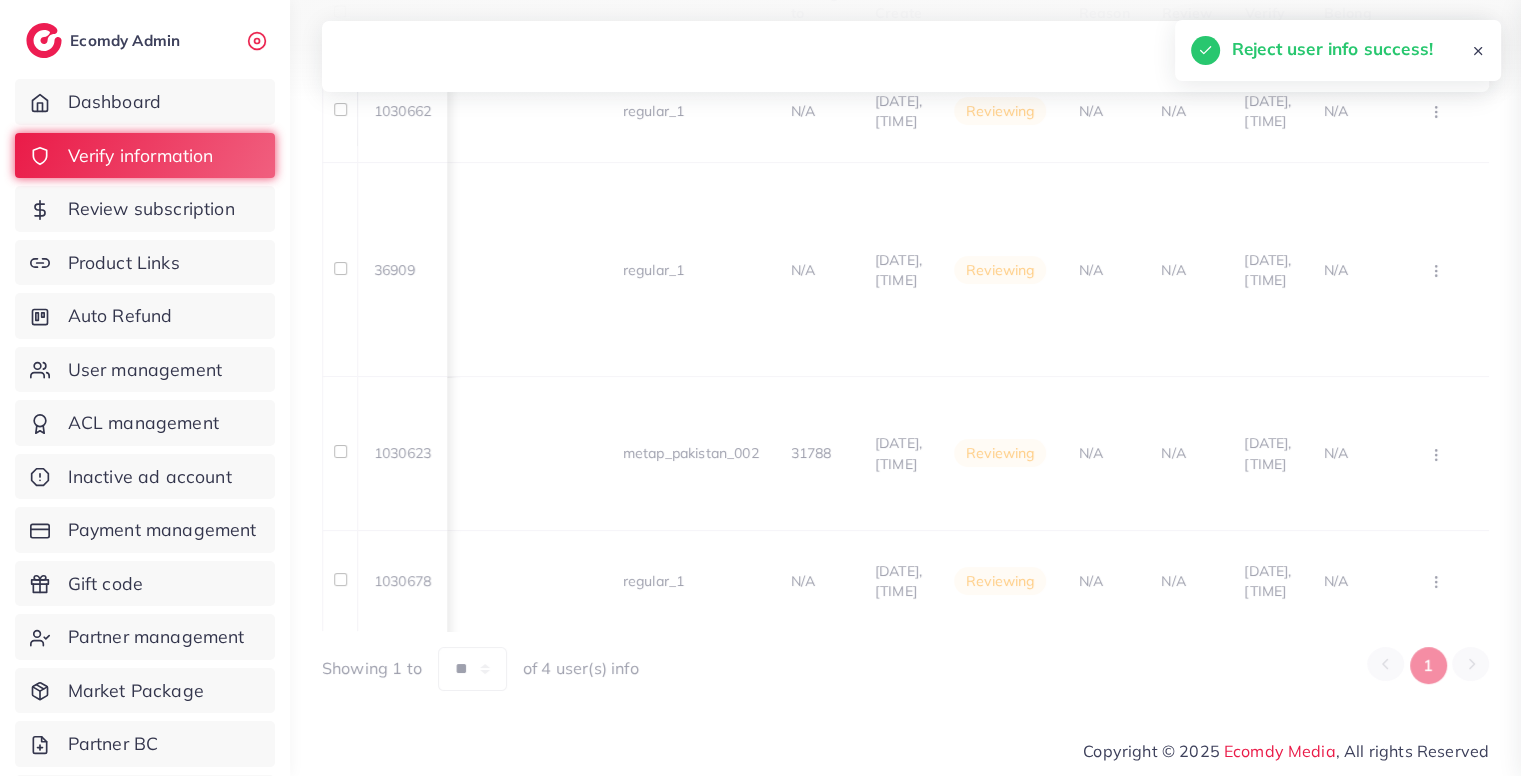 scroll, scrollTop: 400, scrollLeft: 0, axis: vertical 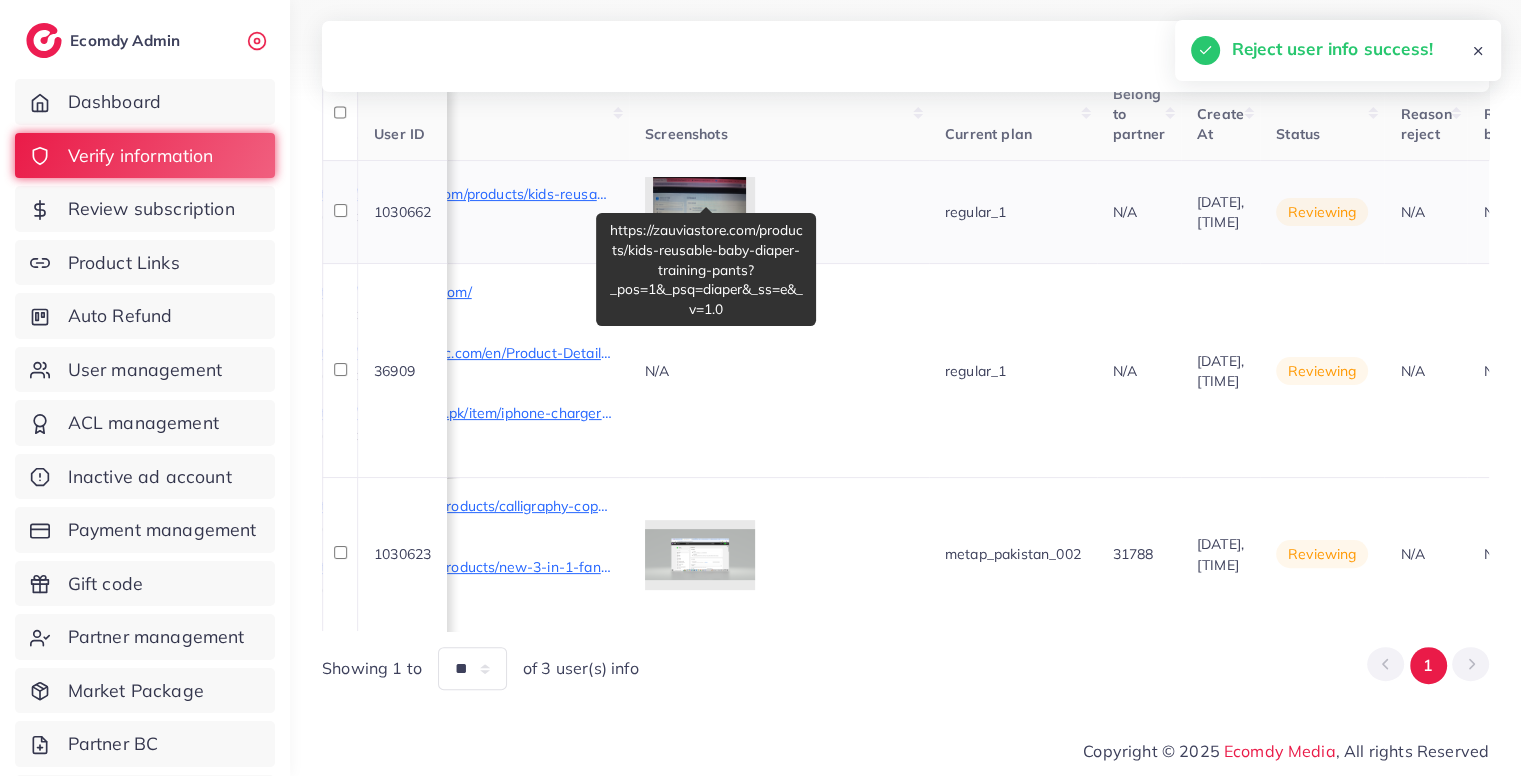 click on "https://zauviastore.com/products/kids-reusable-baby-diaper-training-pants?_pos=1&_psq=diaper&_ss=e&_v=1.0" at bounding box center (463, 194) 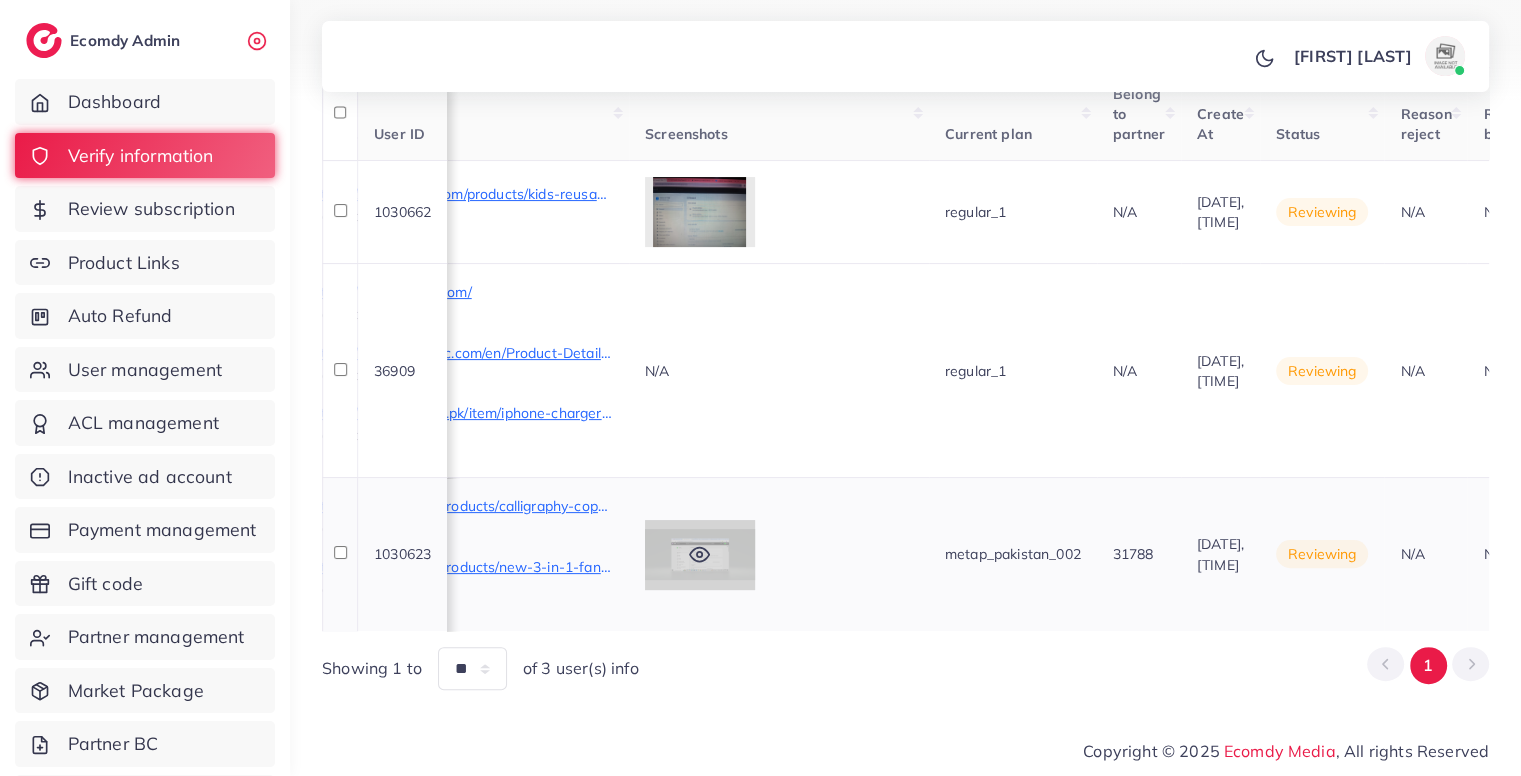 click 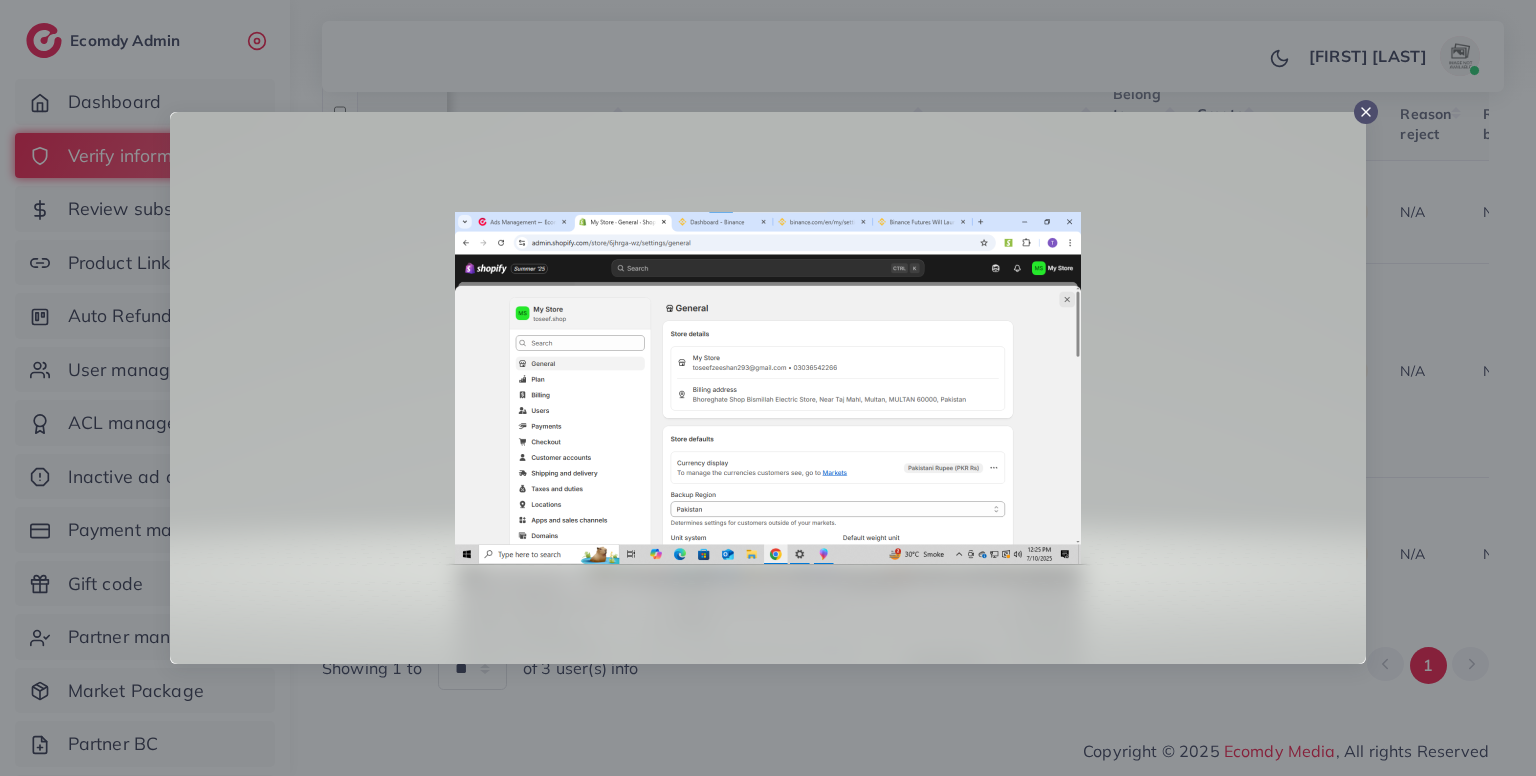 click at bounding box center (768, 388) 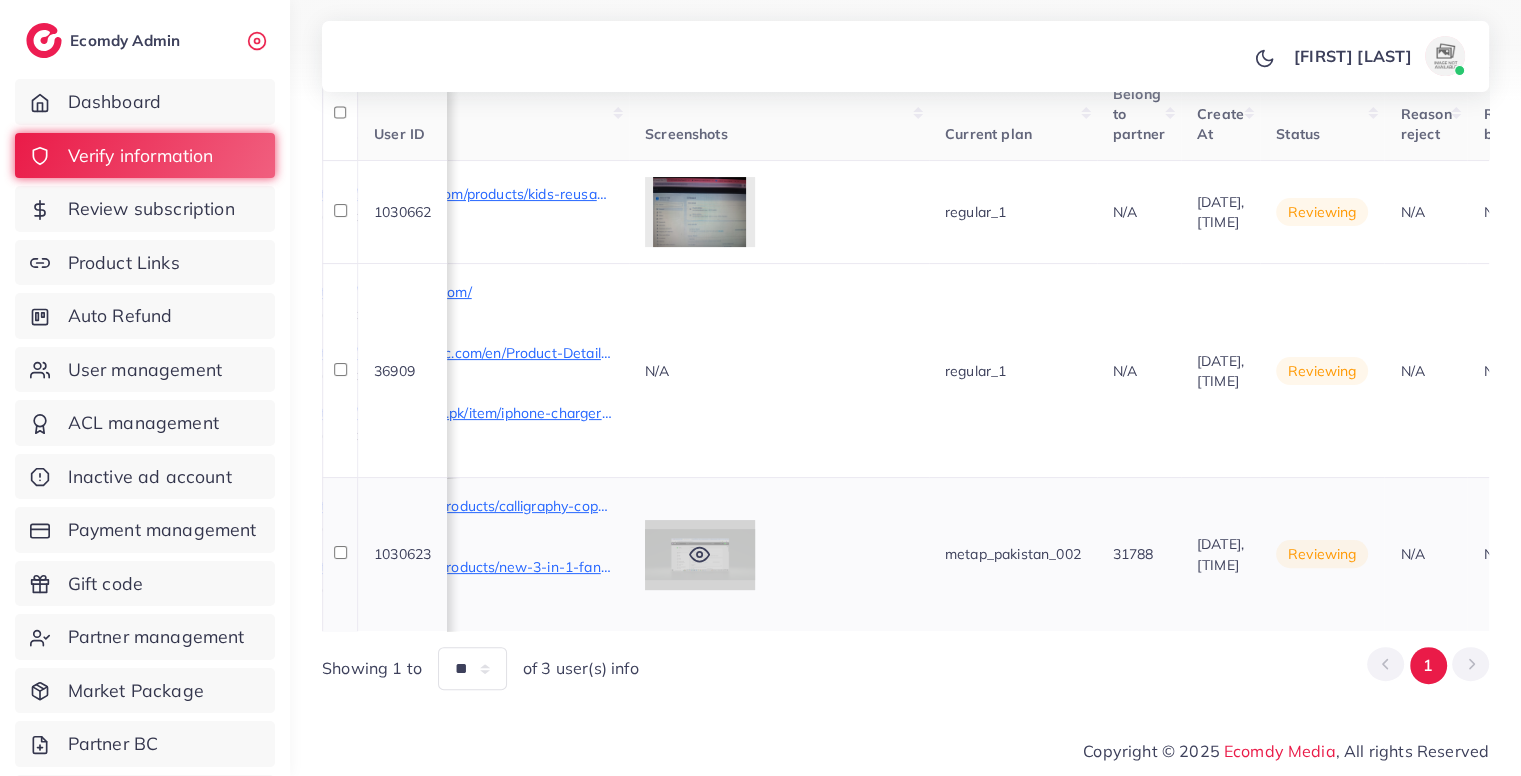 click at bounding box center [700, 555] 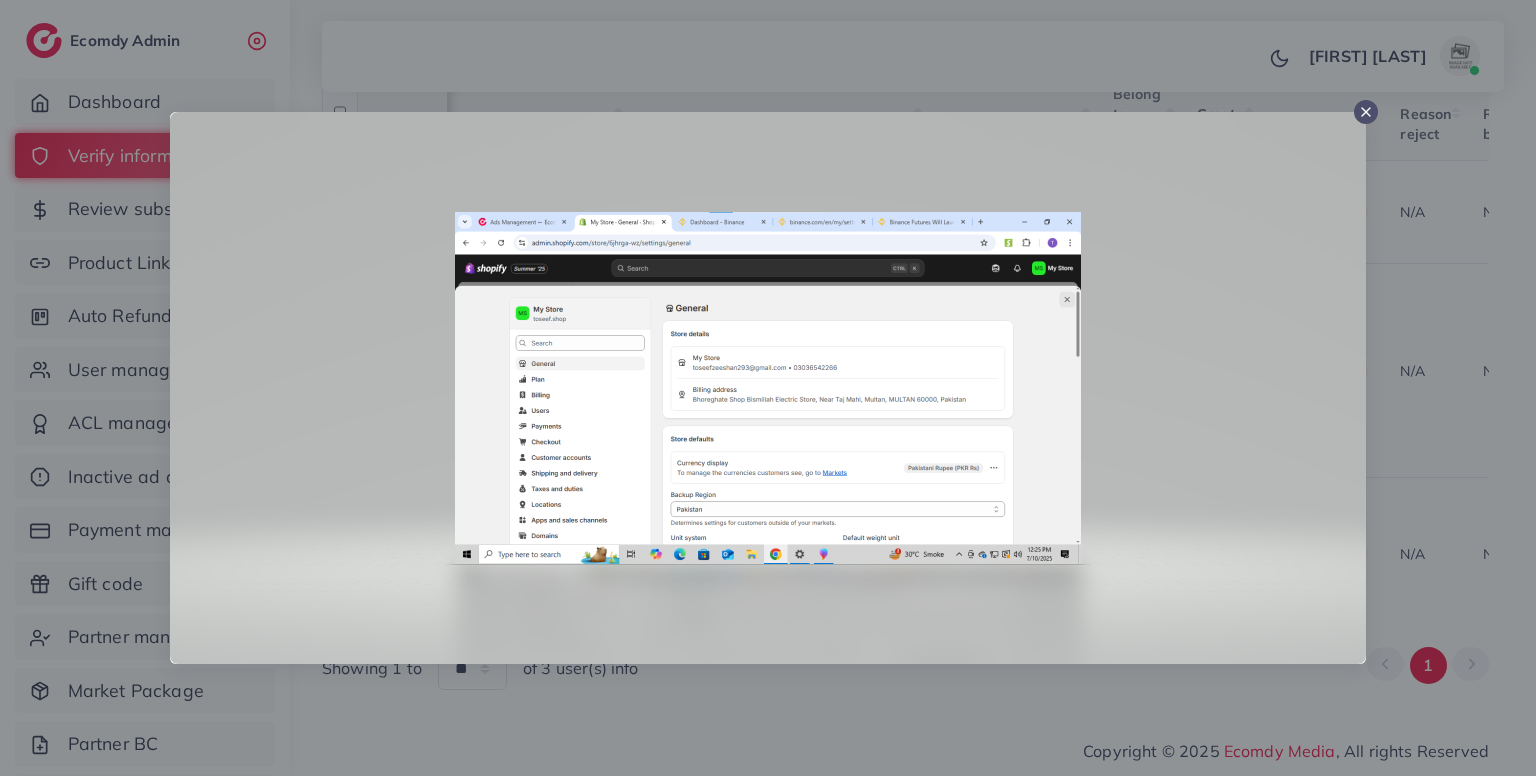 click at bounding box center [768, 388] 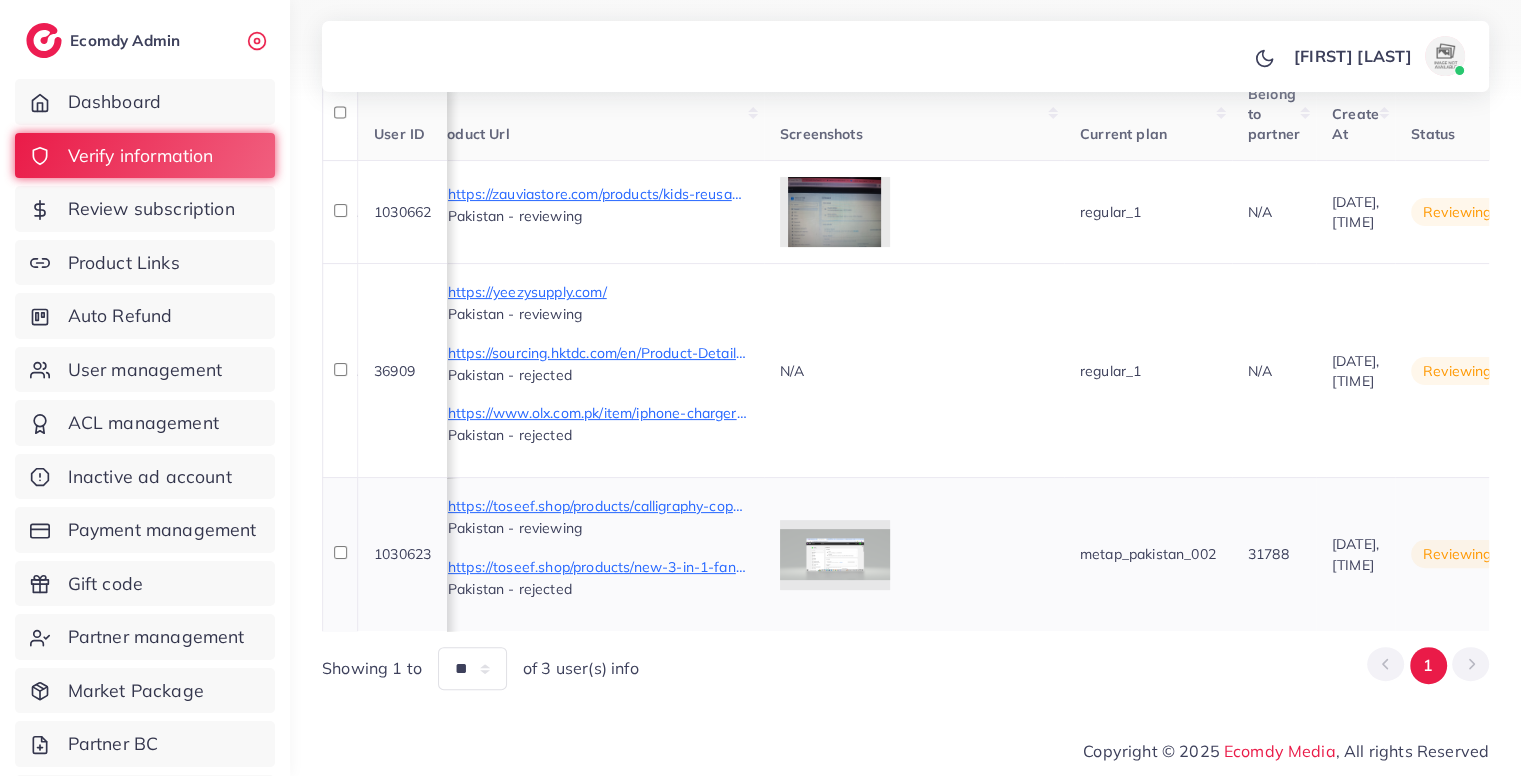 scroll, scrollTop: 0, scrollLeft: 1111, axis: horizontal 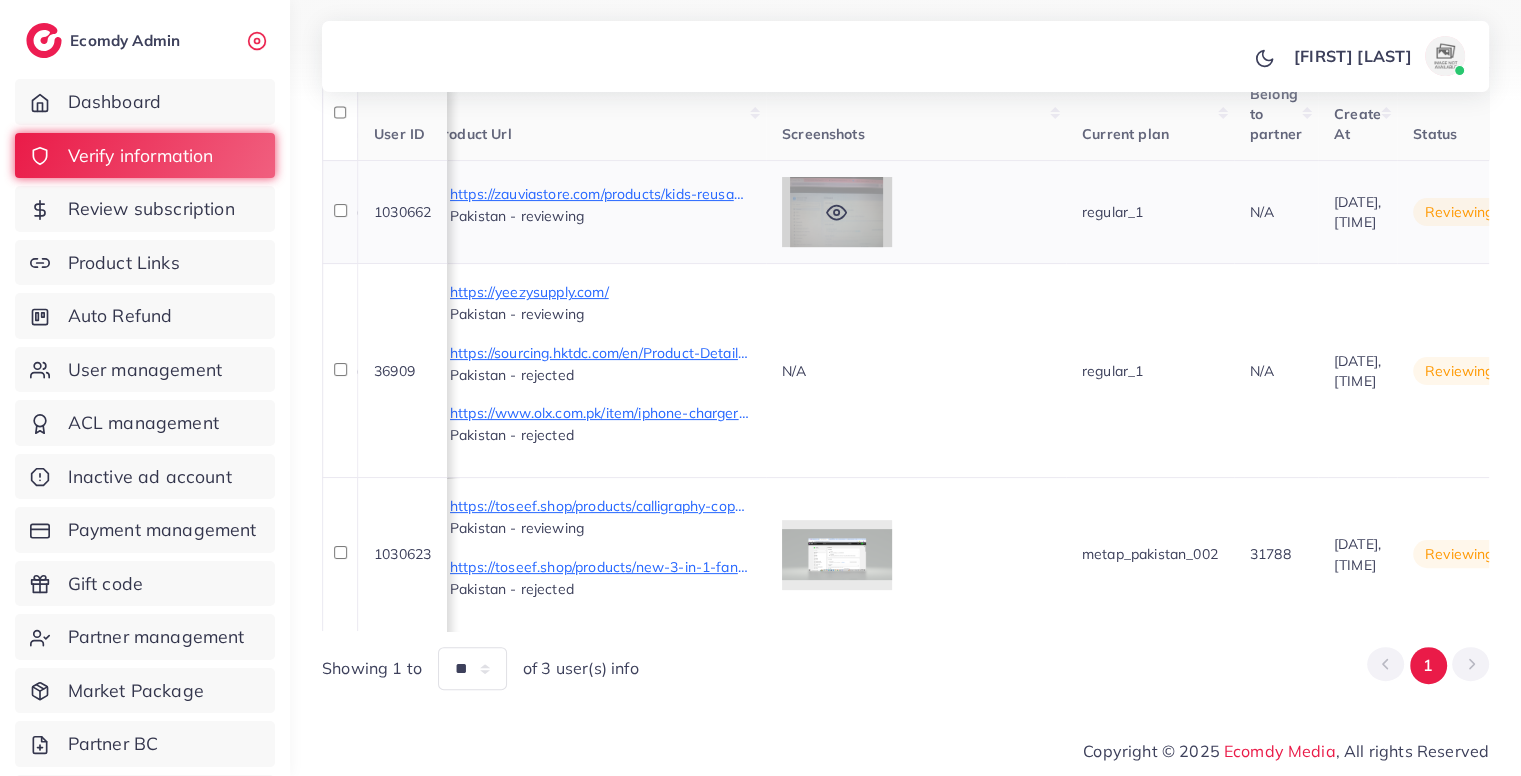 click at bounding box center [837, 212] 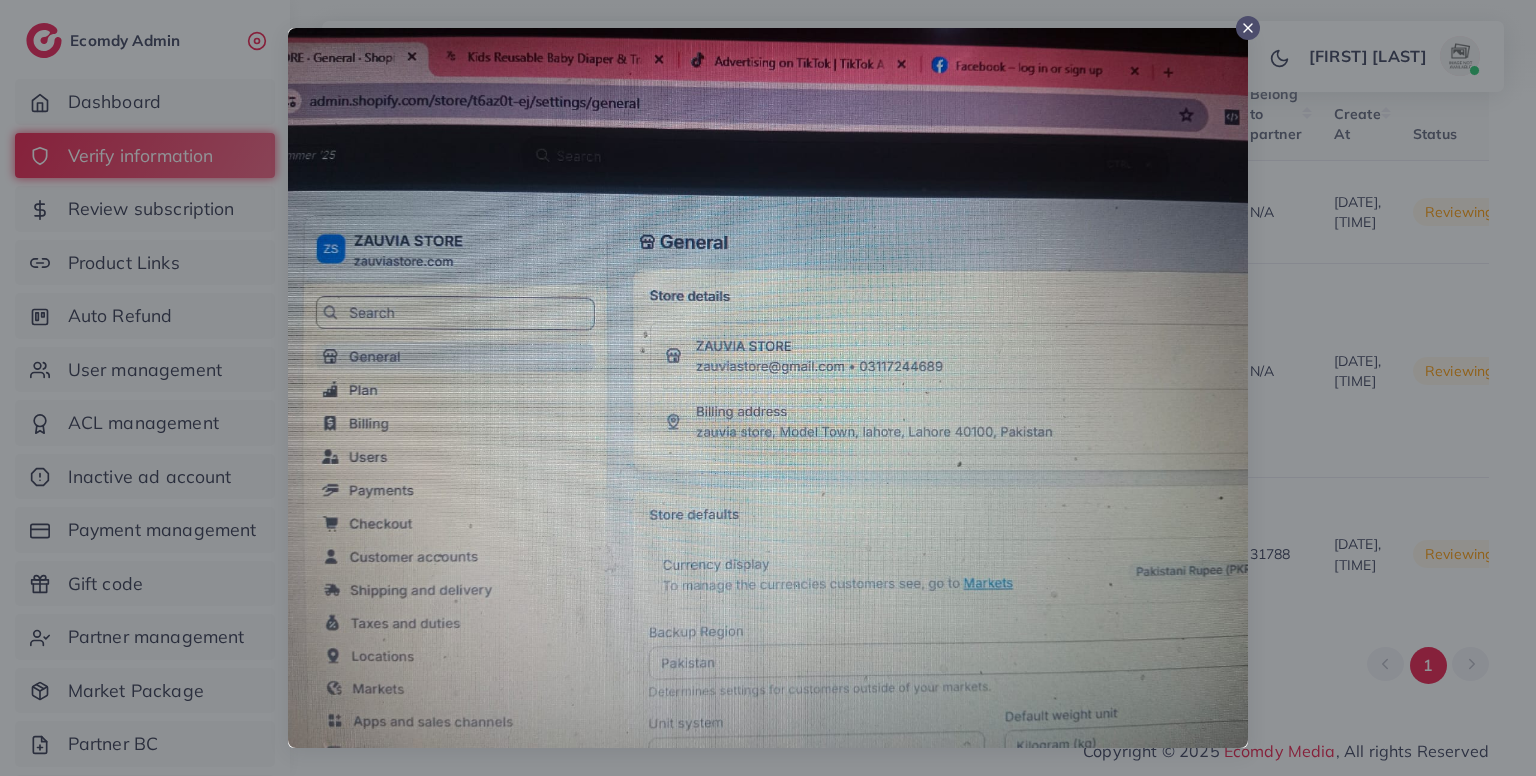 click at bounding box center (768, 388) 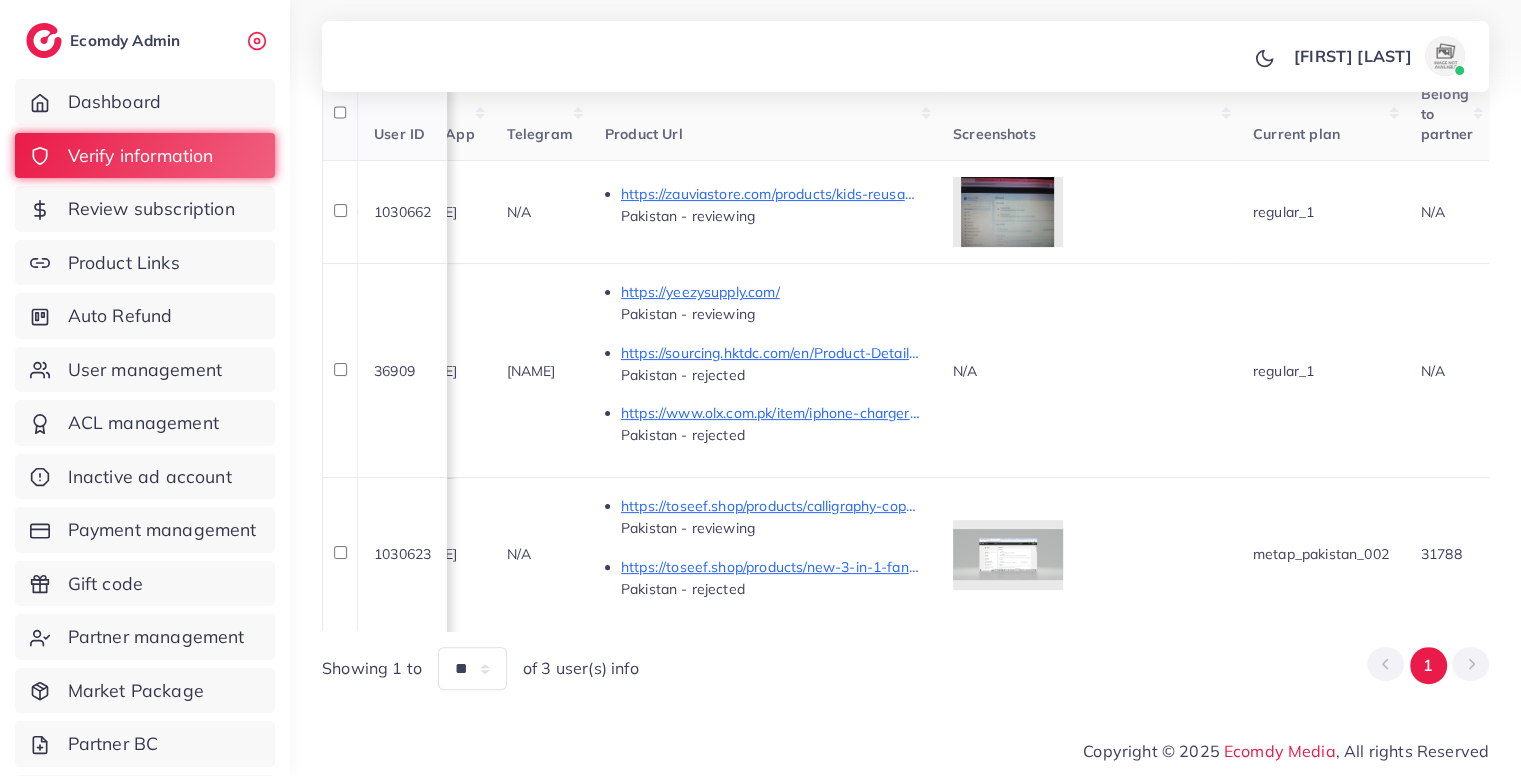 scroll, scrollTop: 0, scrollLeft: 940, axis: horizontal 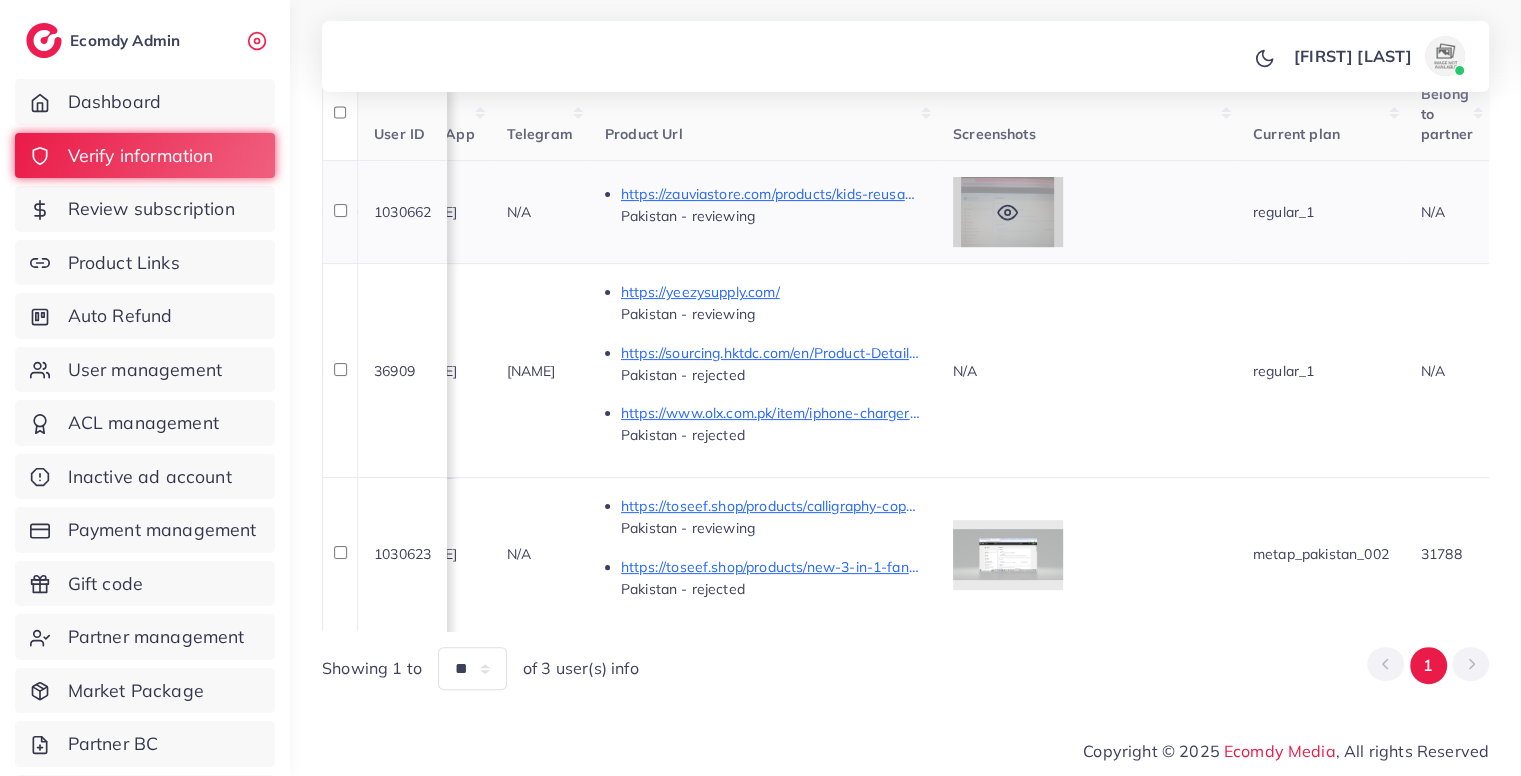 click at bounding box center [1008, 212] 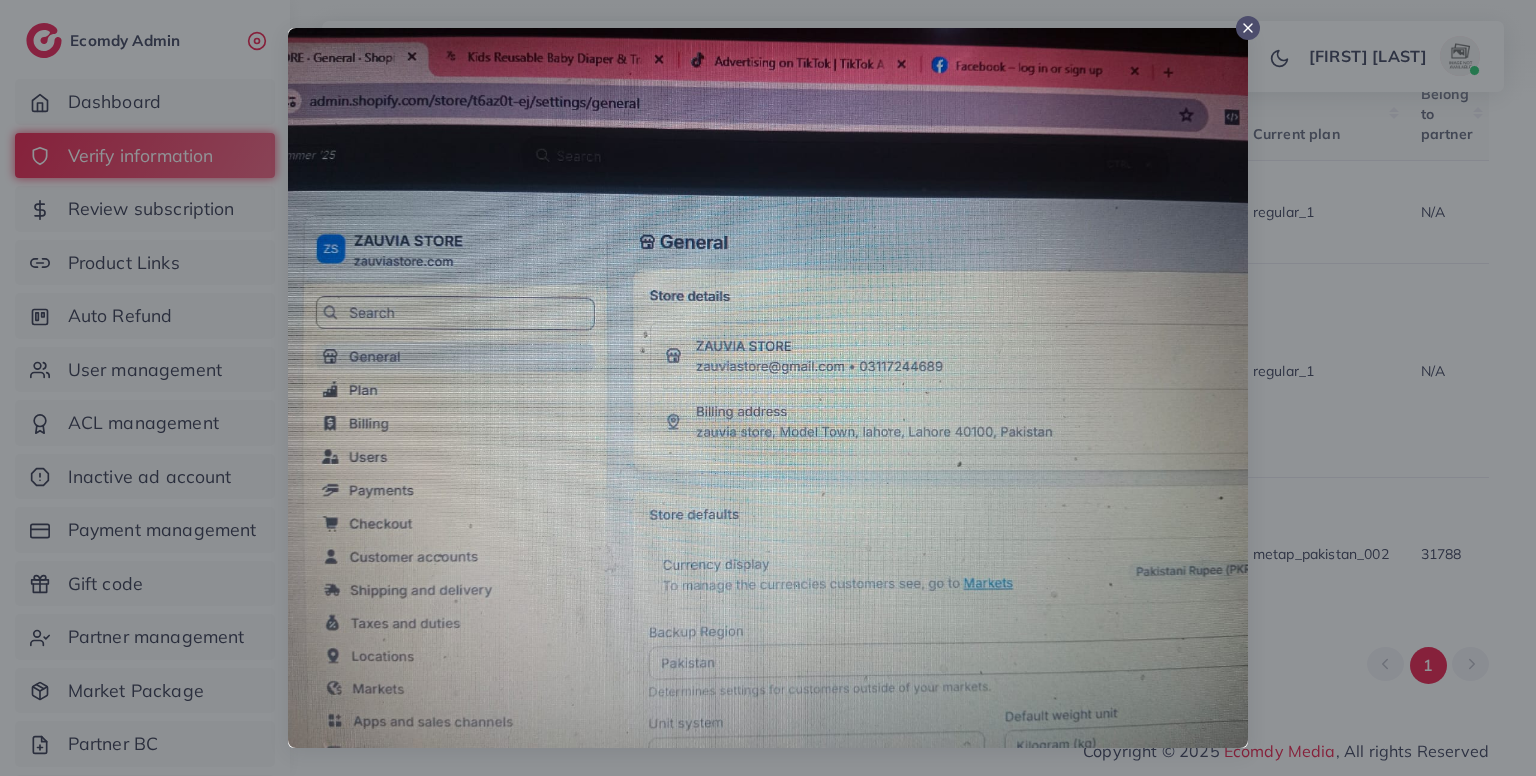 click at bounding box center [768, 388] 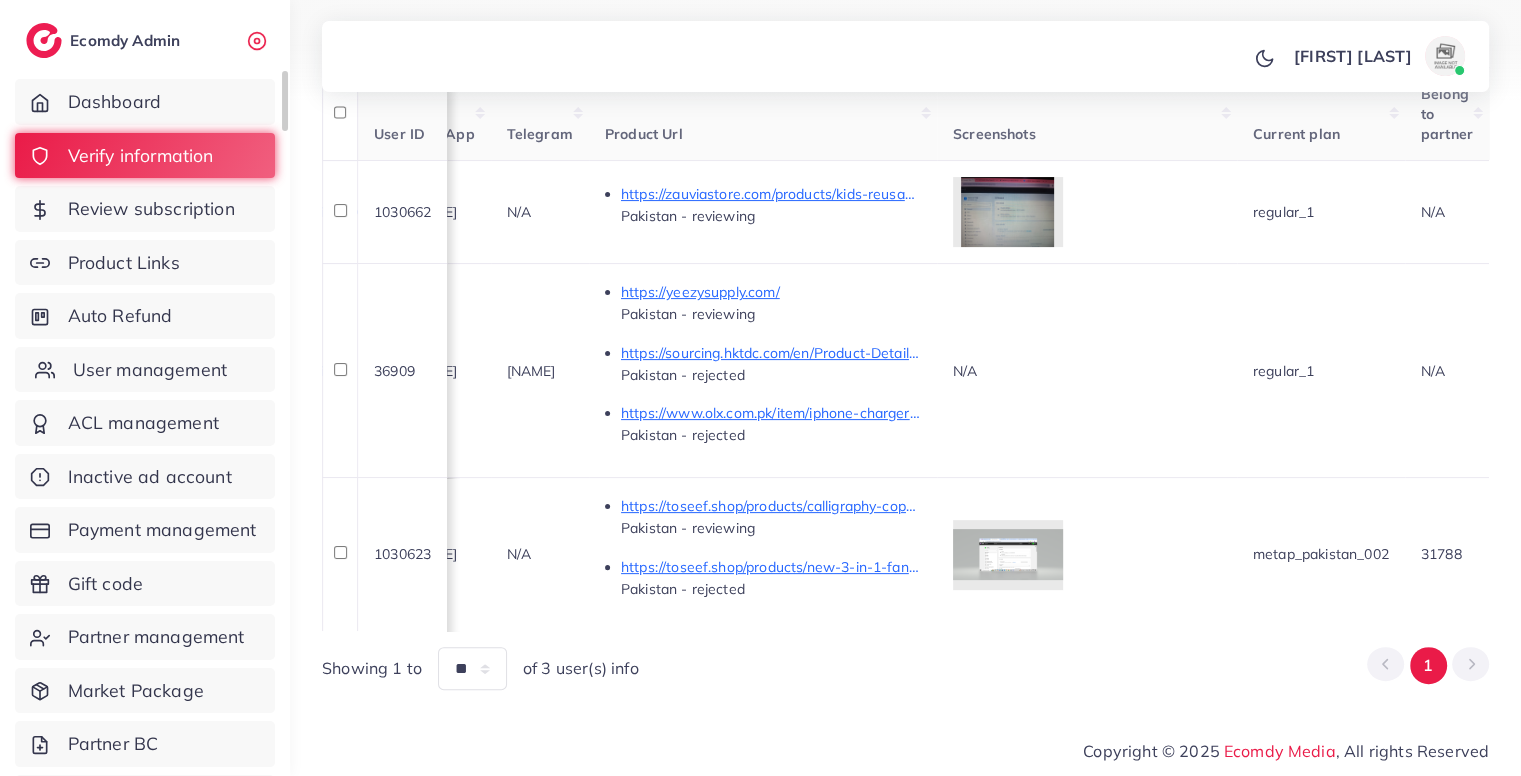 click on "User management" at bounding box center (150, 370) 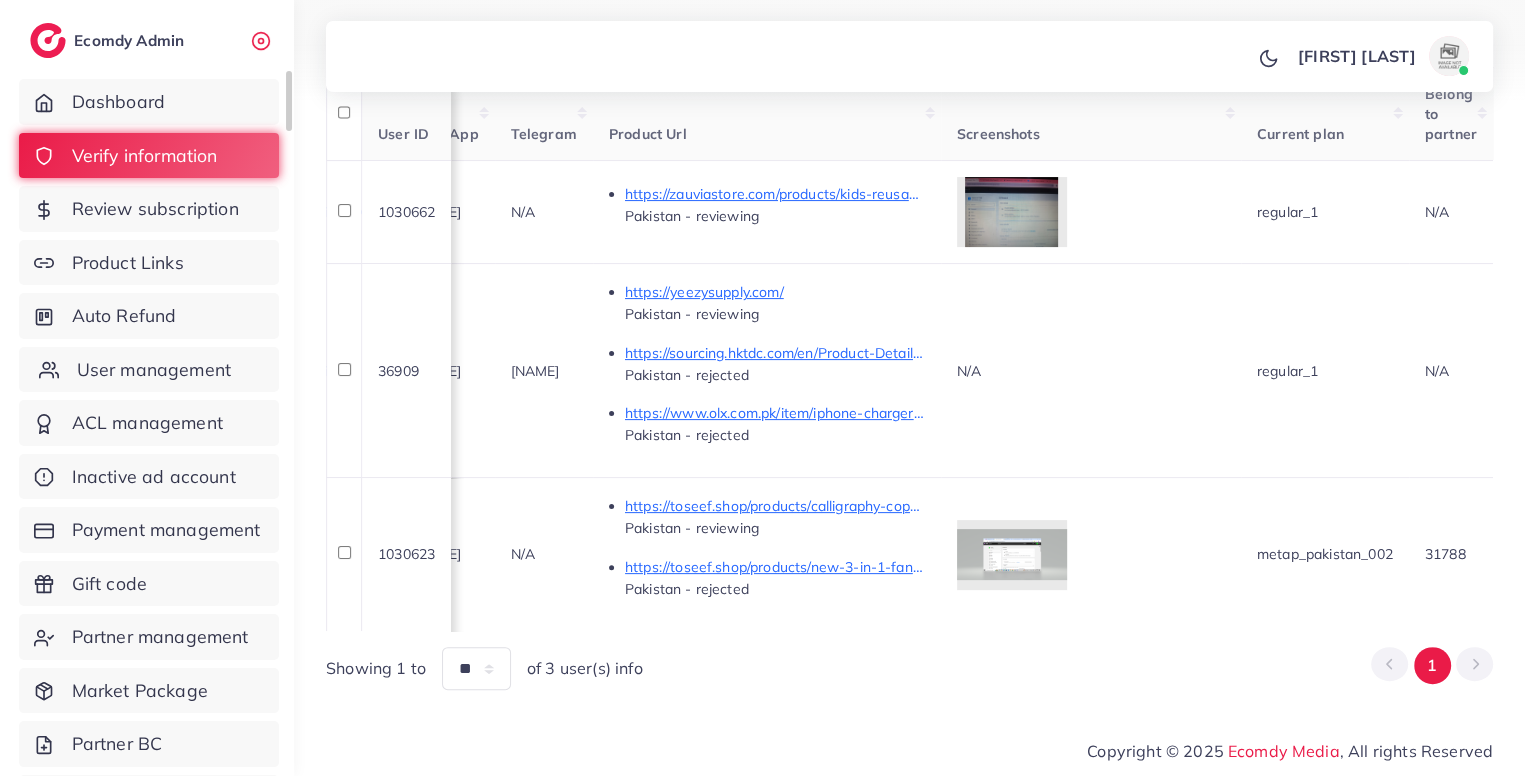 scroll, scrollTop: 0, scrollLeft: 0, axis: both 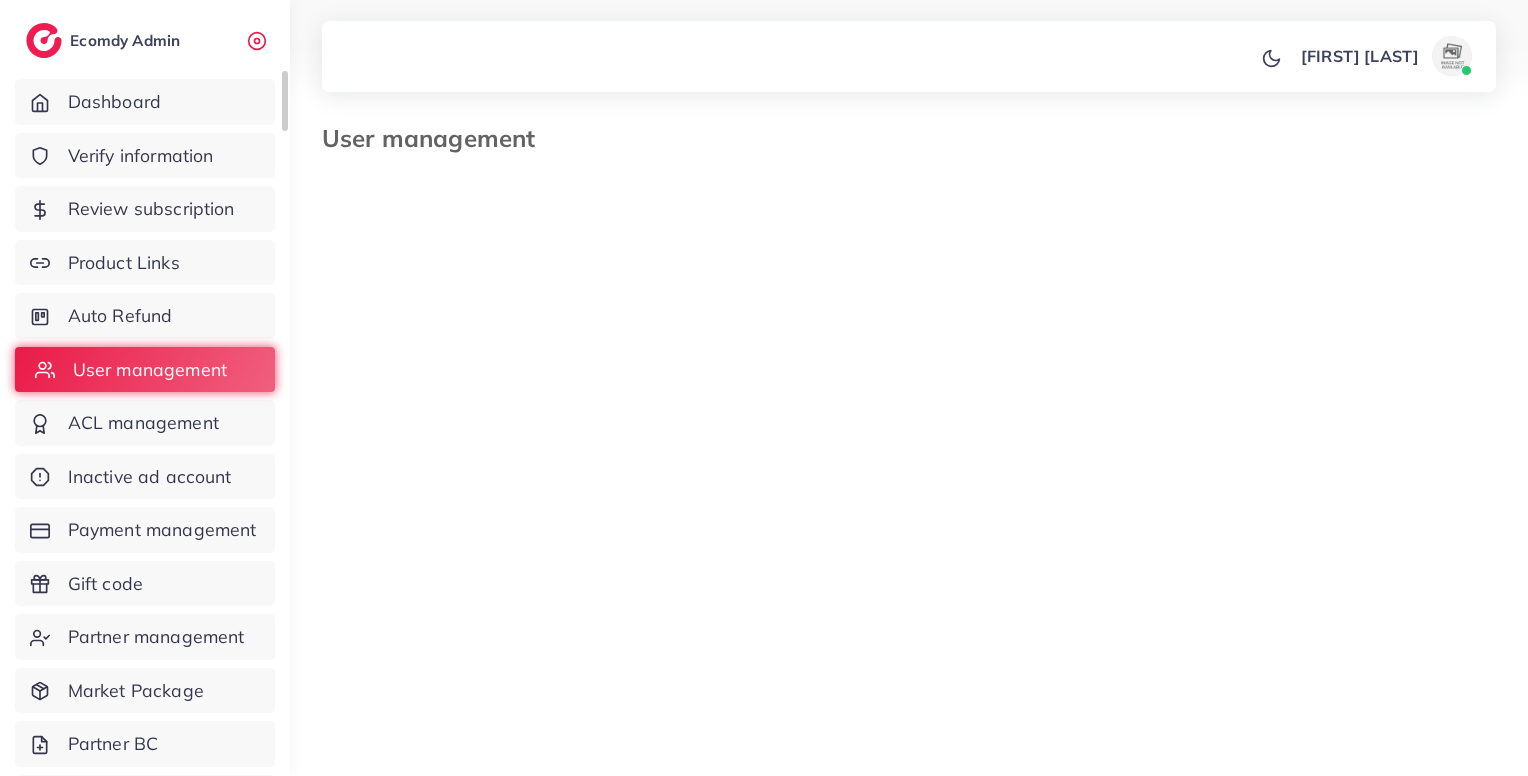 click on "User management" at bounding box center [150, 370] 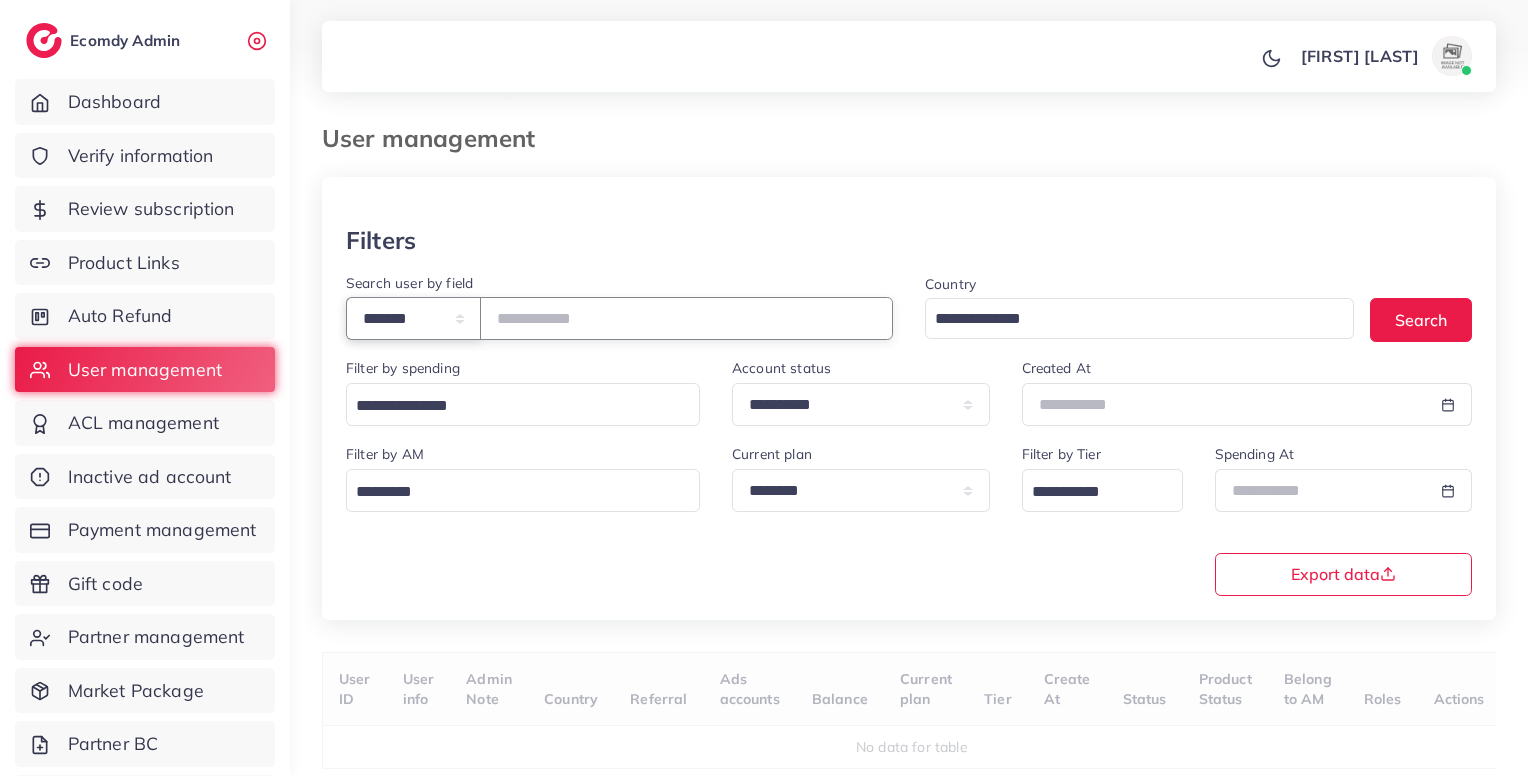 click on "**********" at bounding box center [413, 318] 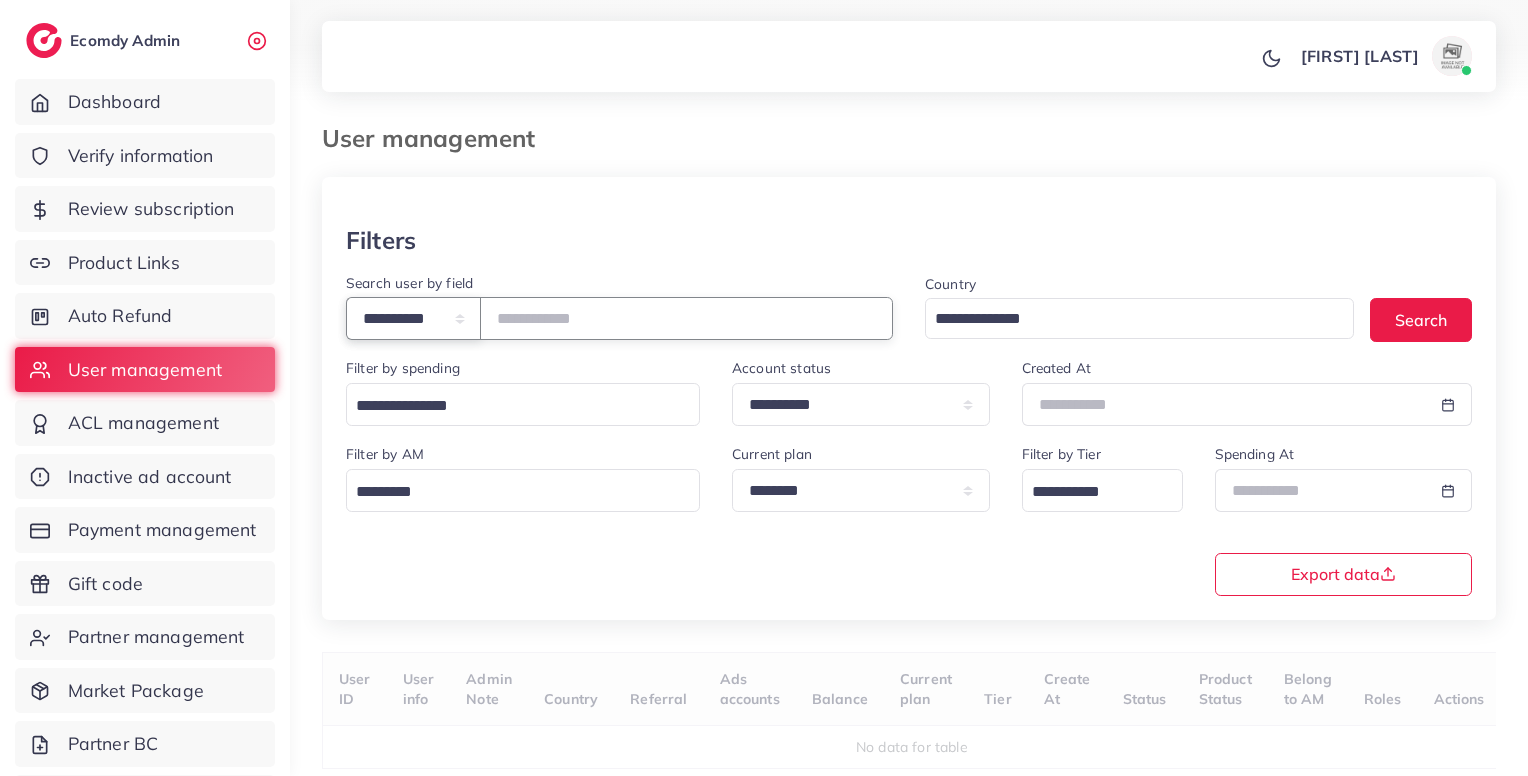 click on "**********" at bounding box center (413, 318) 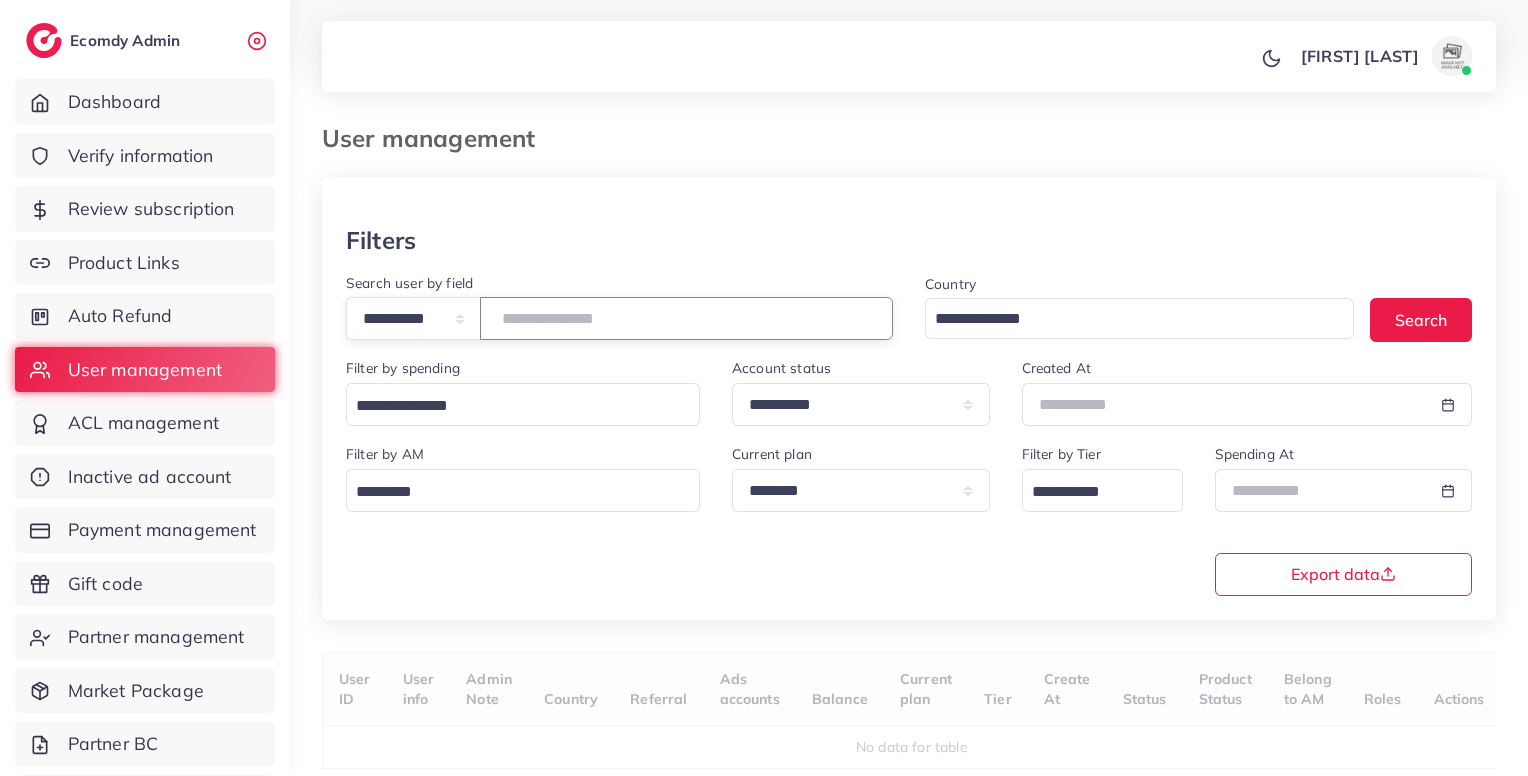 paste on "**********" 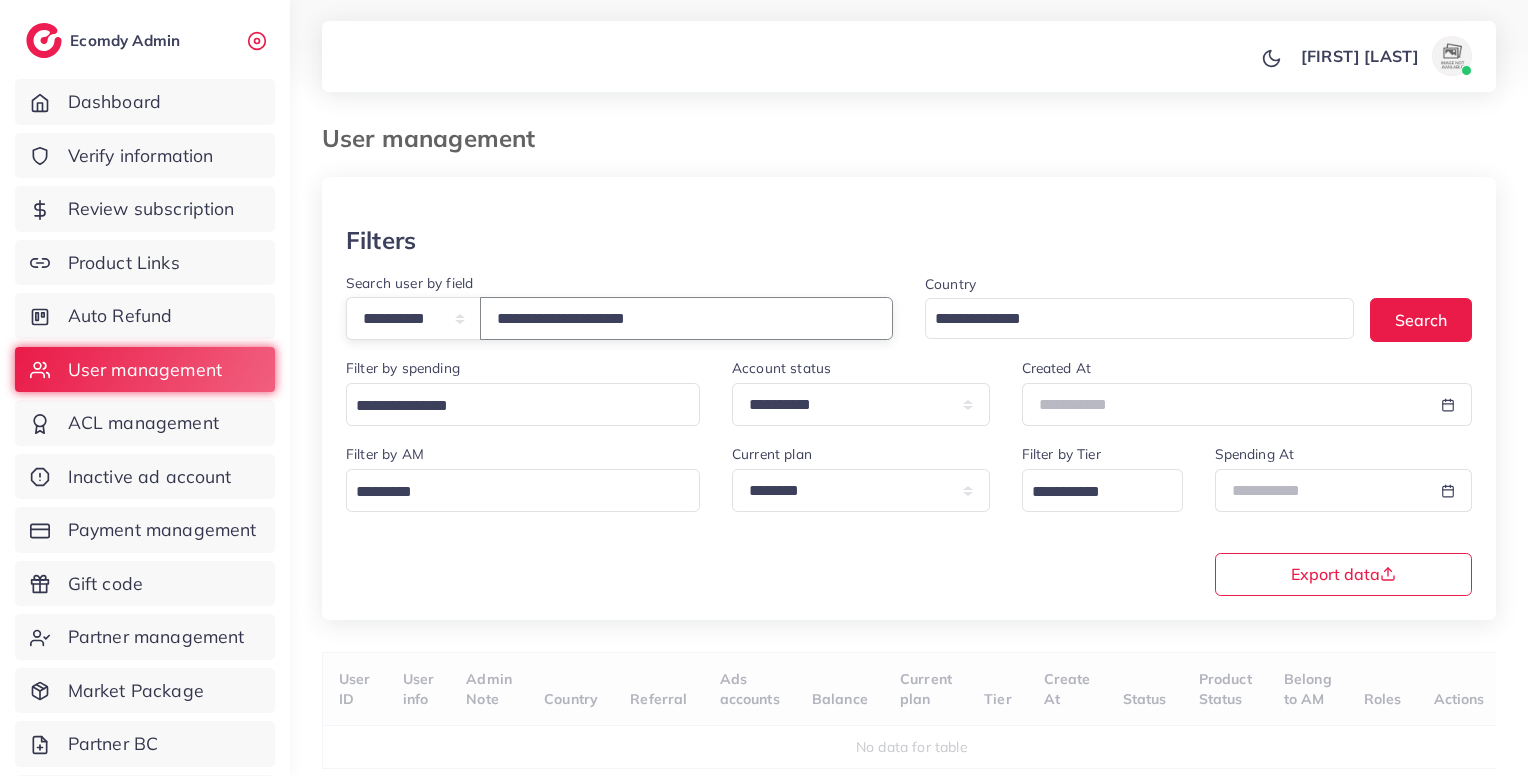 click on "**********" at bounding box center [686, 318] 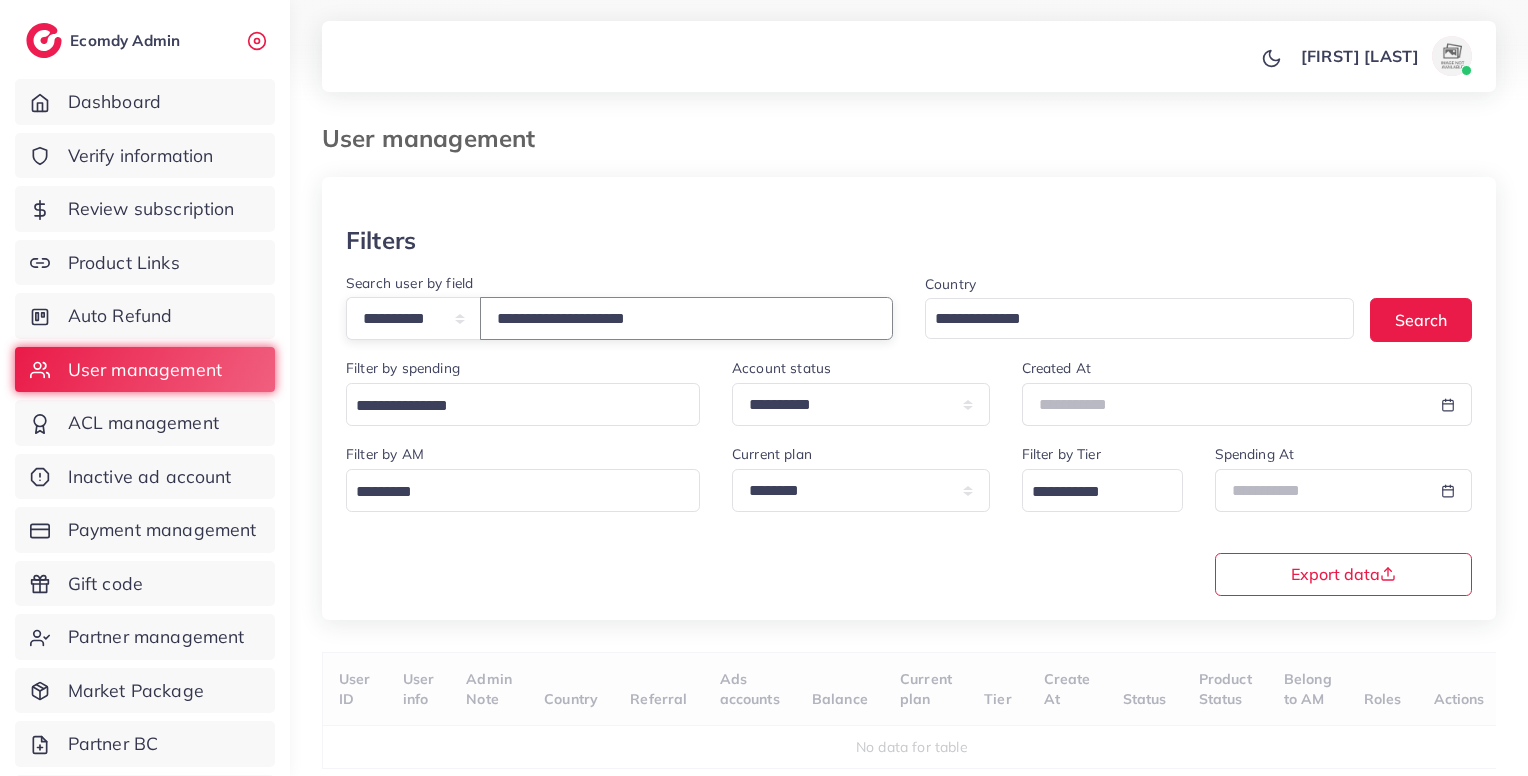 scroll, scrollTop: 80, scrollLeft: 0, axis: vertical 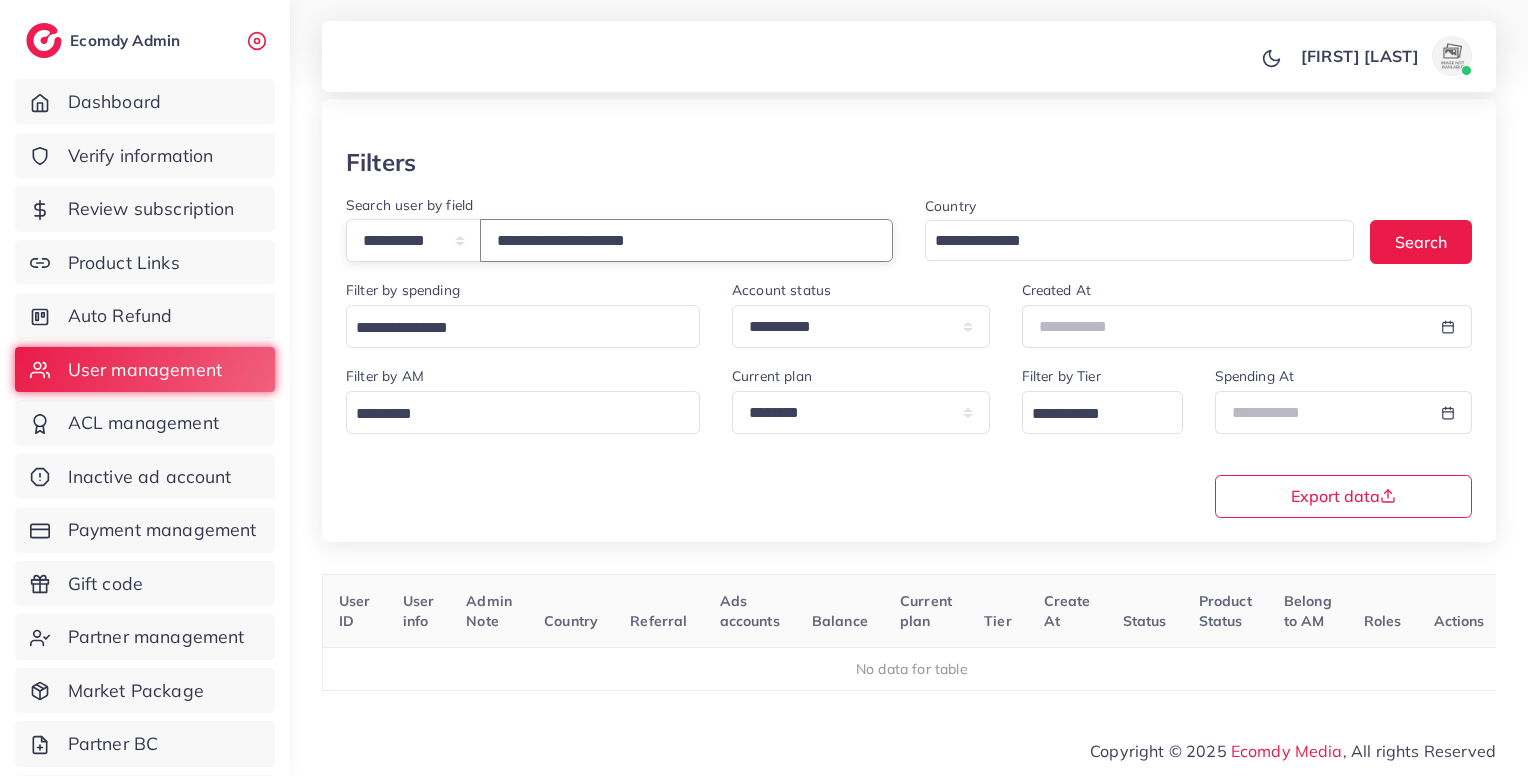 type on "**********" 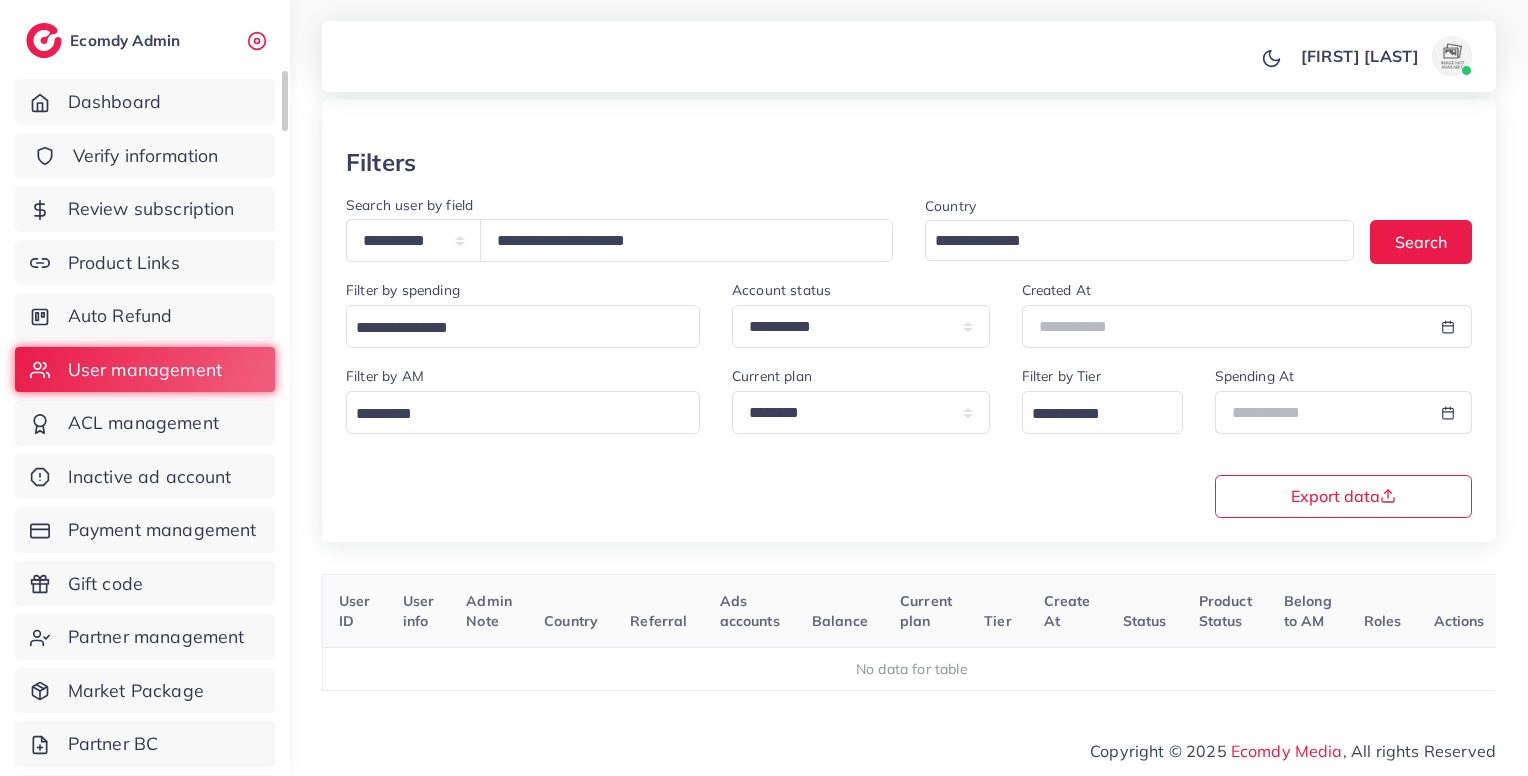 click on "Verify information" at bounding box center (146, 156) 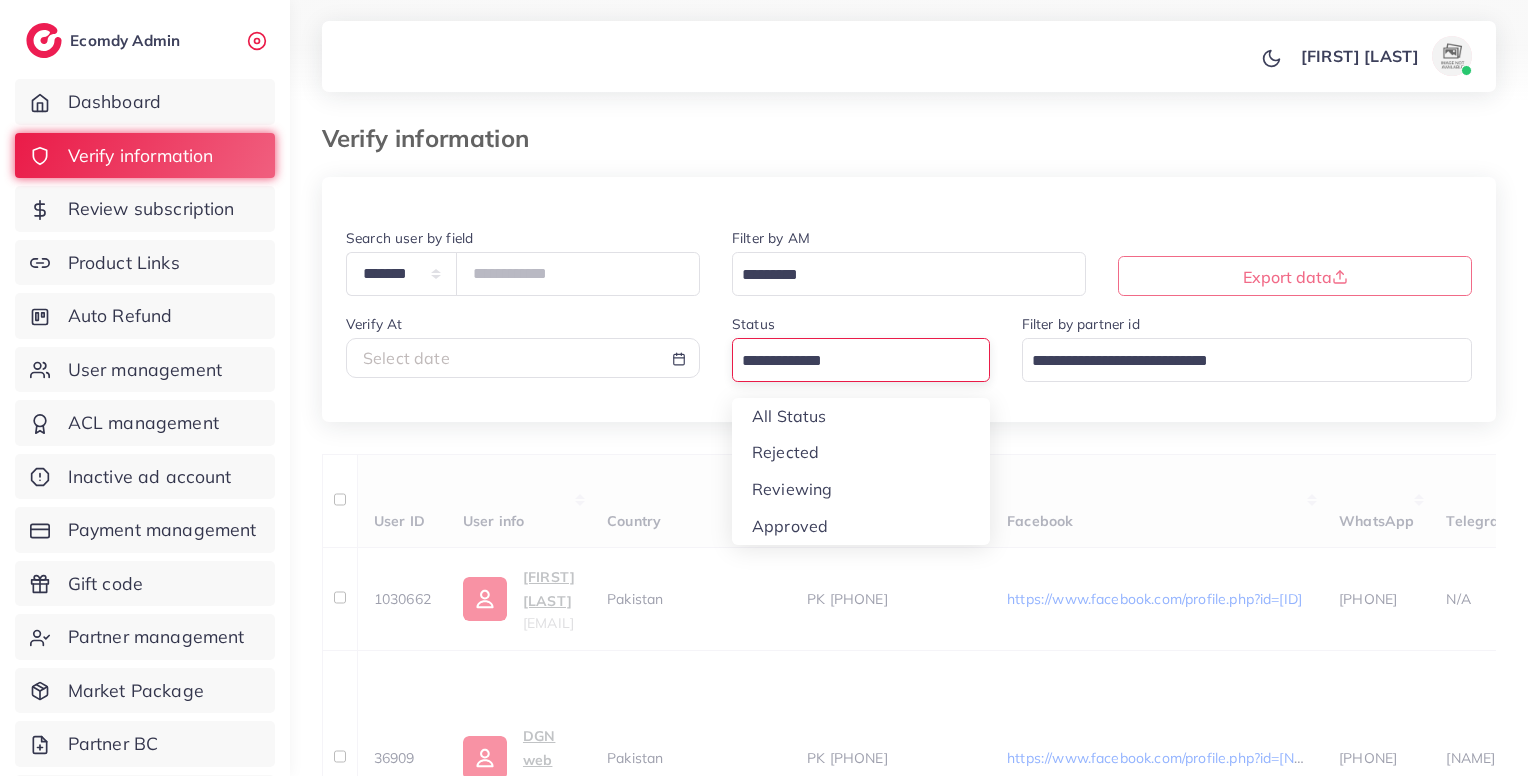 click at bounding box center (849, 361) 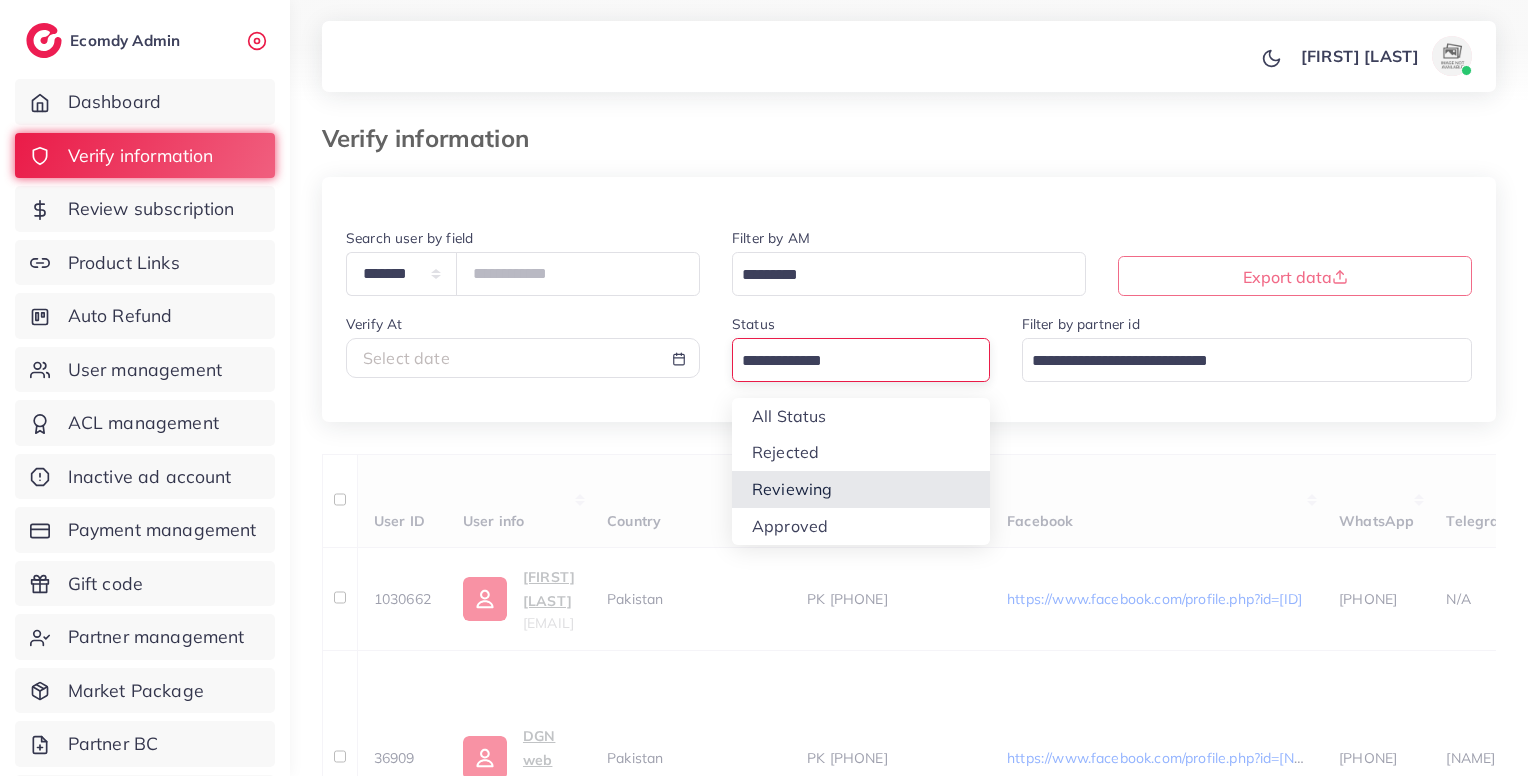 click on "1030662 Faisal saud [EMAIL] Pakistan PK [PHONE] https://www.facebook.com/profile.php?id=[ID] [PHONE] N/A https://zauviastore.com/products/kids-reusable-baby-diaper-training-pants?_pos=1&_psq=diaper&_ss=e&_v=1.0 Pakistan - reviewing regular_1 N/A [DATE], [TIME] reviewing N/A N/A [DATE], [TIME] N/A Approve Reject Assign to AM 36909 DGN web [EMAIL] Pakistan [PHONE] N/A" at bounding box center [909, 627] 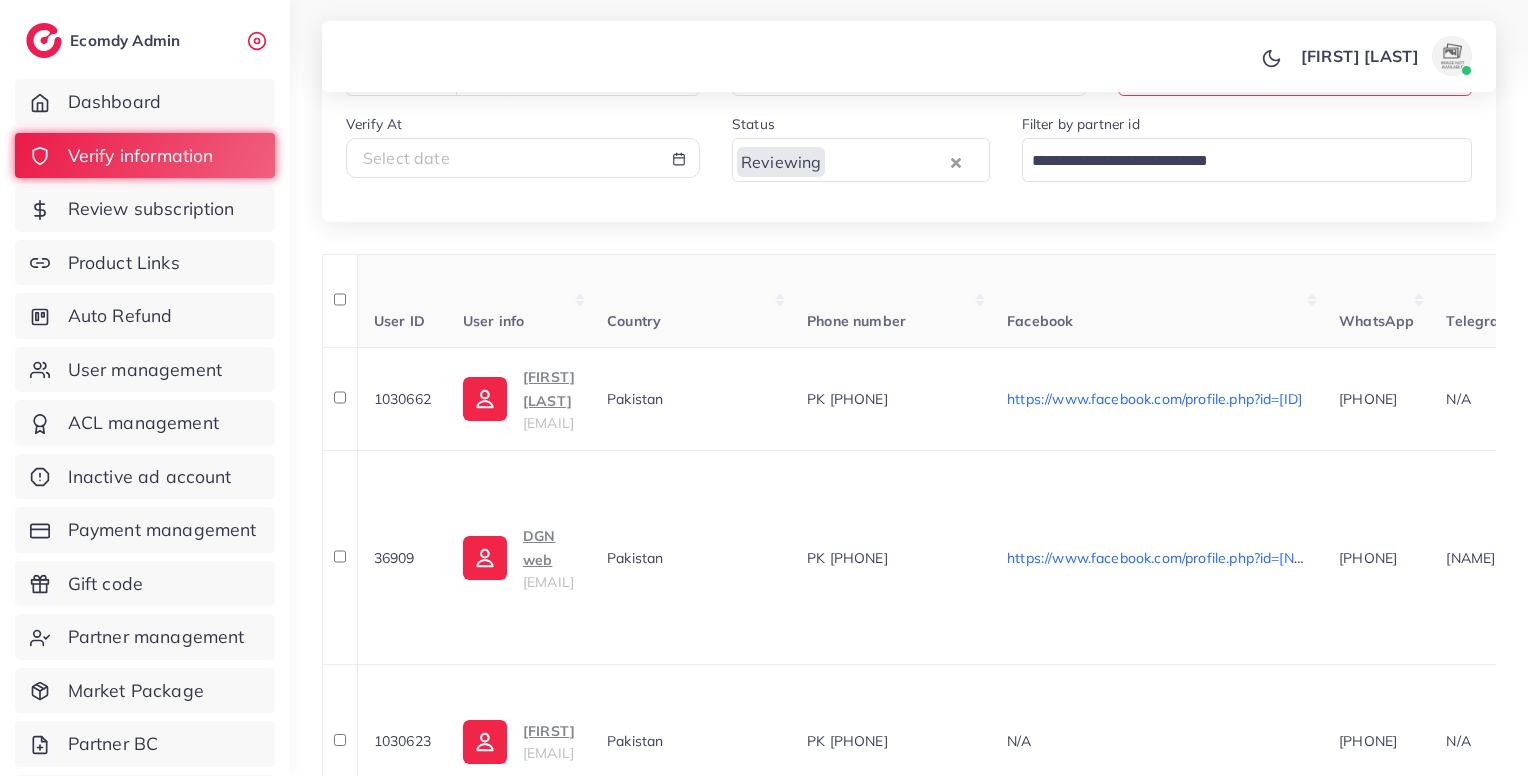 scroll, scrollTop: 202, scrollLeft: 0, axis: vertical 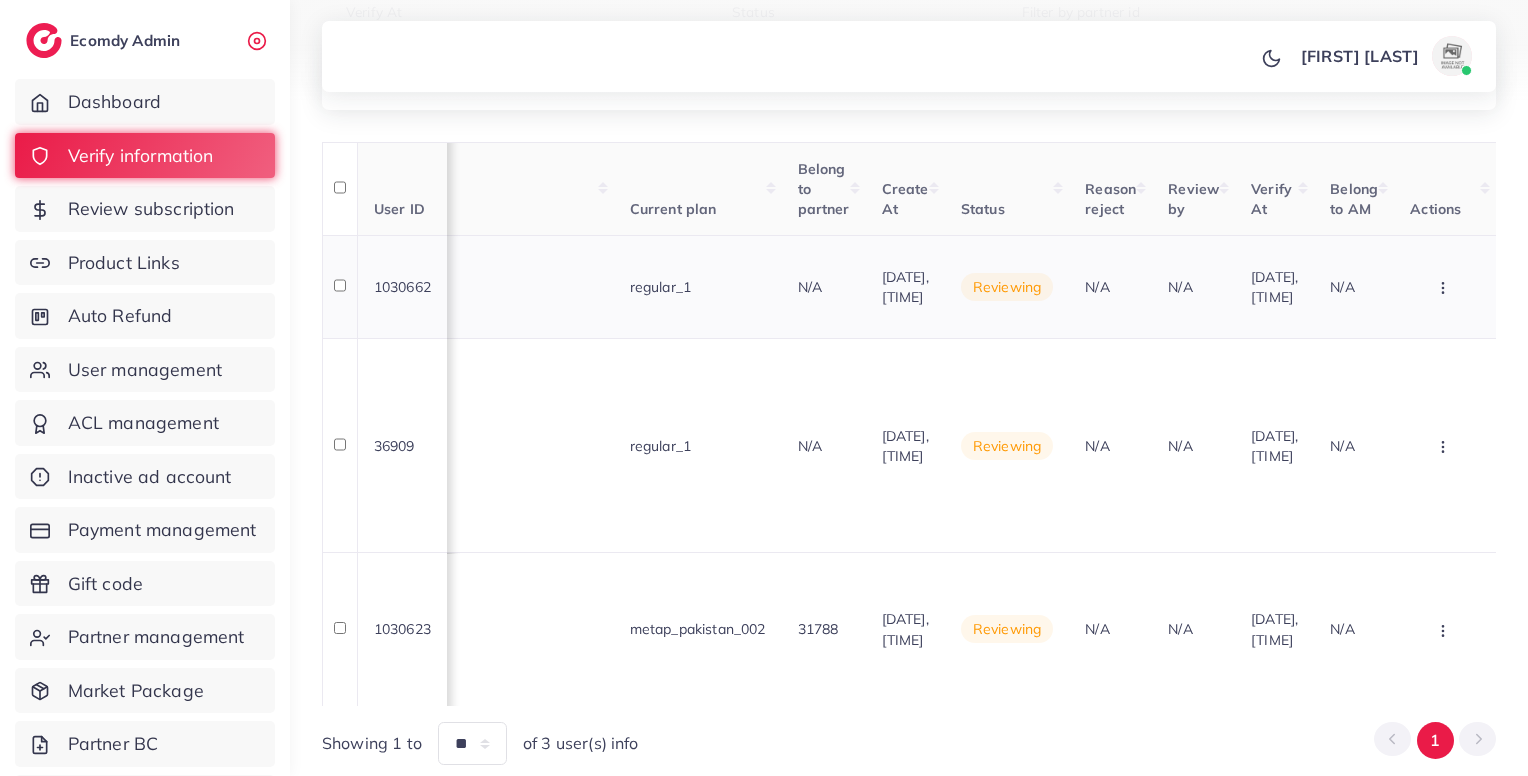 click at bounding box center [1445, 287] 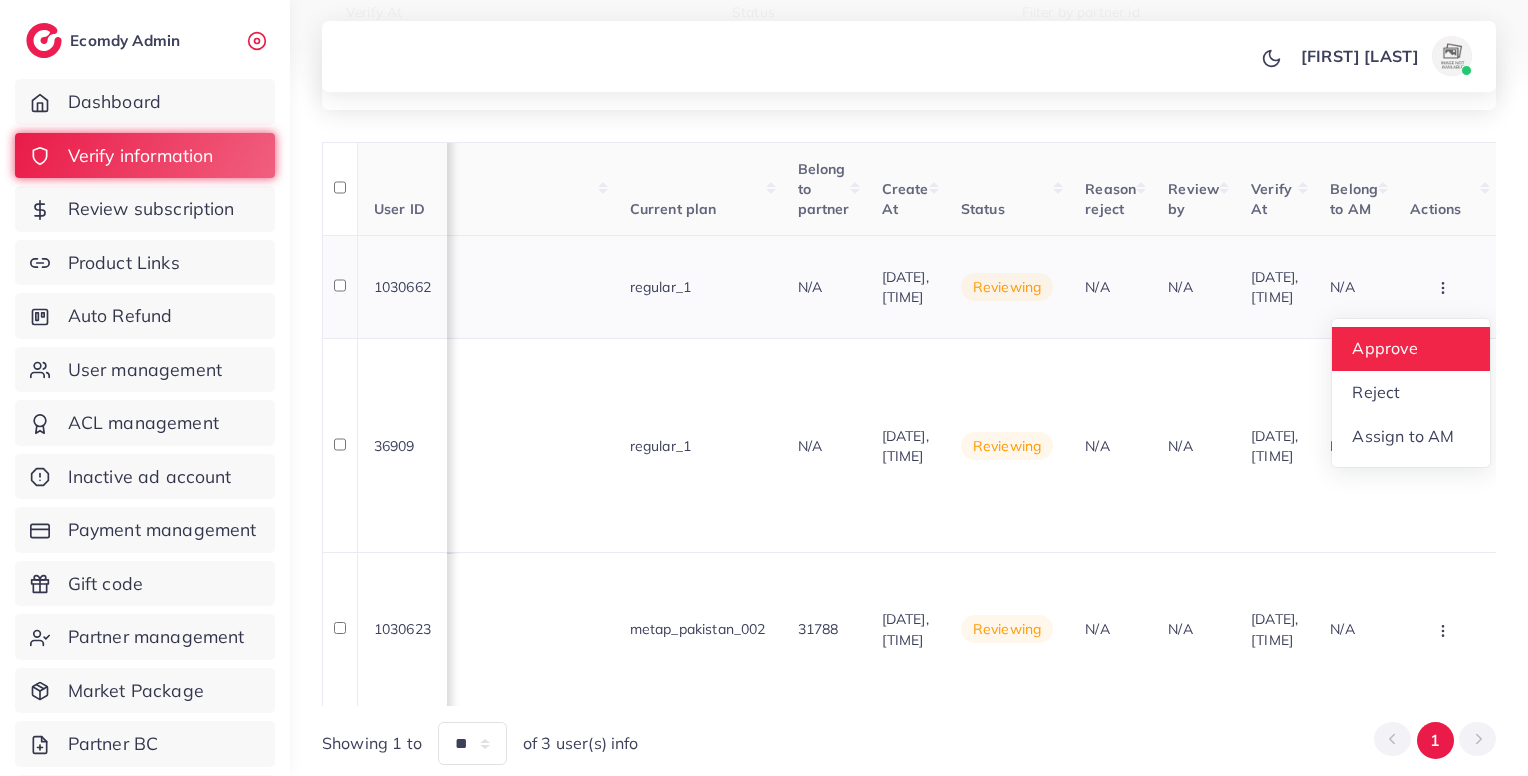click on "Approve" at bounding box center (1386, 348) 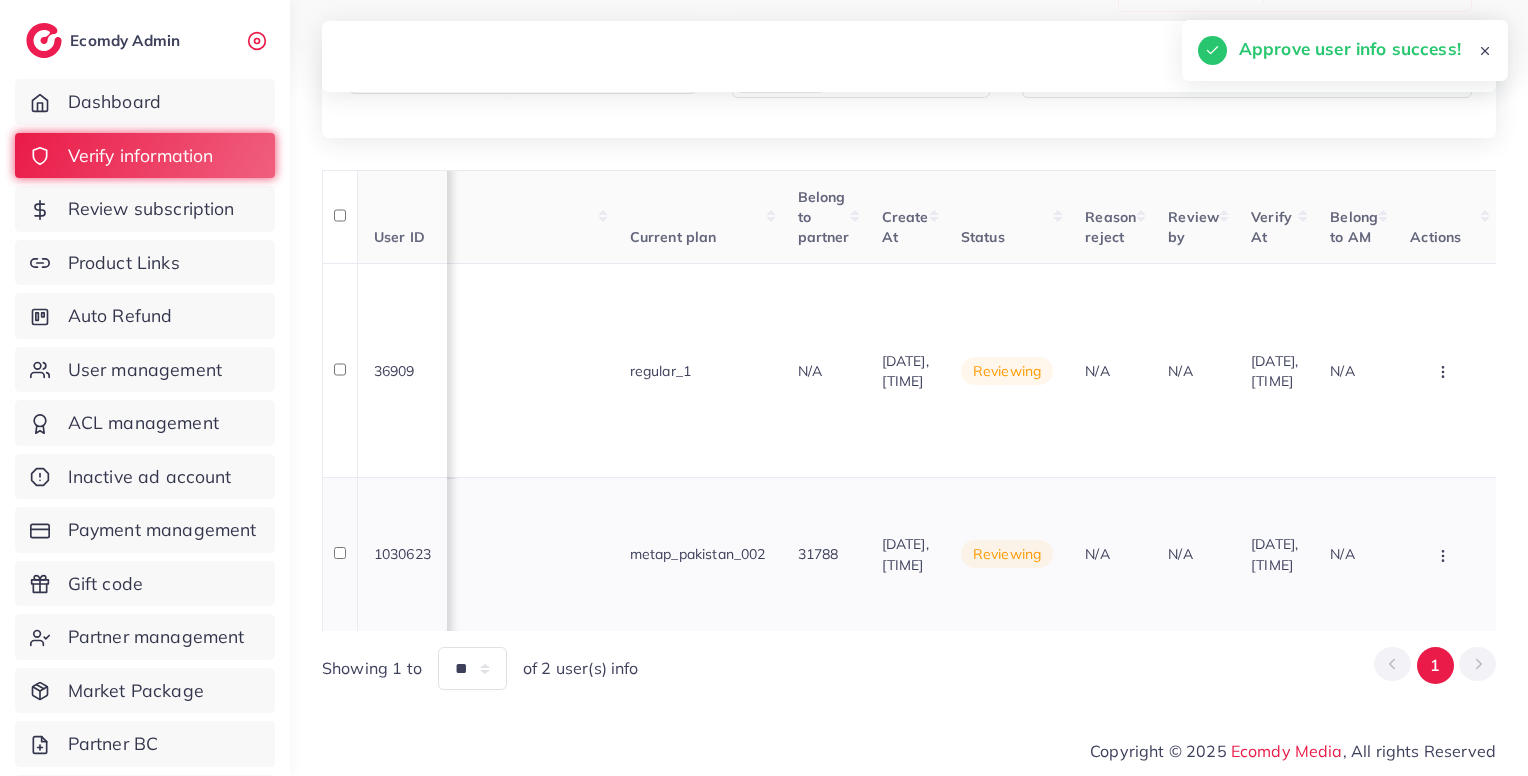 scroll, scrollTop: 292, scrollLeft: 0, axis: vertical 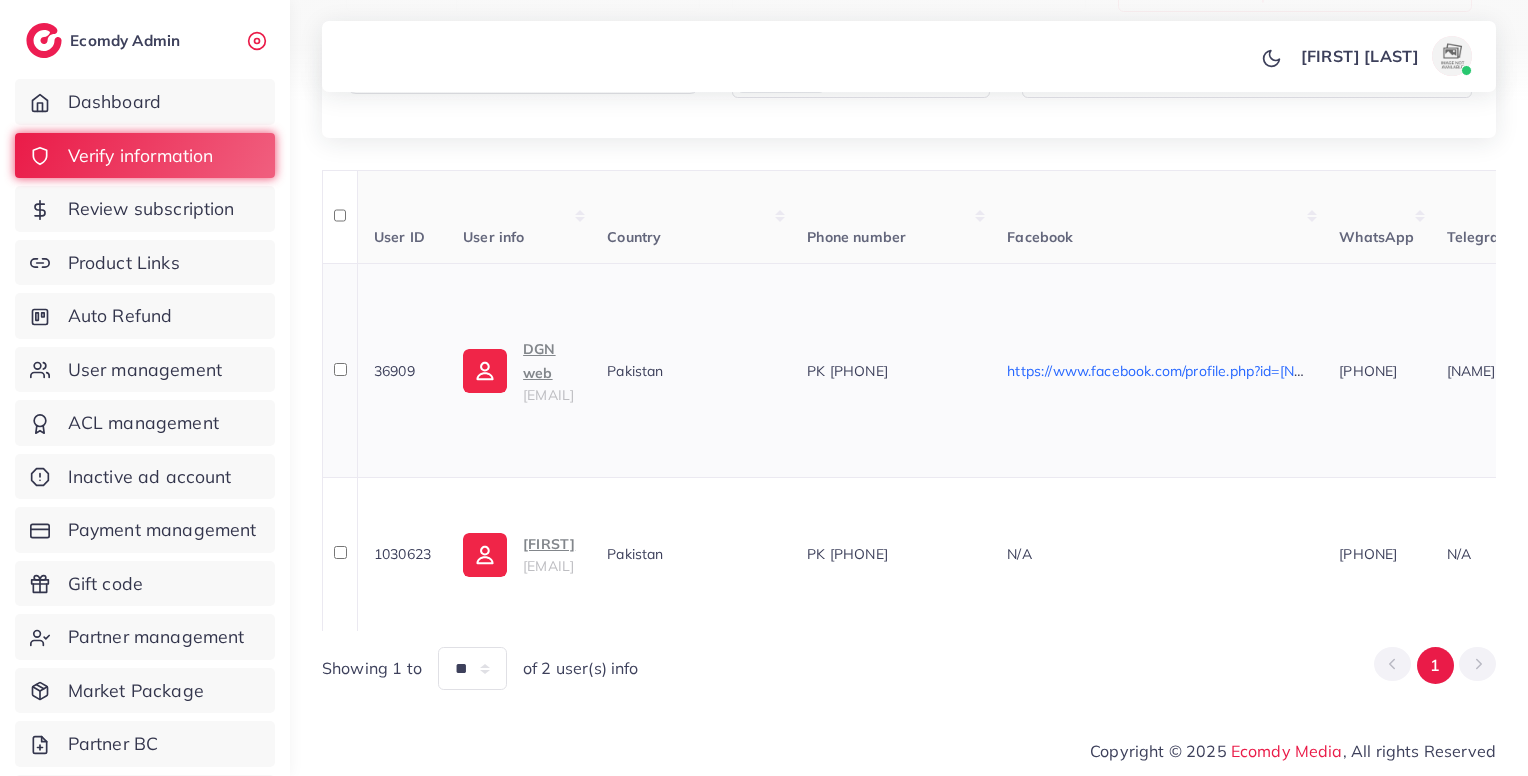 click on "[EMAIL]" at bounding box center [548, 395] 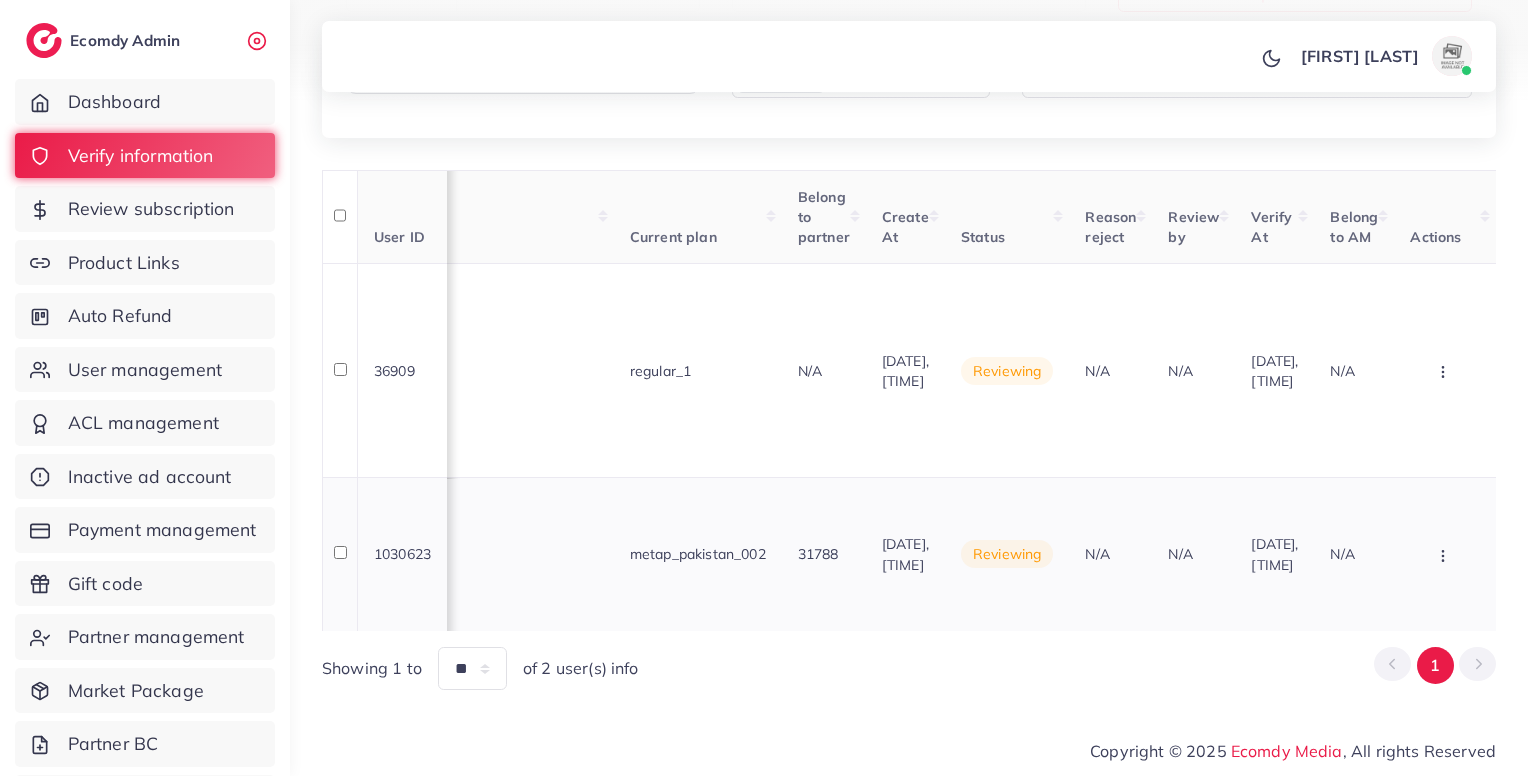 scroll, scrollTop: 0, scrollLeft: 1771, axis: horizontal 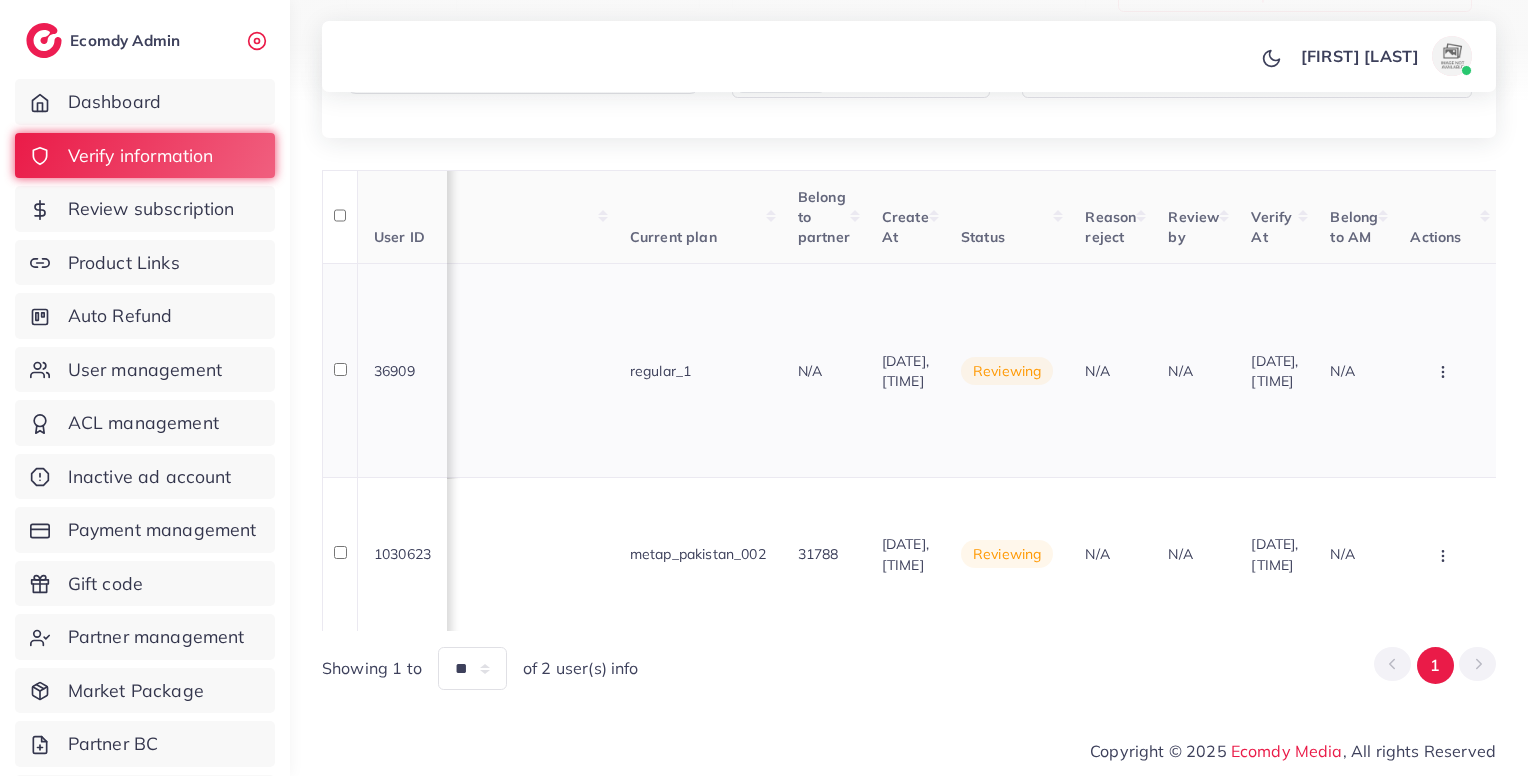 click 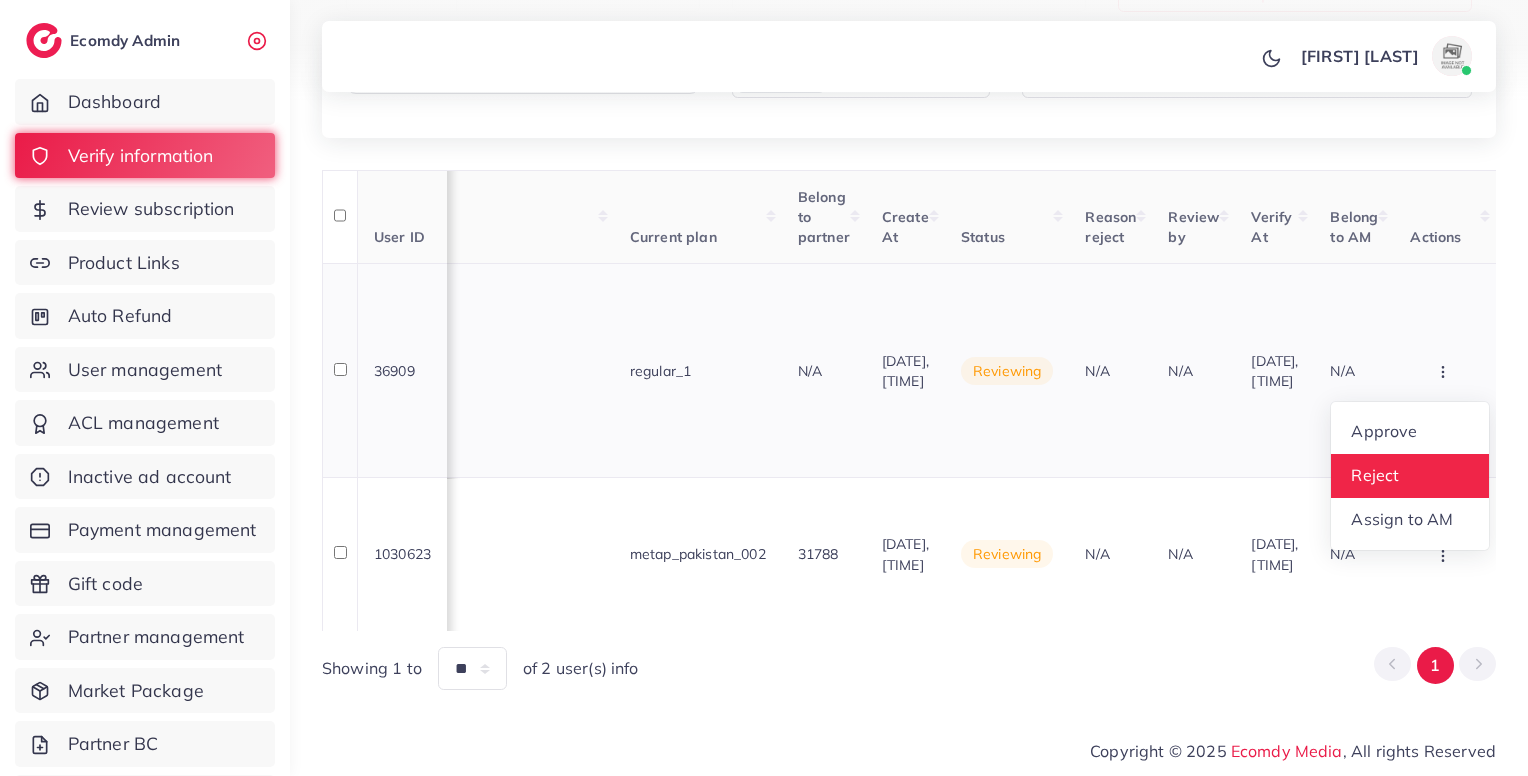 click on "Reject" at bounding box center [1410, 476] 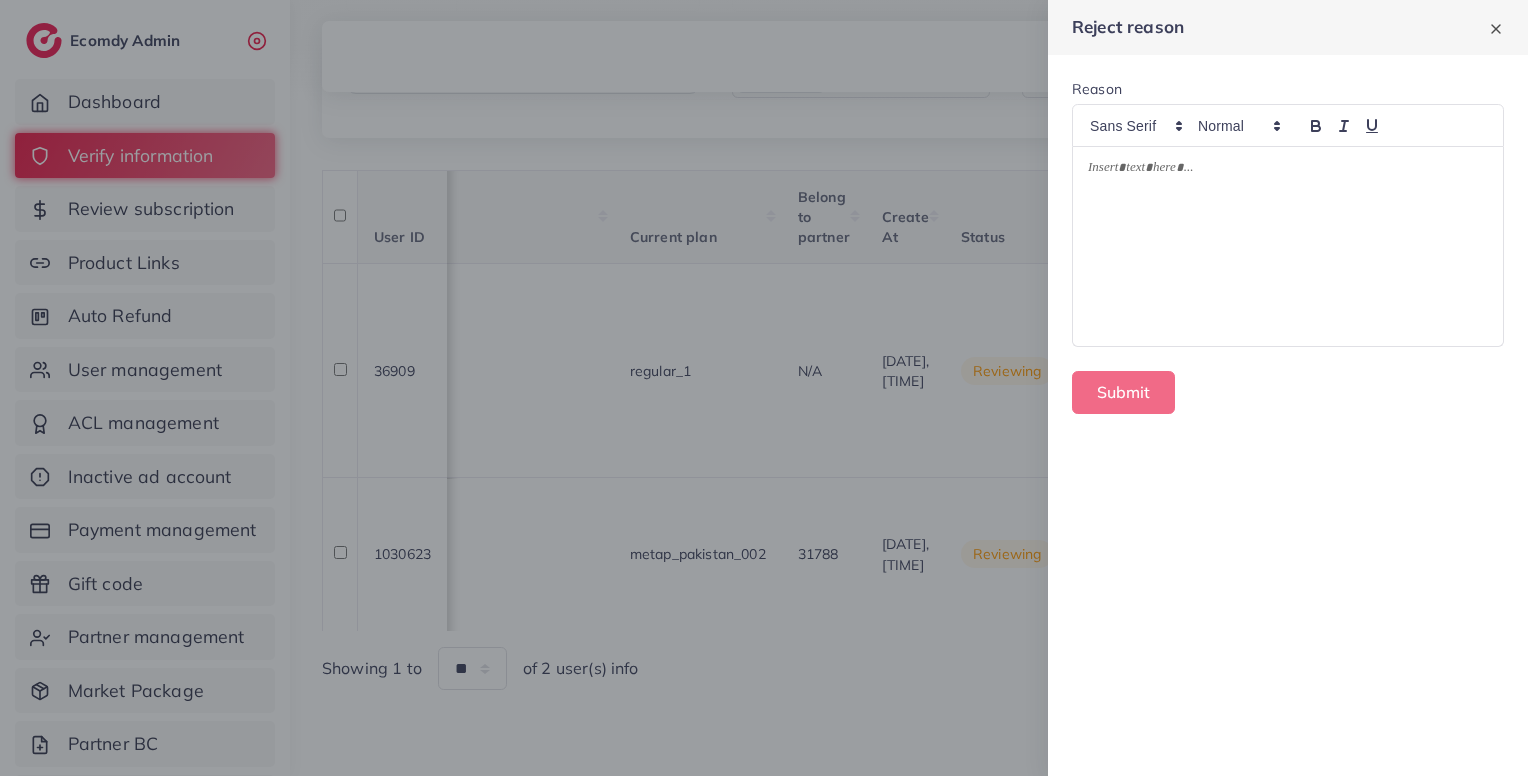 click at bounding box center [1288, 246] 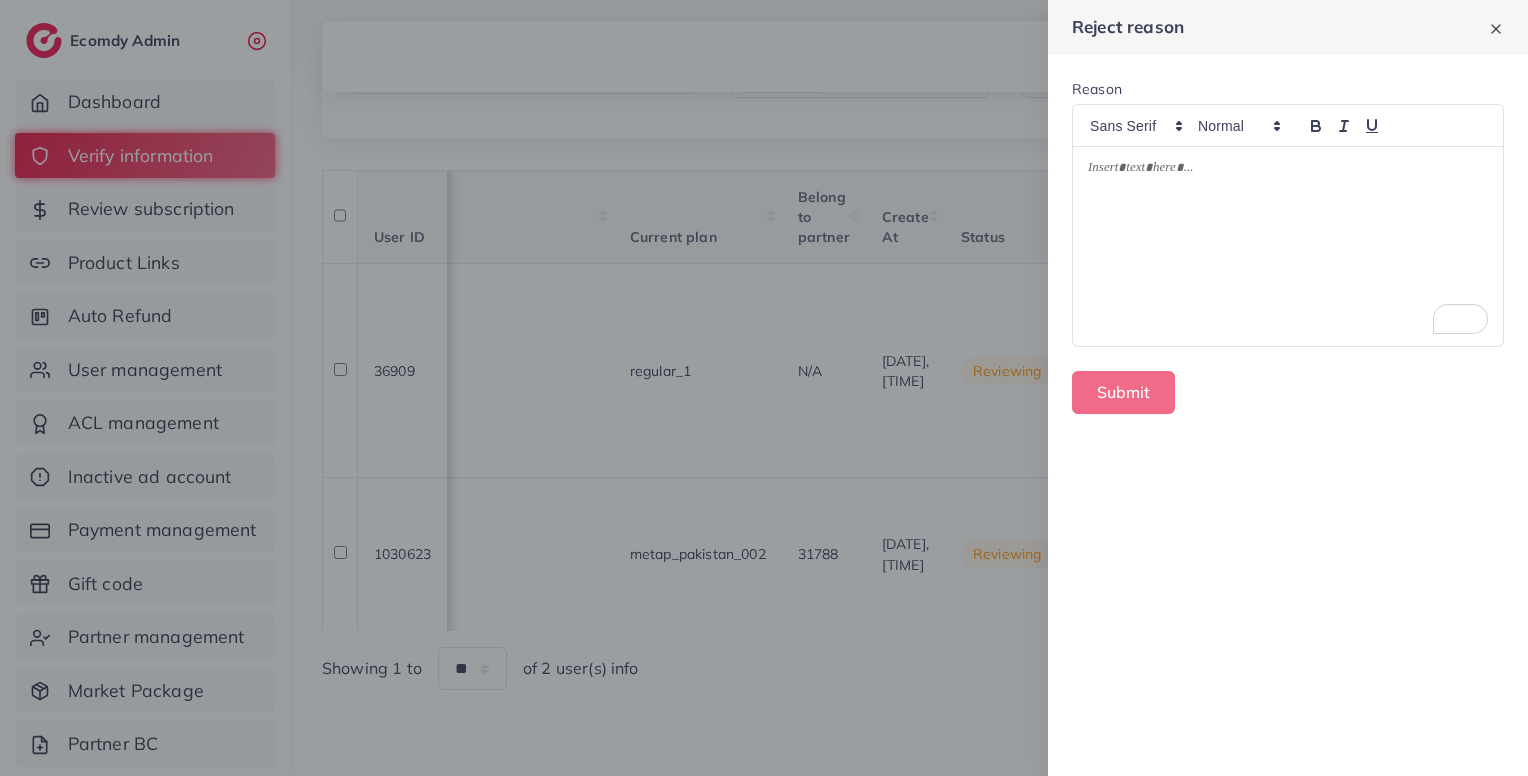 type 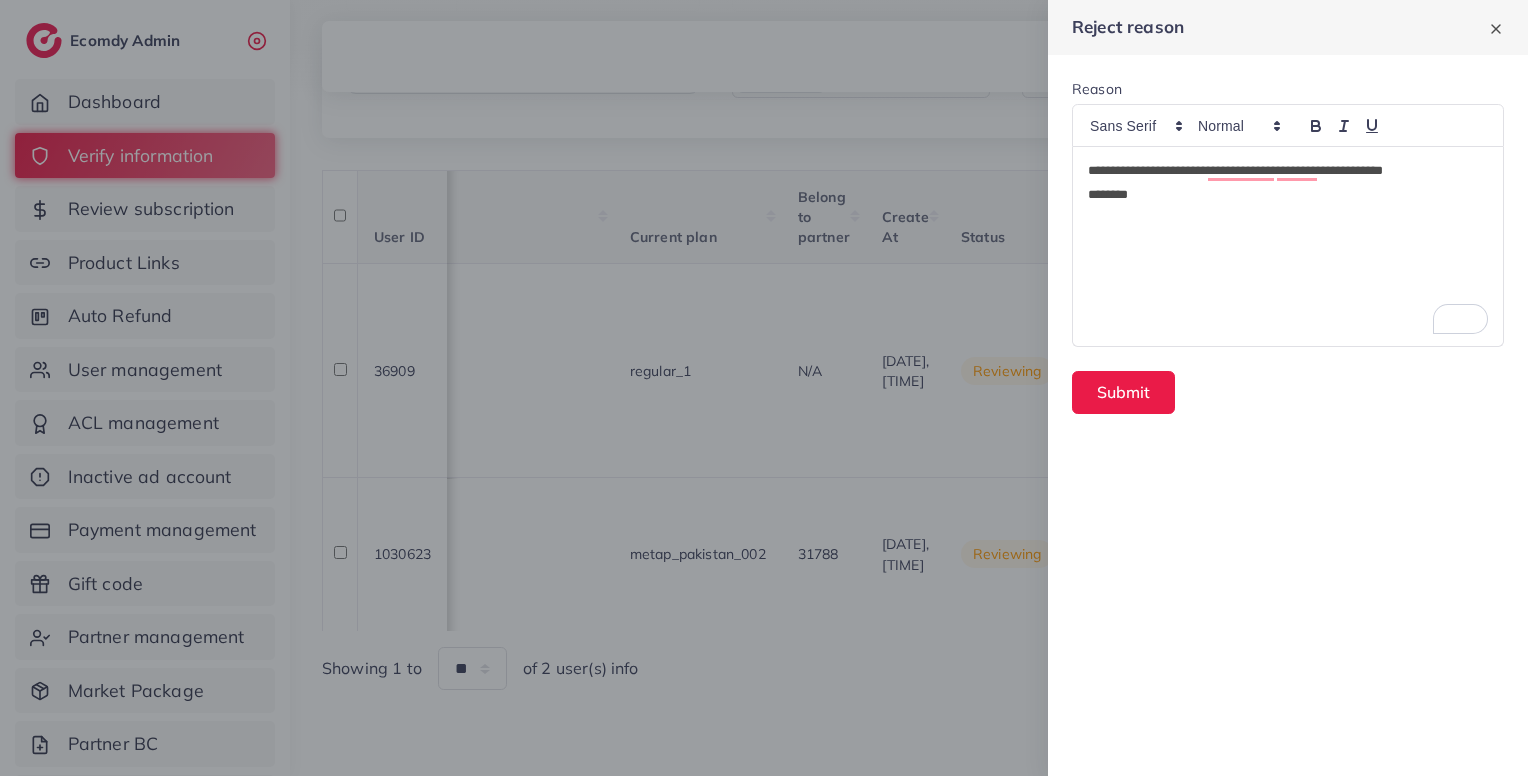 click on "**********" at bounding box center (1288, 246) 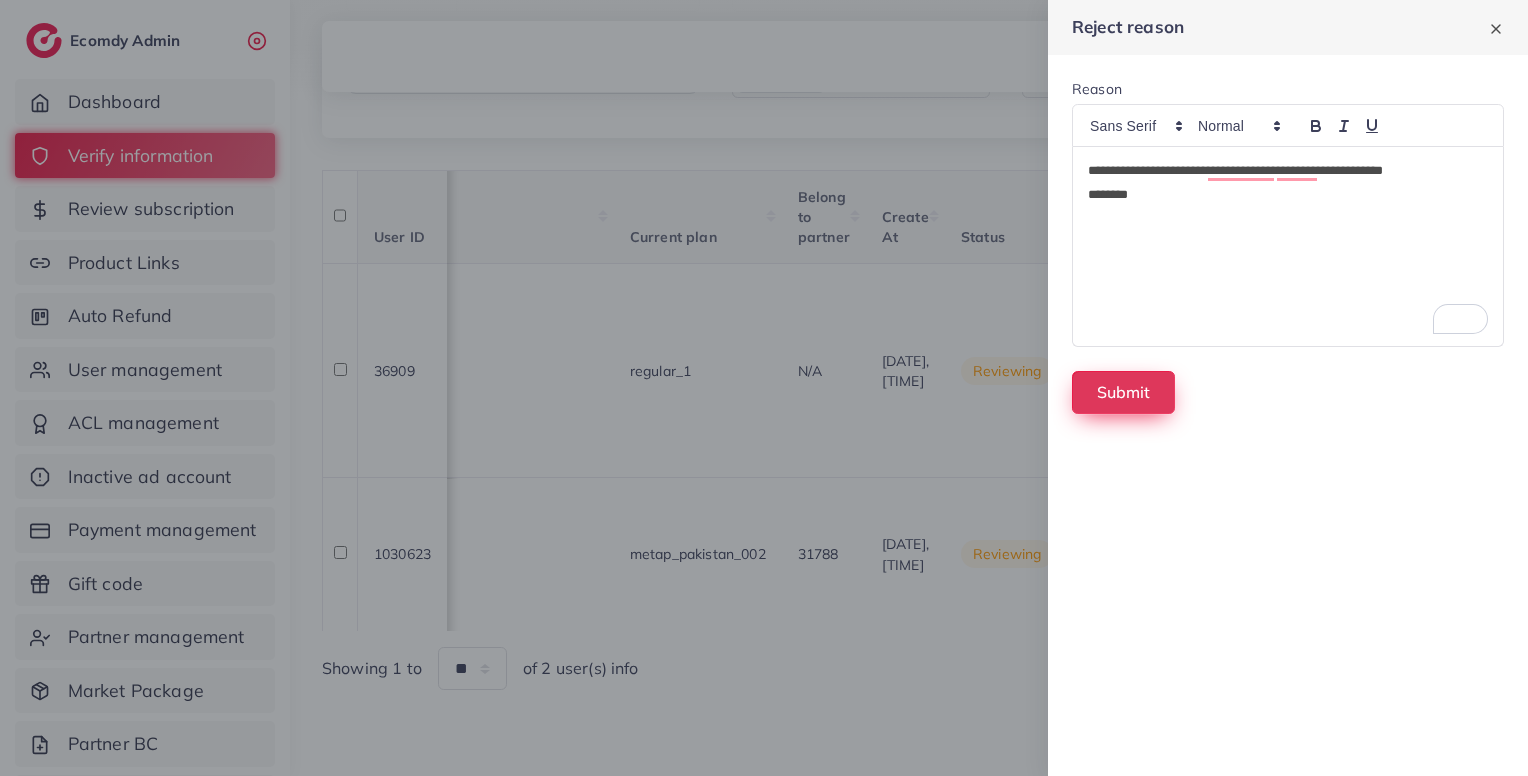 click on "Submit" at bounding box center [1123, 392] 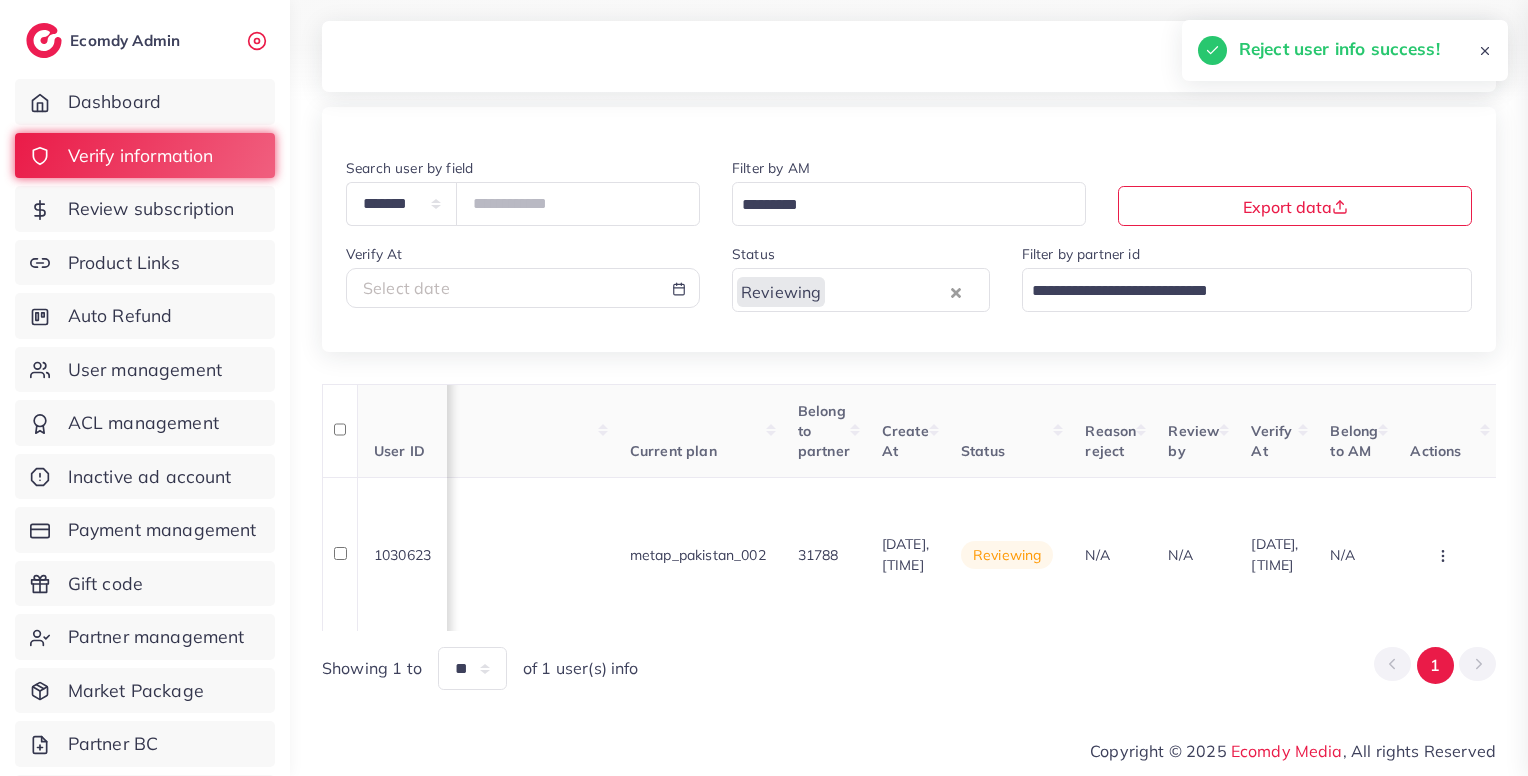 scroll, scrollTop: 79, scrollLeft: 0, axis: vertical 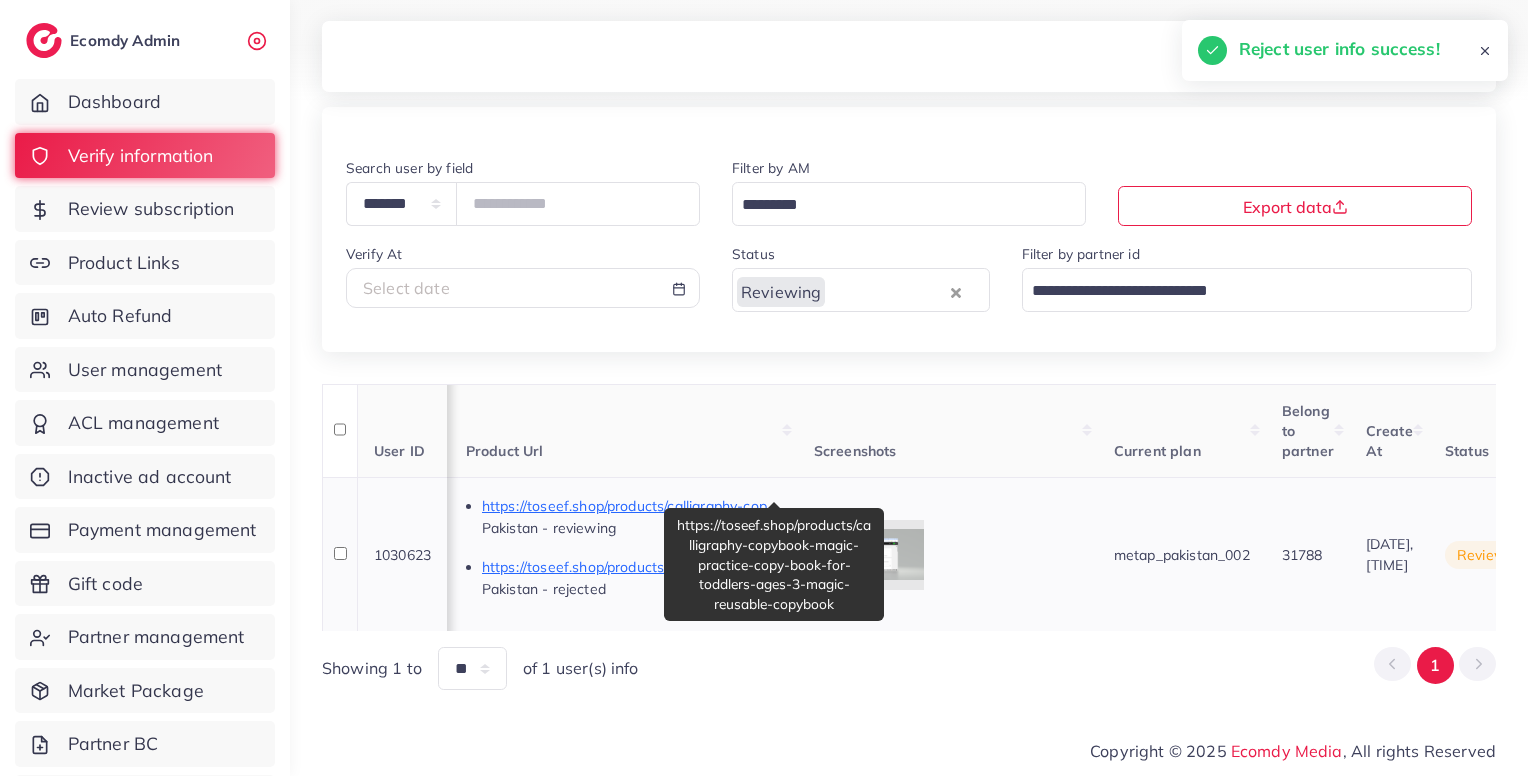 click on "https://toseef.shop/products/calligraphy-copybook-magic-practice-copy-book-for-toddlers-ages-3-magic-reusable-copybook" at bounding box center (632, 506) 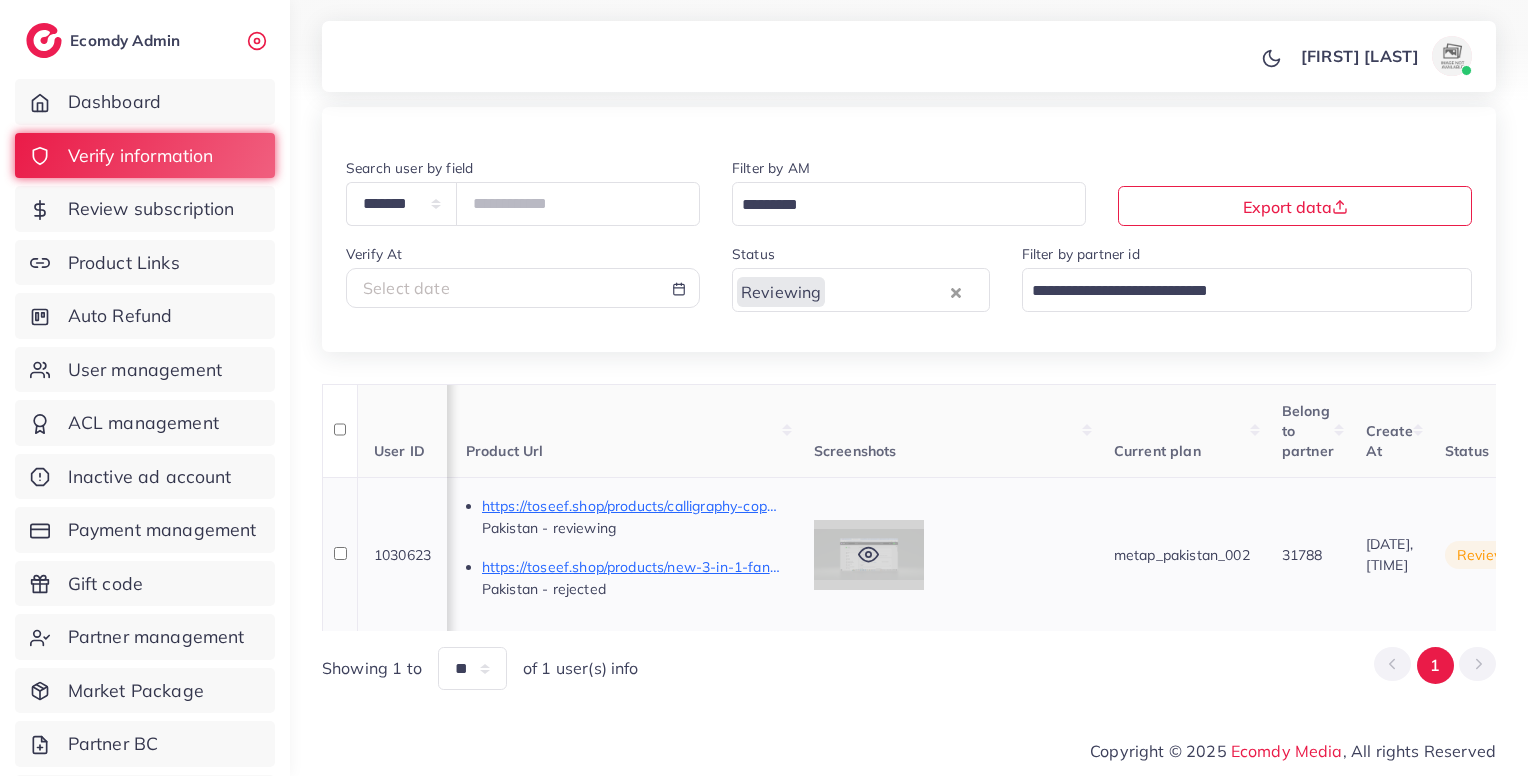 click at bounding box center (869, 555) 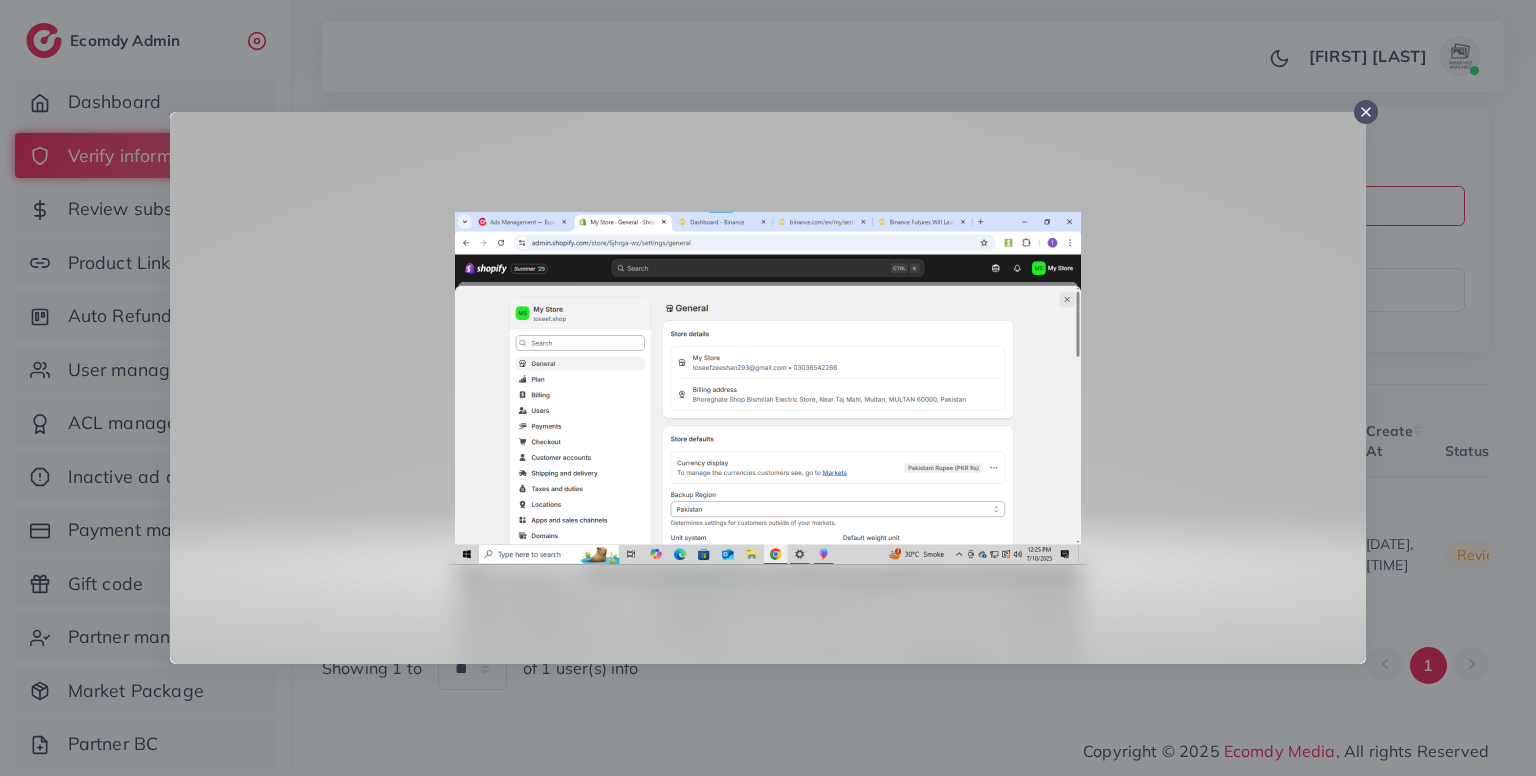 click at bounding box center (768, 388) 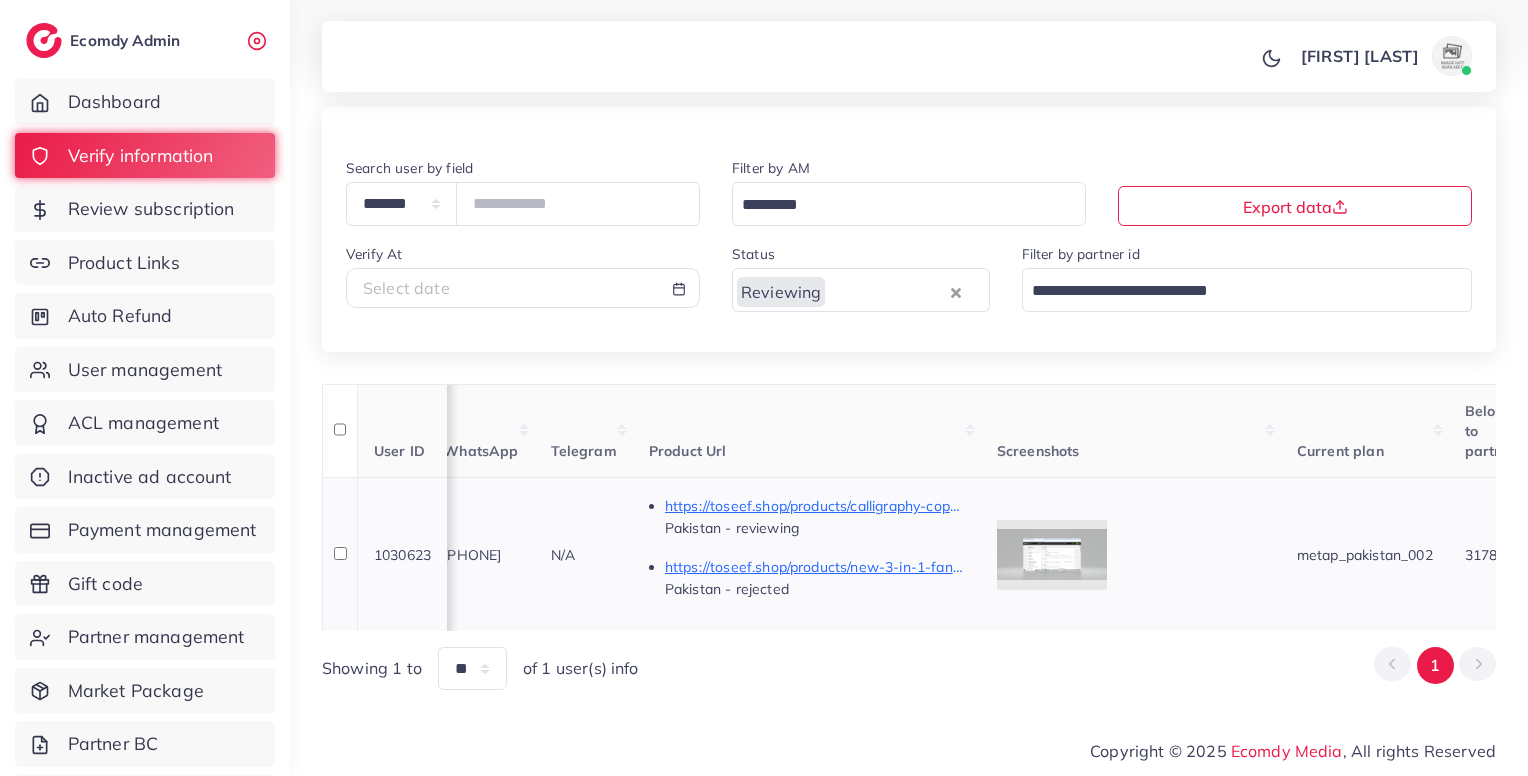 scroll, scrollTop: 0, scrollLeft: 471, axis: horizontal 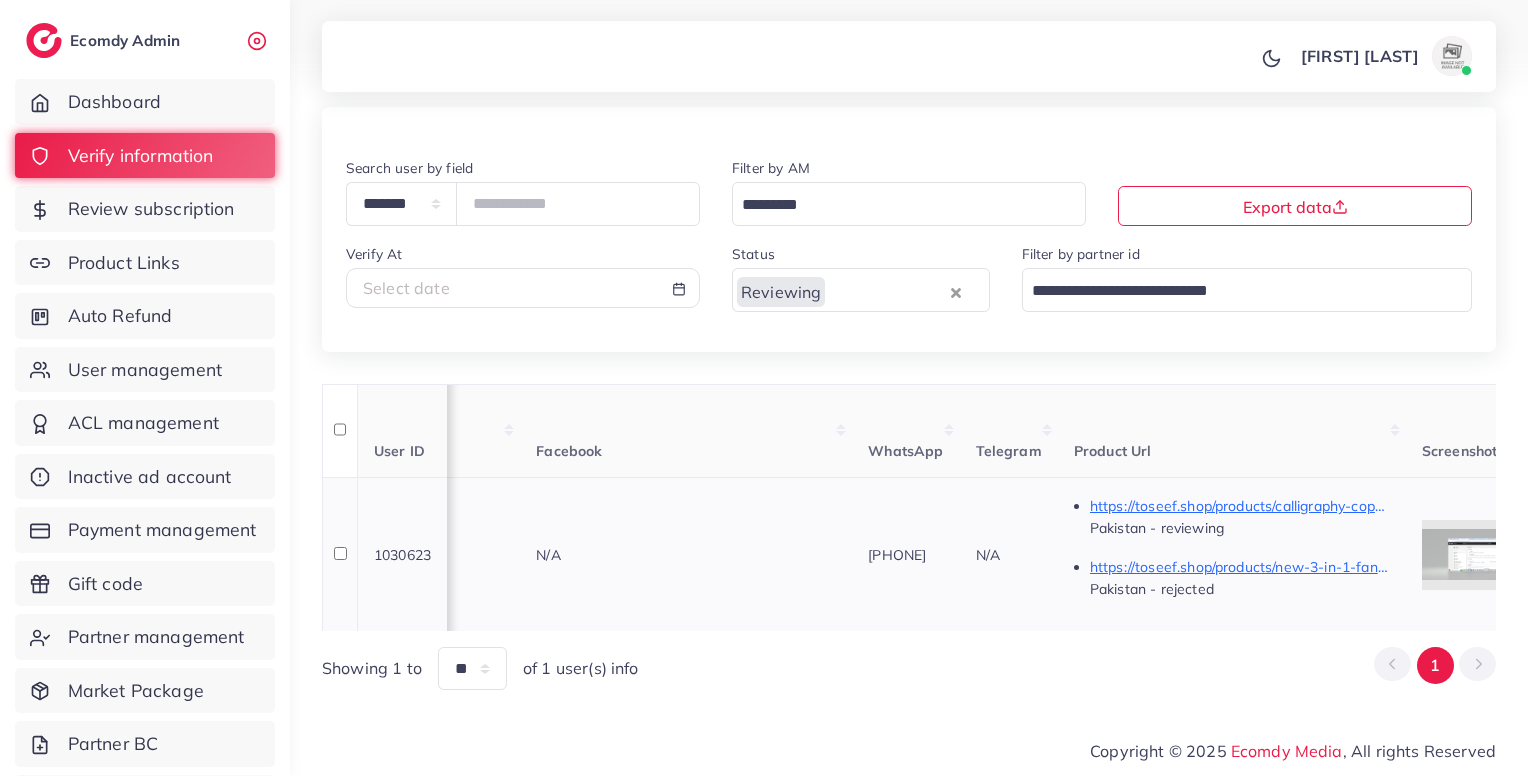 click on "PK [PHONE]" at bounding box center (420, 555) 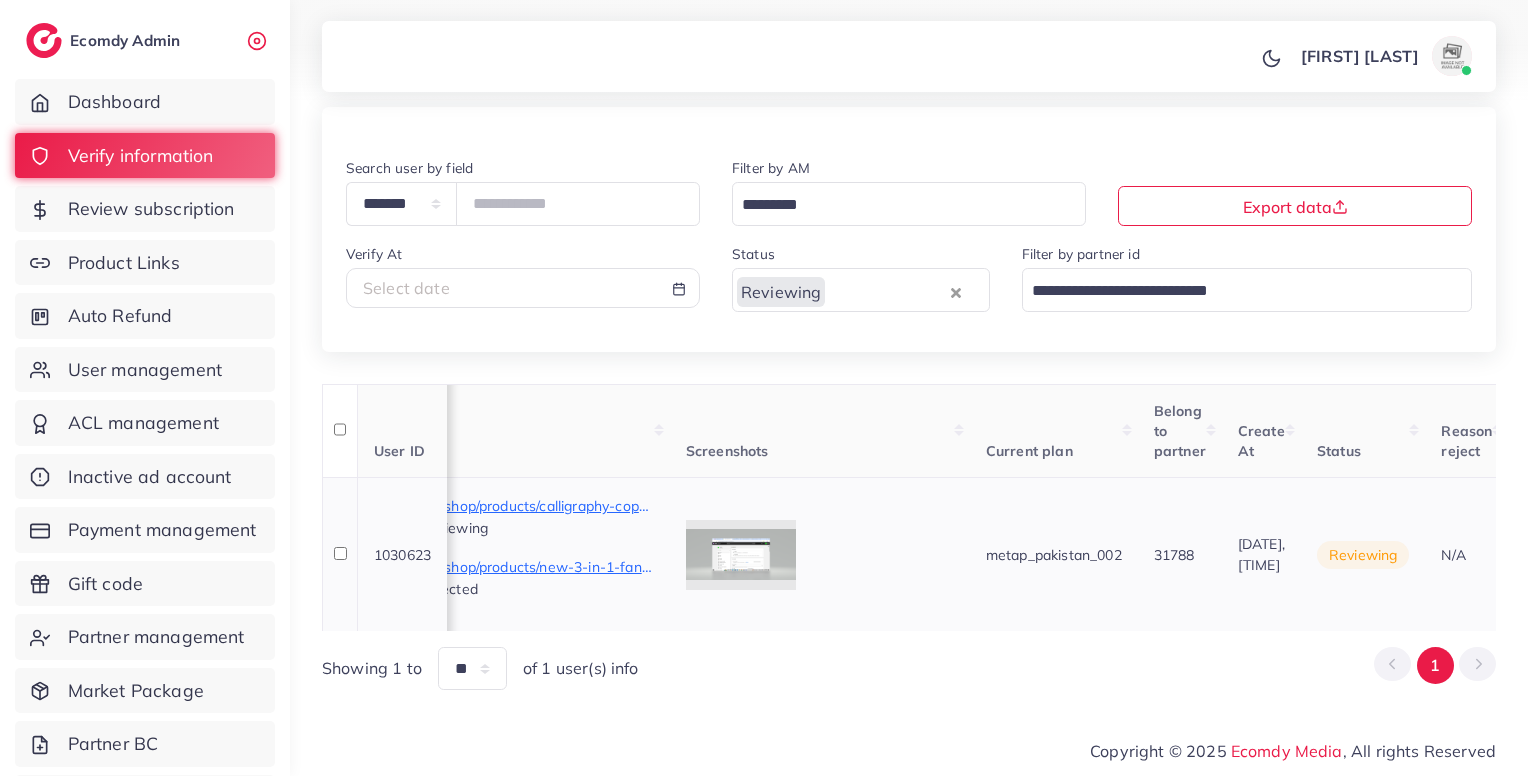 scroll, scrollTop: 0, scrollLeft: 1771, axis: horizontal 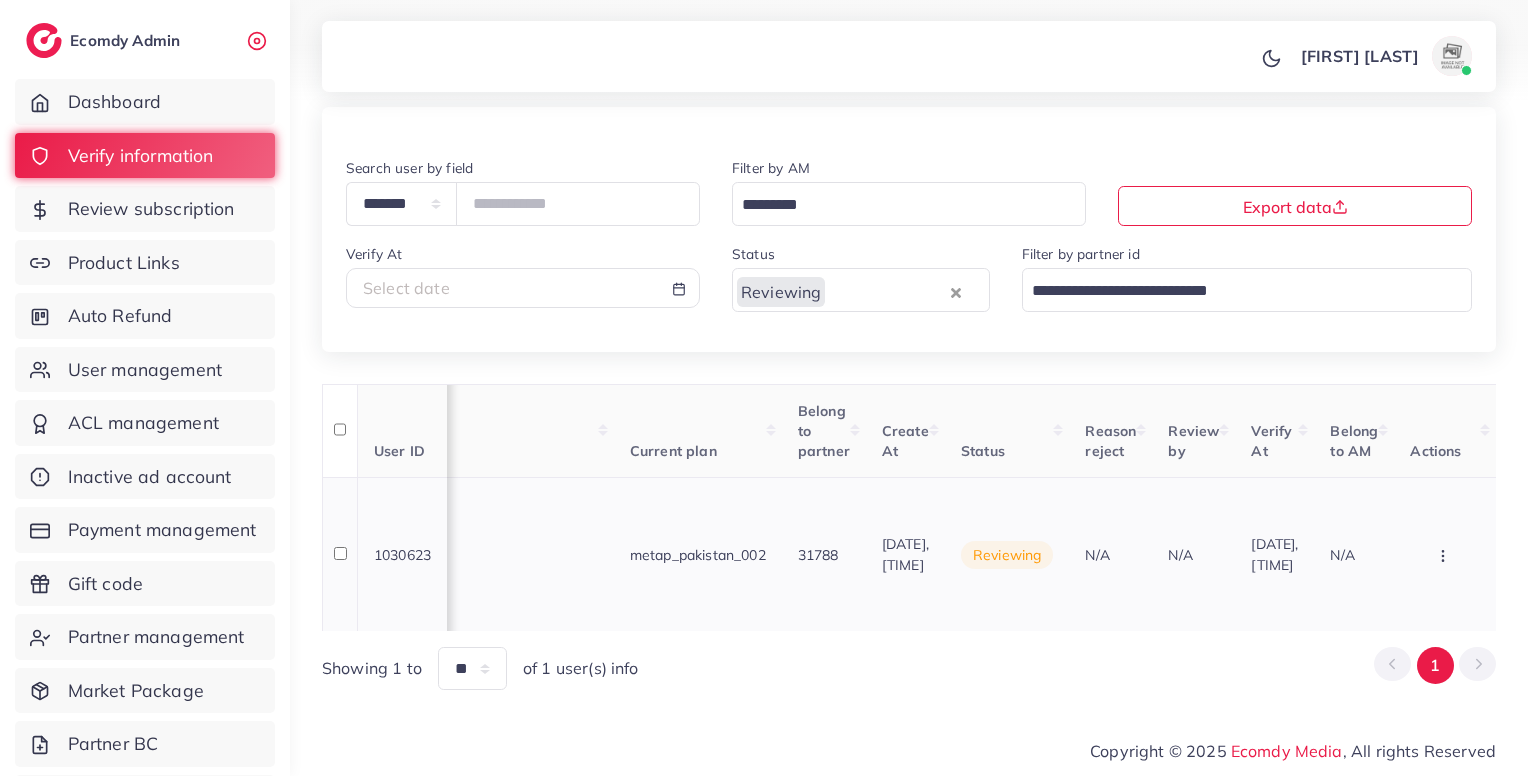click at bounding box center [1445, 554] 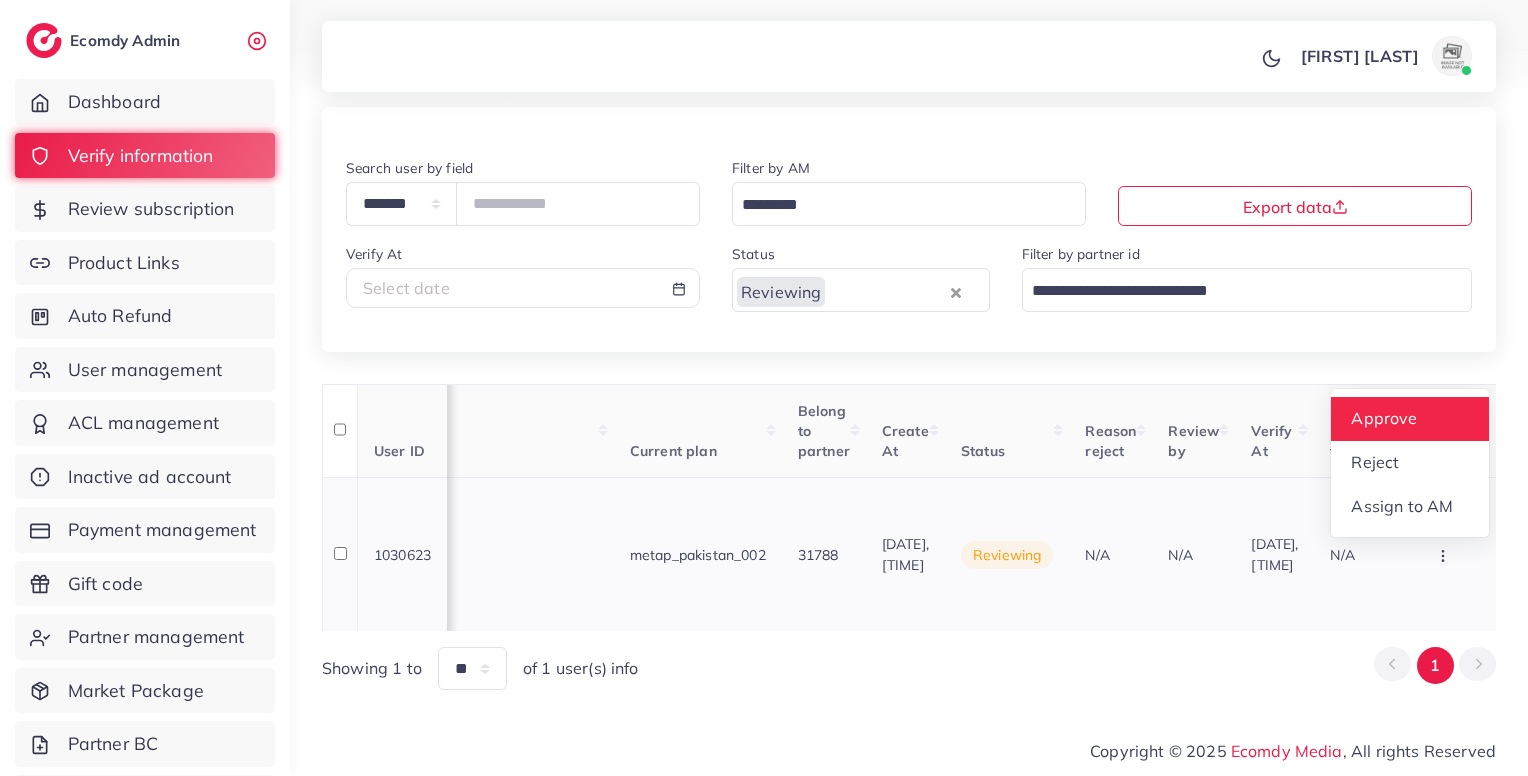 click on "Approve" at bounding box center (1385, 419) 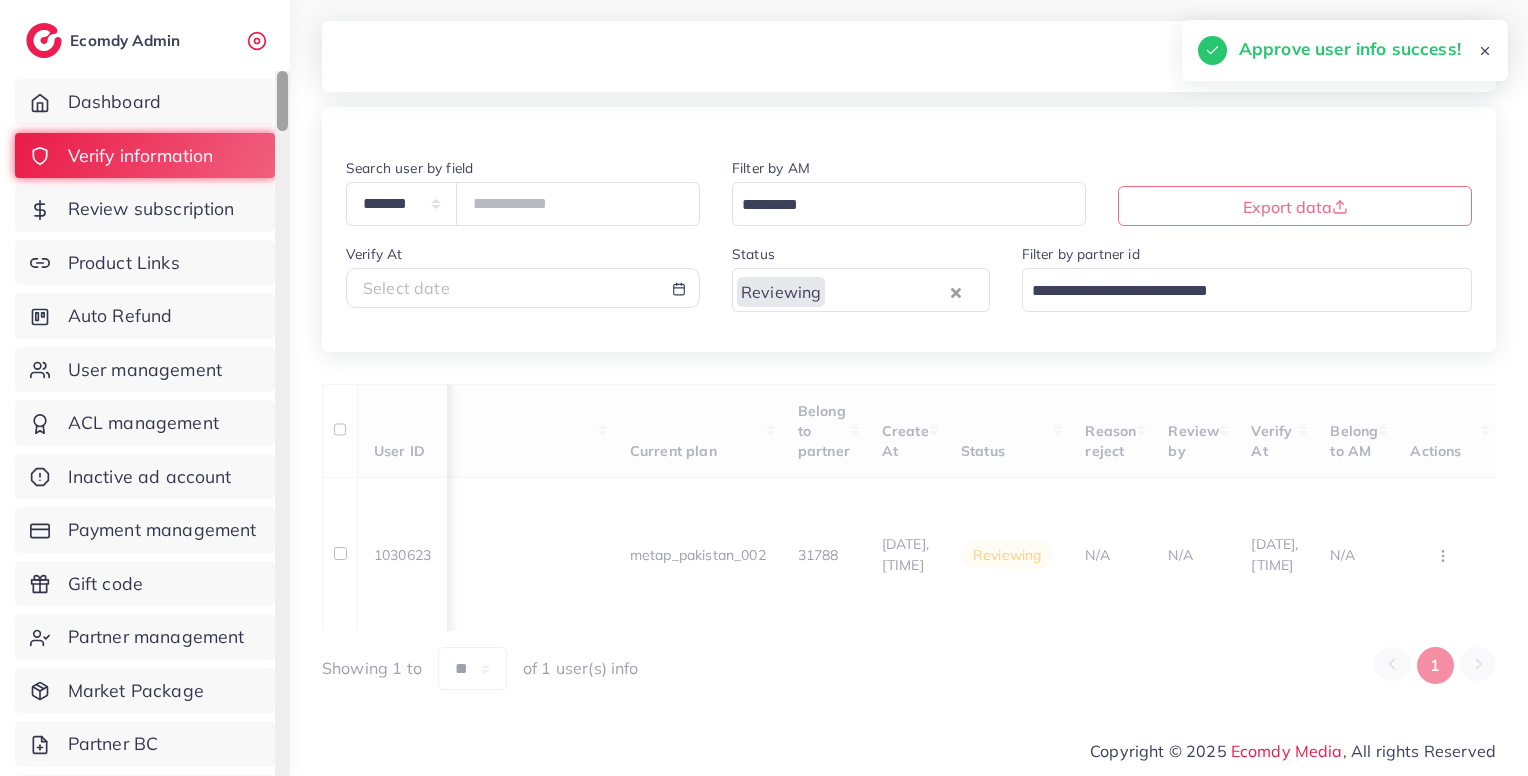 scroll, scrollTop: 0, scrollLeft: 376, axis: horizontal 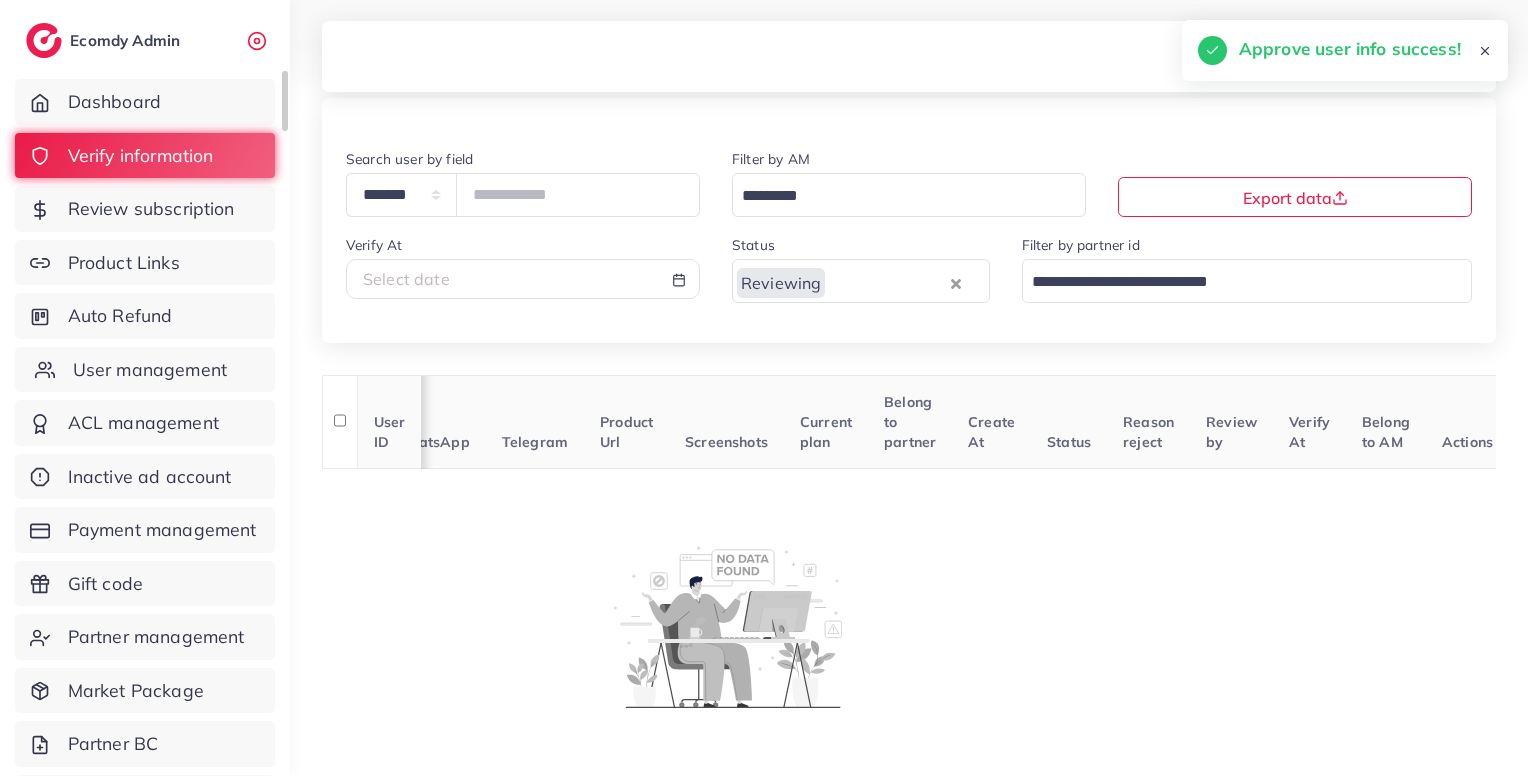 click on "User management" at bounding box center (145, 370) 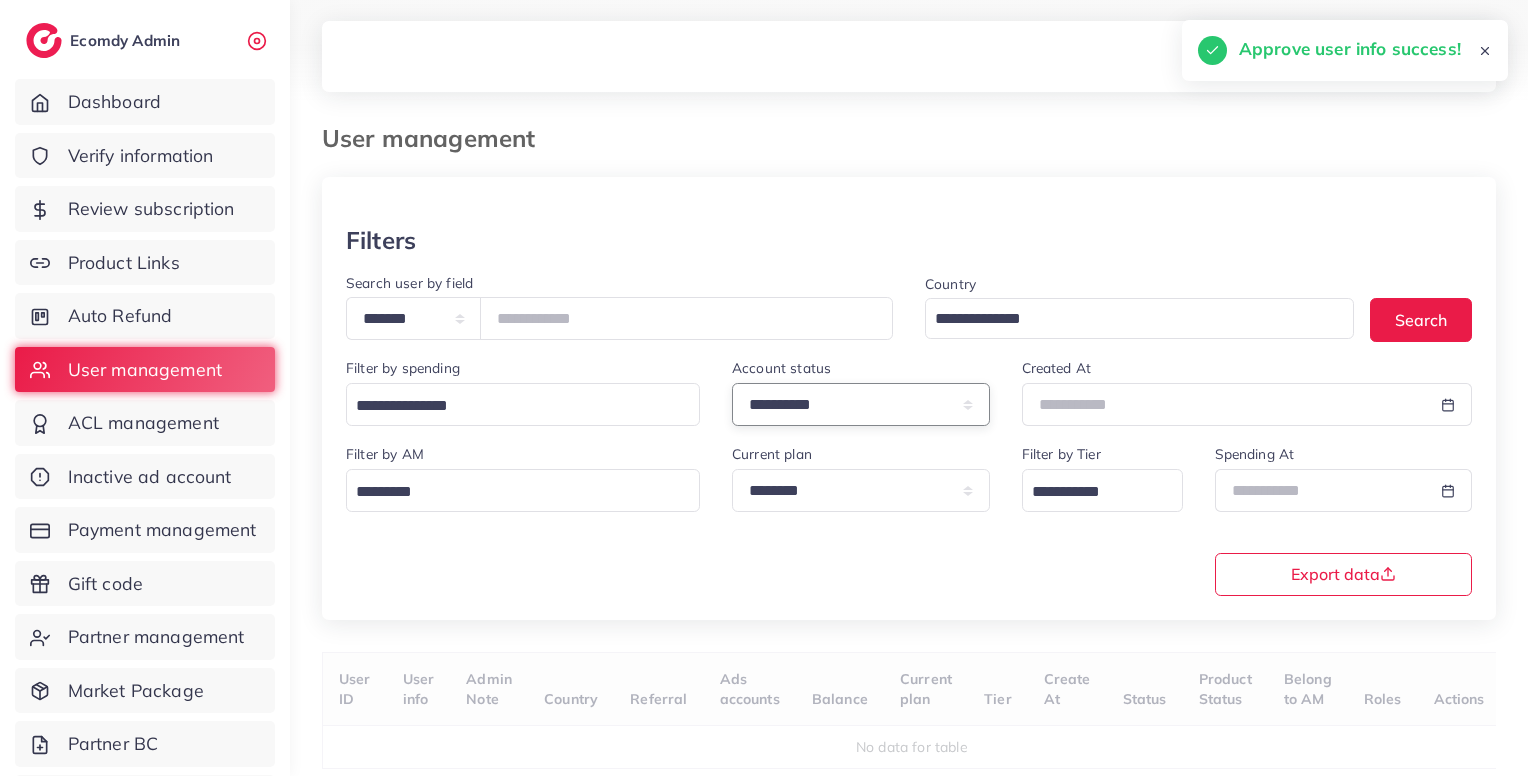 click on "**********" at bounding box center [861, 404] 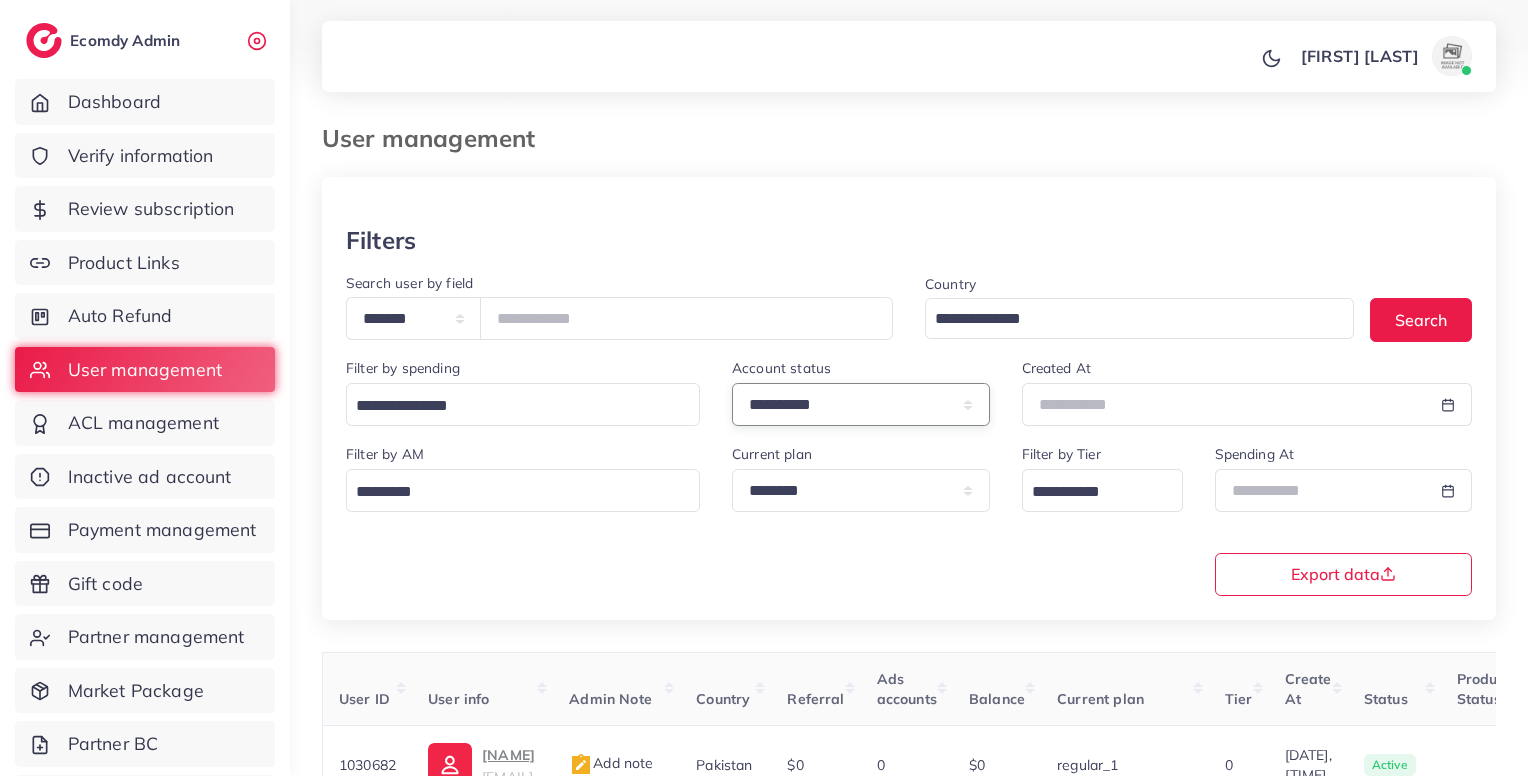 select on "*******" 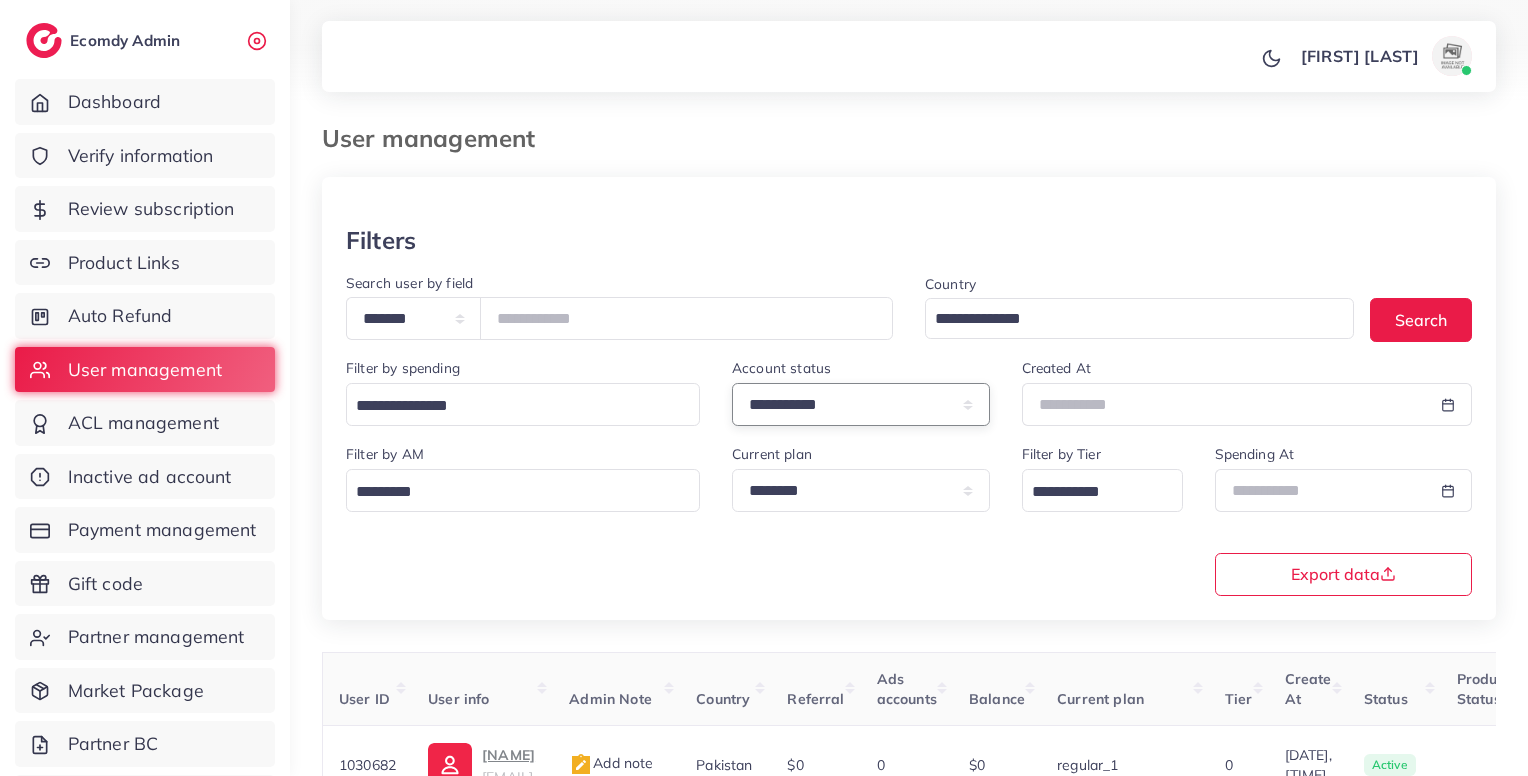 click on "**********" at bounding box center (861, 404) 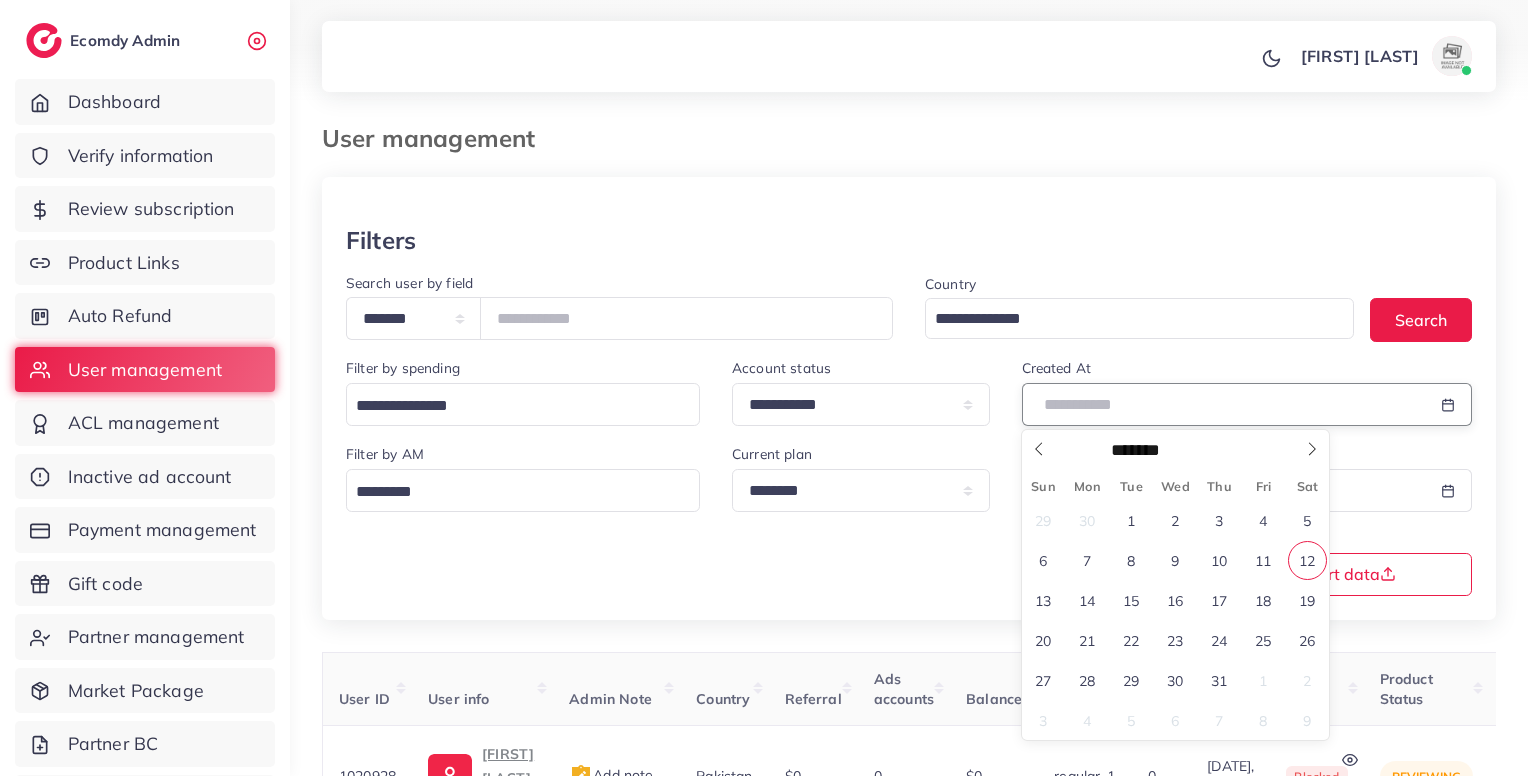 click at bounding box center (1224, 404) 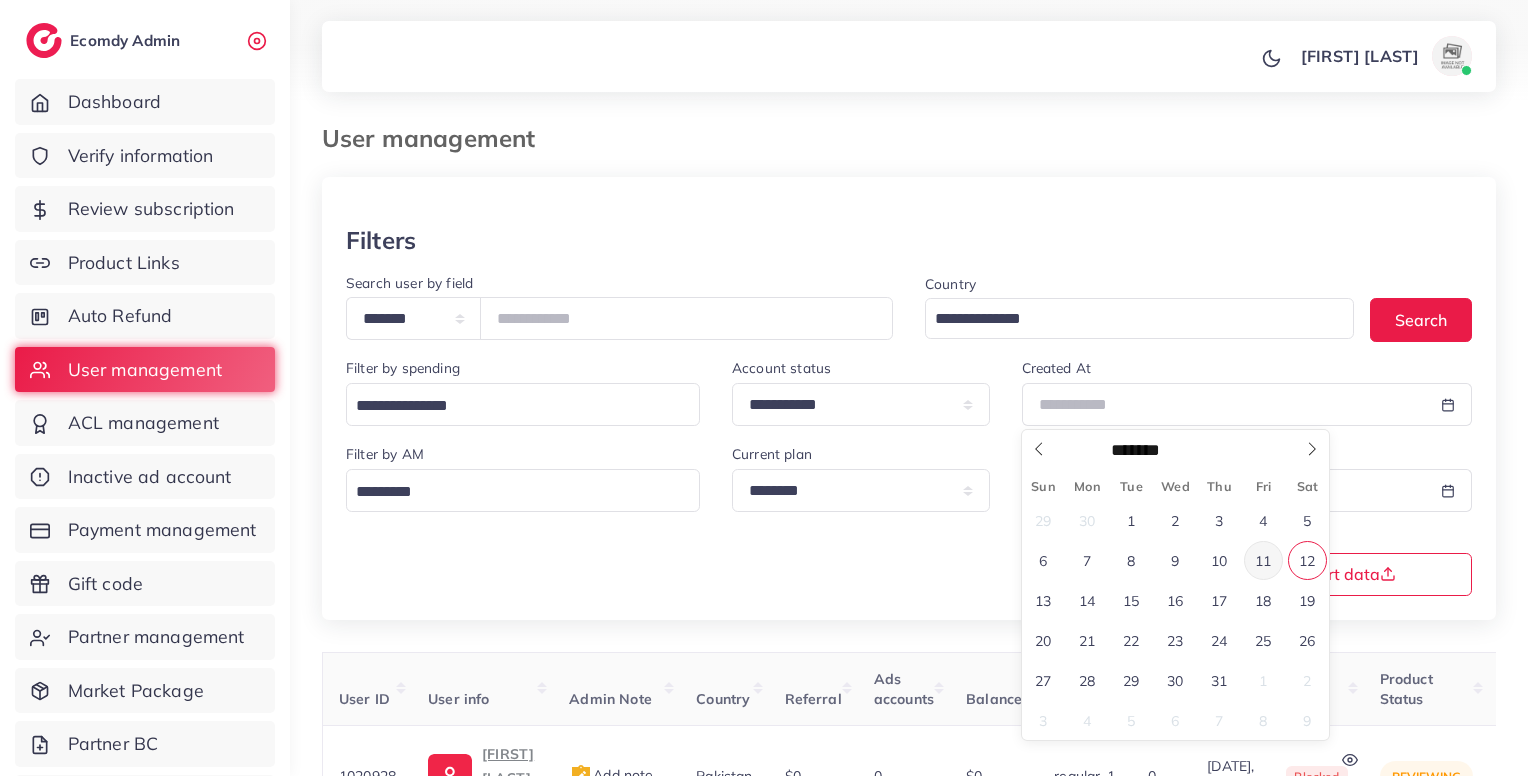 click on "11" at bounding box center [1263, 560] 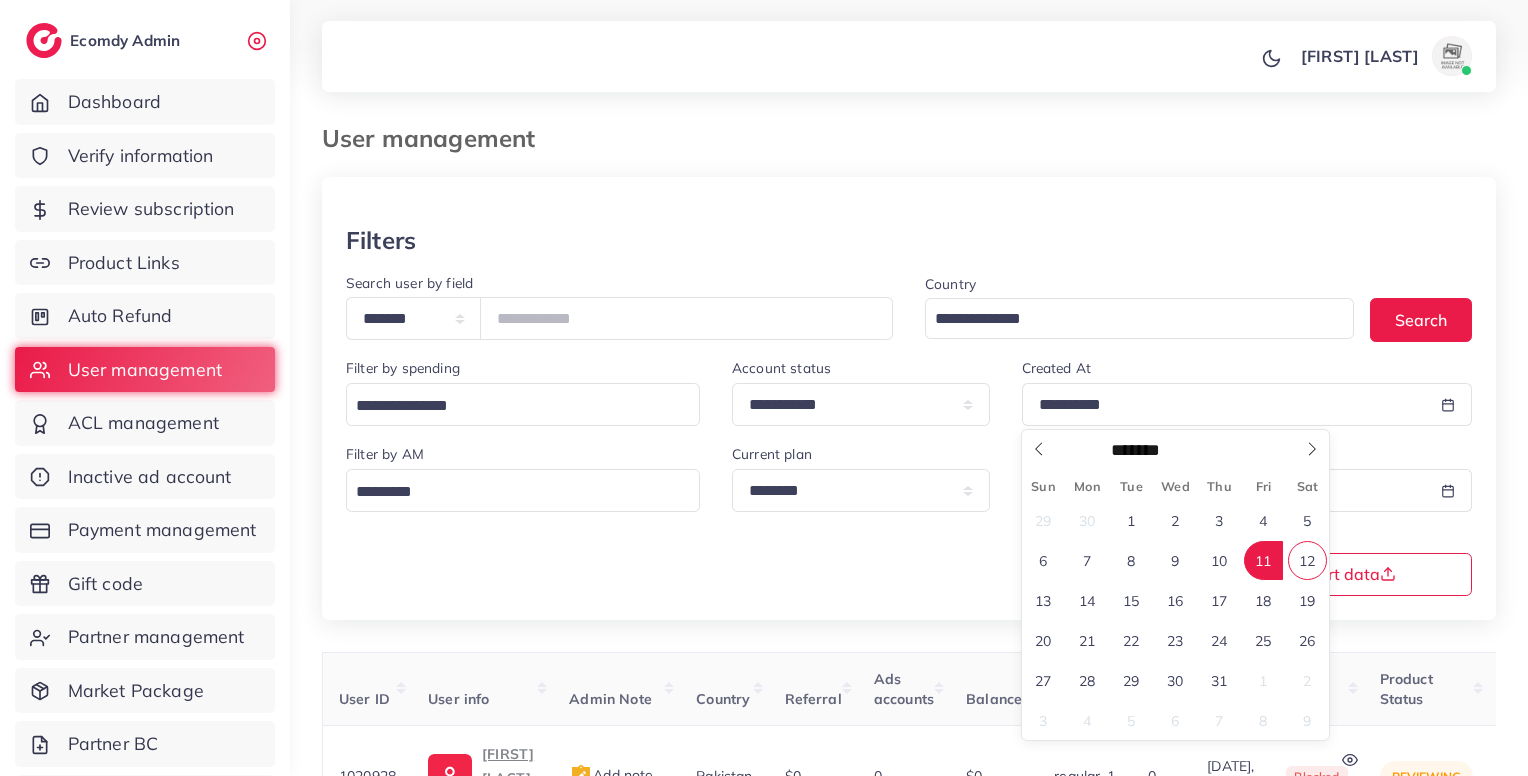 click on "11" at bounding box center (1263, 560) 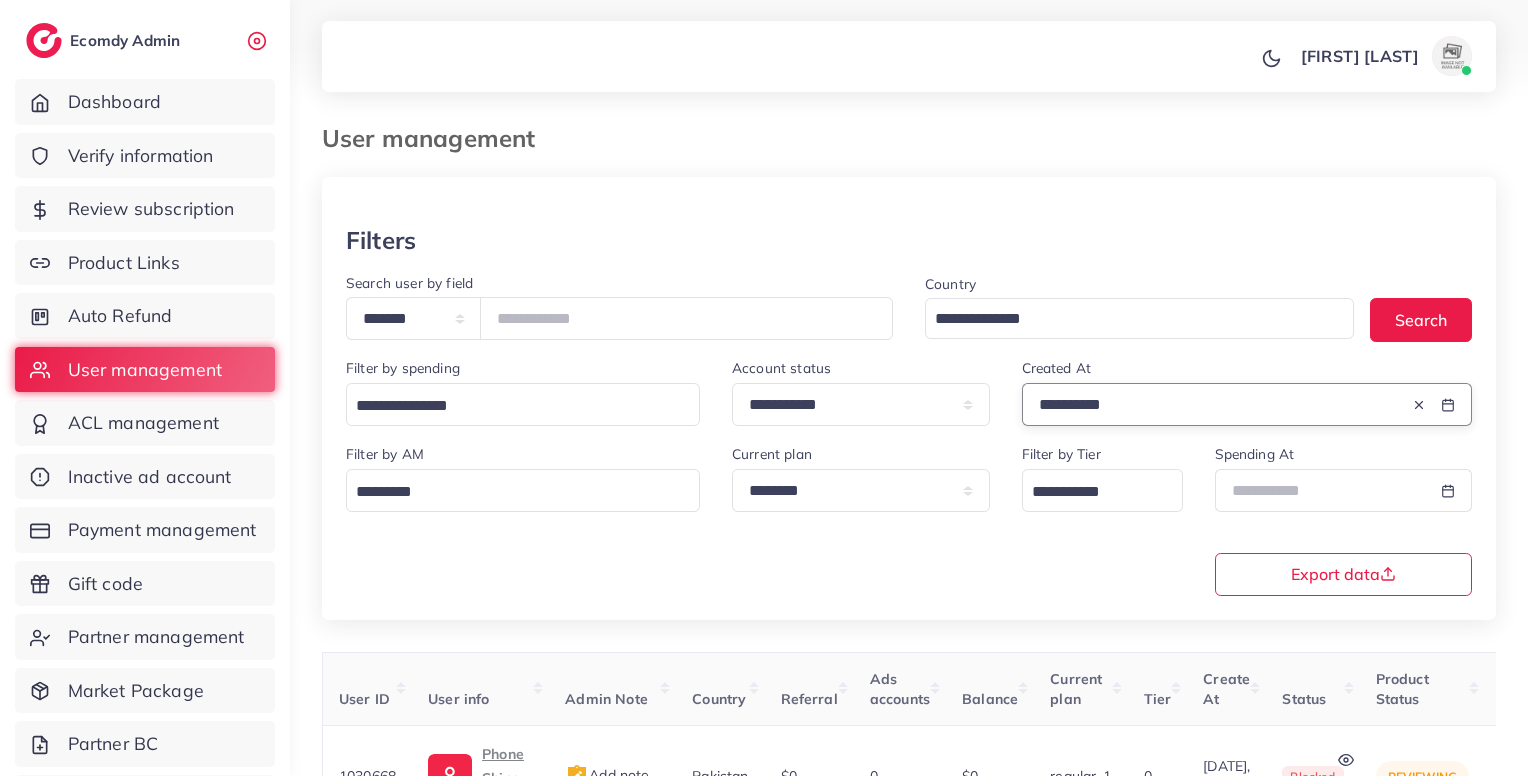 scroll, scrollTop: 183, scrollLeft: 0, axis: vertical 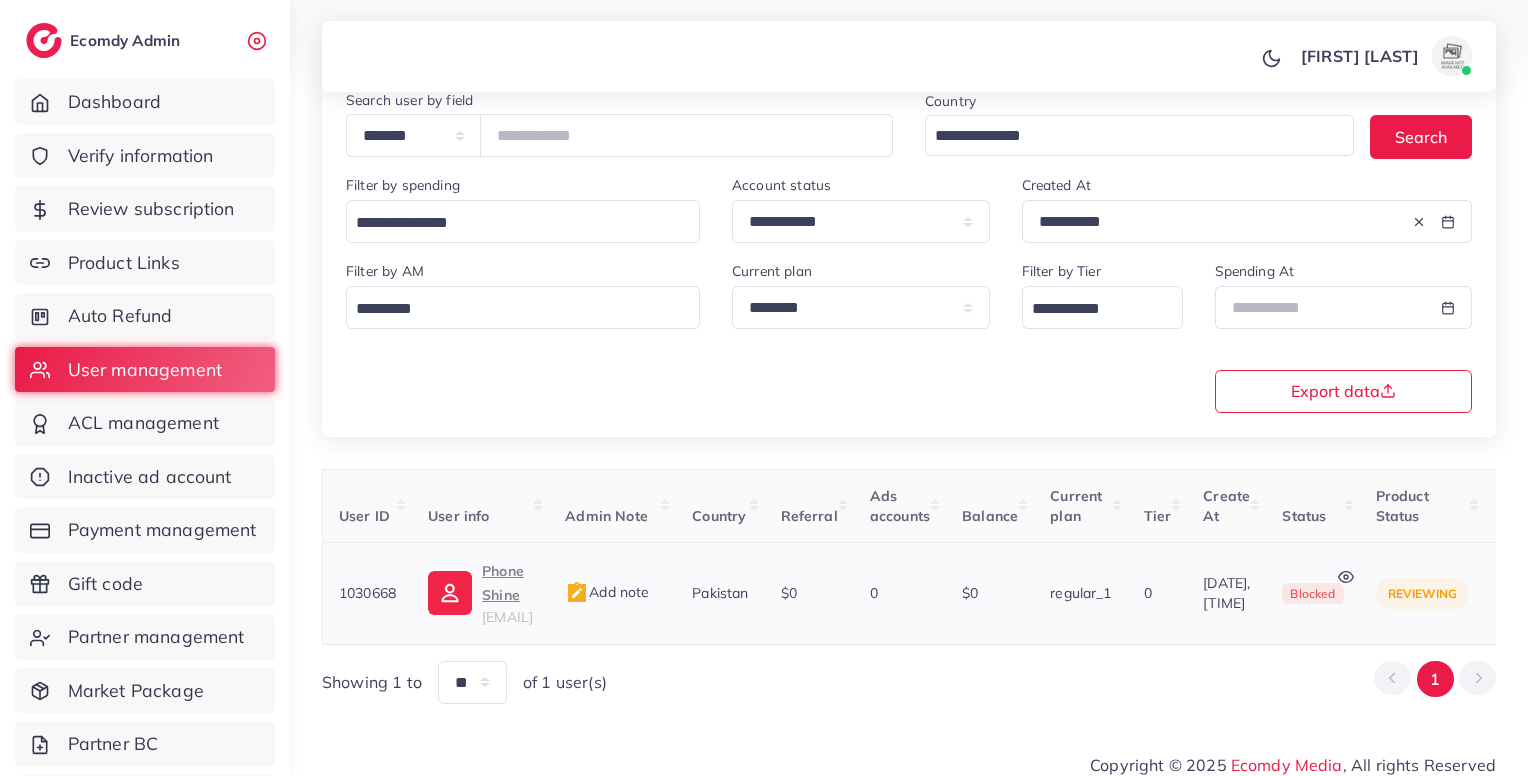 click on "Phone Shine" at bounding box center [507, 583] 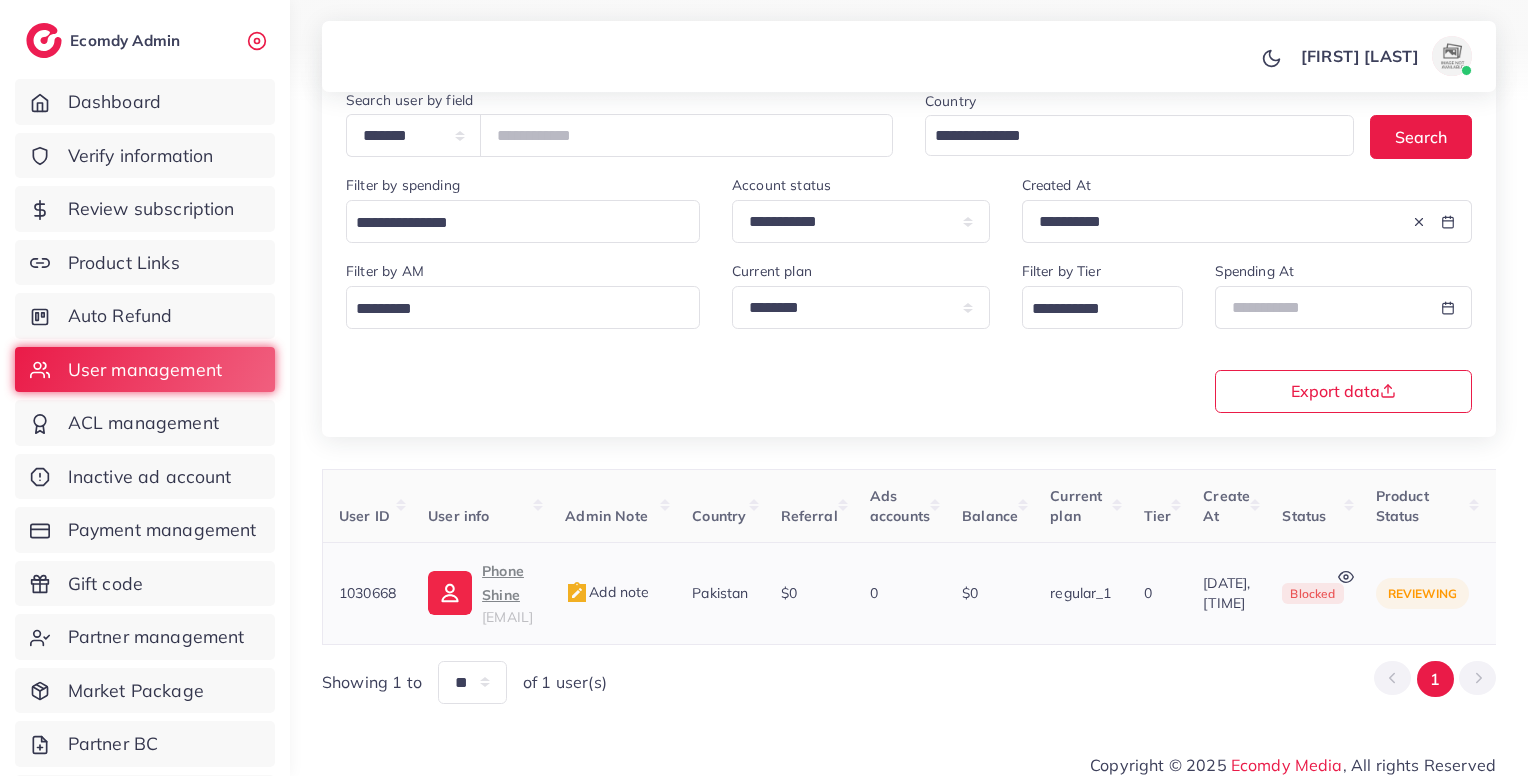 click on "Add note" at bounding box center [607, 592] 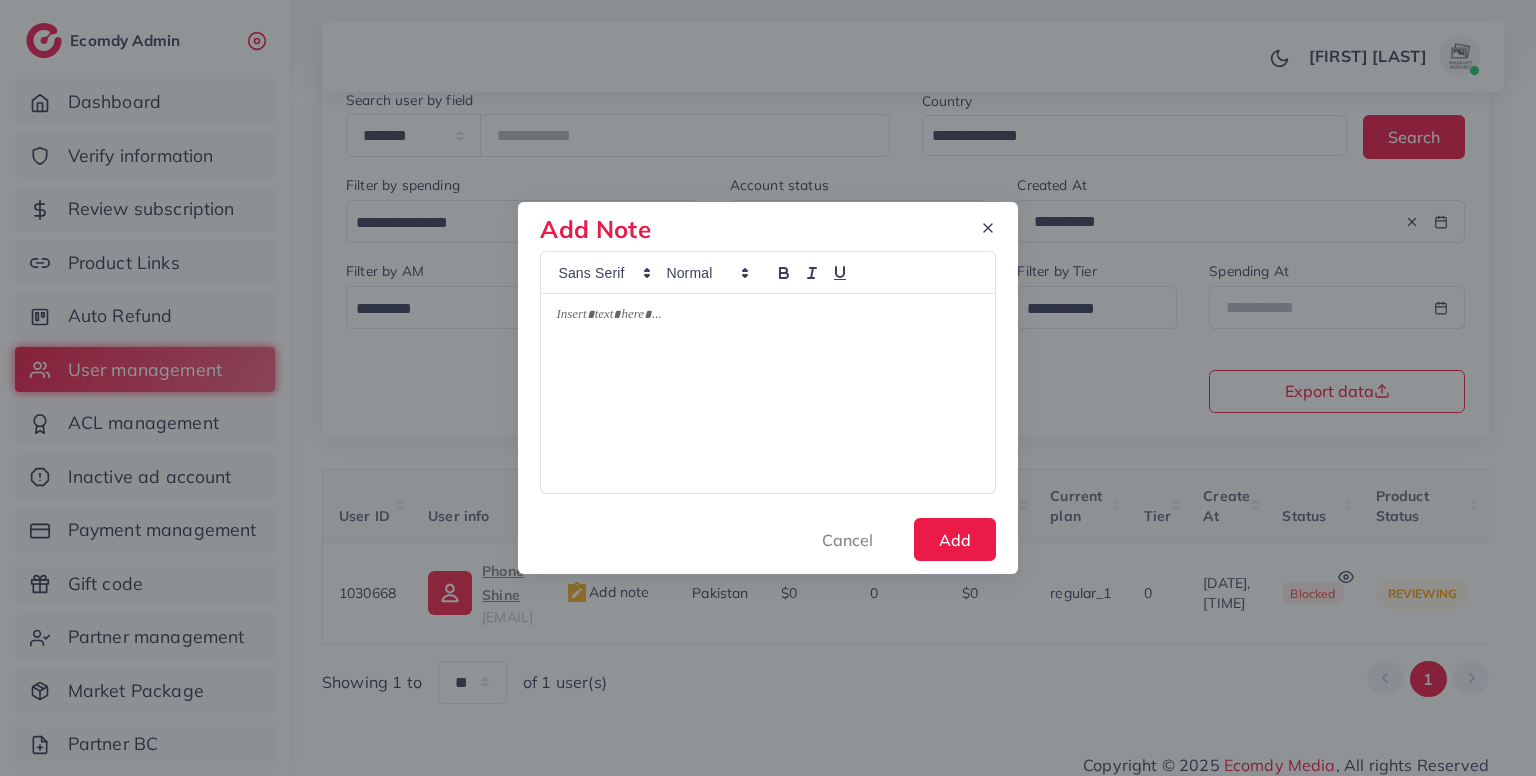 type 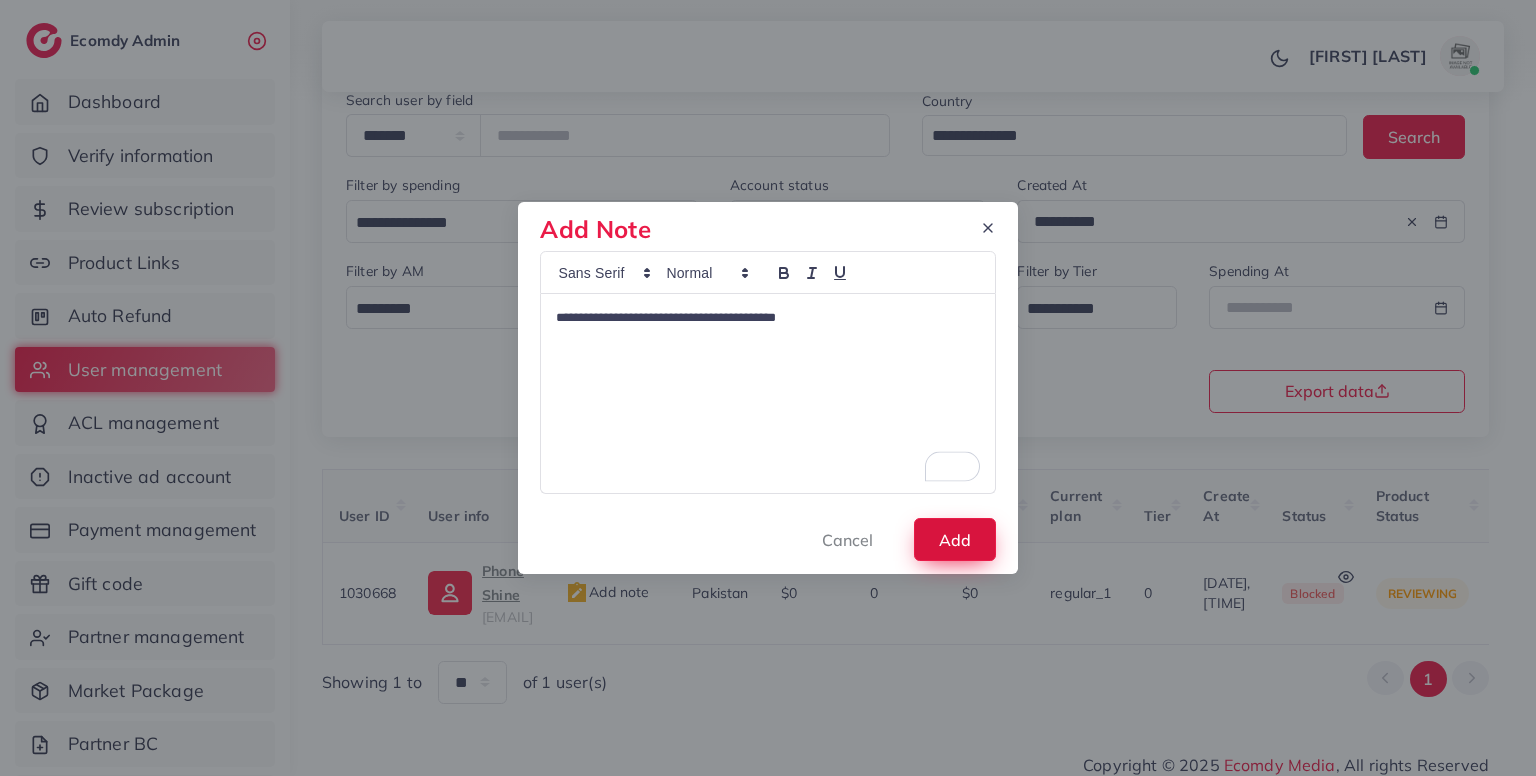 click on "Add" at bounding box center [955, 539] 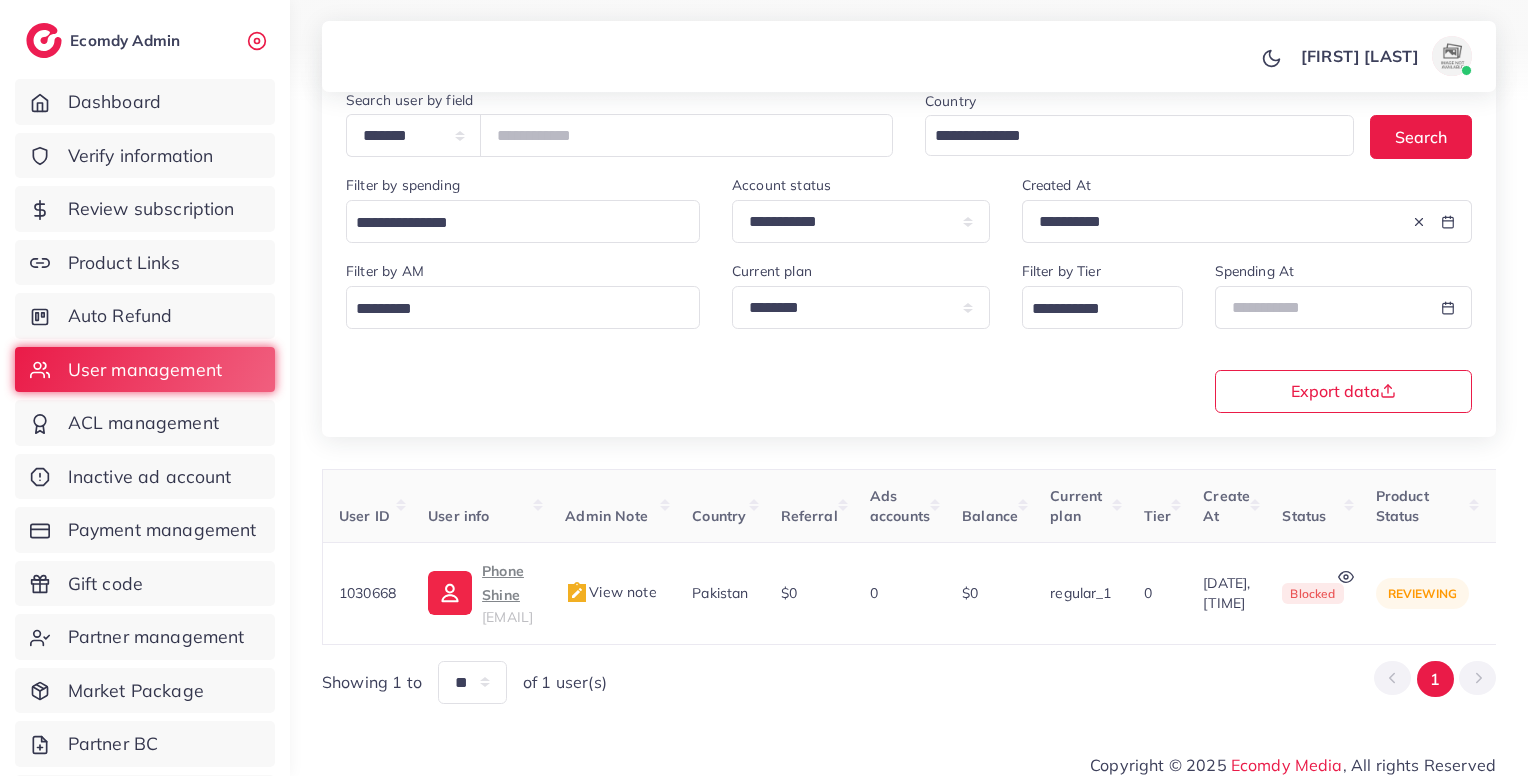 scroll, scrollTop: 0, scrollLeft: 448, axis: horizontal 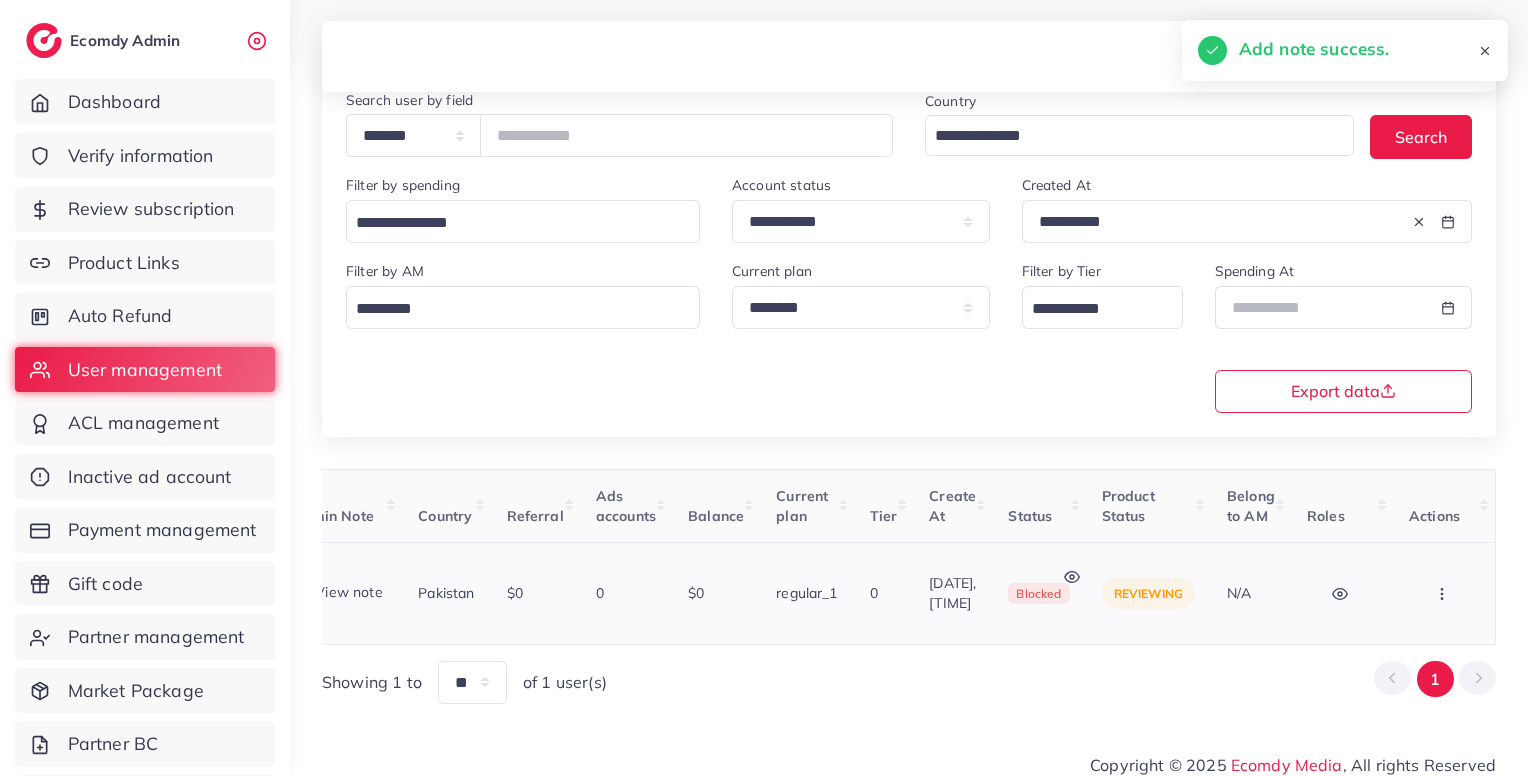 click 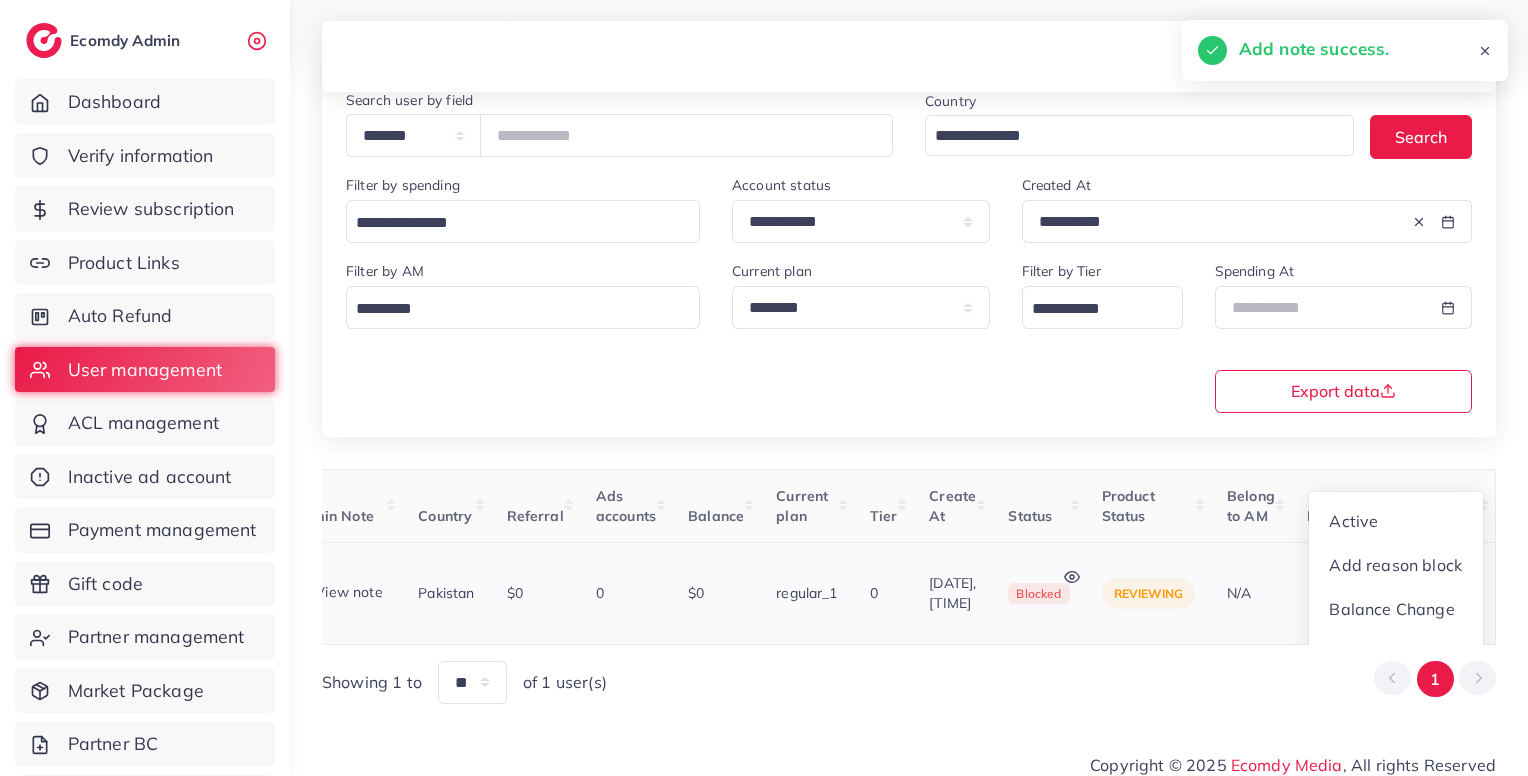 scroll, scrollTop: 5, scrollLeft: 448, axis: both 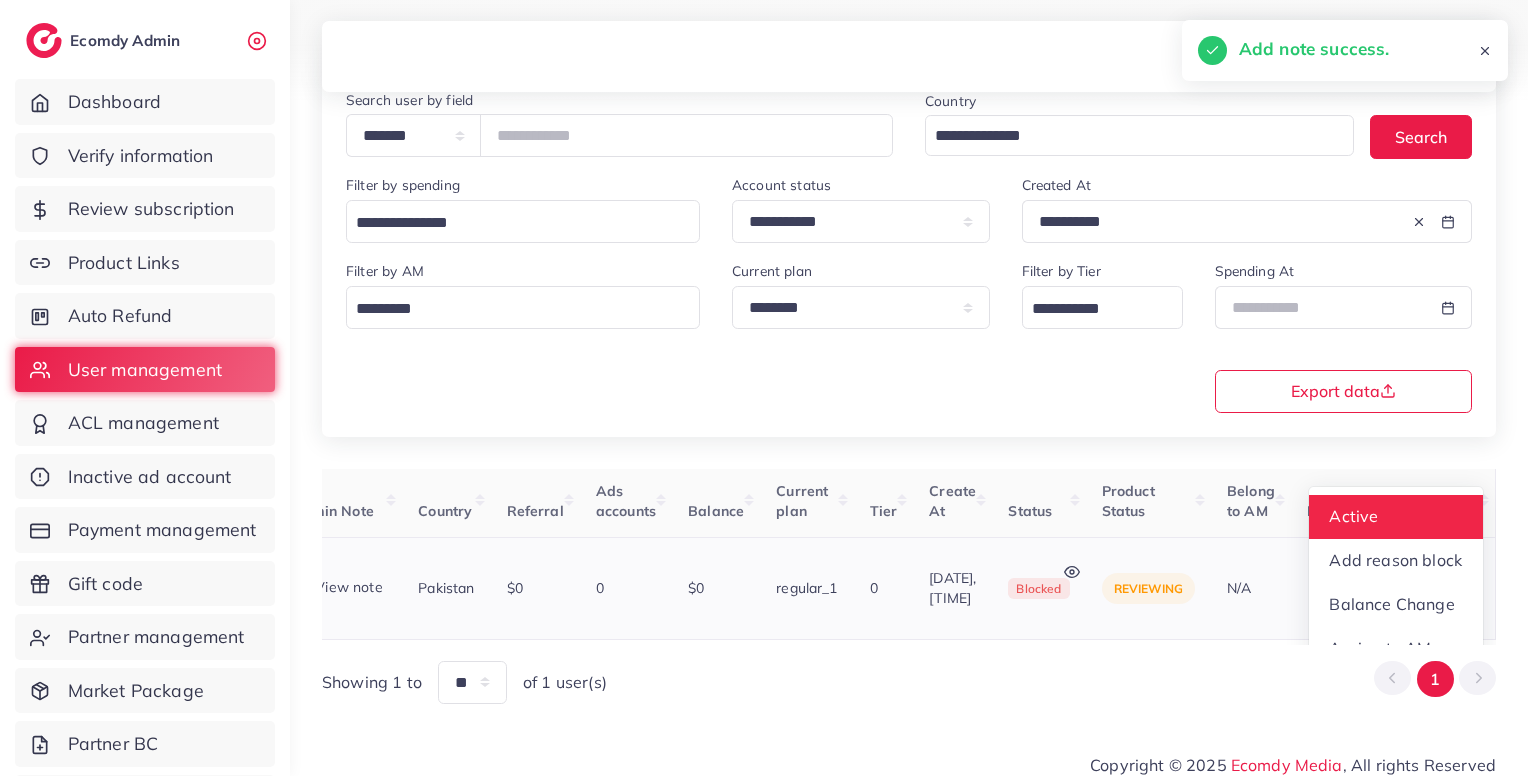 click on "Active" at bounding box center [1396, 517] 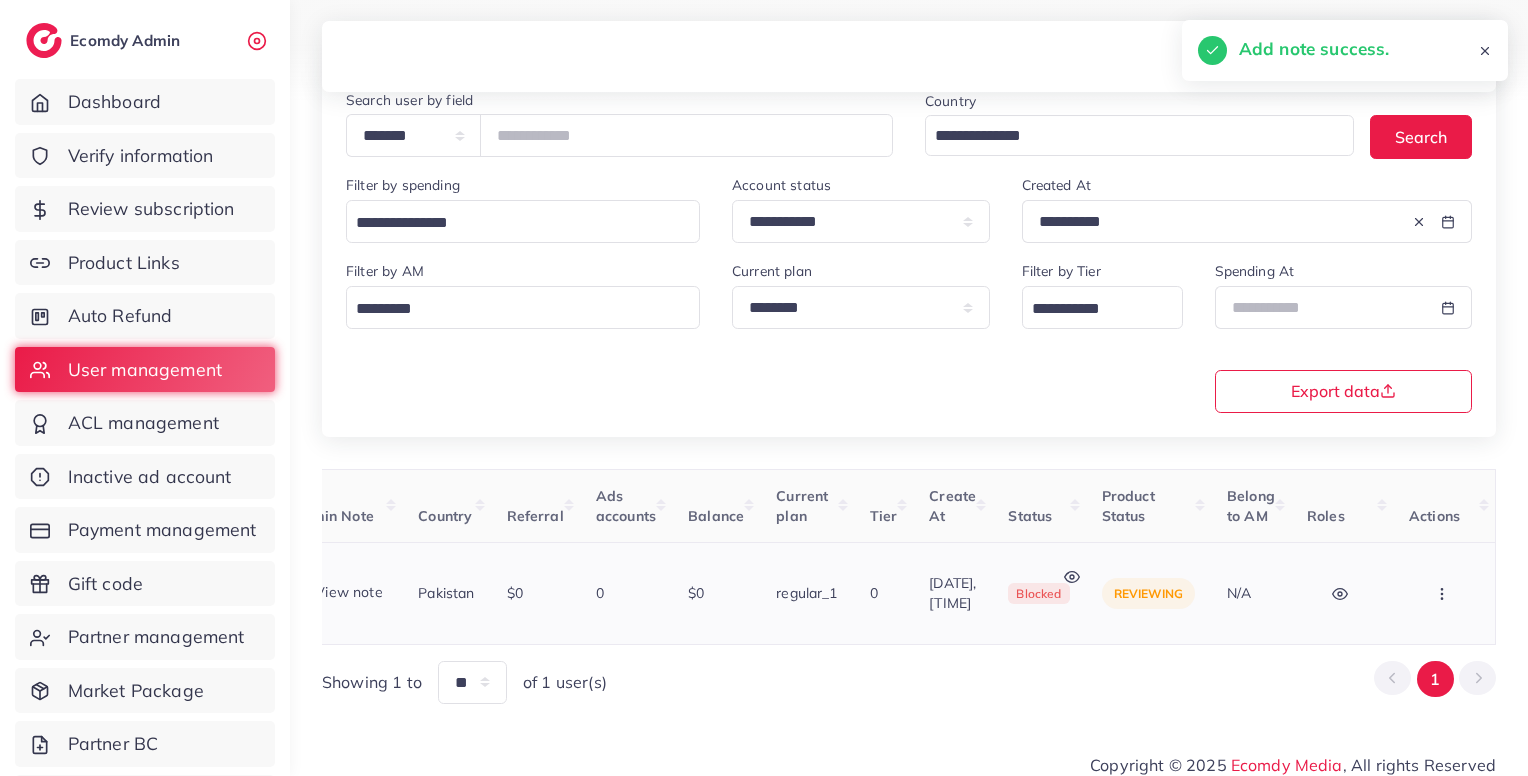 scroll, scrollTop: 0, scrollLeft: 448, axis: horizontal 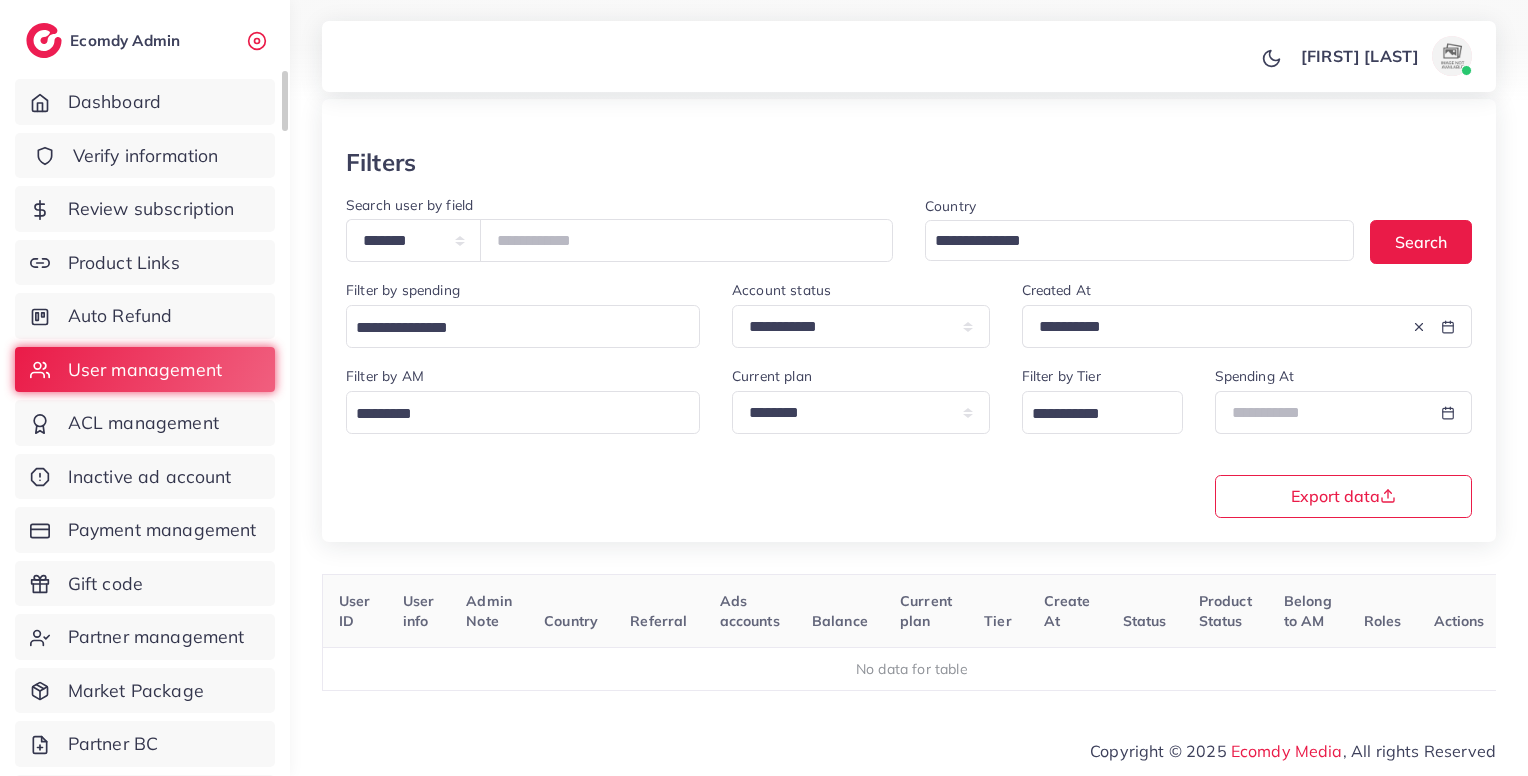 click on "Verify information" at bounding box center (146, 156) 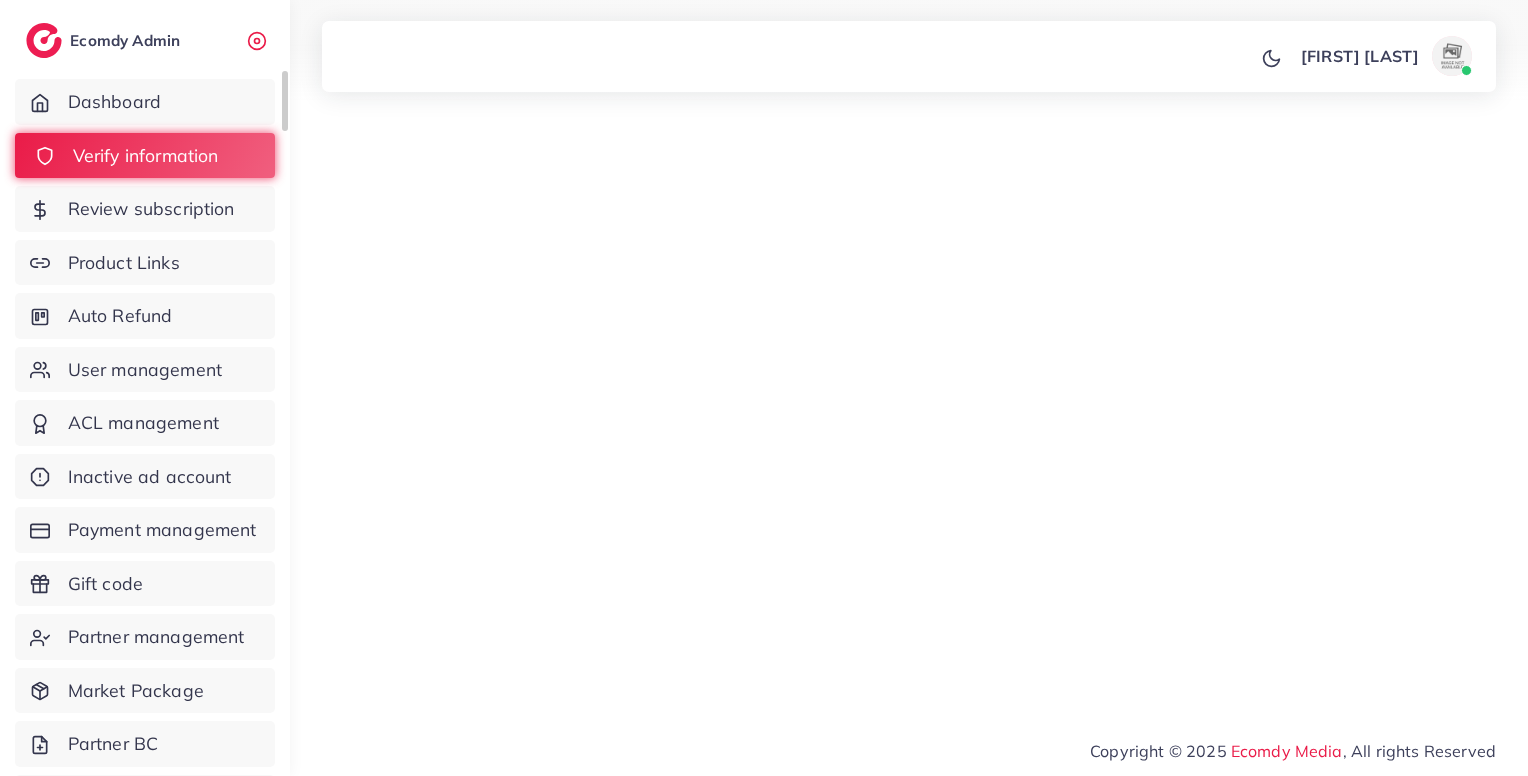 scroll, scrollTop: 0, scrollLeft: 0, axis: both 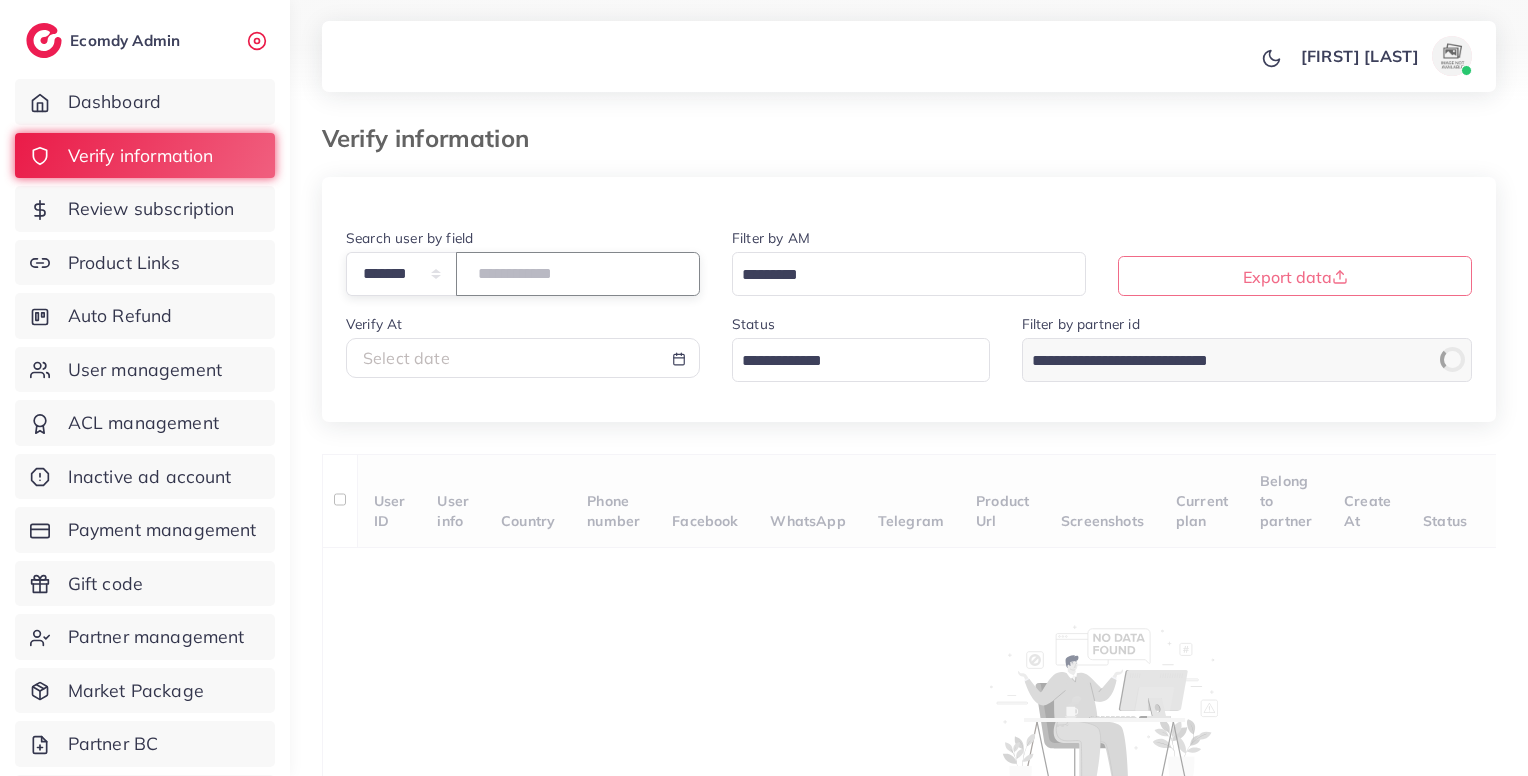 paste on "*******" 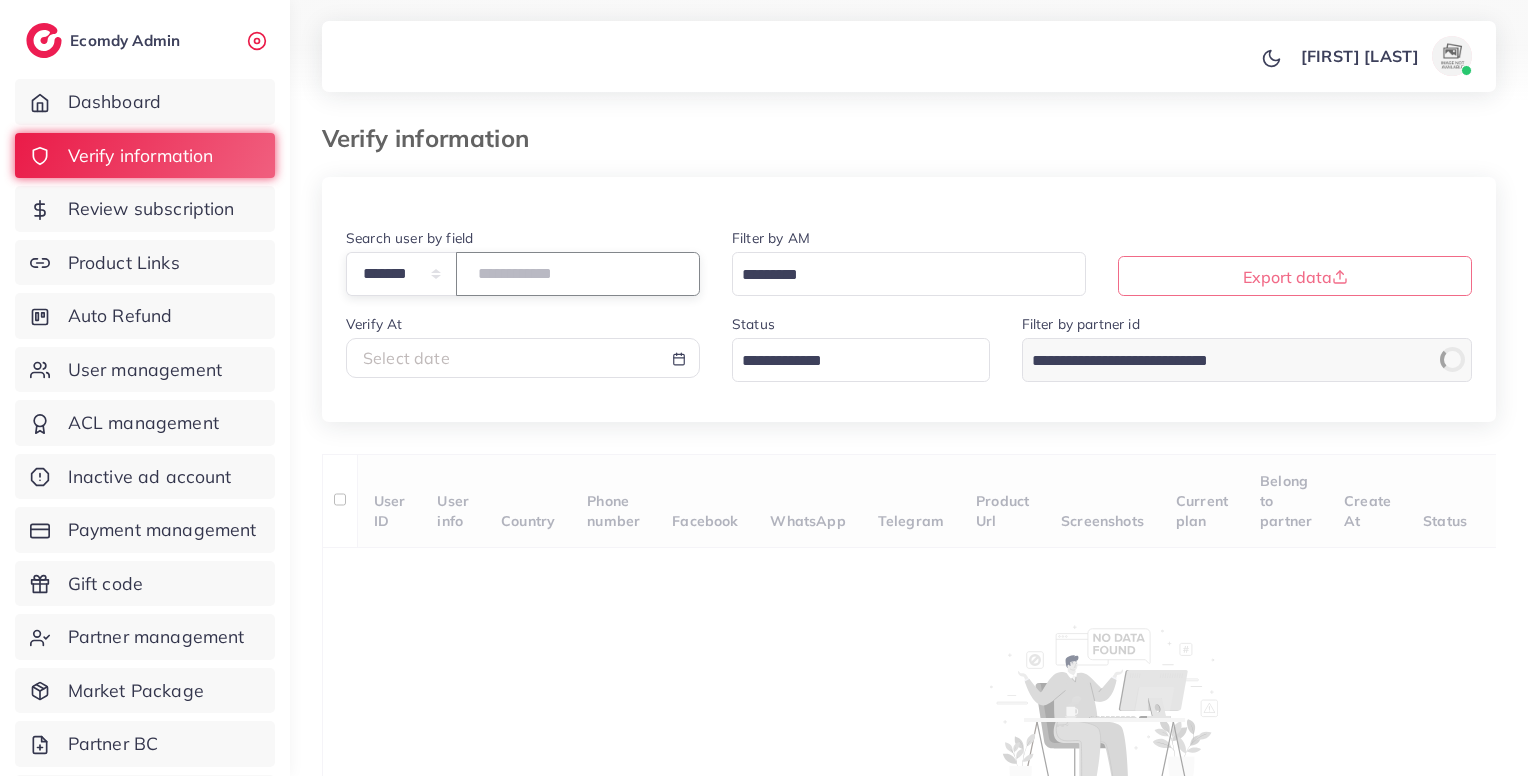 click at bounding box center (578, 273) 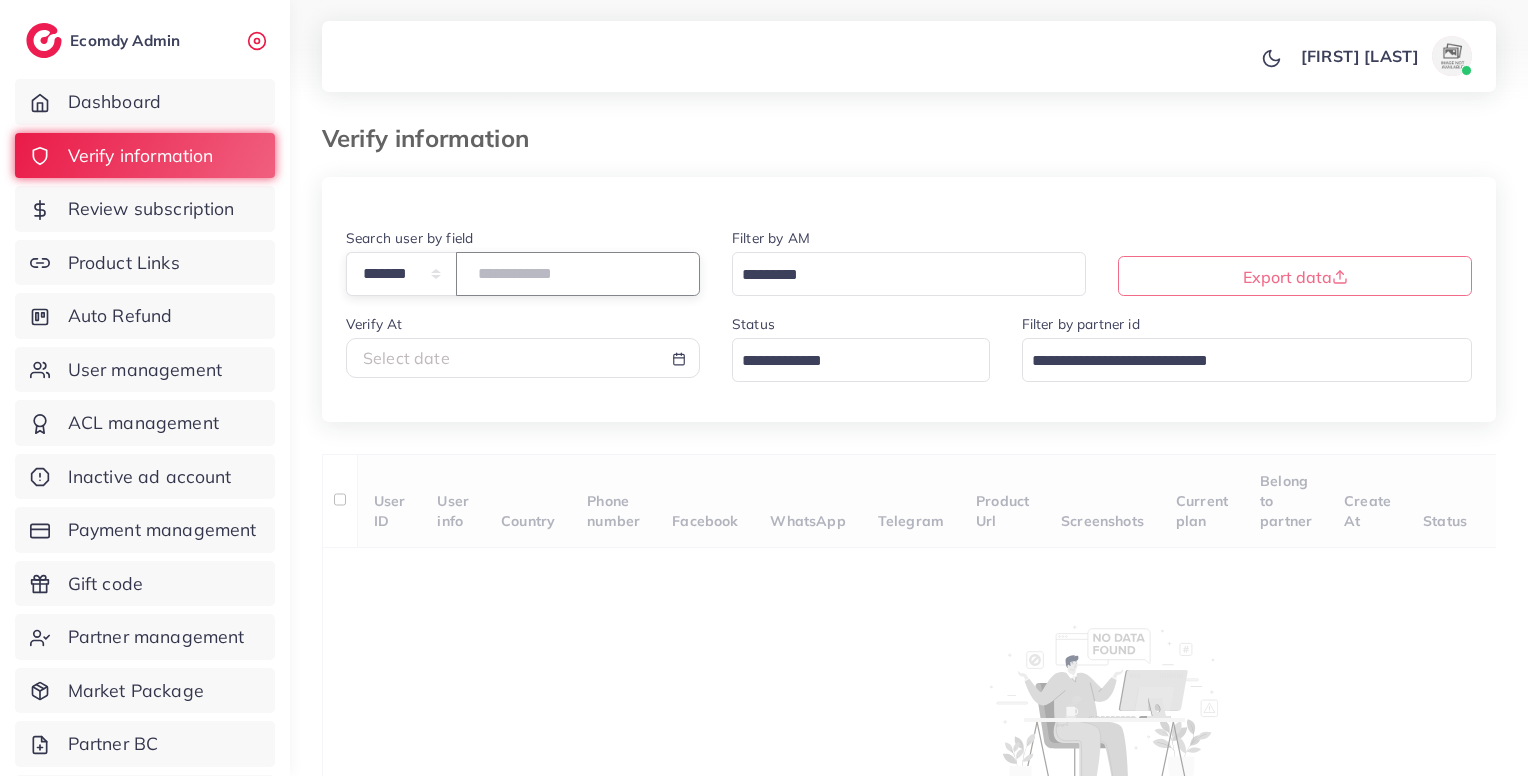 scroll, scrollTop: 0, scrollLeft: 0, axis: both 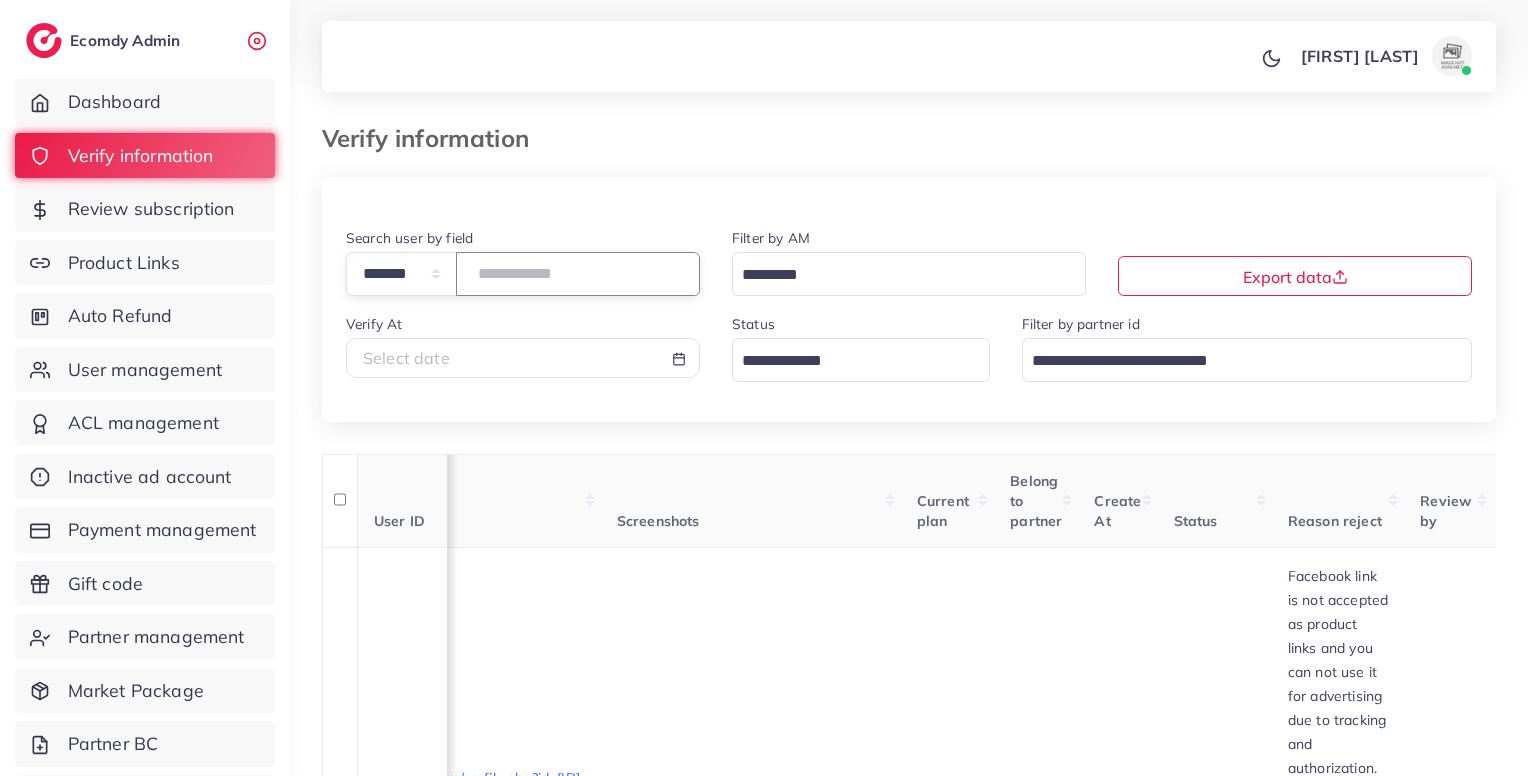 click on "*******" at bounding box center [578, 273] 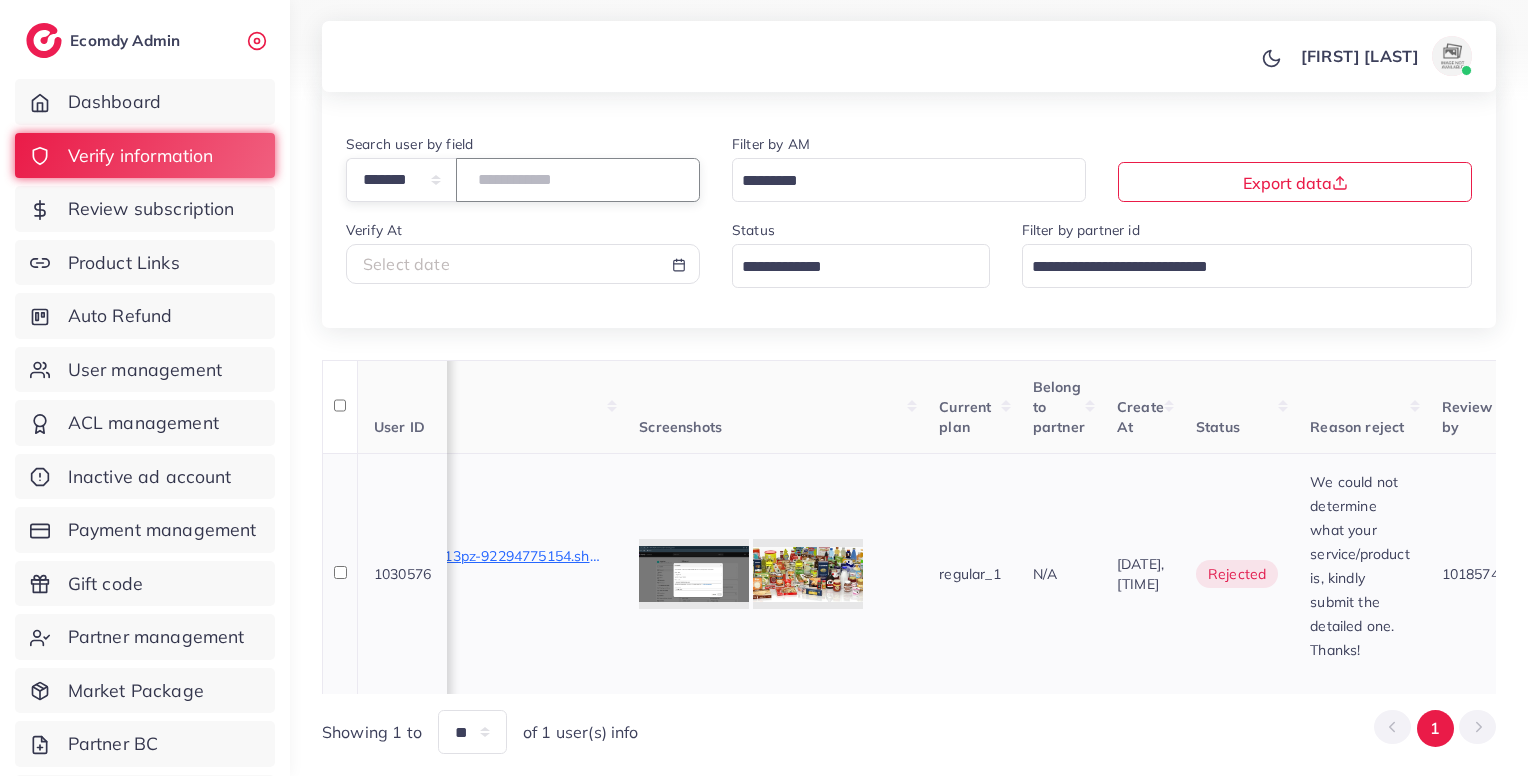 scroll, scrollTop: 166, scrollLeft: 0, axis: vertical 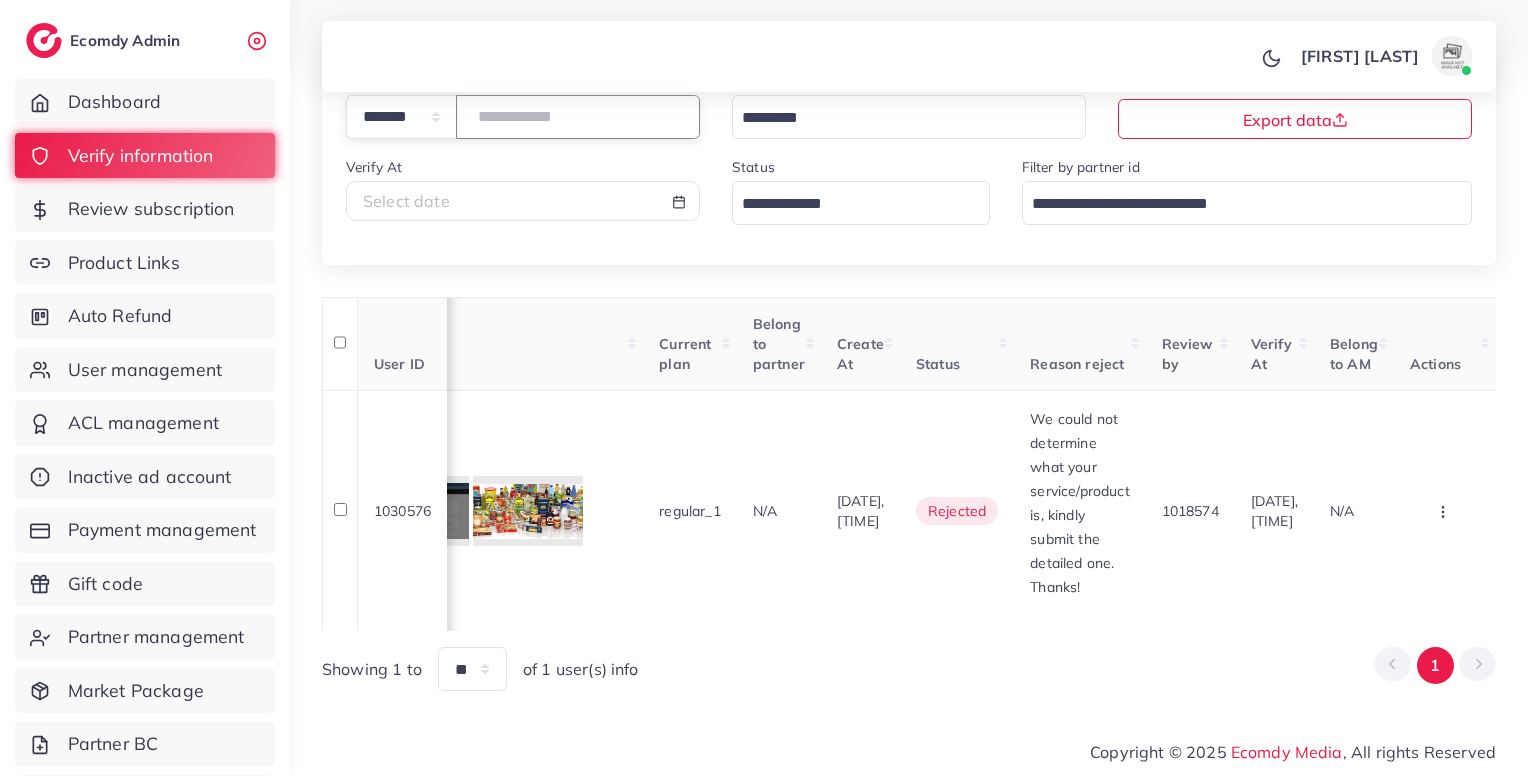 click on "*******" at bounding box center [578, 116] 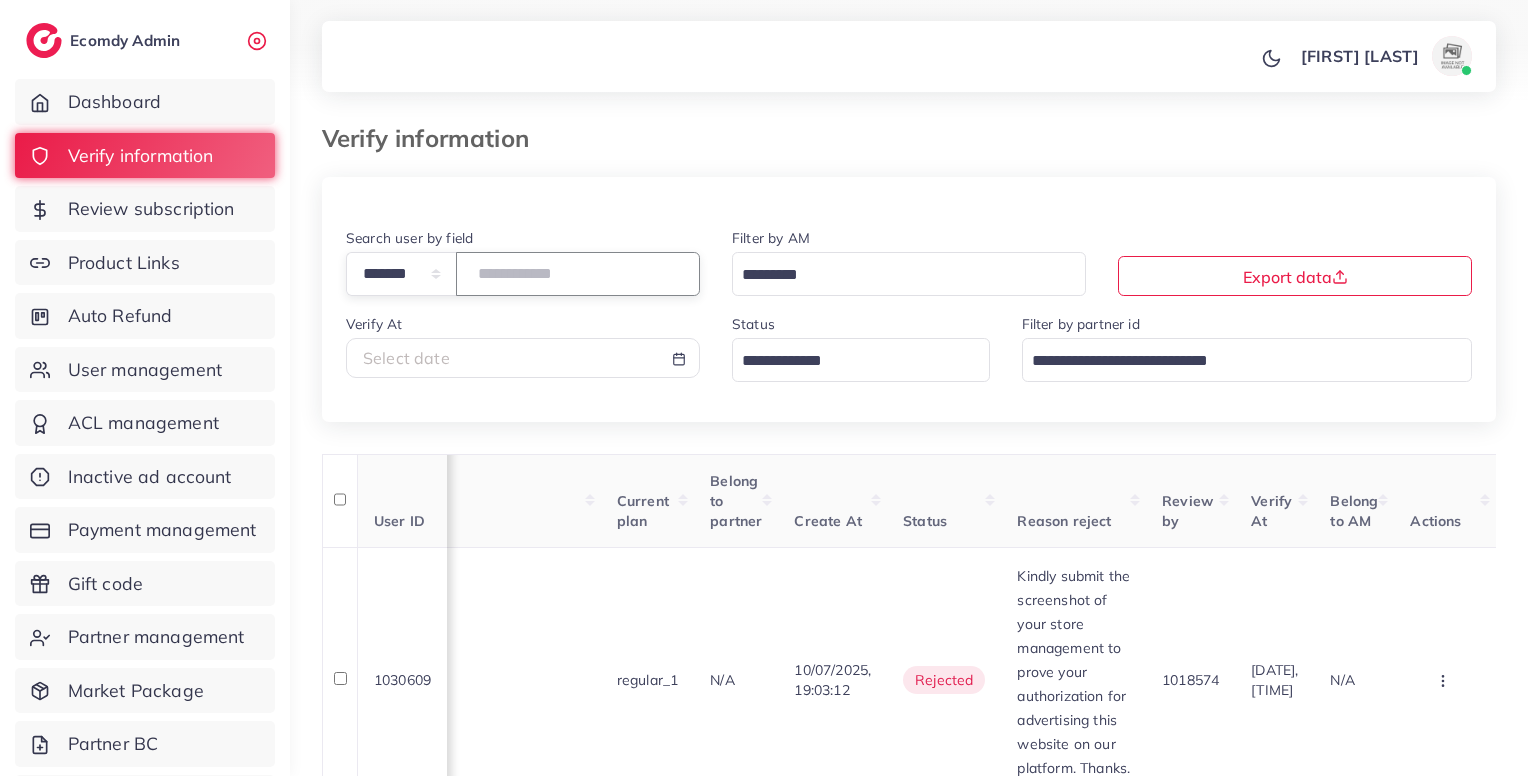 scroll, scrollTop: 190, scrollLeft: 0, axis: vertical 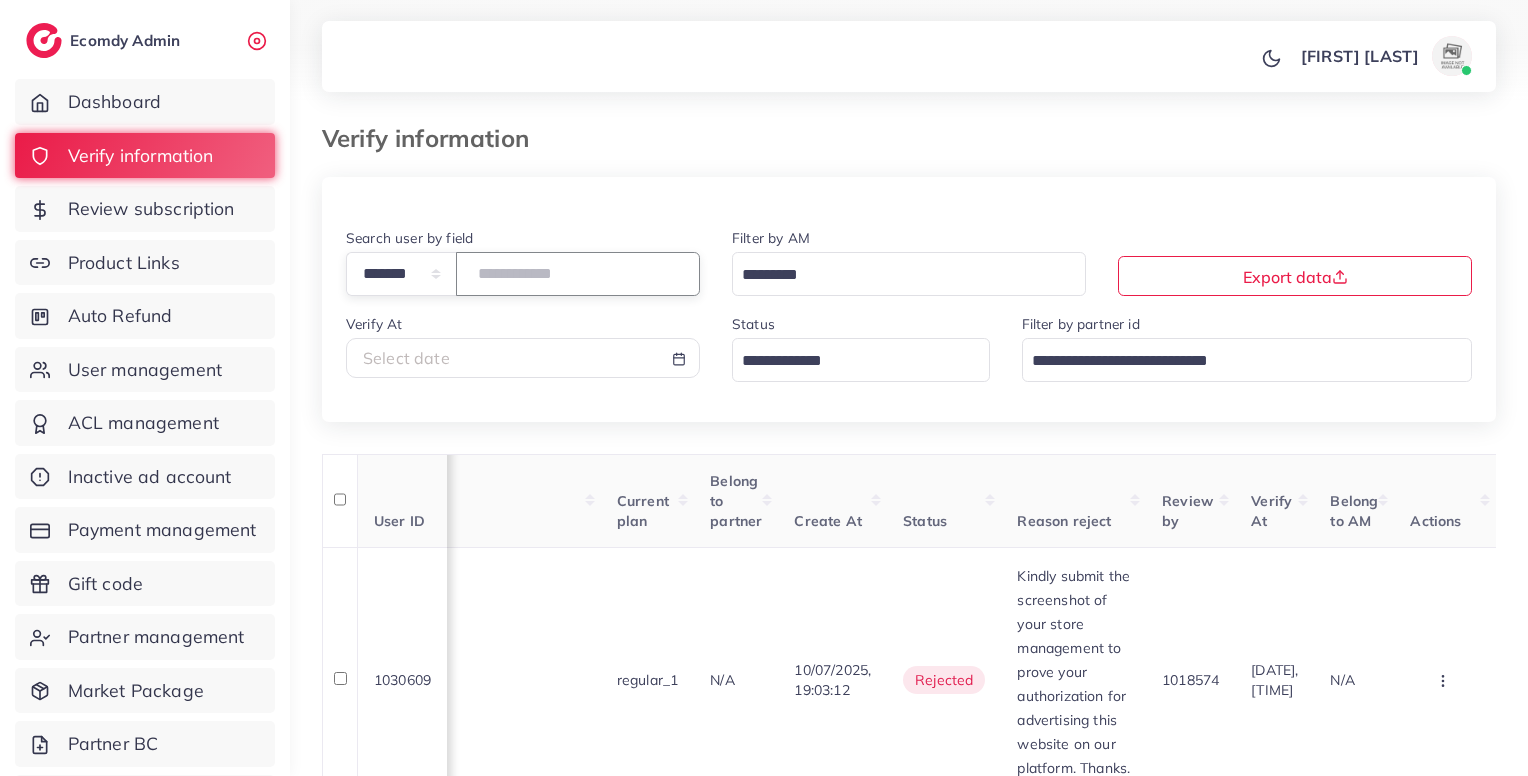 click on "*******" at bounding box center [578, 273] 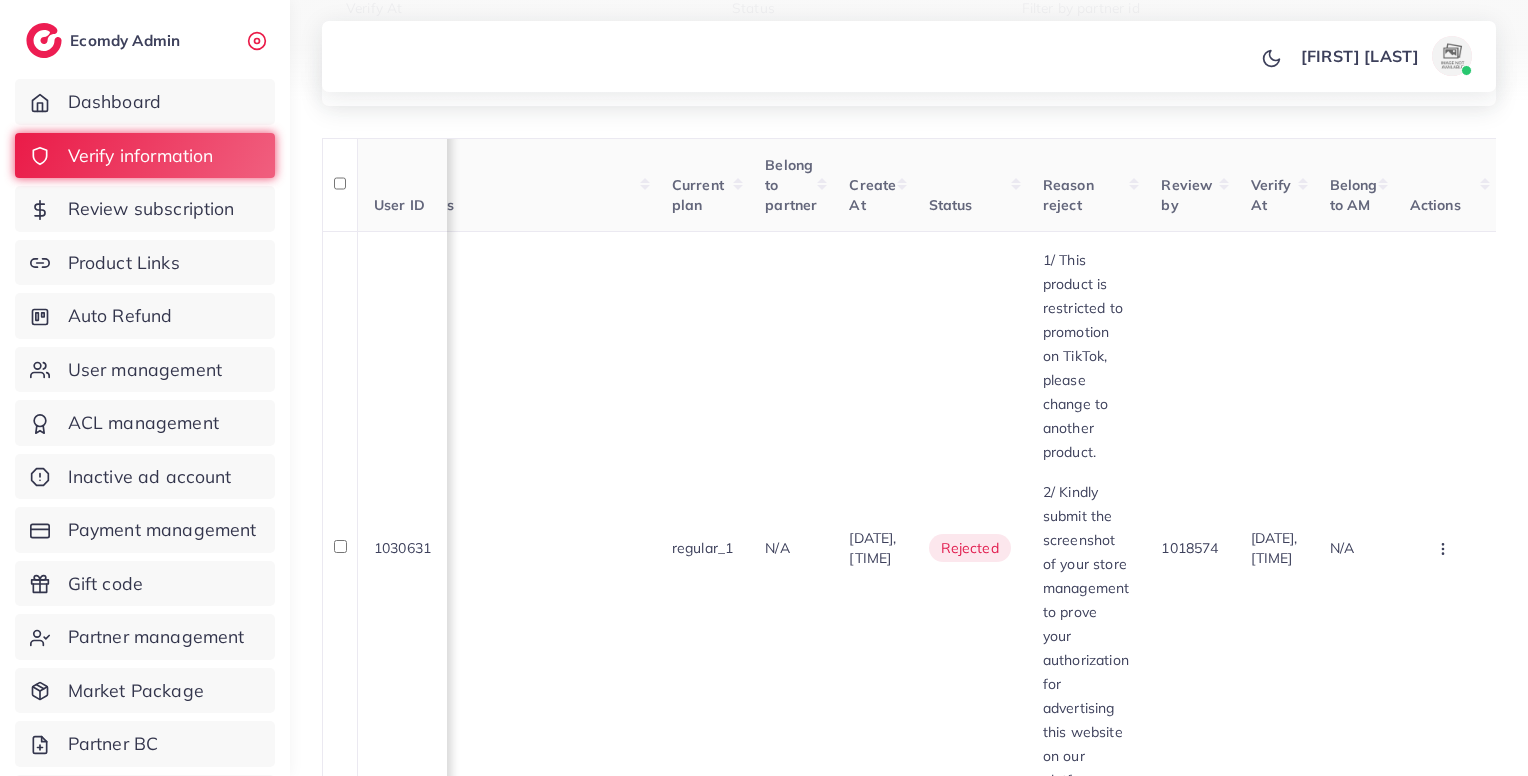 scroll, scrollTop: 342, scrollLeft: 0, axis: vertical 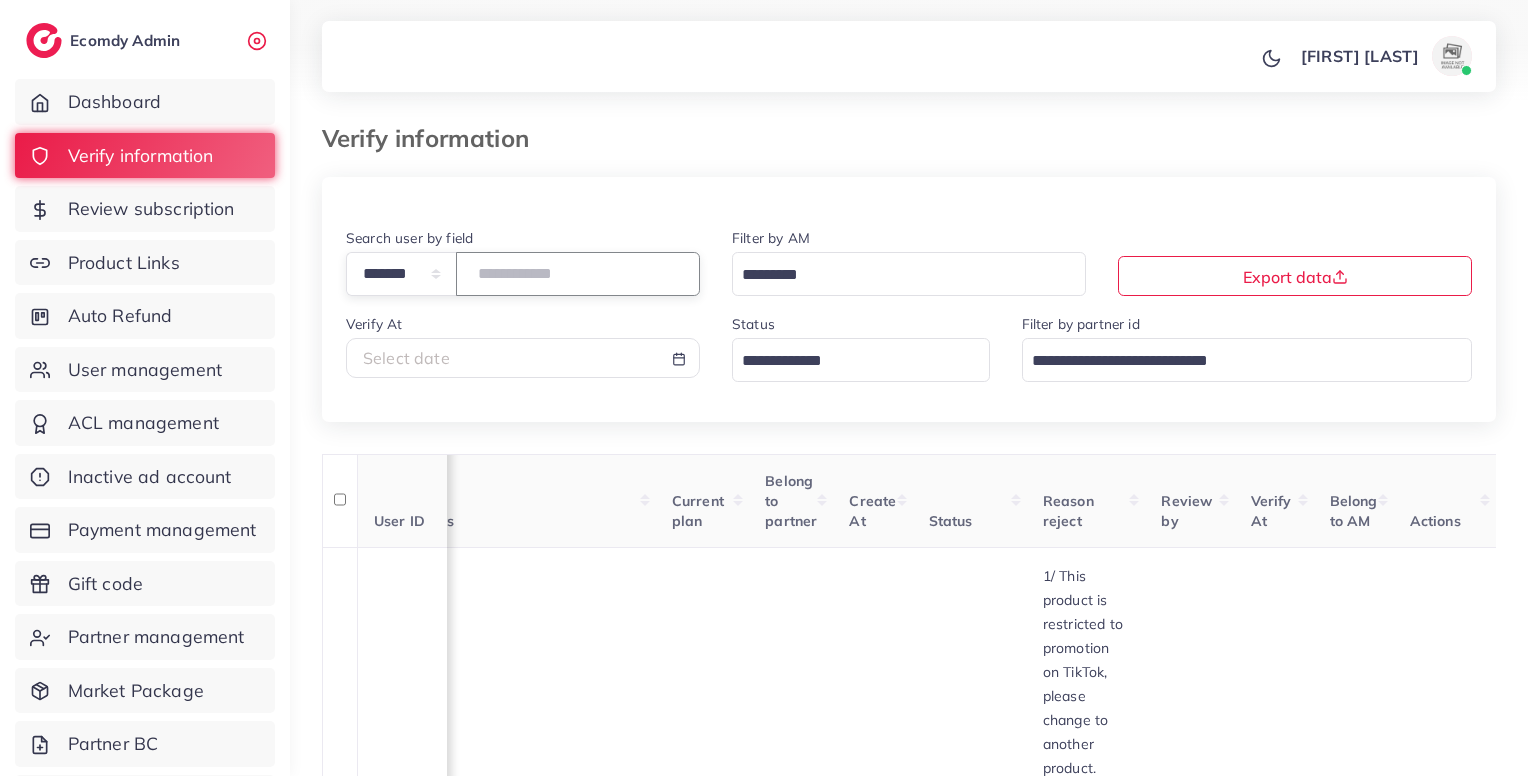 click on "*******" at bounding box center (578, 273) 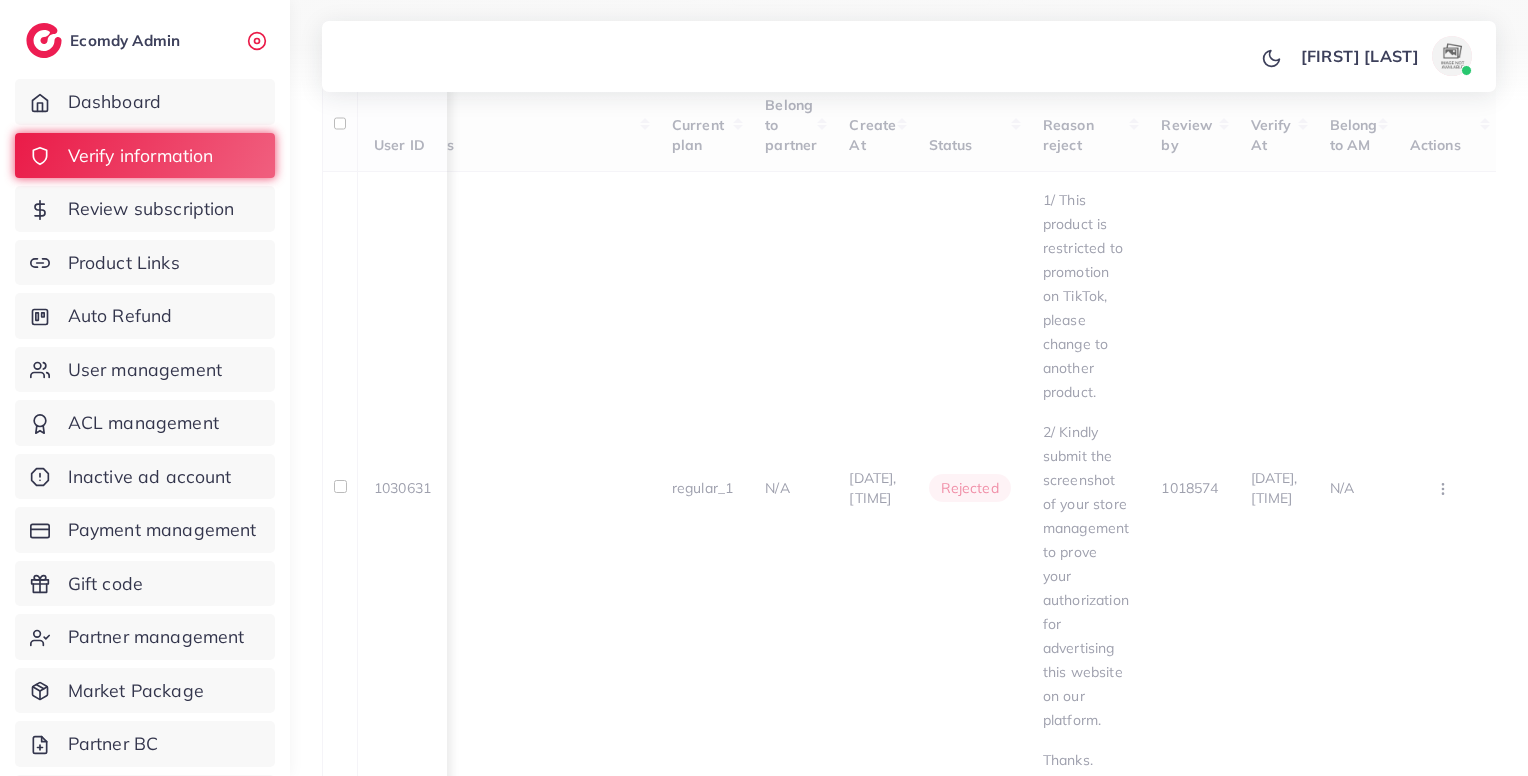 scroll, scrollTop: 267, scrollLeft: 0, axis: vertical 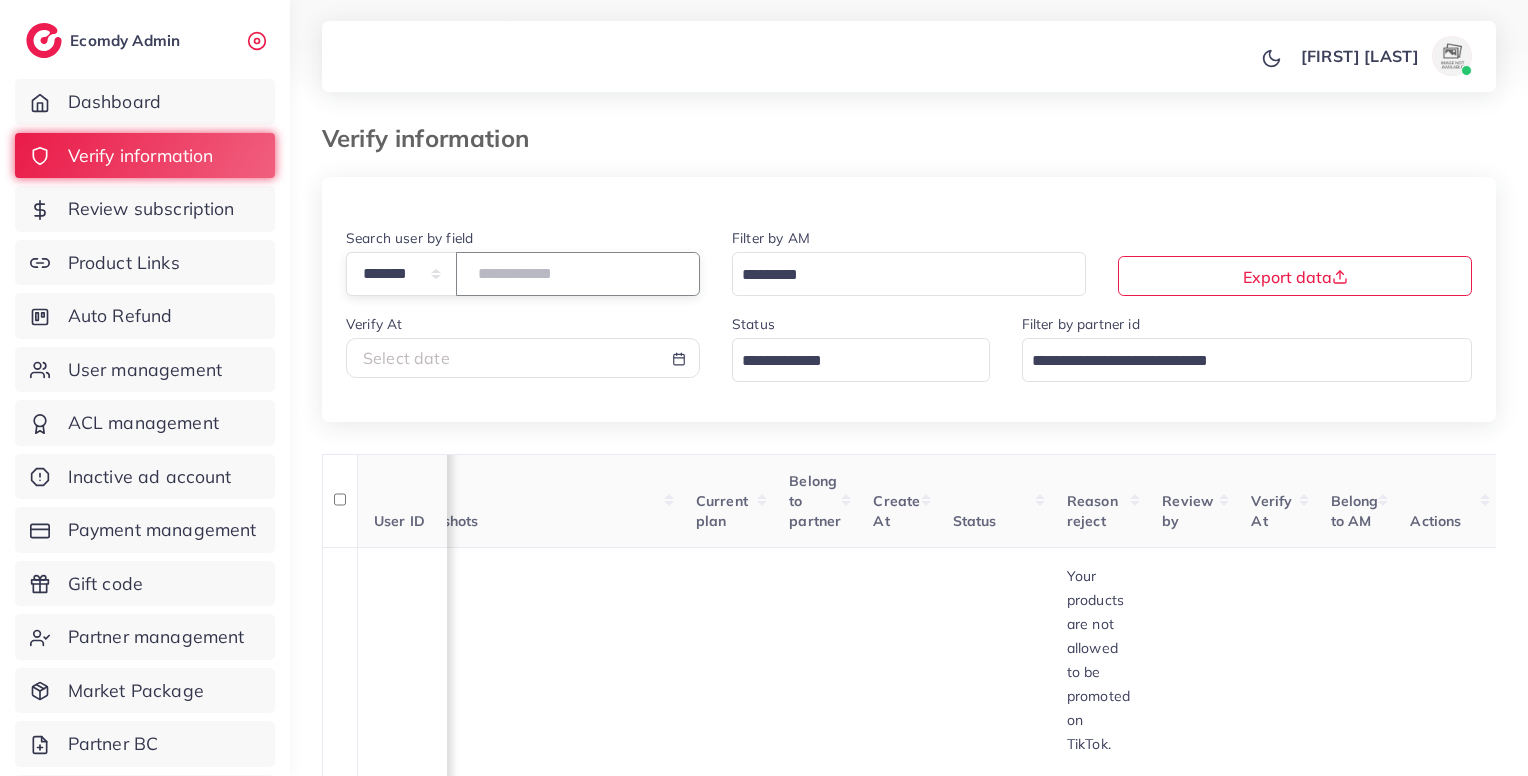 click on "*******" at bounding box center [578, 273] 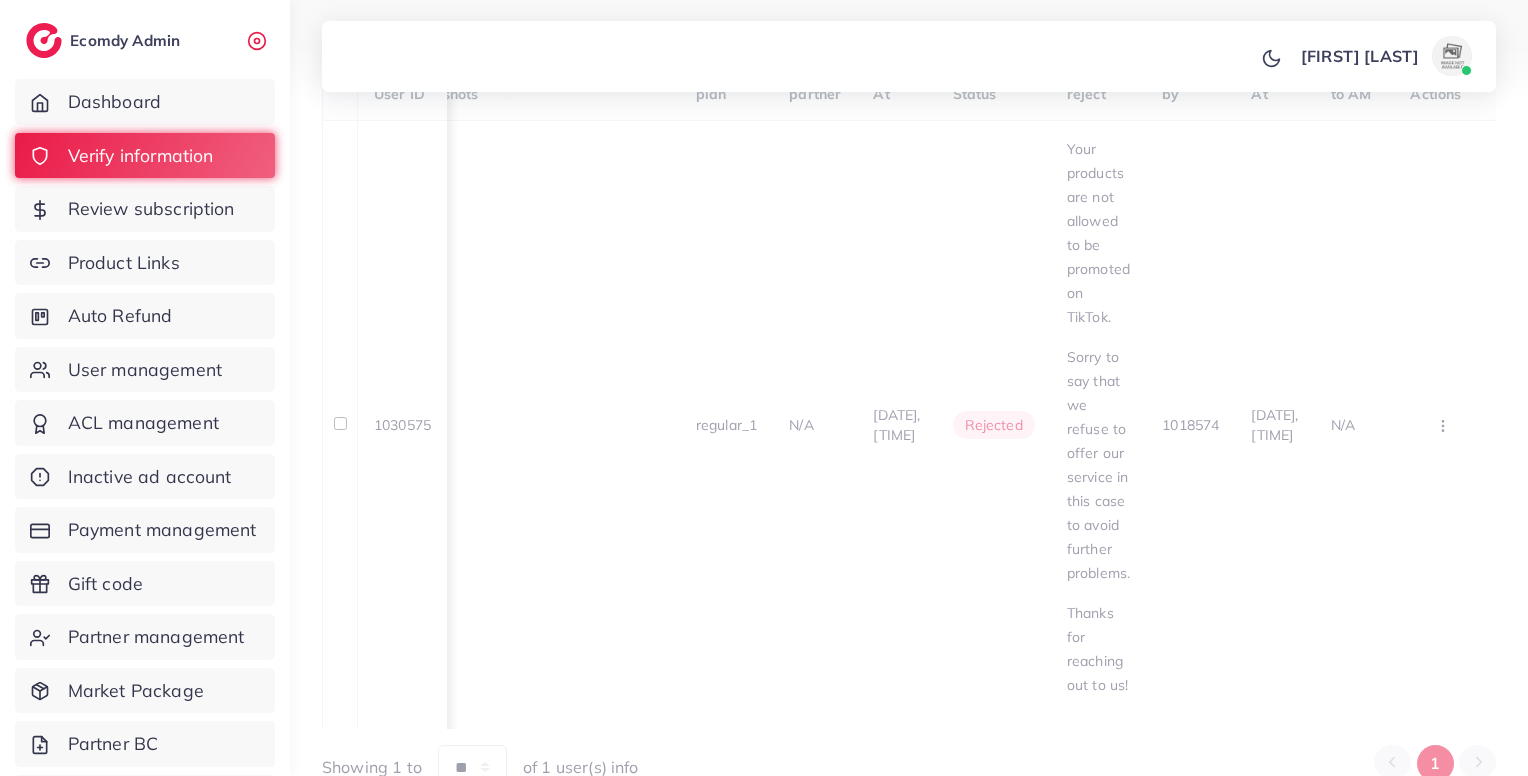scroll, scrollTop: 326, scrollLeft: 0, axis: vertical 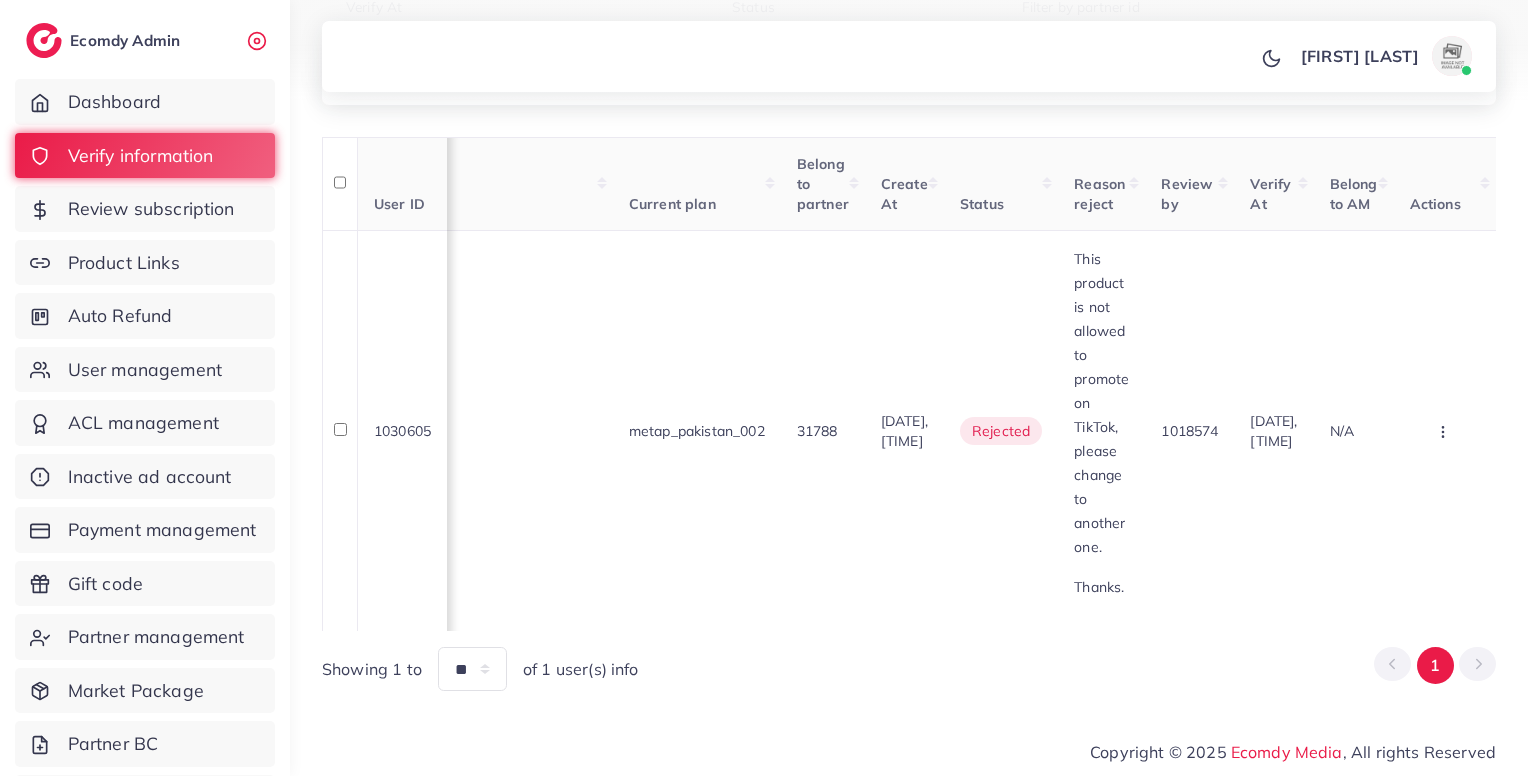 type on "*******" 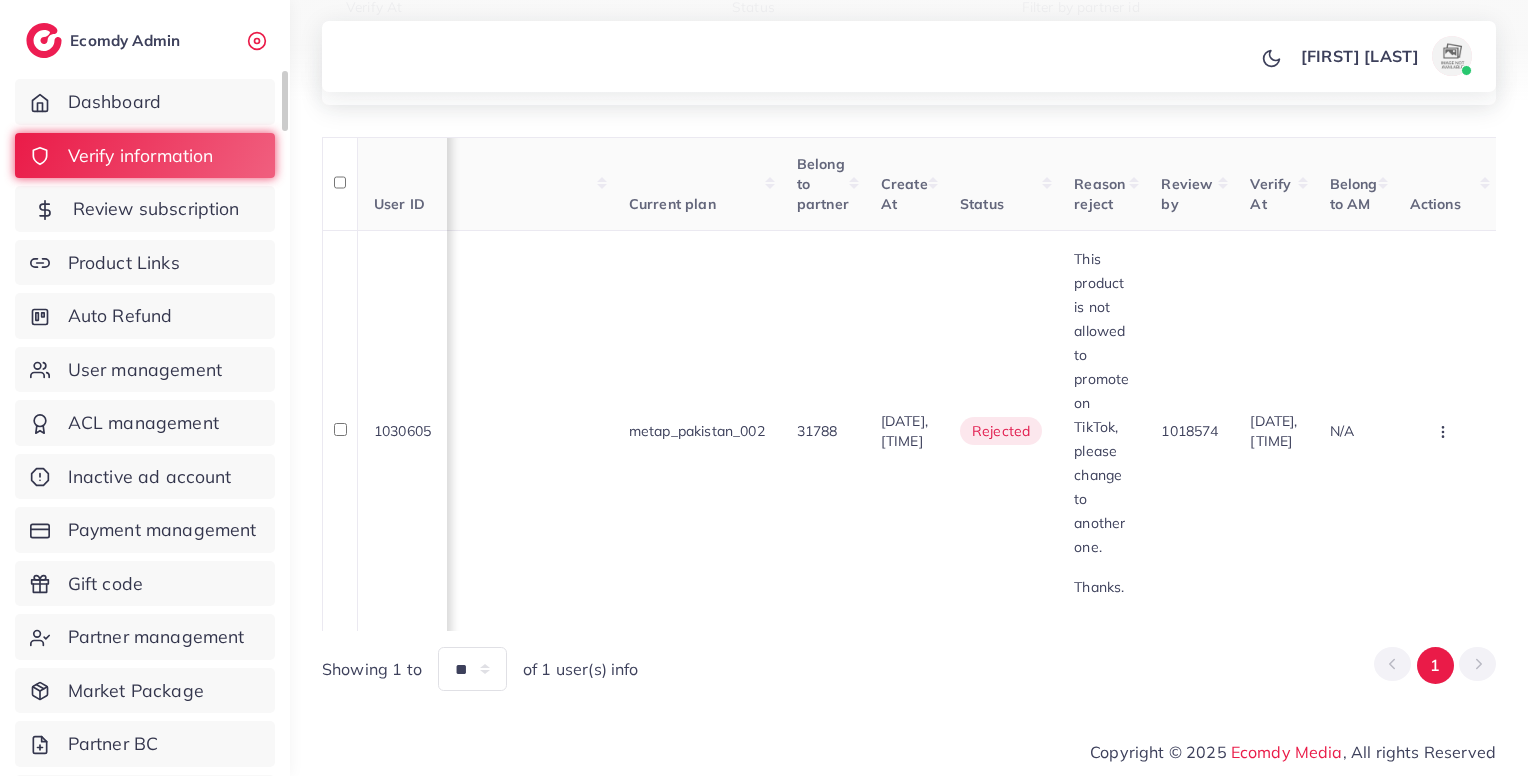 click on "Review subscription" at bounding box center [156, 209] 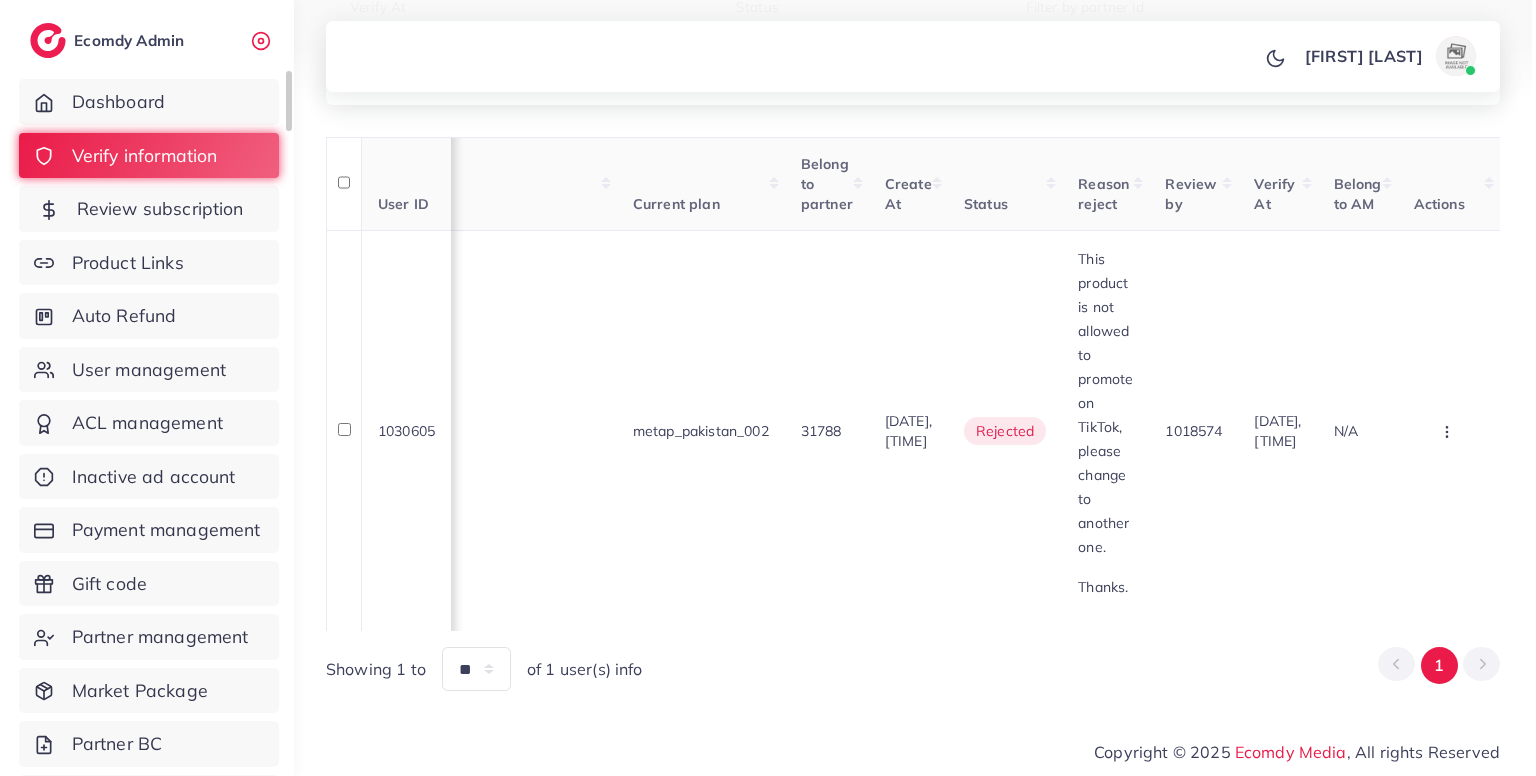 scroll, scrollTop: 0, scrollLeft: 0, axis: both 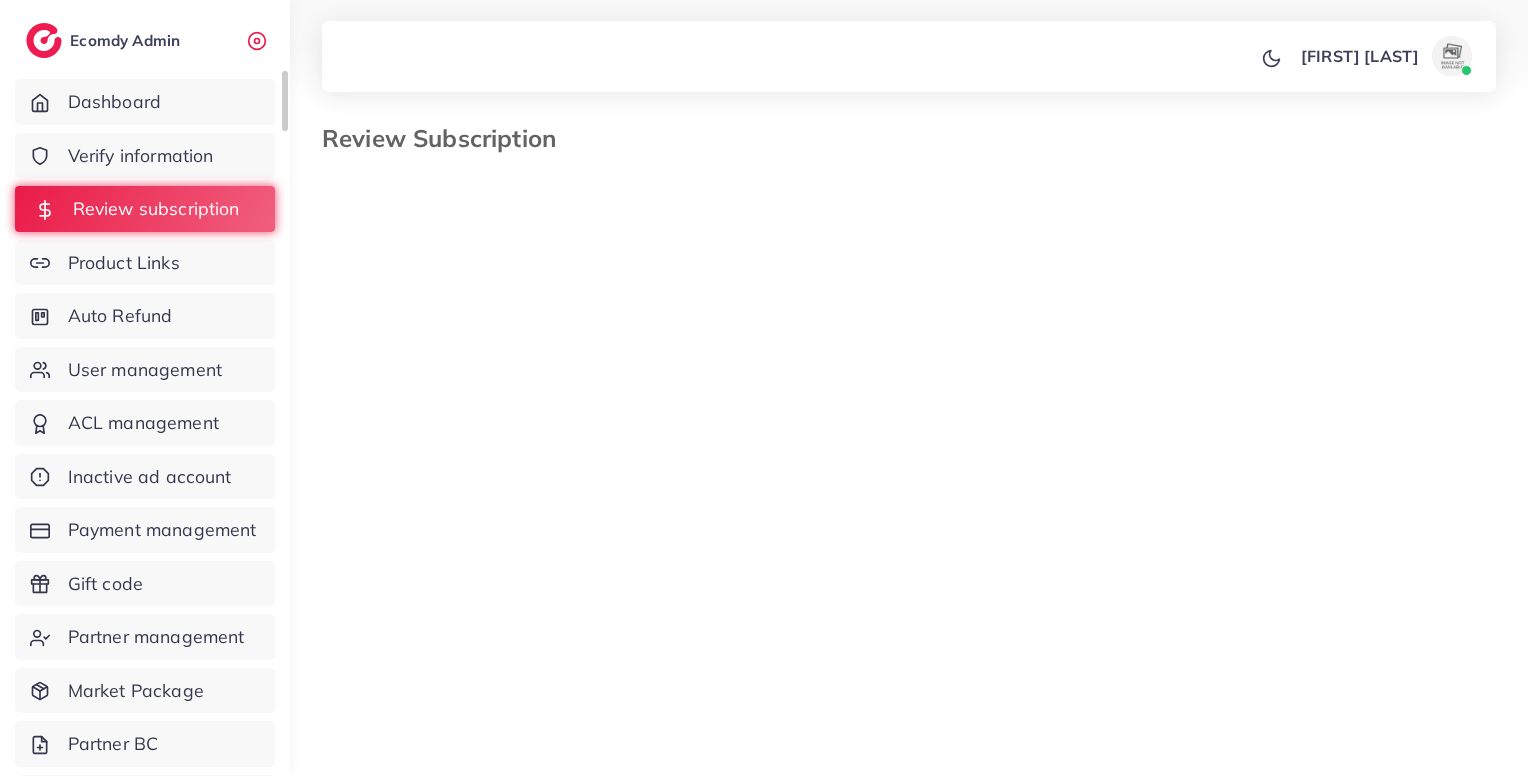 select on "*******" 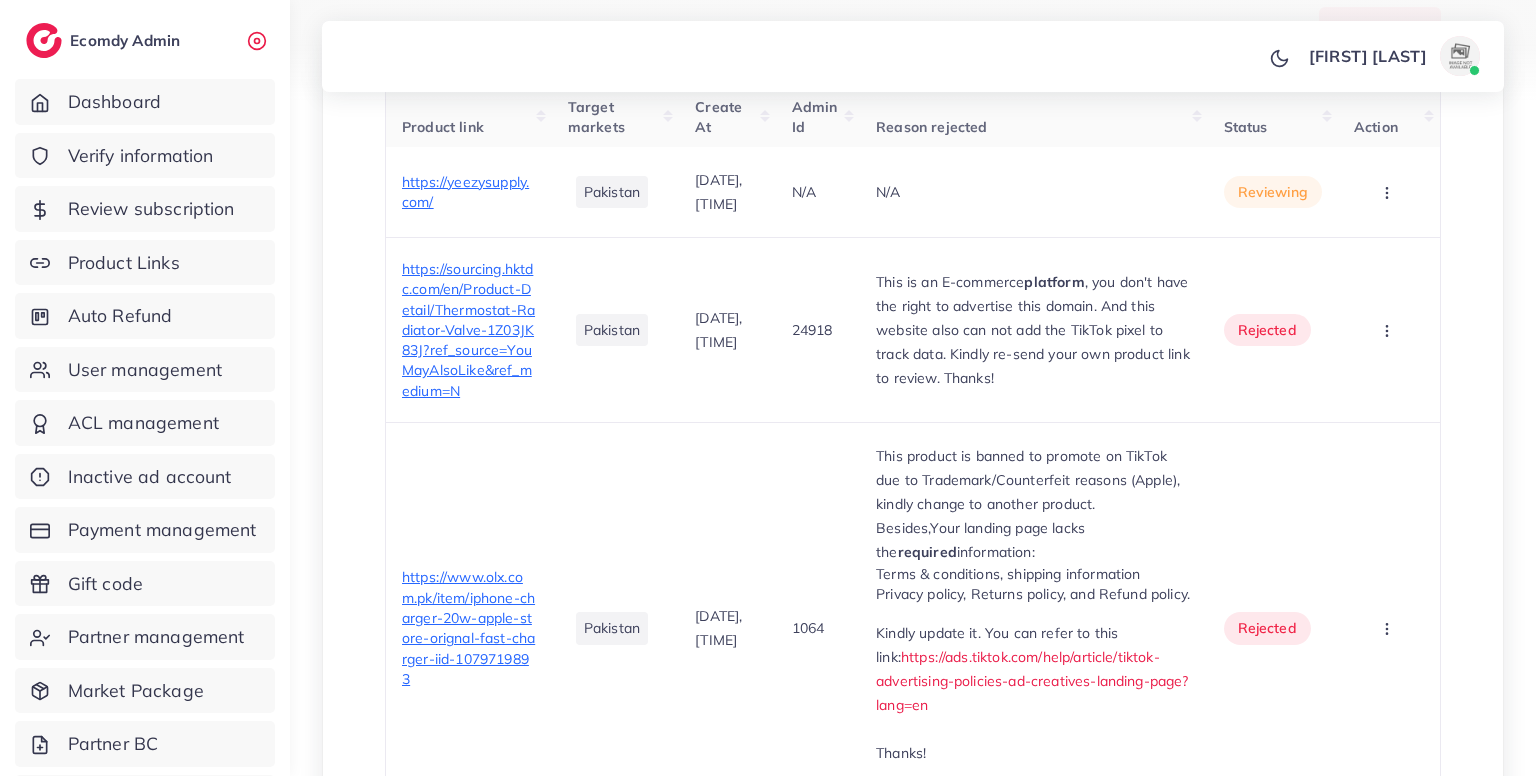 scroll, scrollTop: 716, scrollLeft: 0, axis: vertical 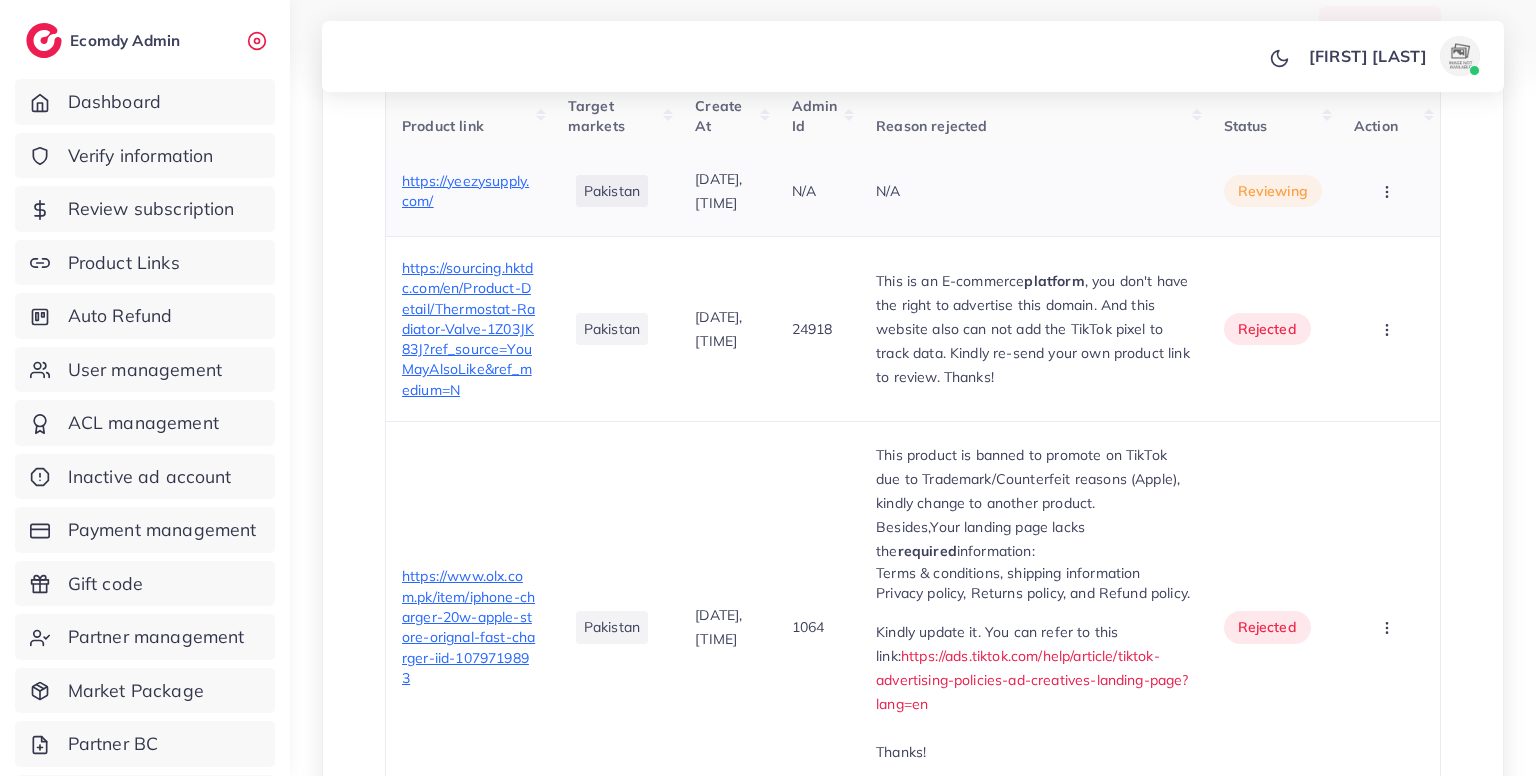 click on "https://yeezysupply.com/" at bounding box center (469, 191) 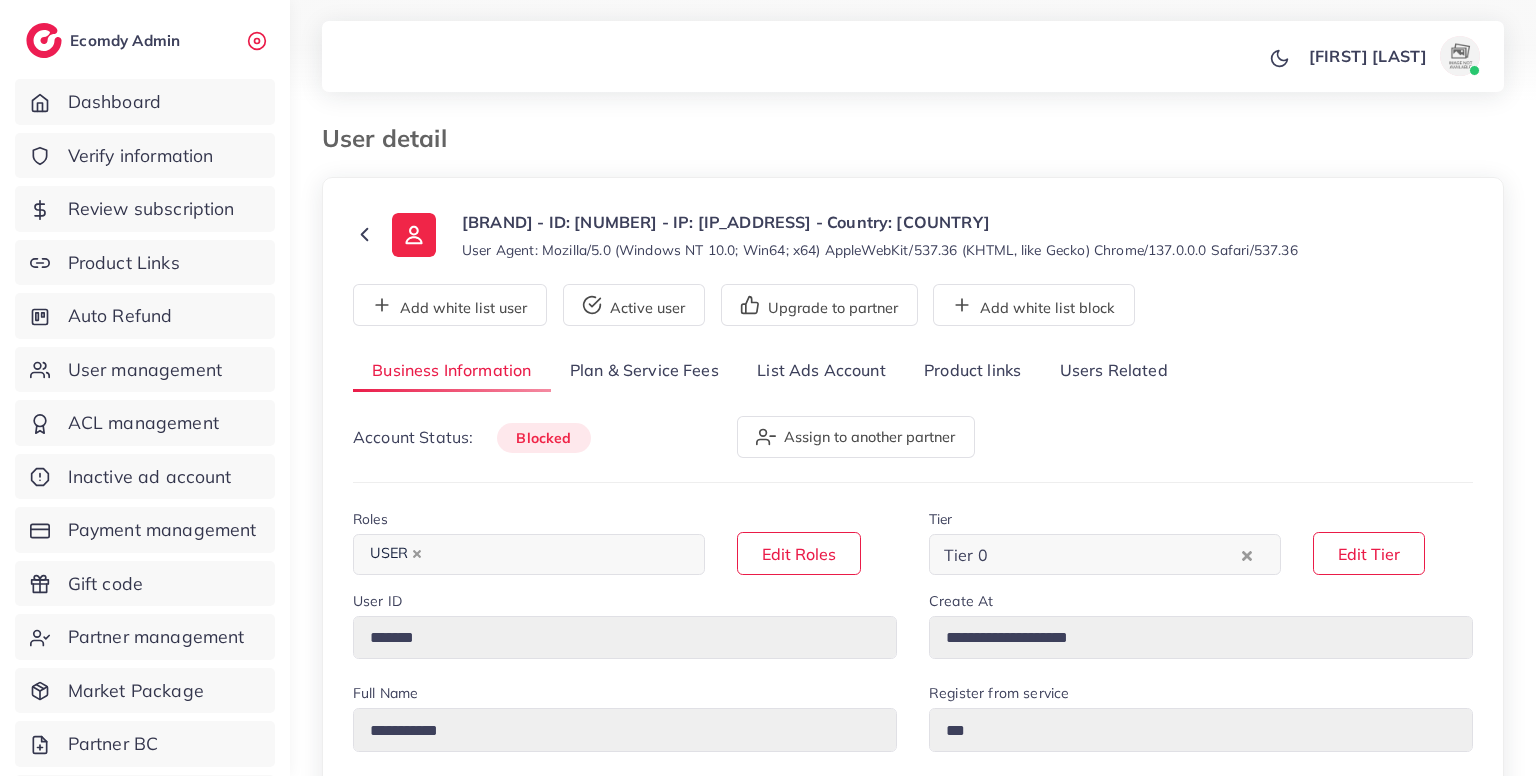 select on "********" 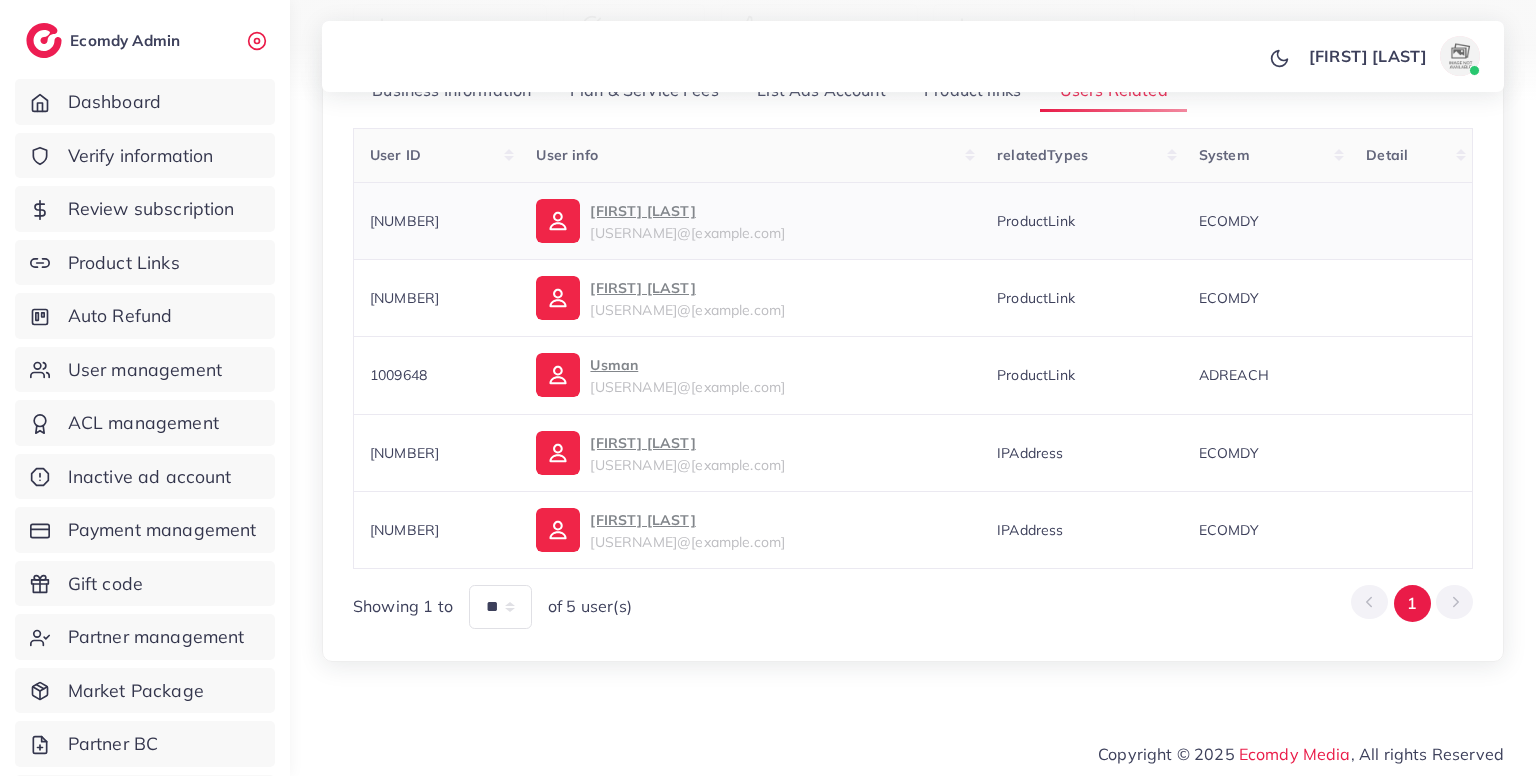 scroll, scrollTop: 200, scrollLeft: 0, axis: vertical 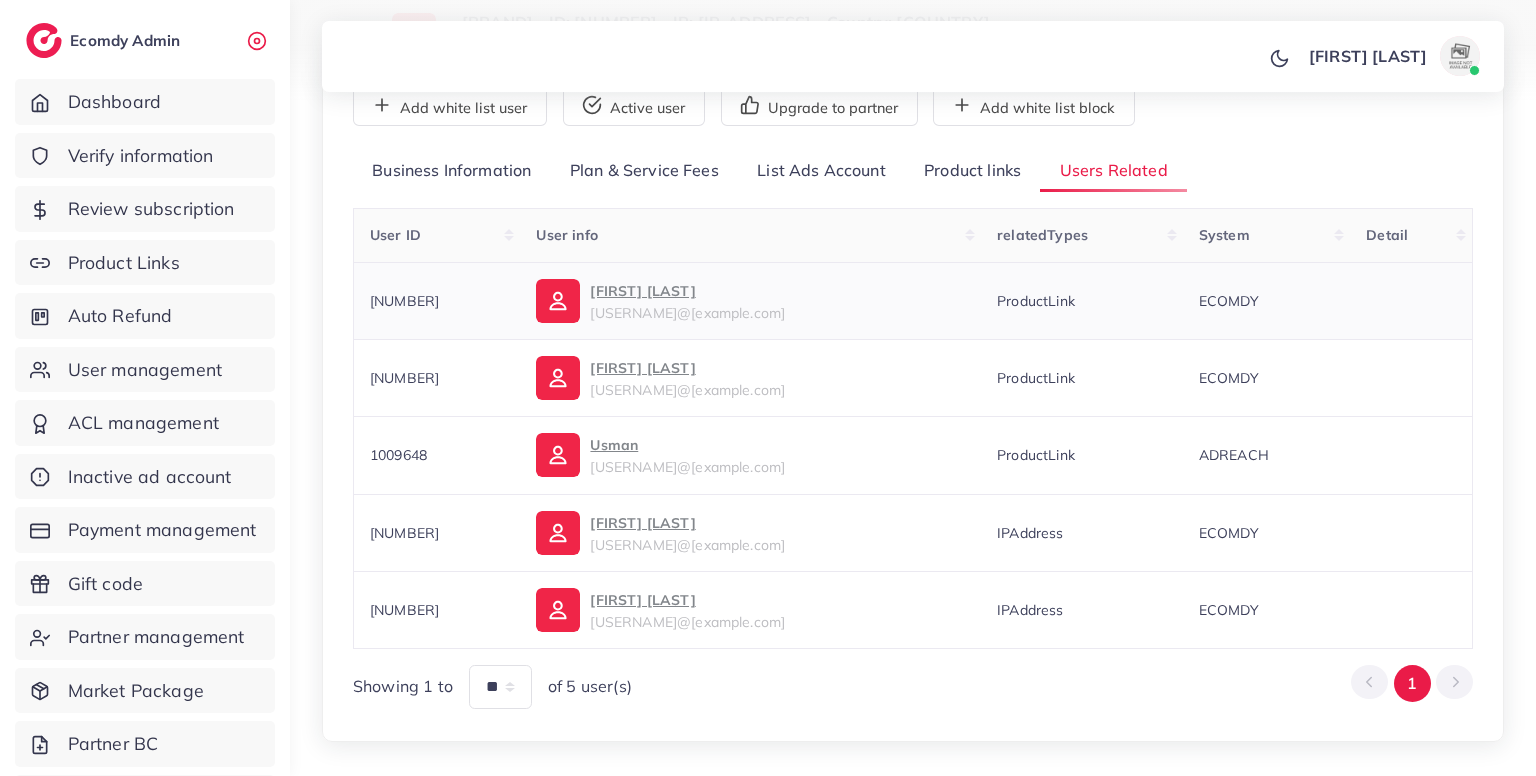 click on "1025136" at bounding box center (404, 301) 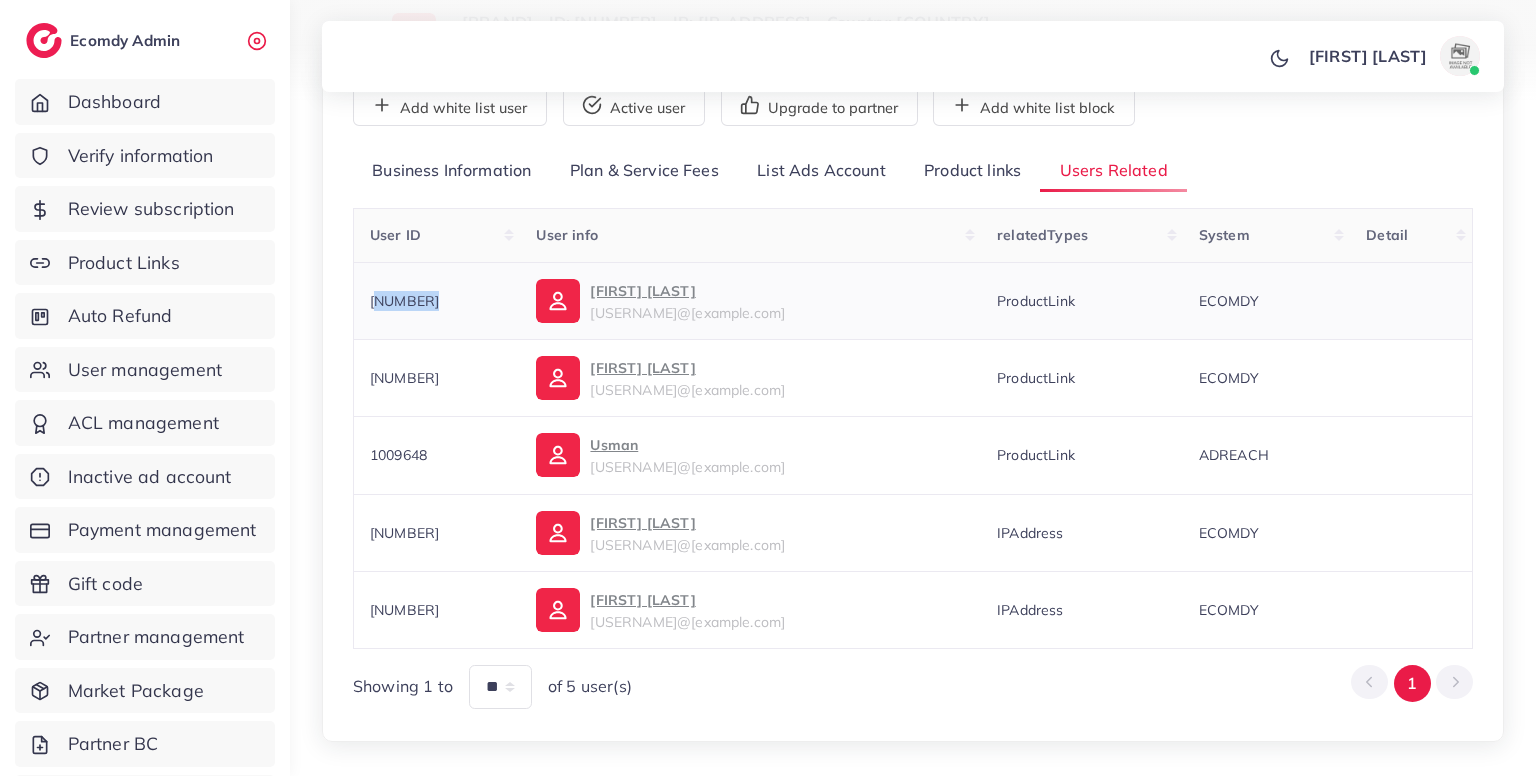 click on "1025136" at bounding box center [404, 301] 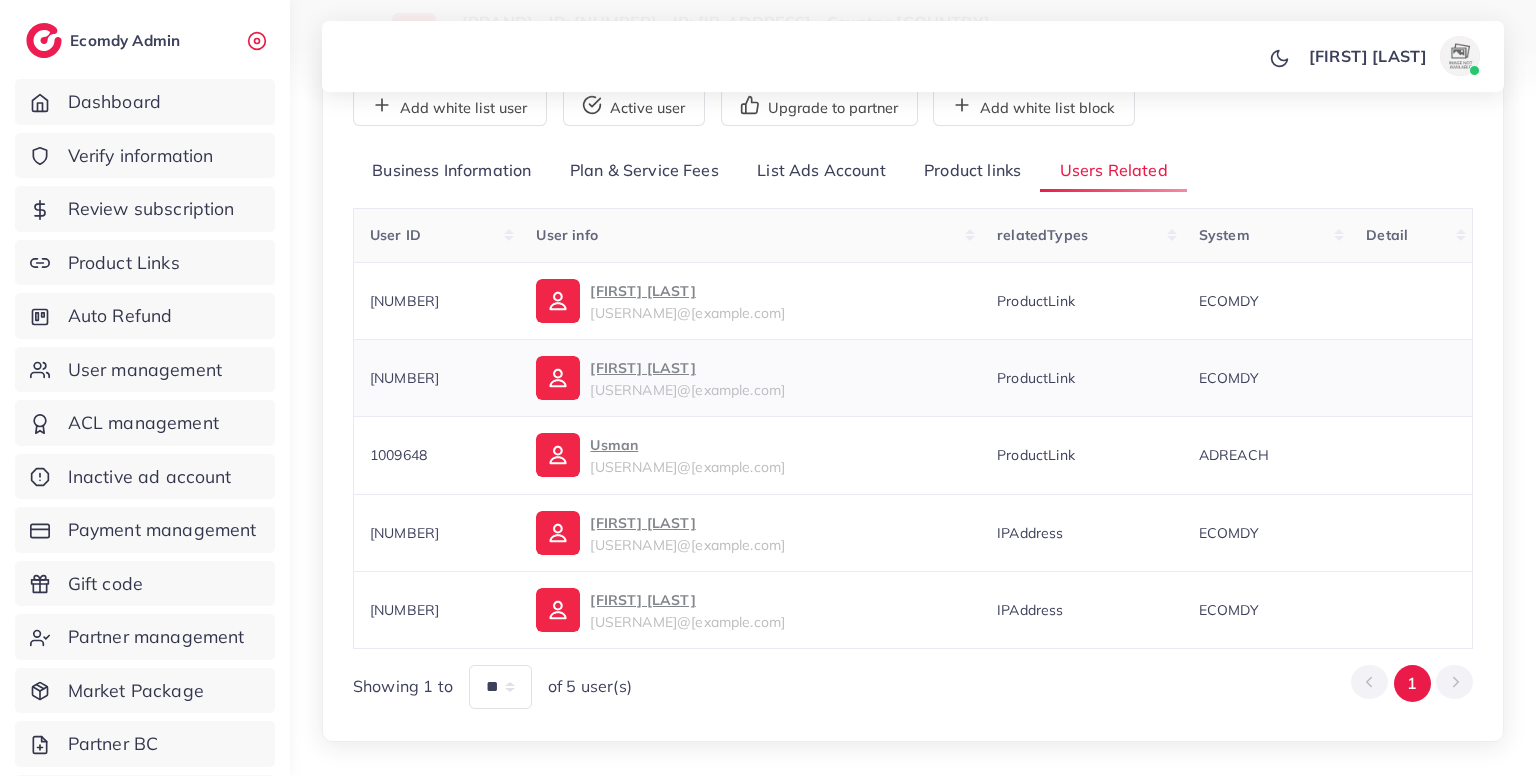 click on "1024344" at bounding box center [404, 378] 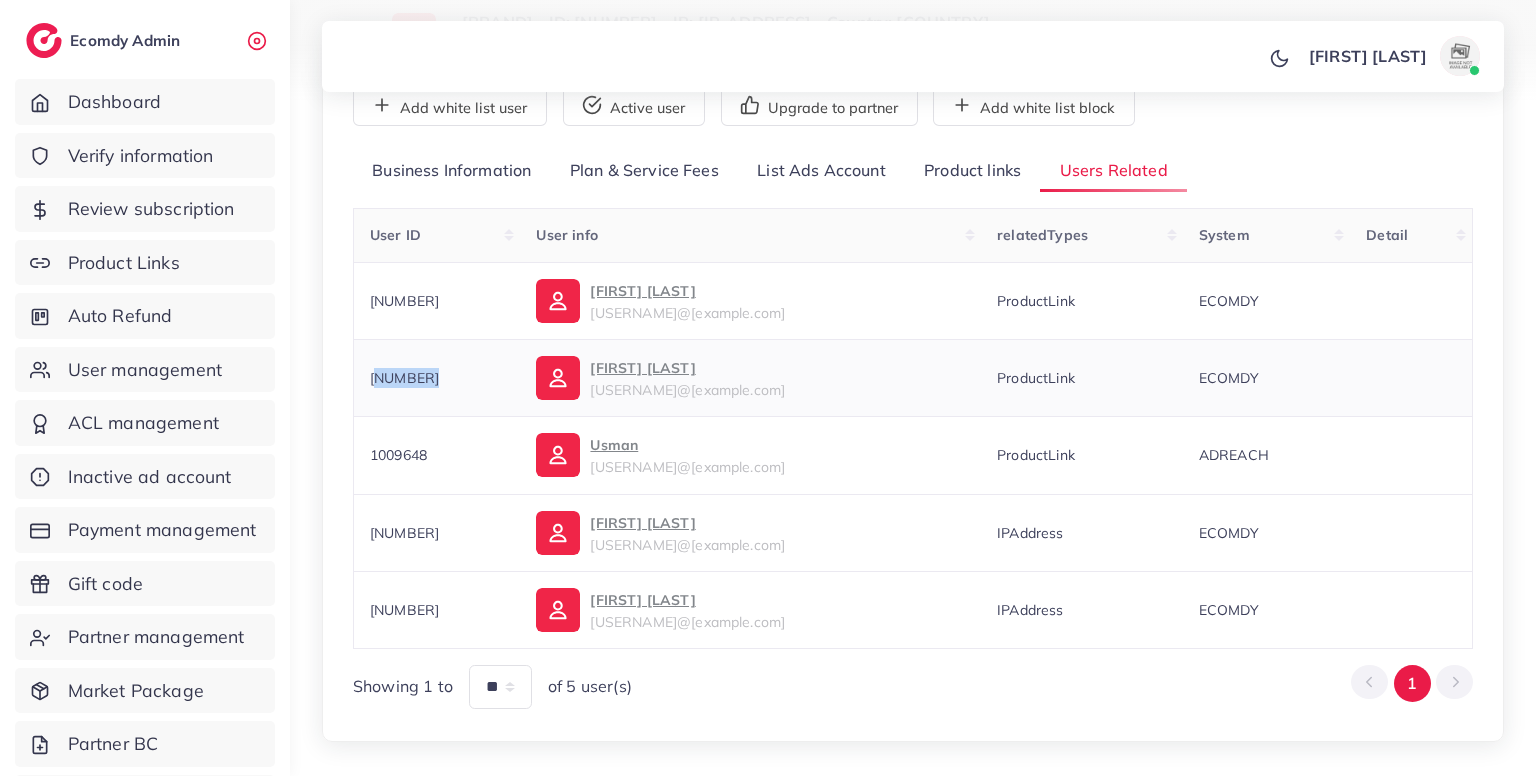 click on "1024344" at bounding box center (404, 378) 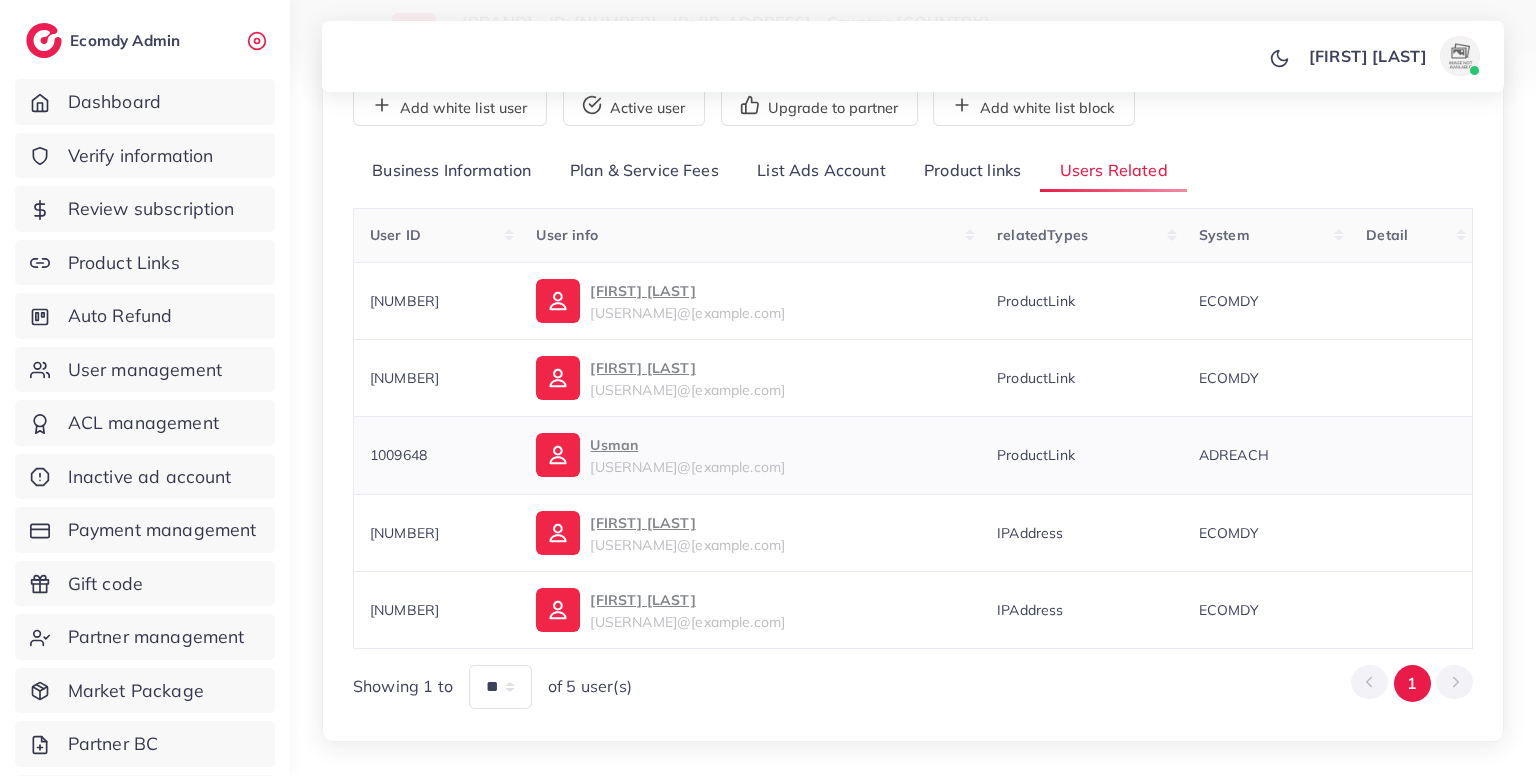 click on "1009648" at bounding box center (437, 455) 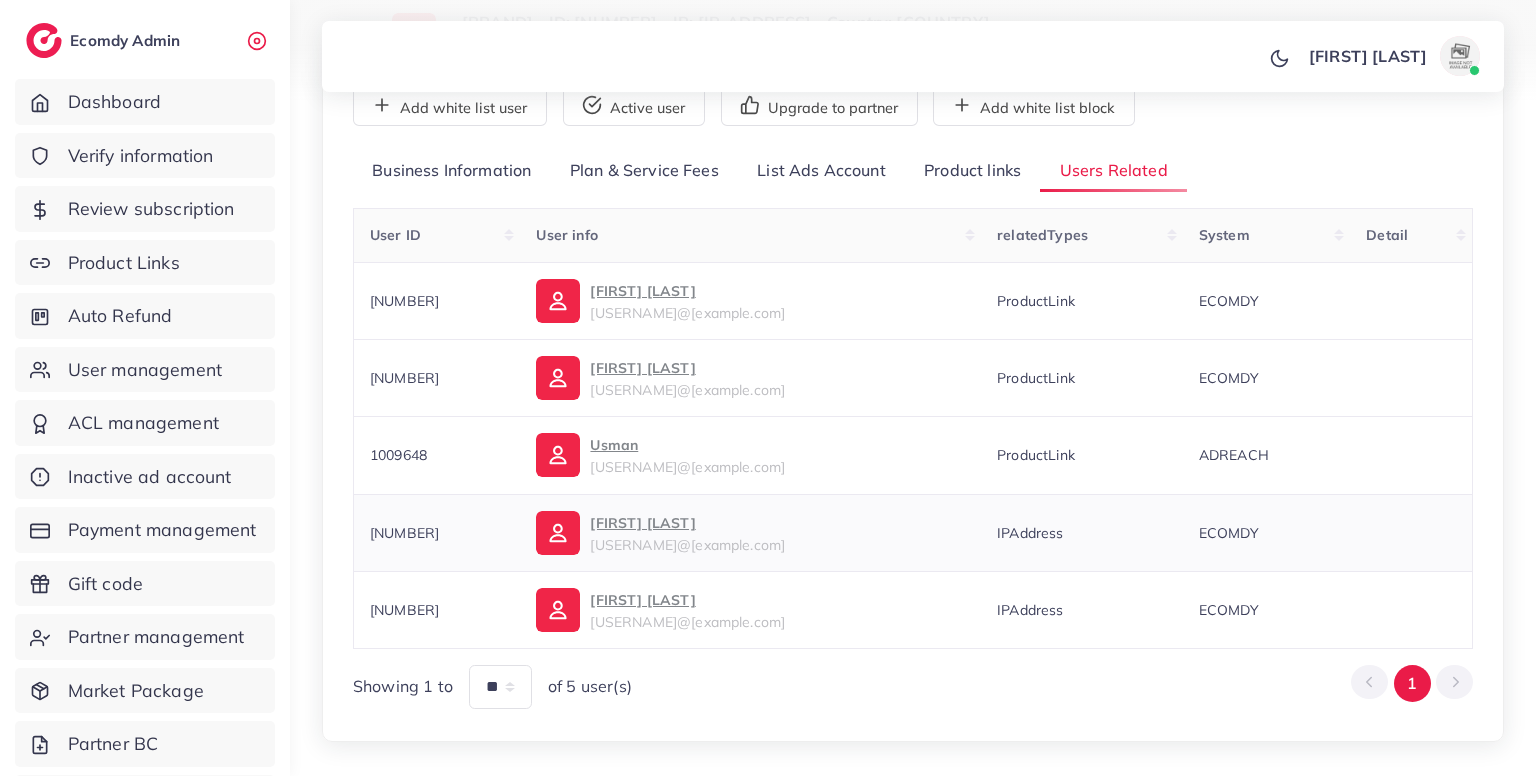 click on "1030673" at bounding box center (404, 533) 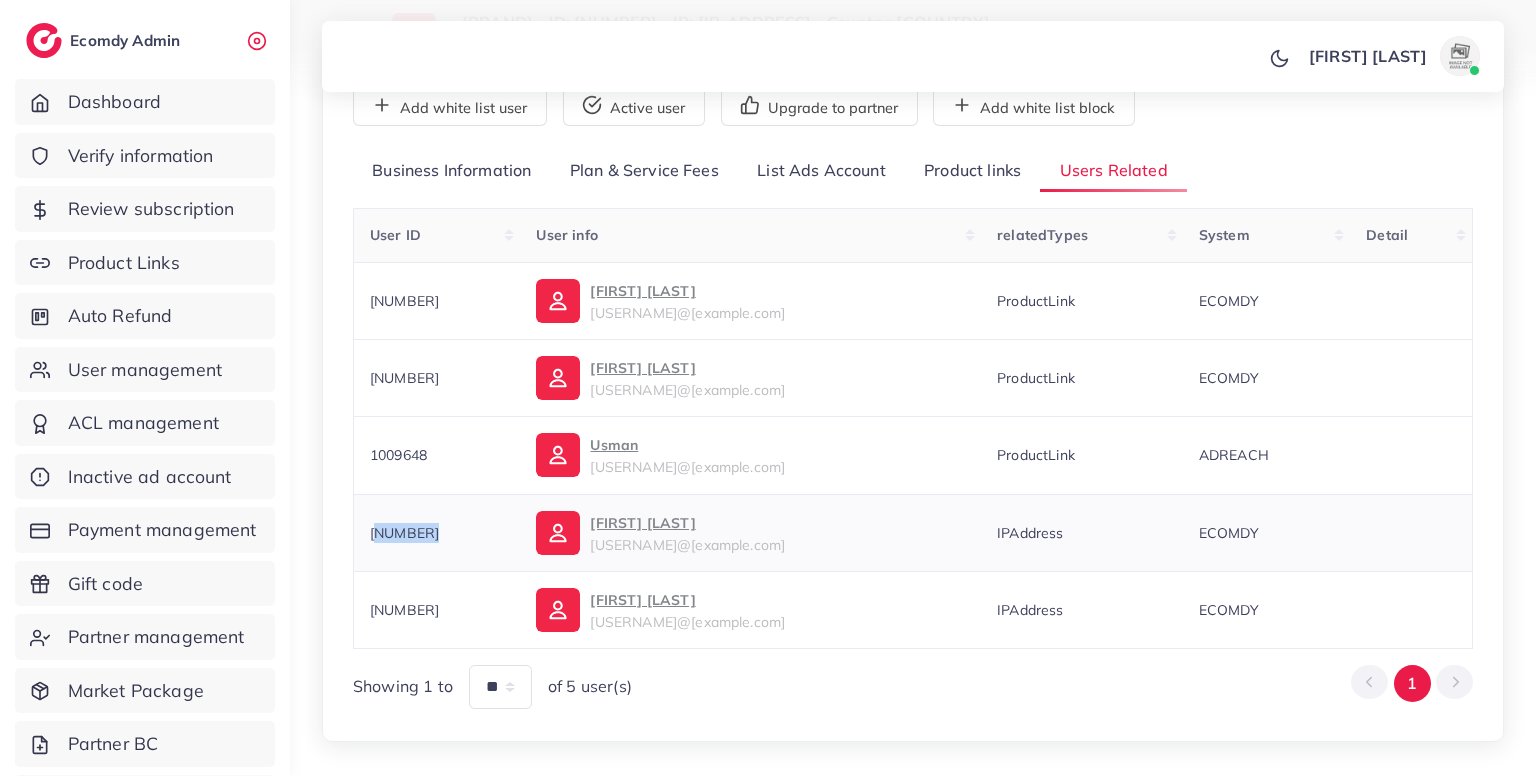 copy on "1030673" 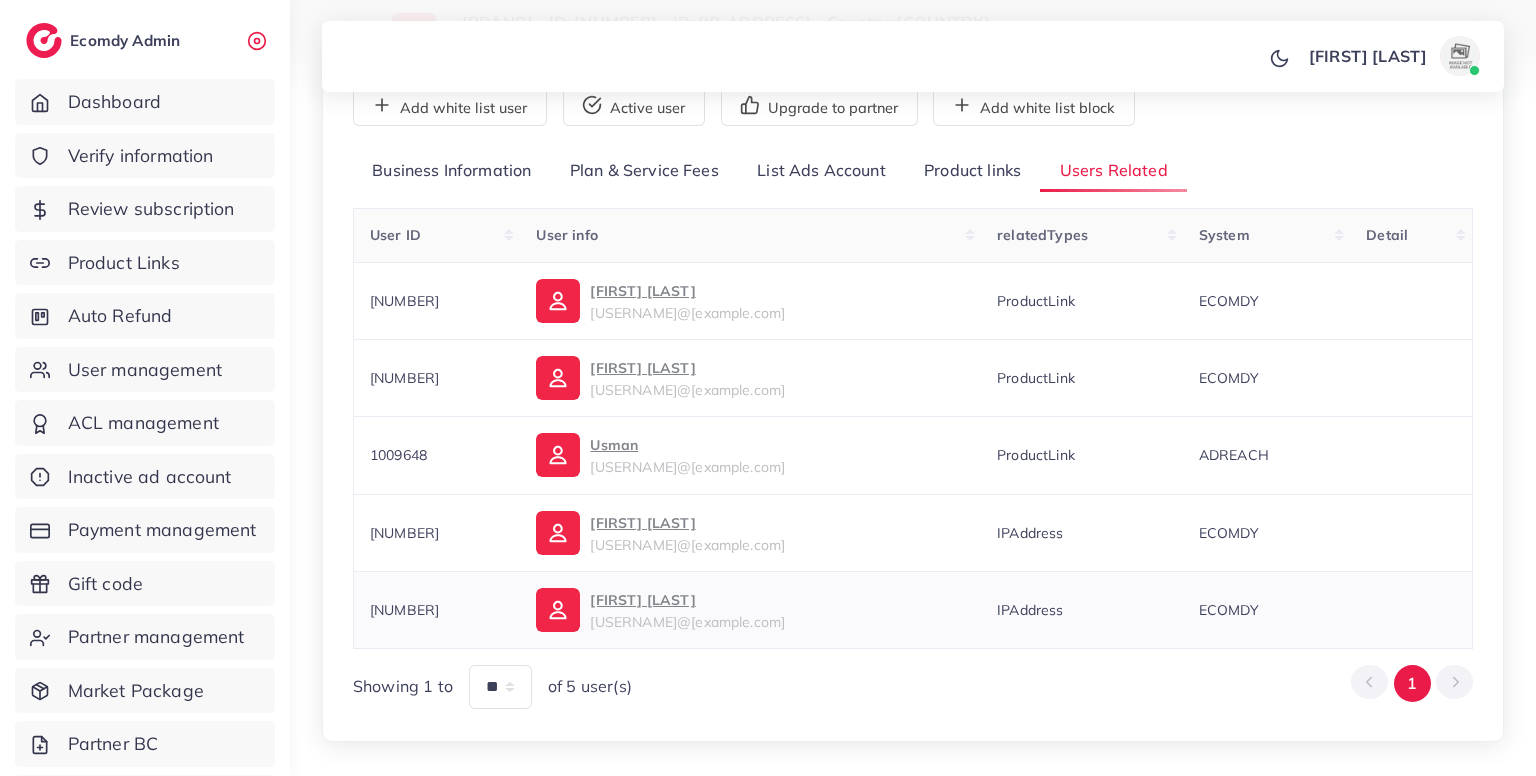 click on "1030672" at bounding box center (404, 610) 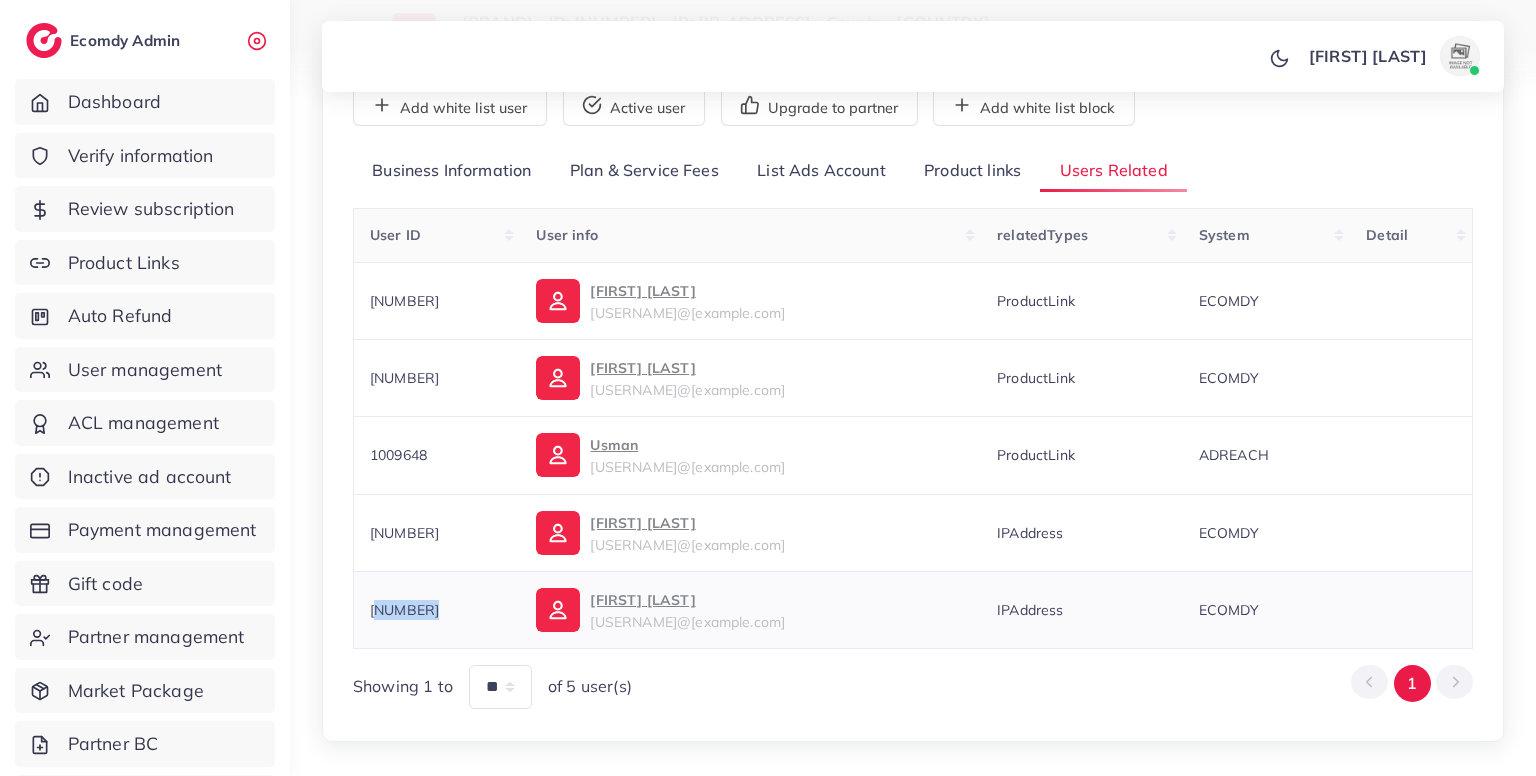 click on "1030672" at bounding box center [404, 610] 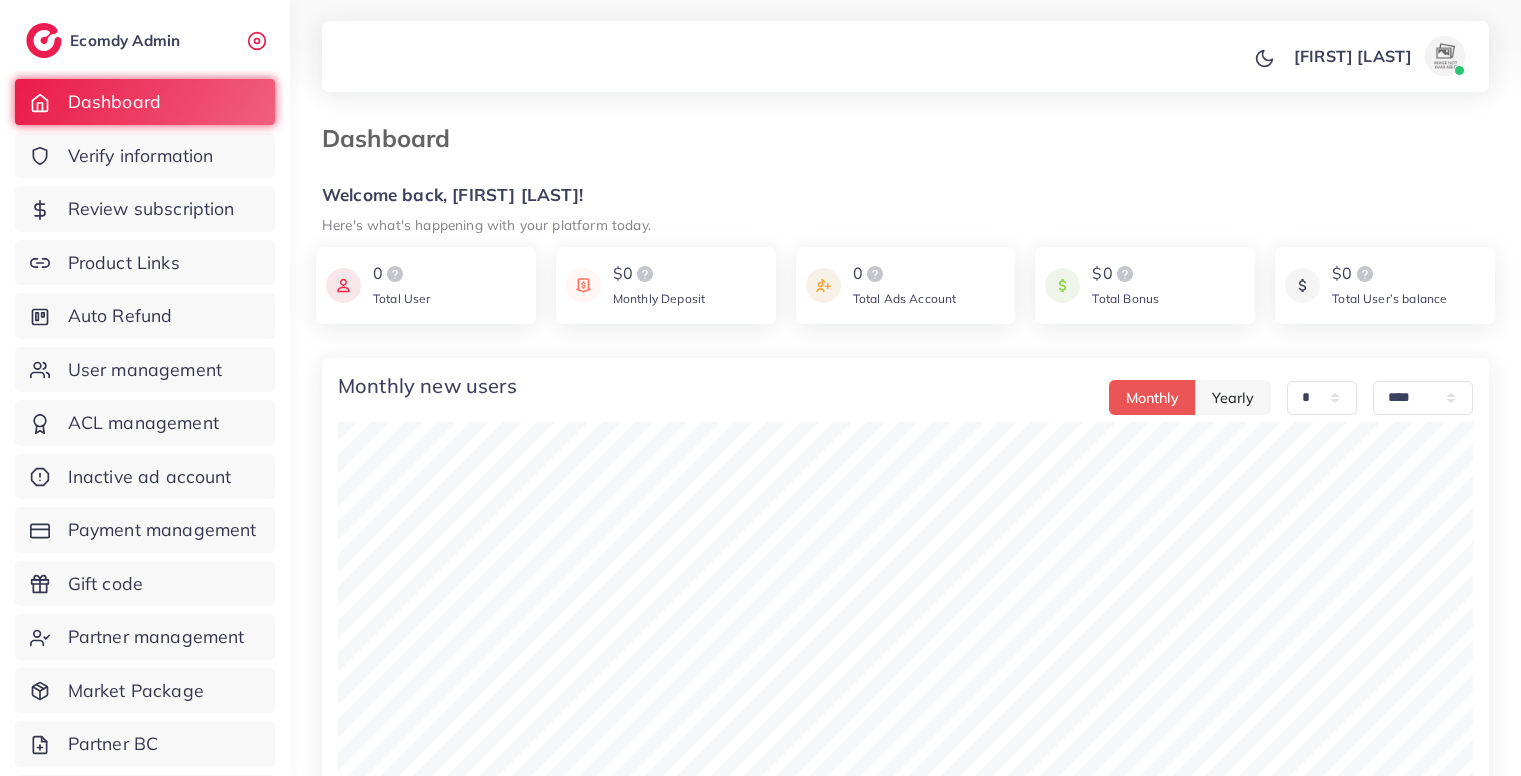 select on "*" 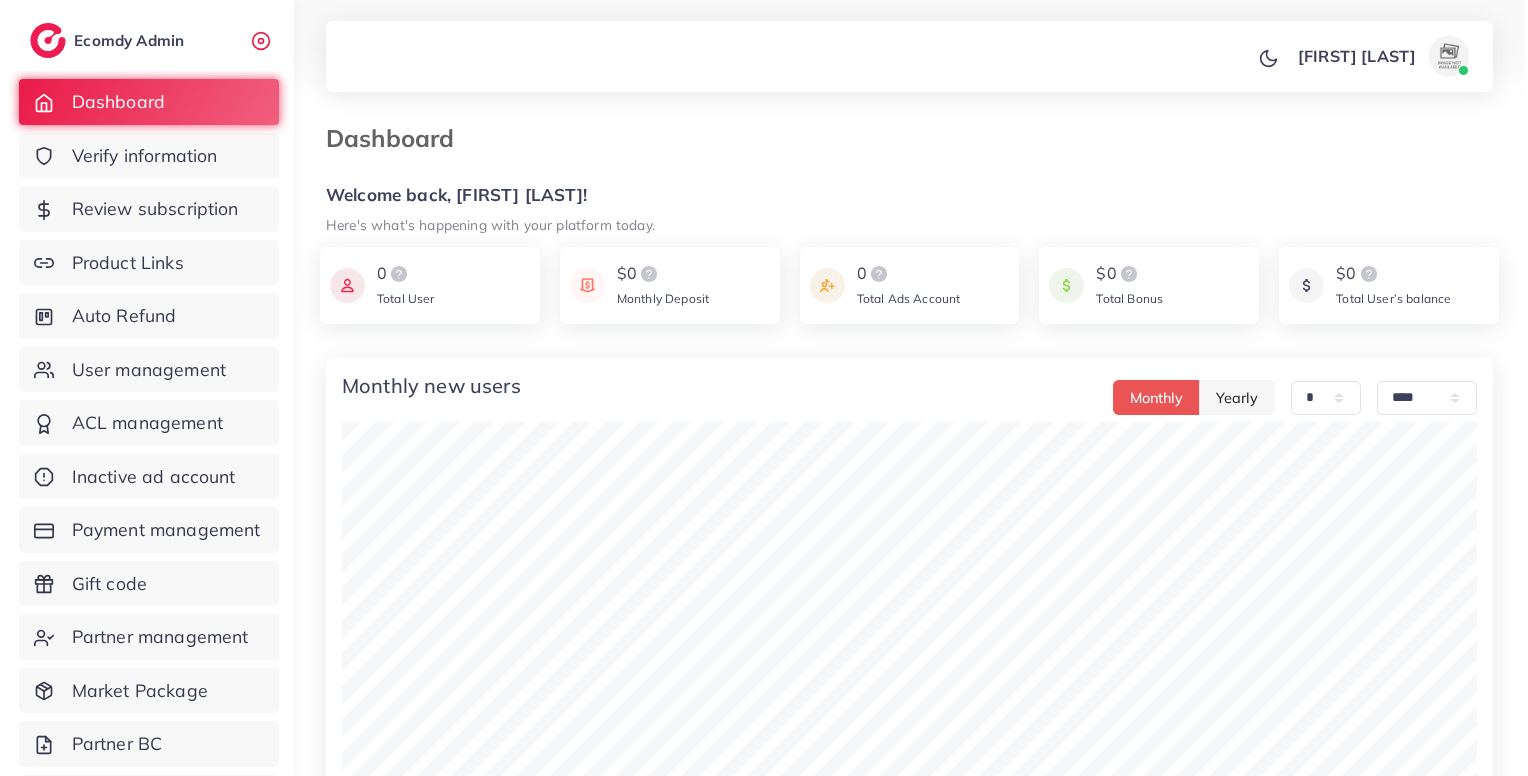 scroll, scrollTop: 0, scrollLeft: 0, axis: both 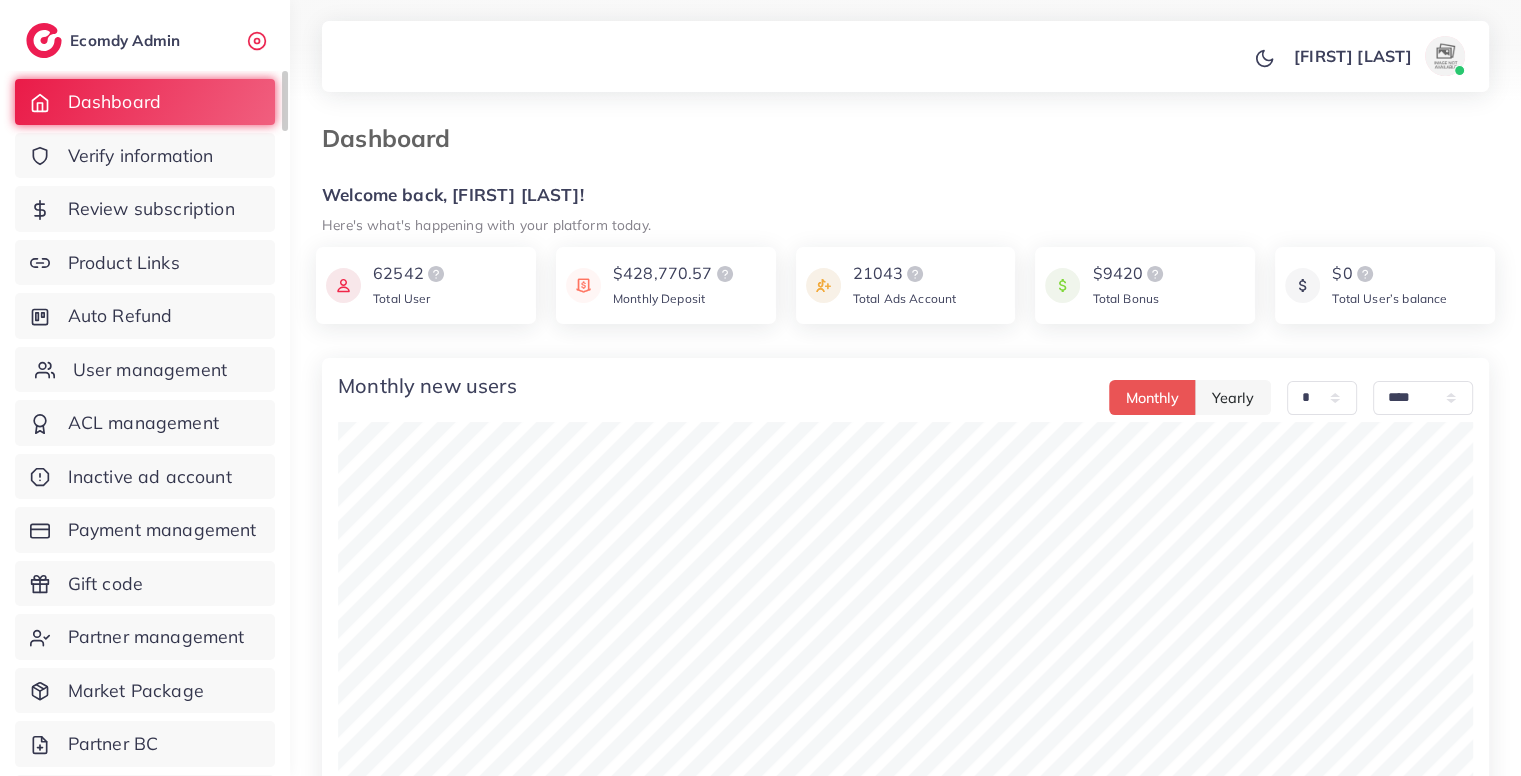 click on "User management" at bounding box center [150, 370] 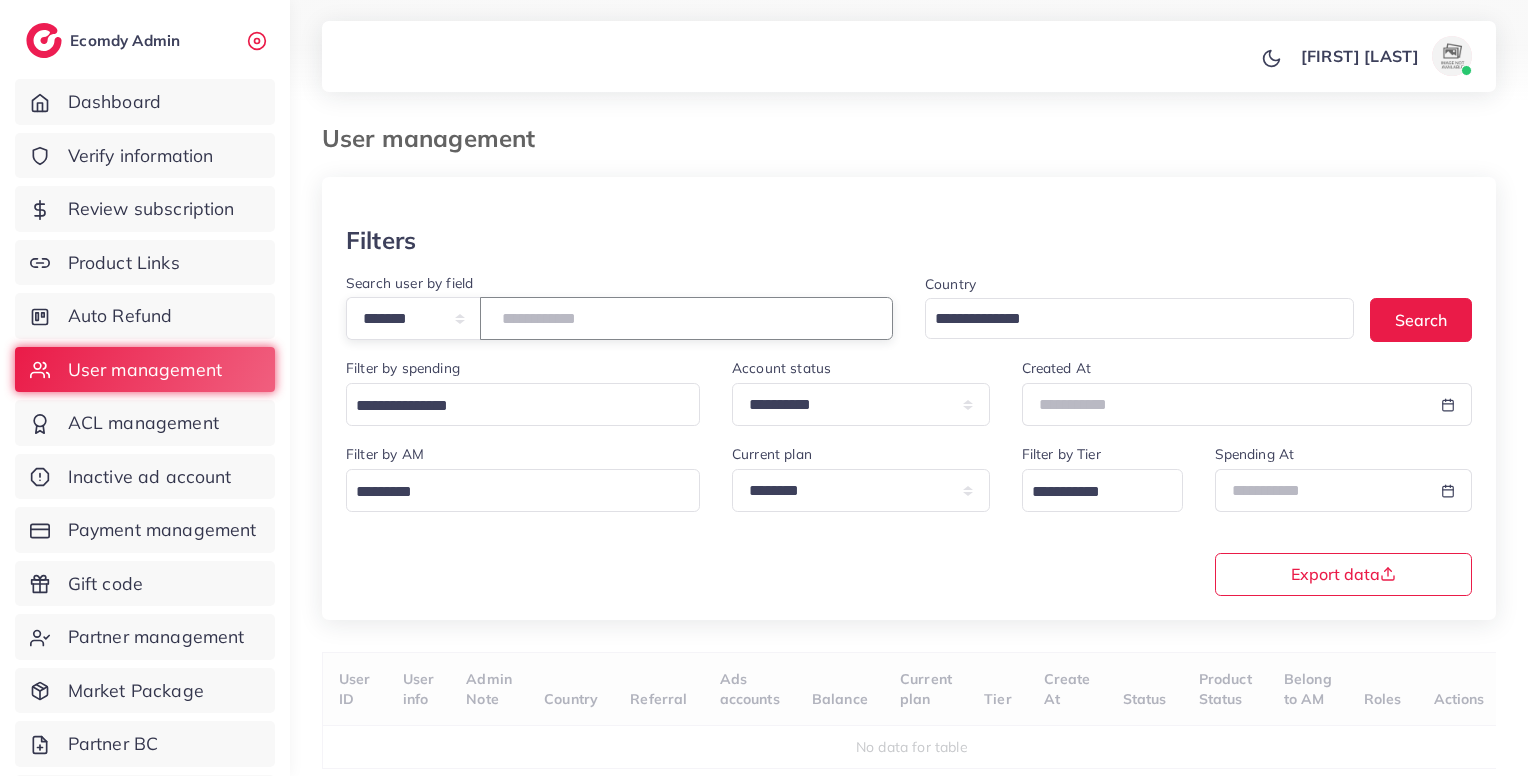 click at bounding box center [686, 318] 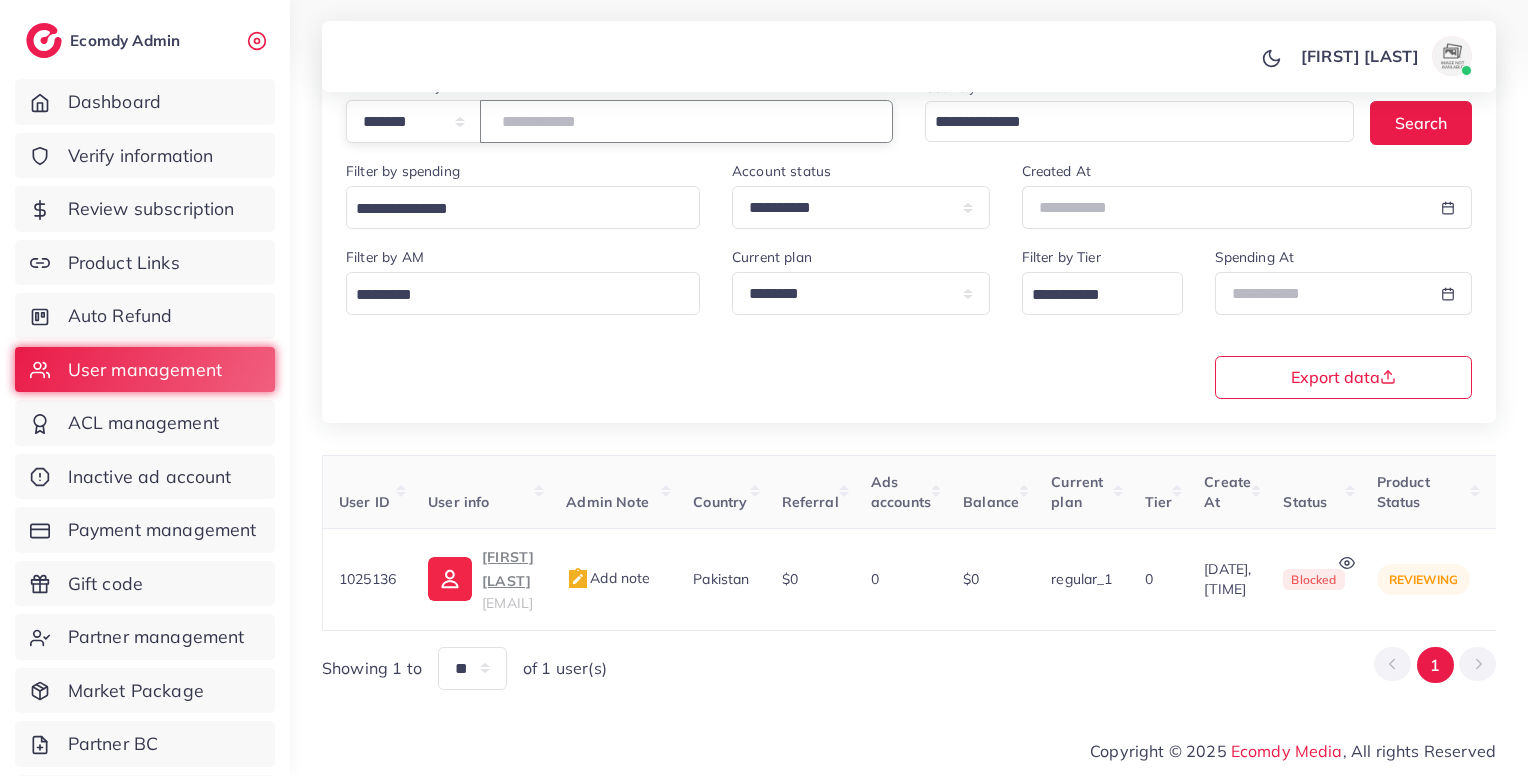 scroll, scrollTop: 183, scrollLeft: 0, axis: vertical 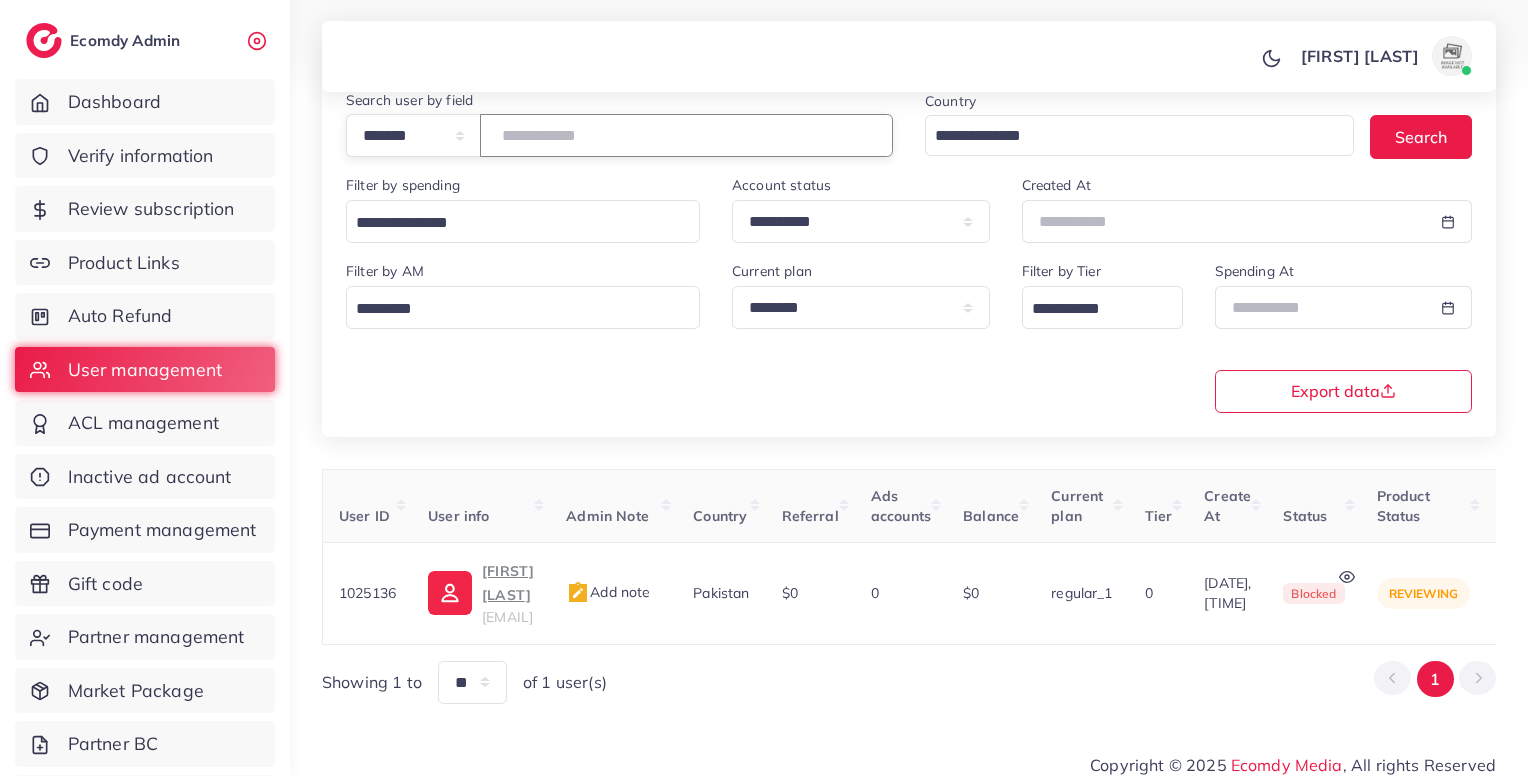click on "*******" at bounding box center (686, 135) 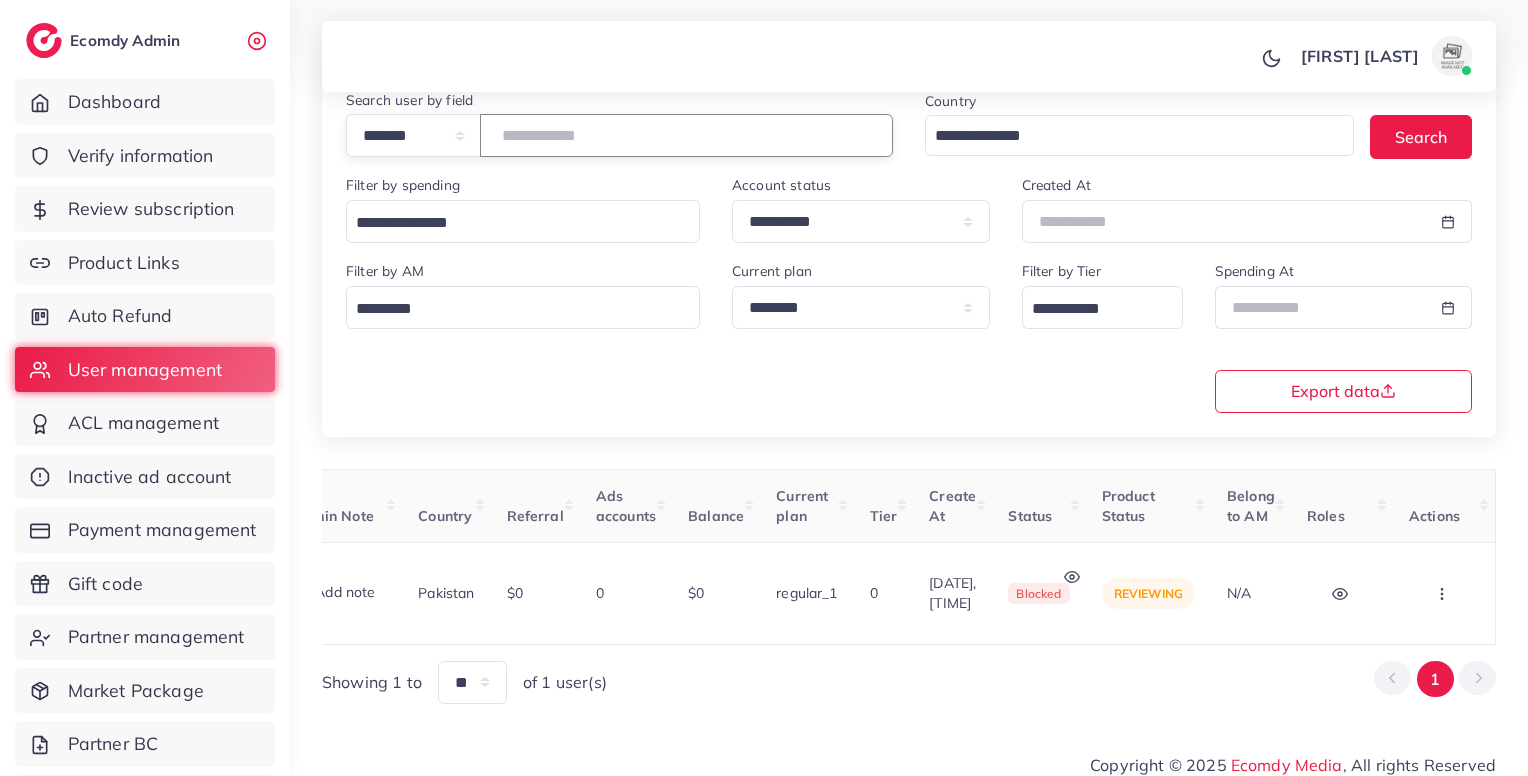 scroll, scrollTop: 0, scrollLeft: 0, axis: both 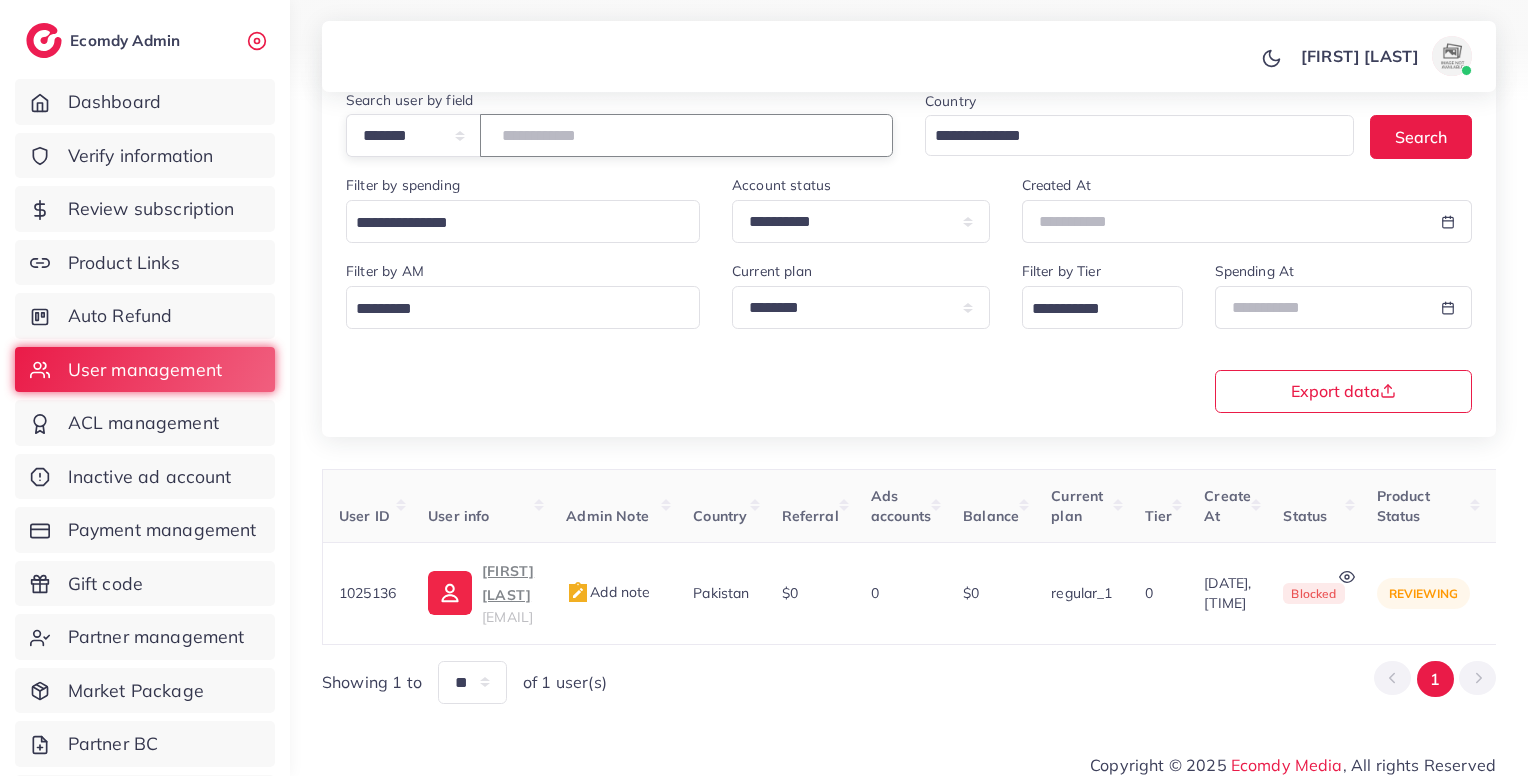 click on "*******" at bounding box center [686, 135] 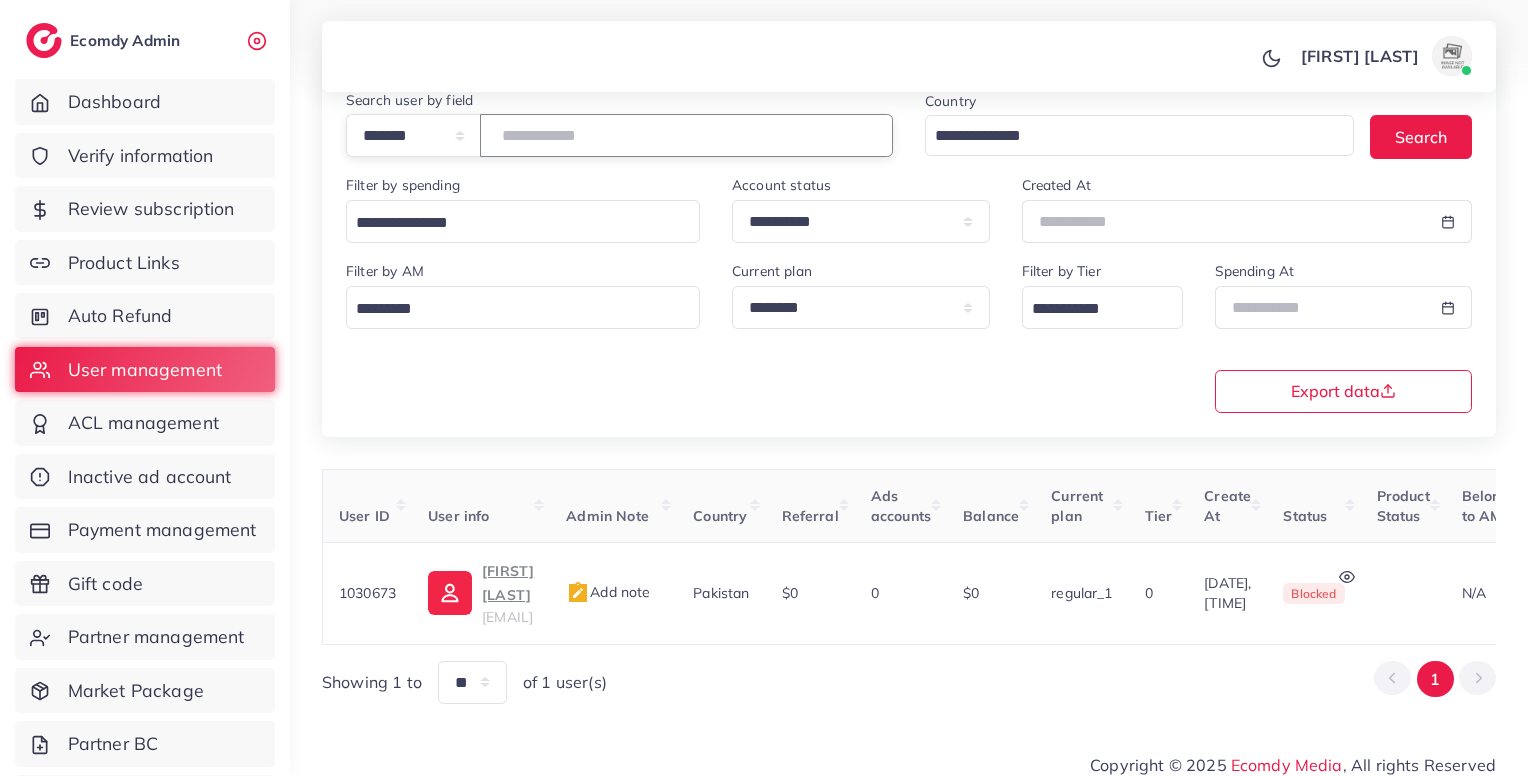 scroll, scrollTop: 0, scrollLeft: 392, axis: horizontal 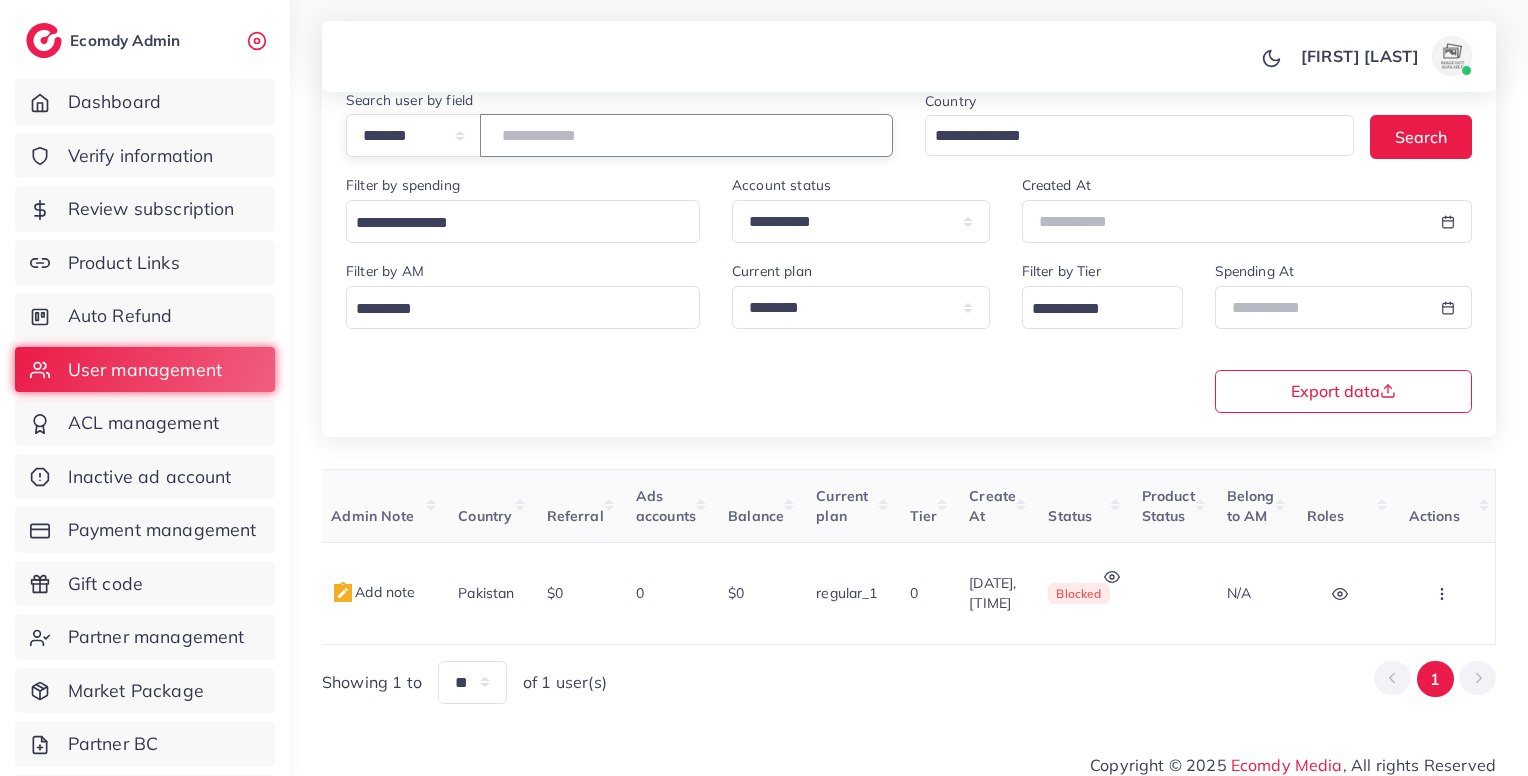 click on "*******" at bounding box center (686, 135) 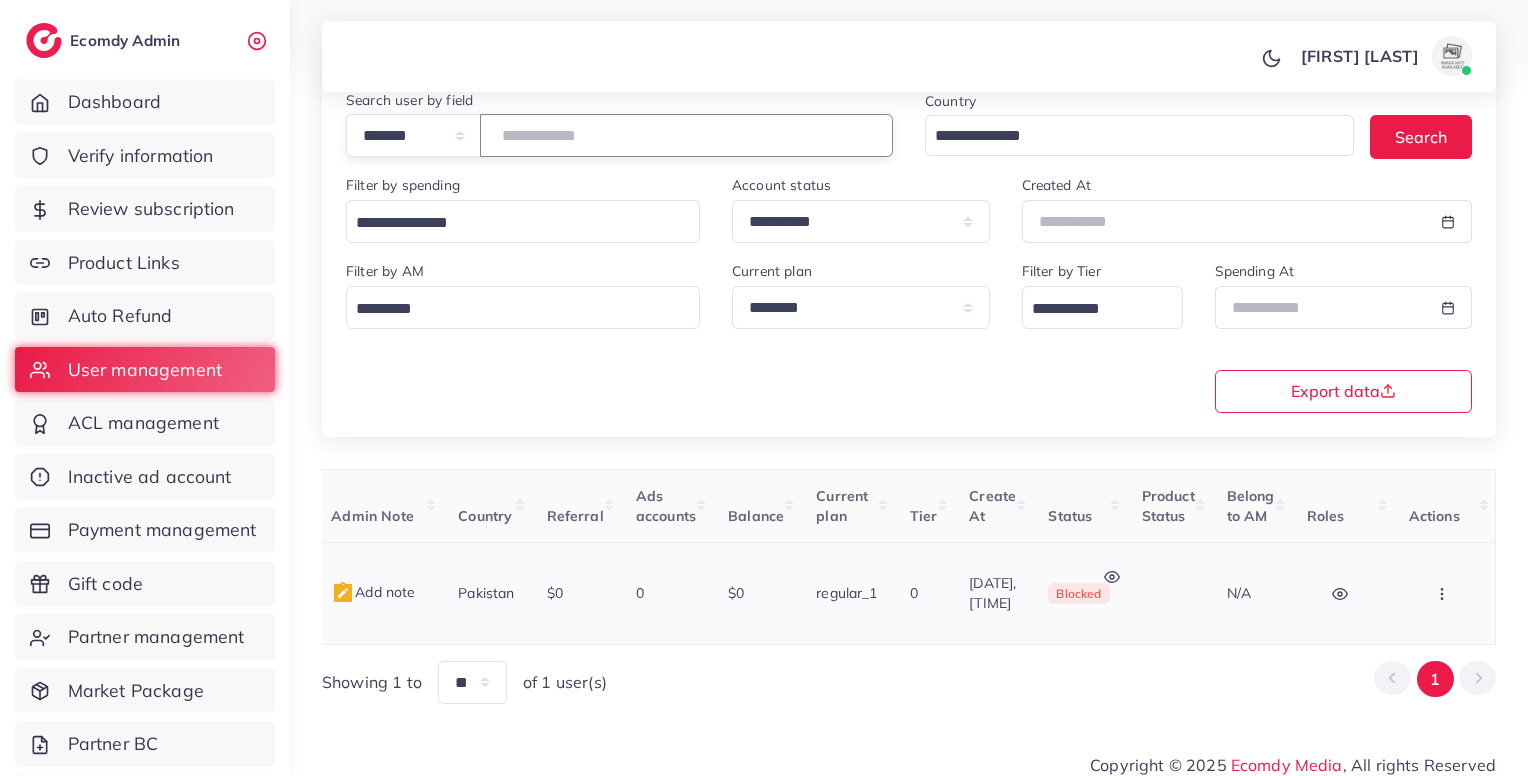 scroll, scrollTop: 0, scrollLeft: 0, axis: both 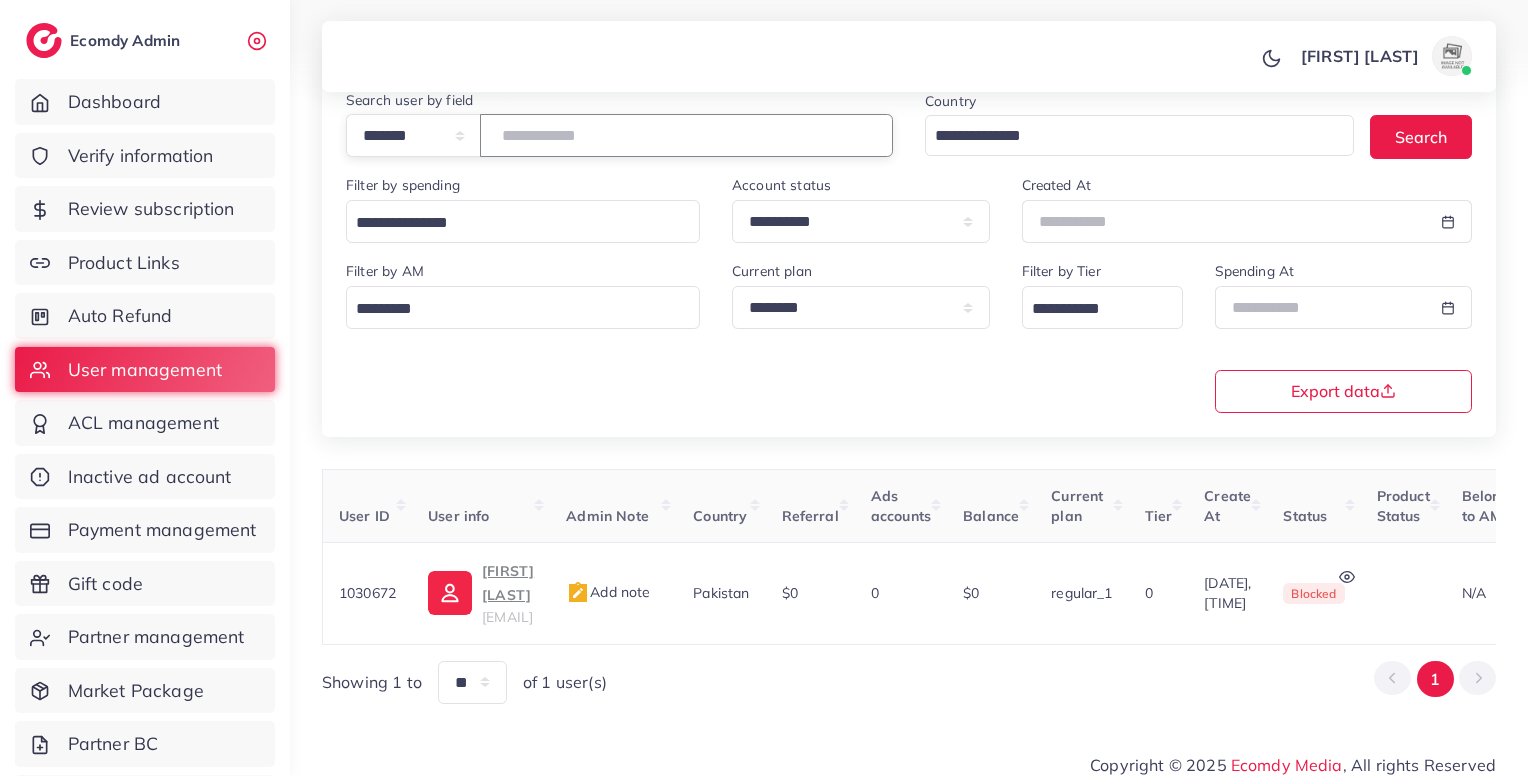 type on "*******" 